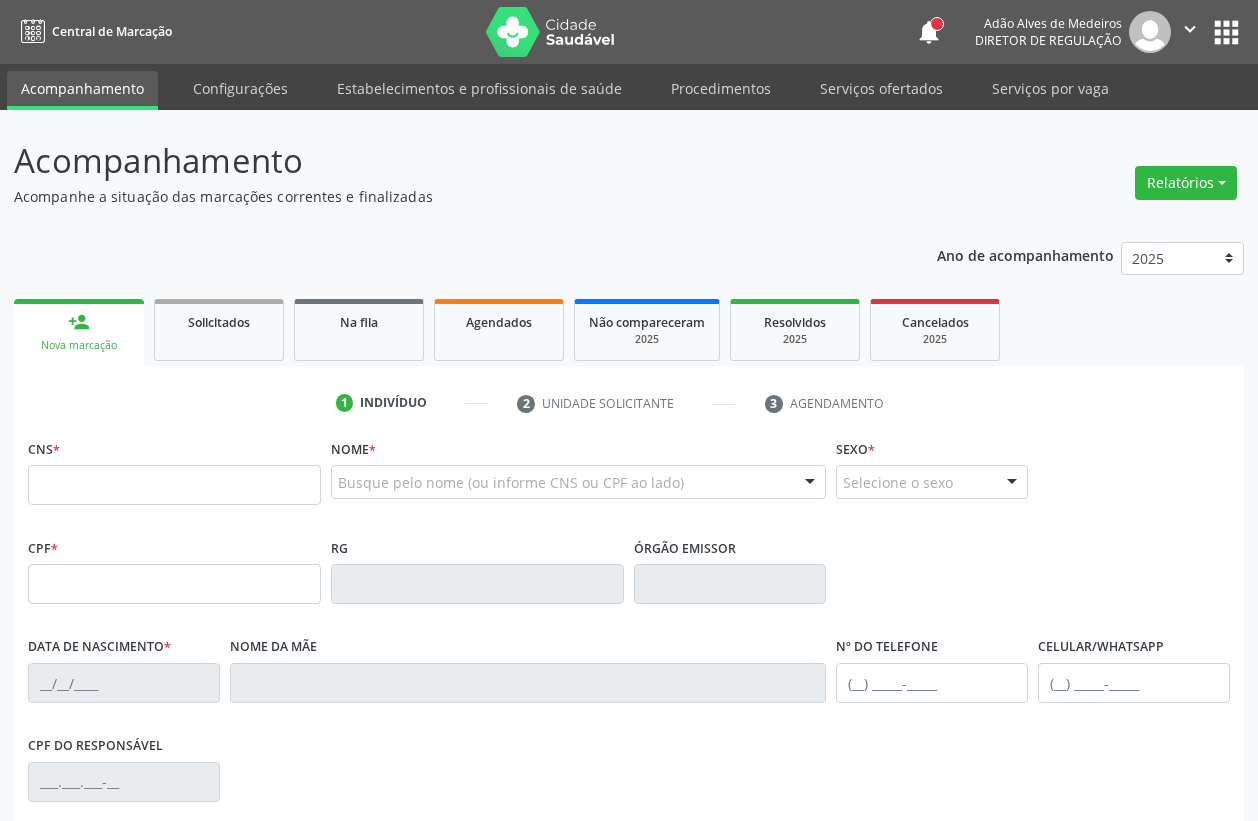 scroll, scrollTop: 0, scrollLeft: 0, axis: both 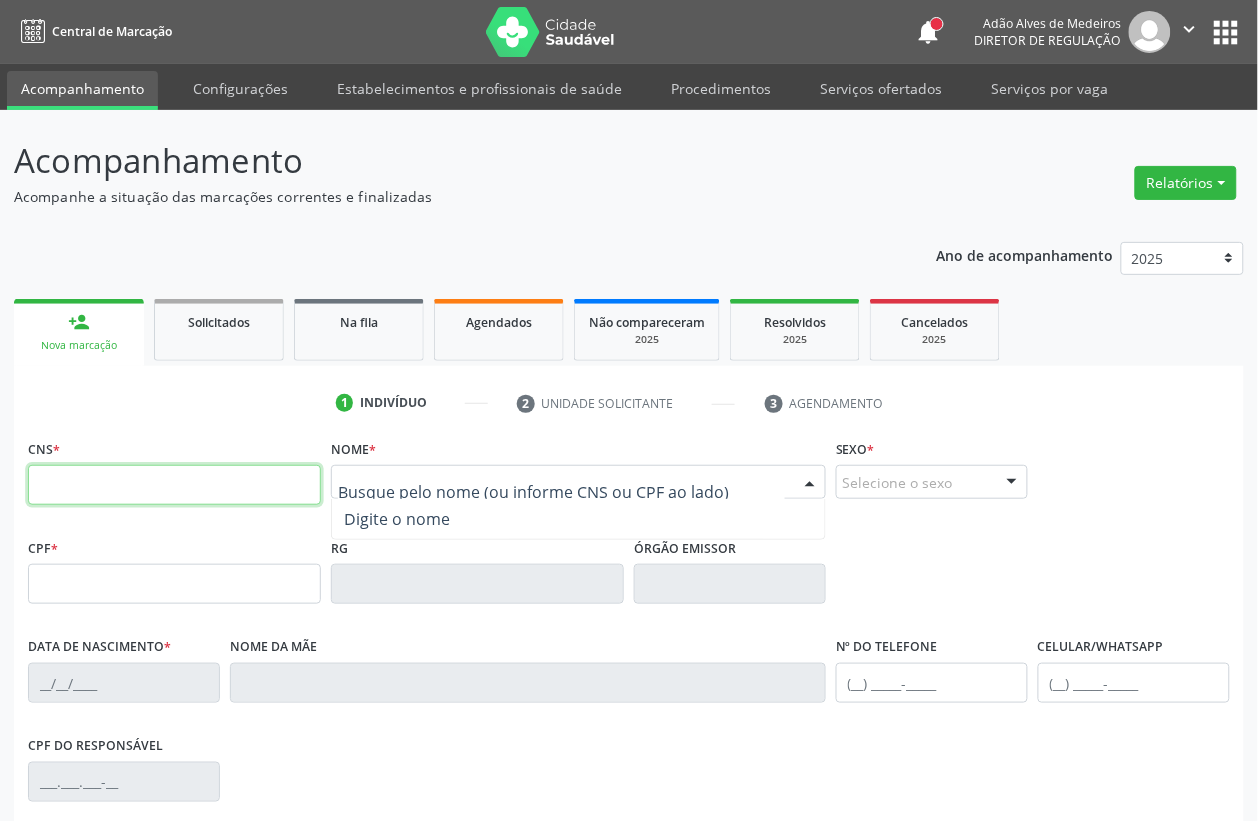 click at bounding box center (174, 485) 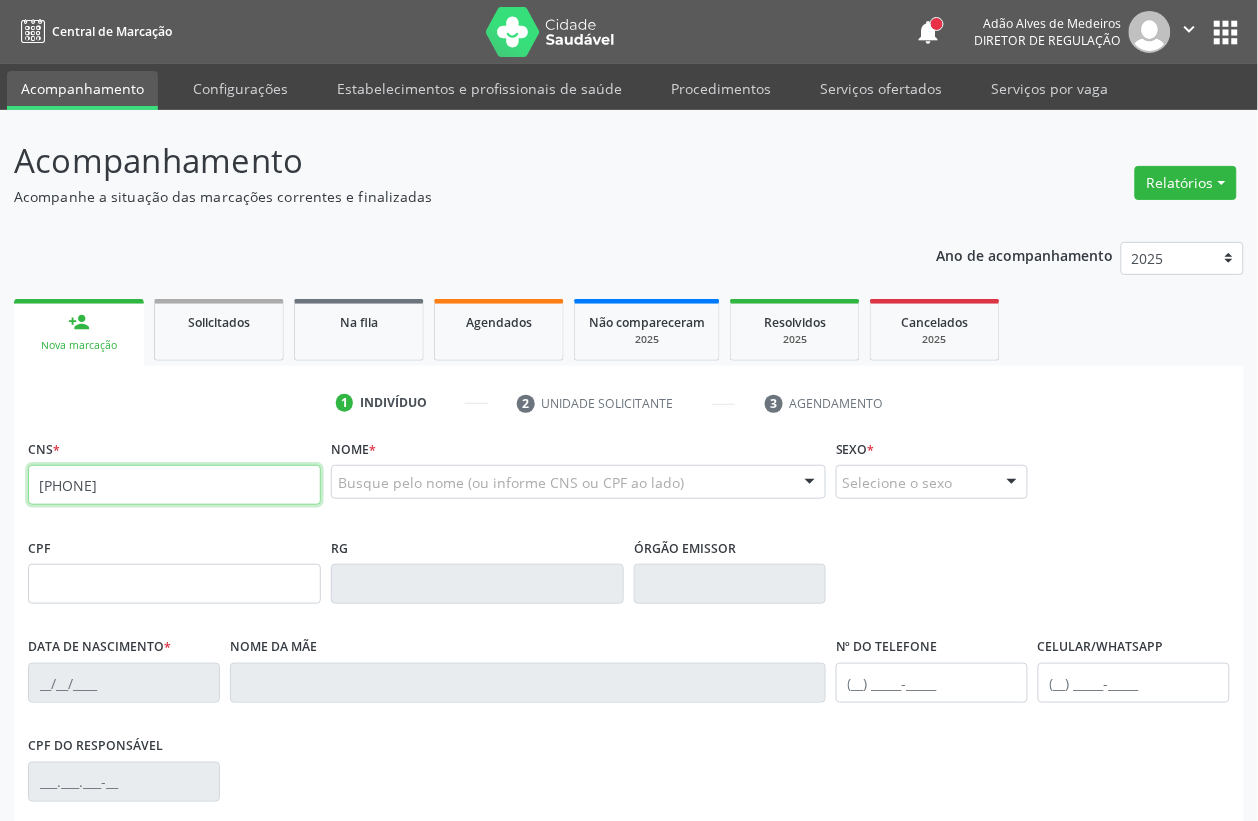 type on "[PHONE]" 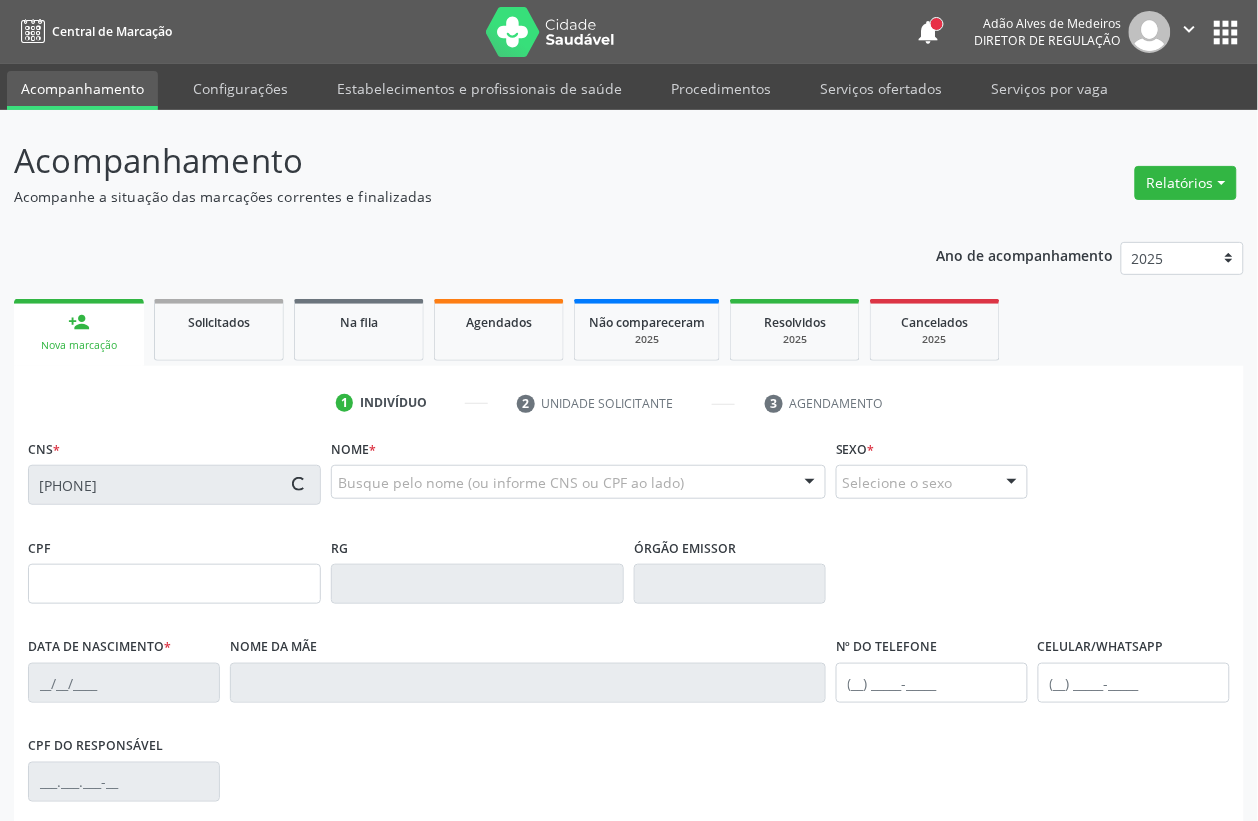 type on "734.434.504-82" 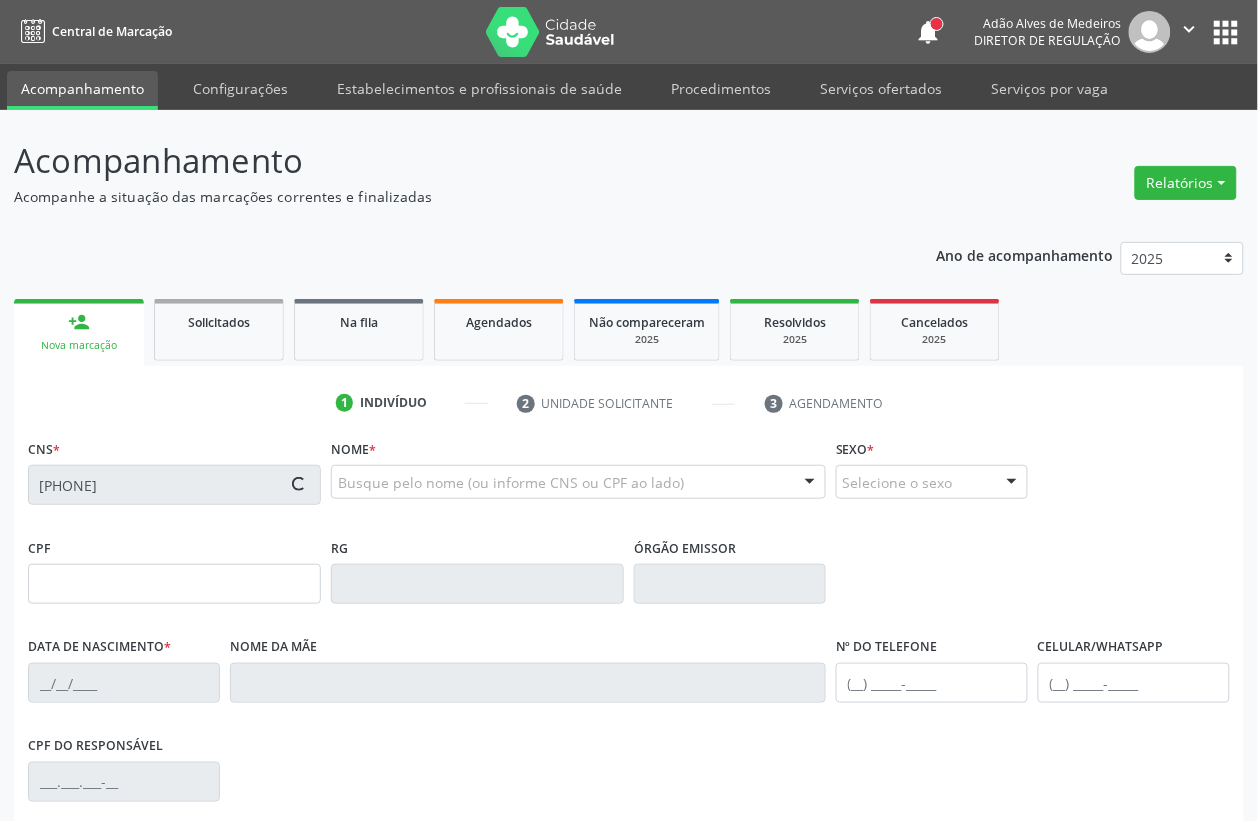type on "[DATE]" 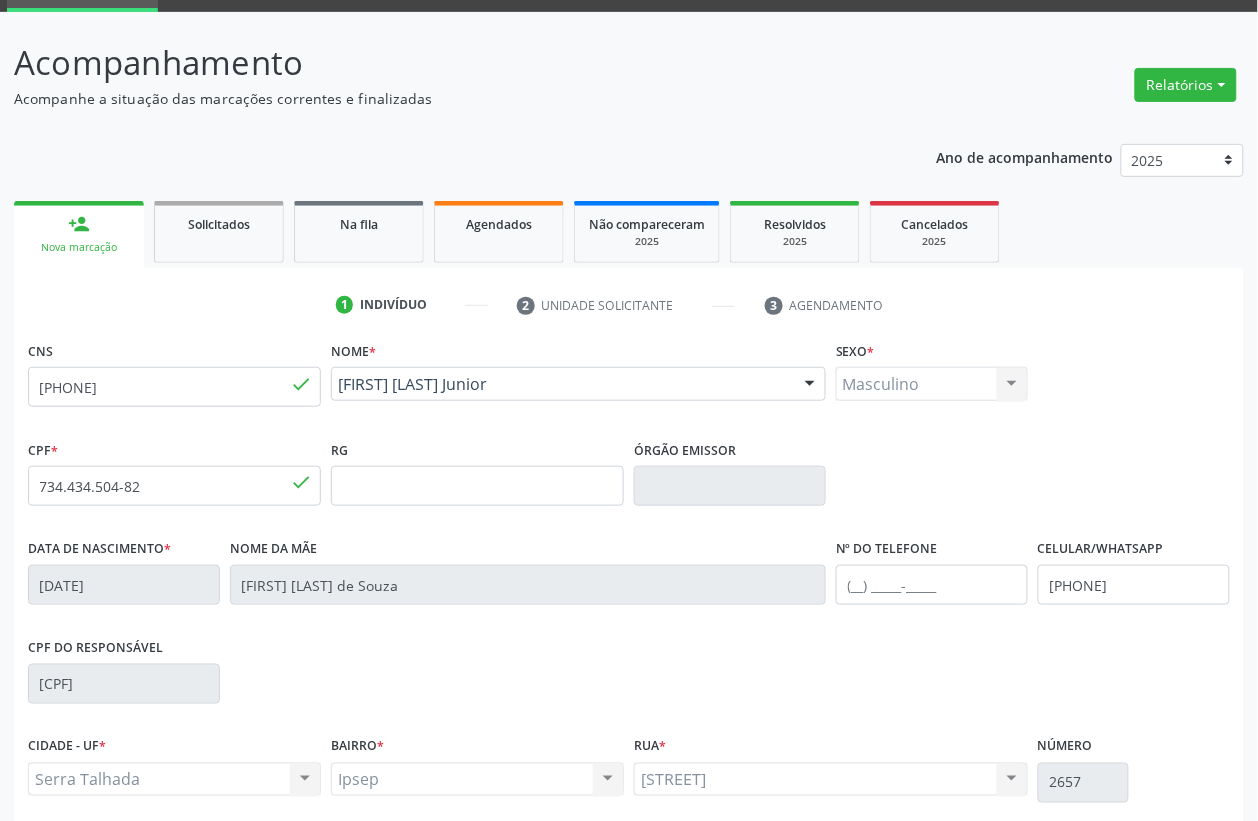 scroll, scrollTop: 263, scrollLeft: 0, axis: vertical 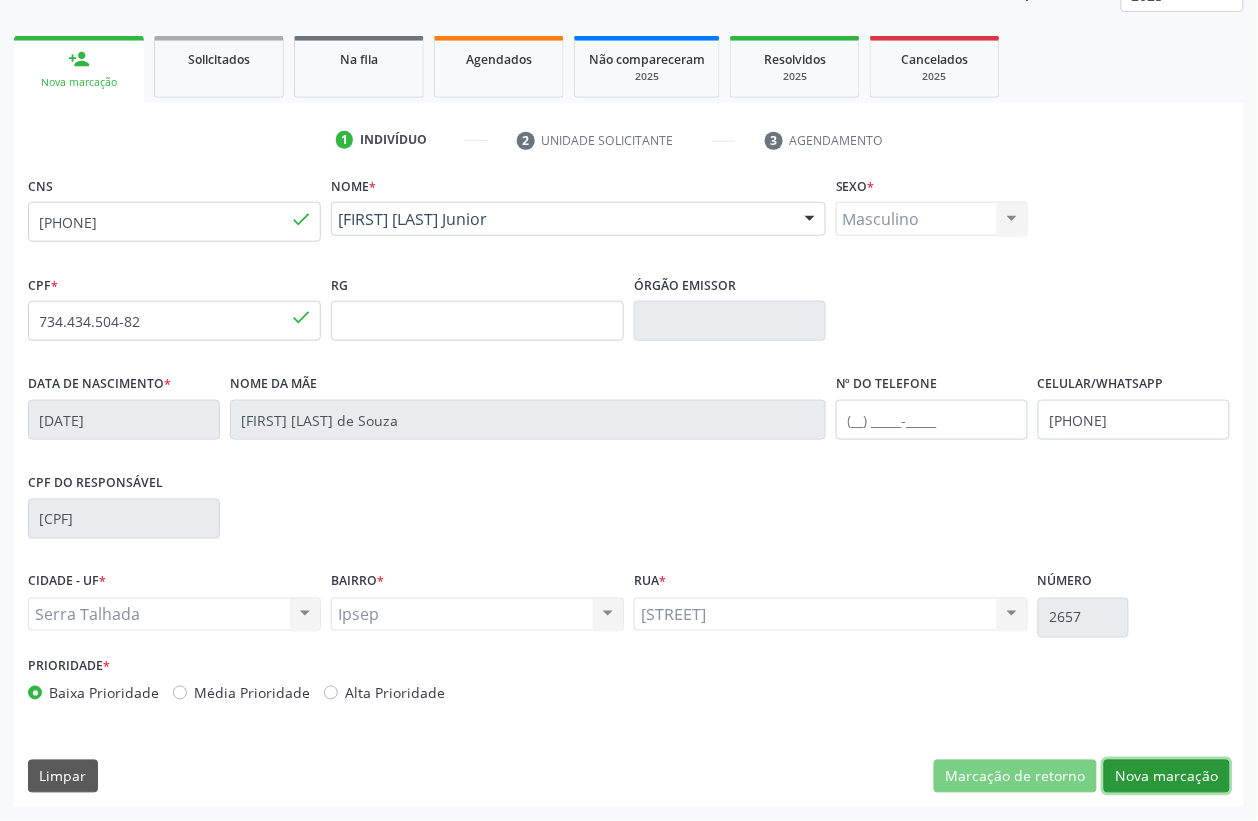 click on "Nova marcação" at bounding box center (1167, 777) 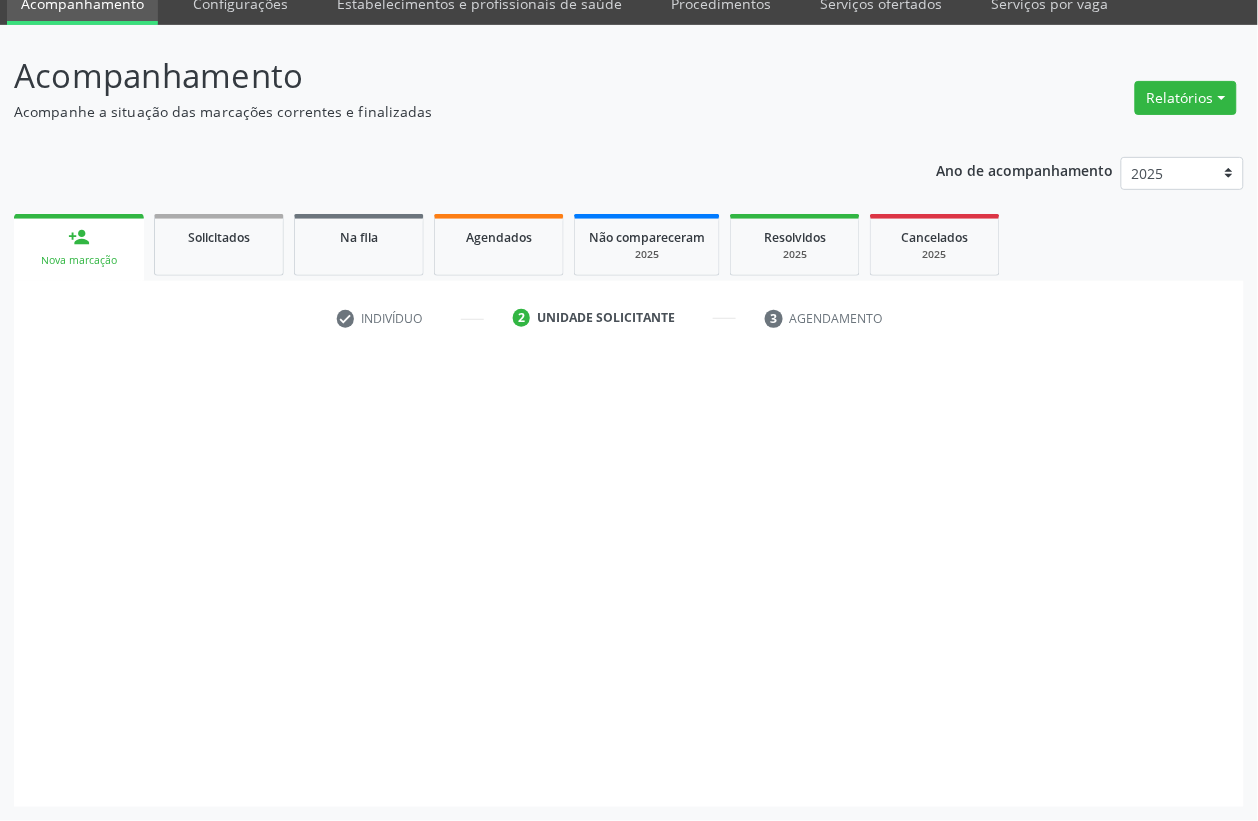scroll, scrollTop: 85, scrollLeft: 0, axis: vertical 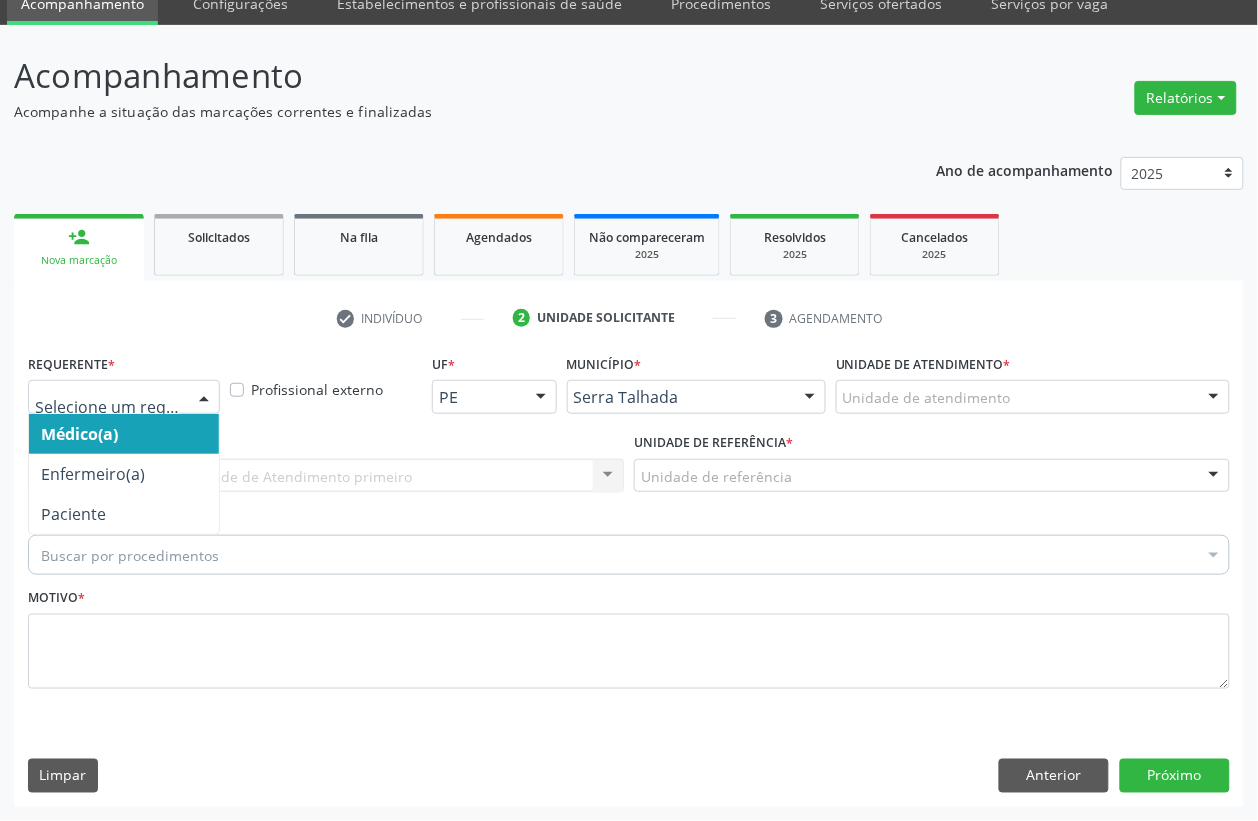 click at bounding box center [124, 397] 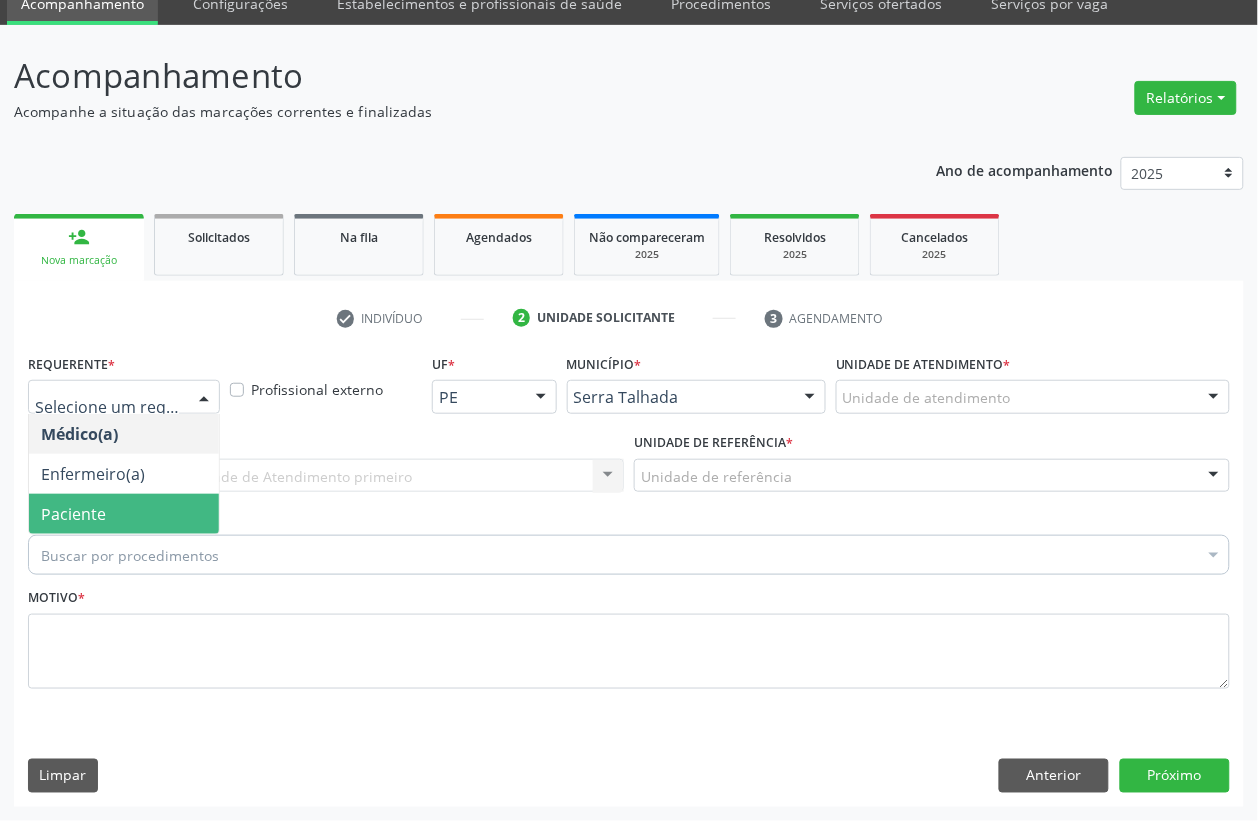 click on "Paciente" at bounding box center [124, 514] 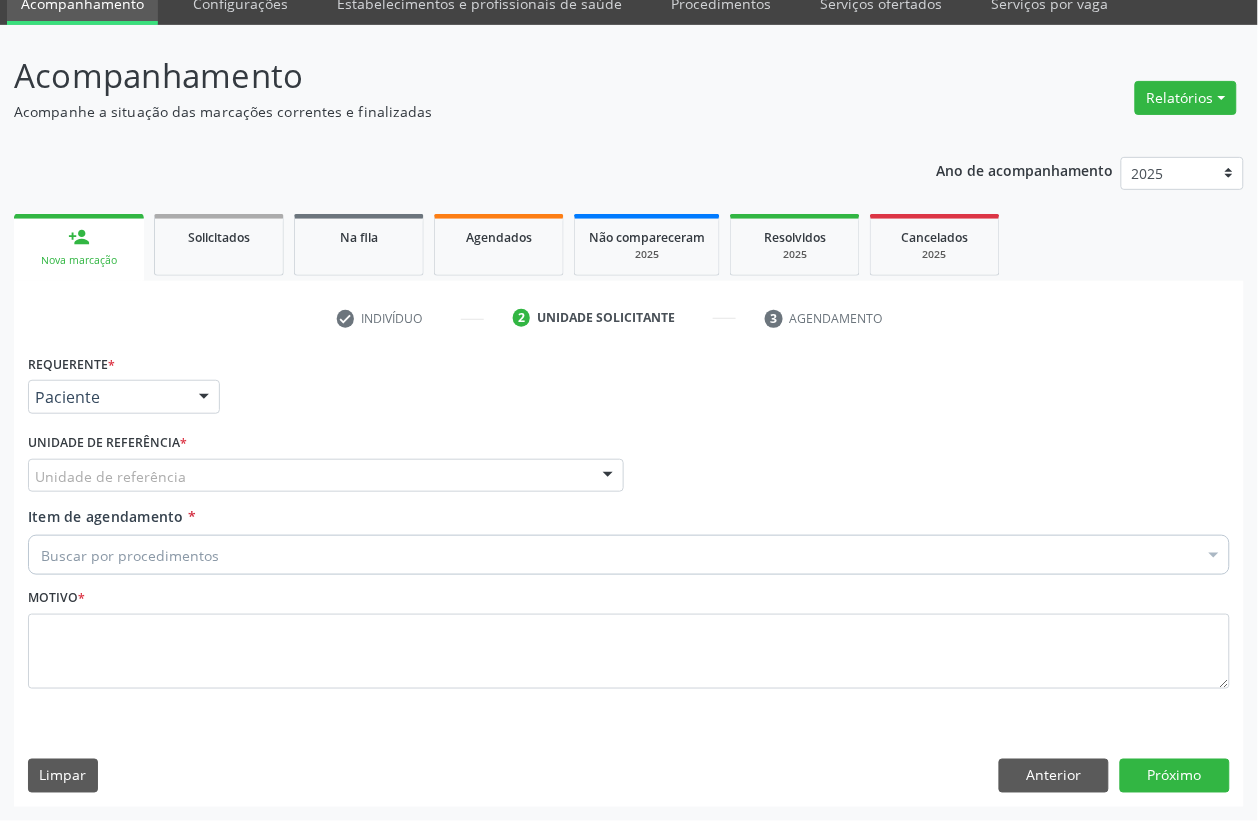 click on "Unidade de referência" at bounding box center [326, 476] 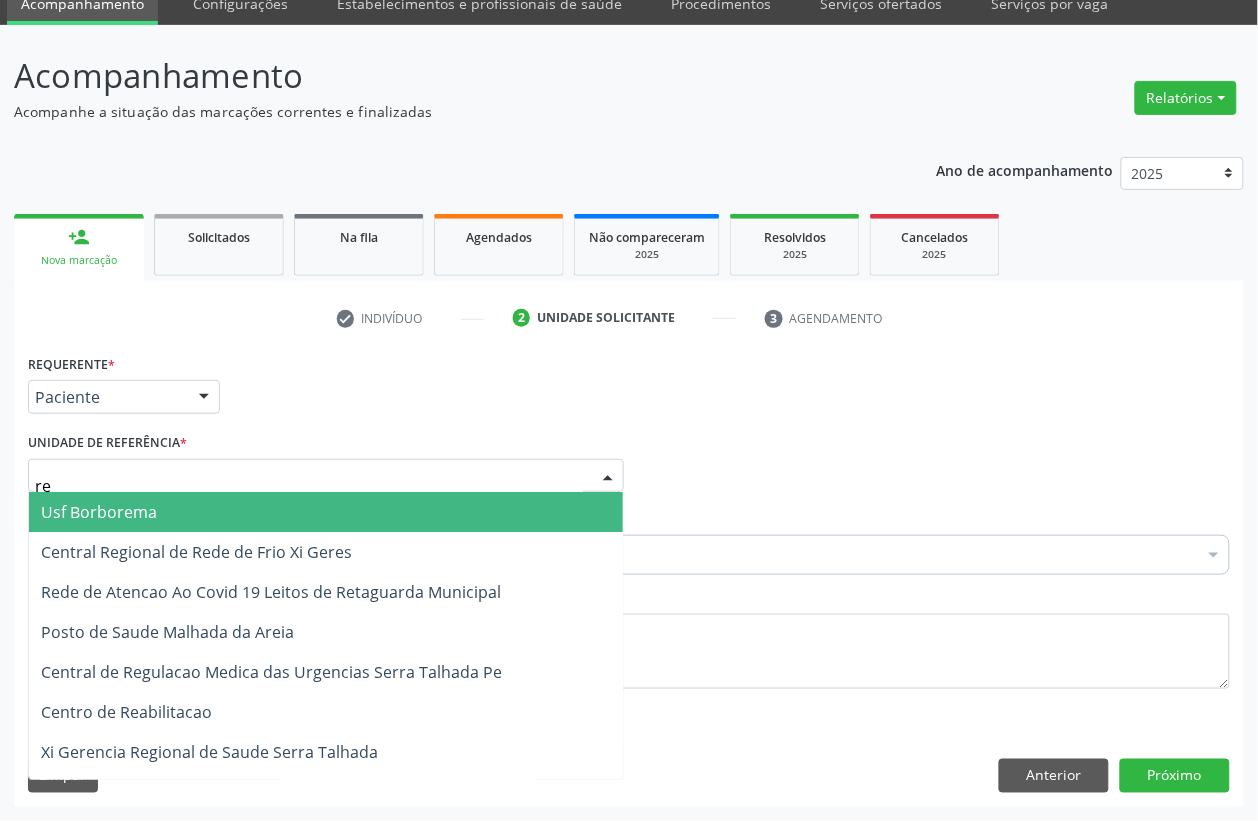 type on "rea" 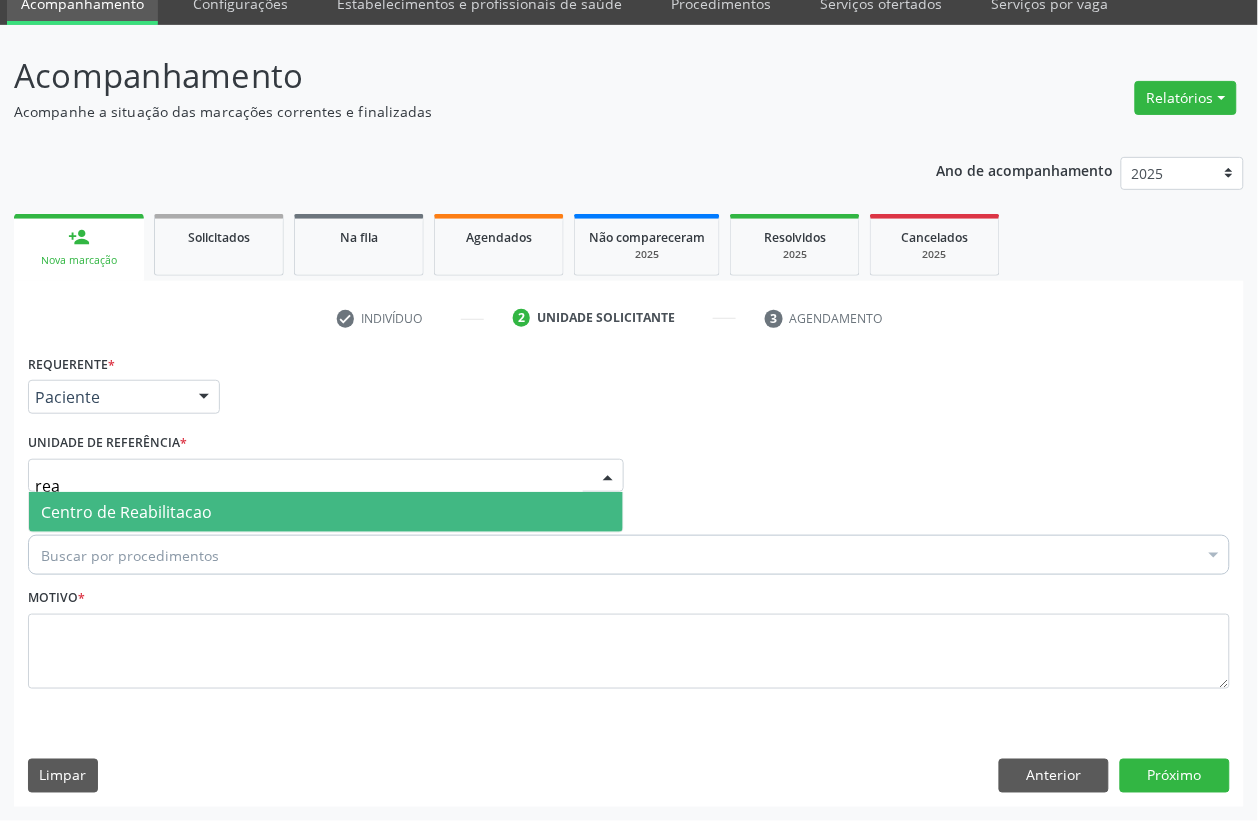 click on "Centro de Reabilitacao" at bounding box center [126, 512] 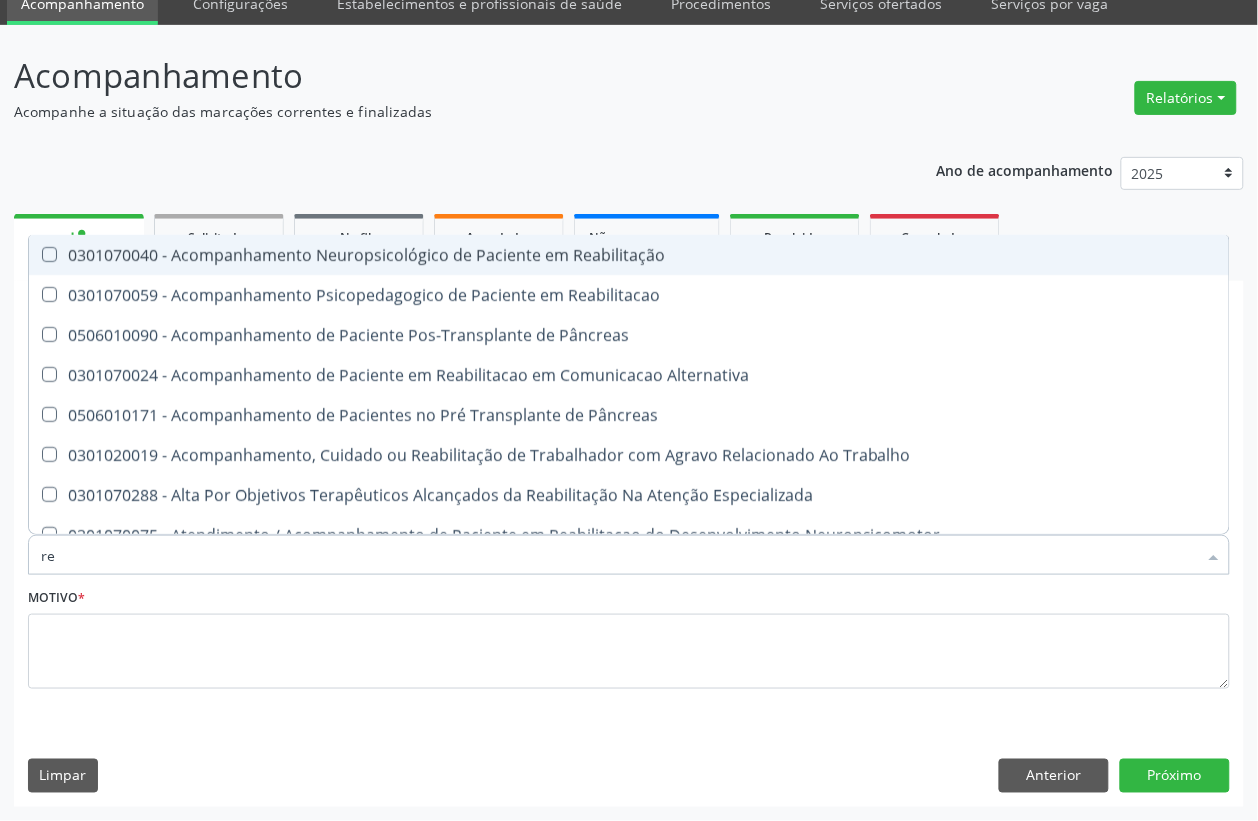 type on "r" 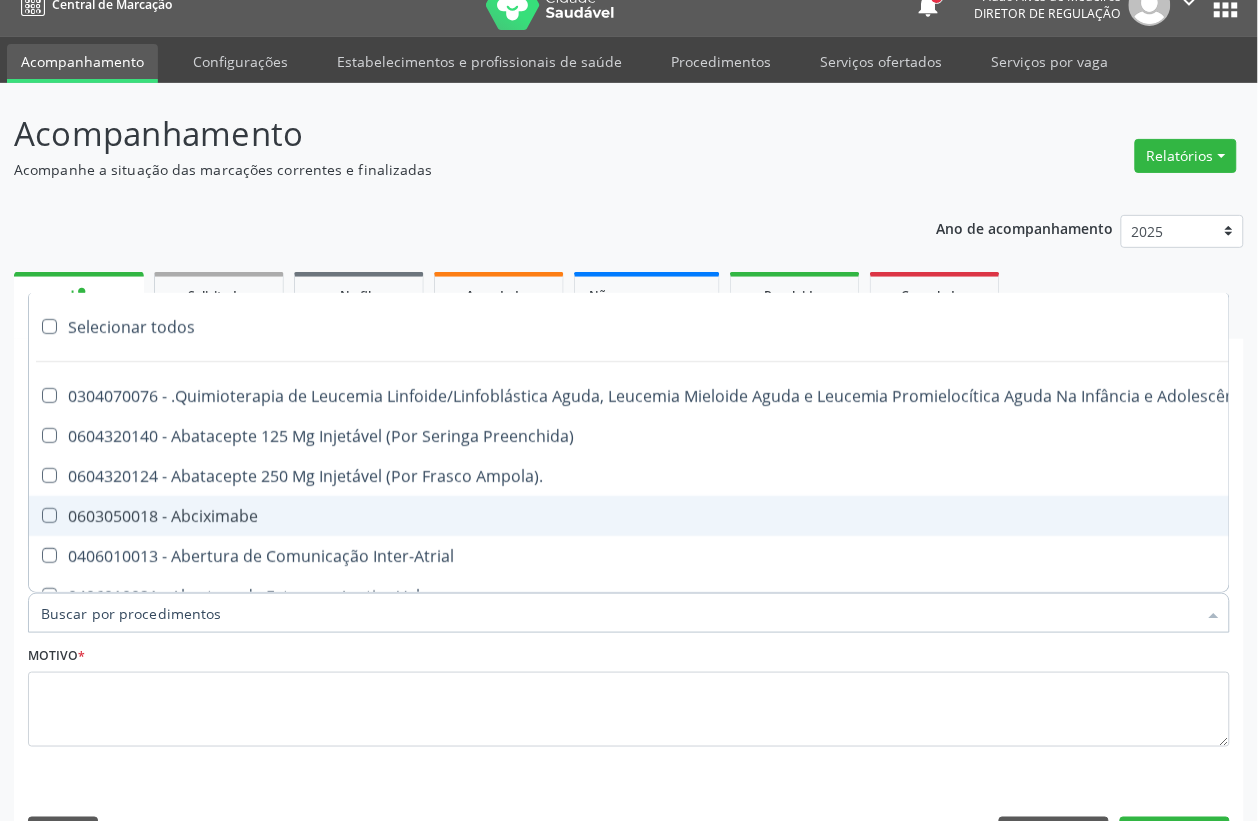 scroll, scrollTop: 0, scrollLeft: 0, axis: both 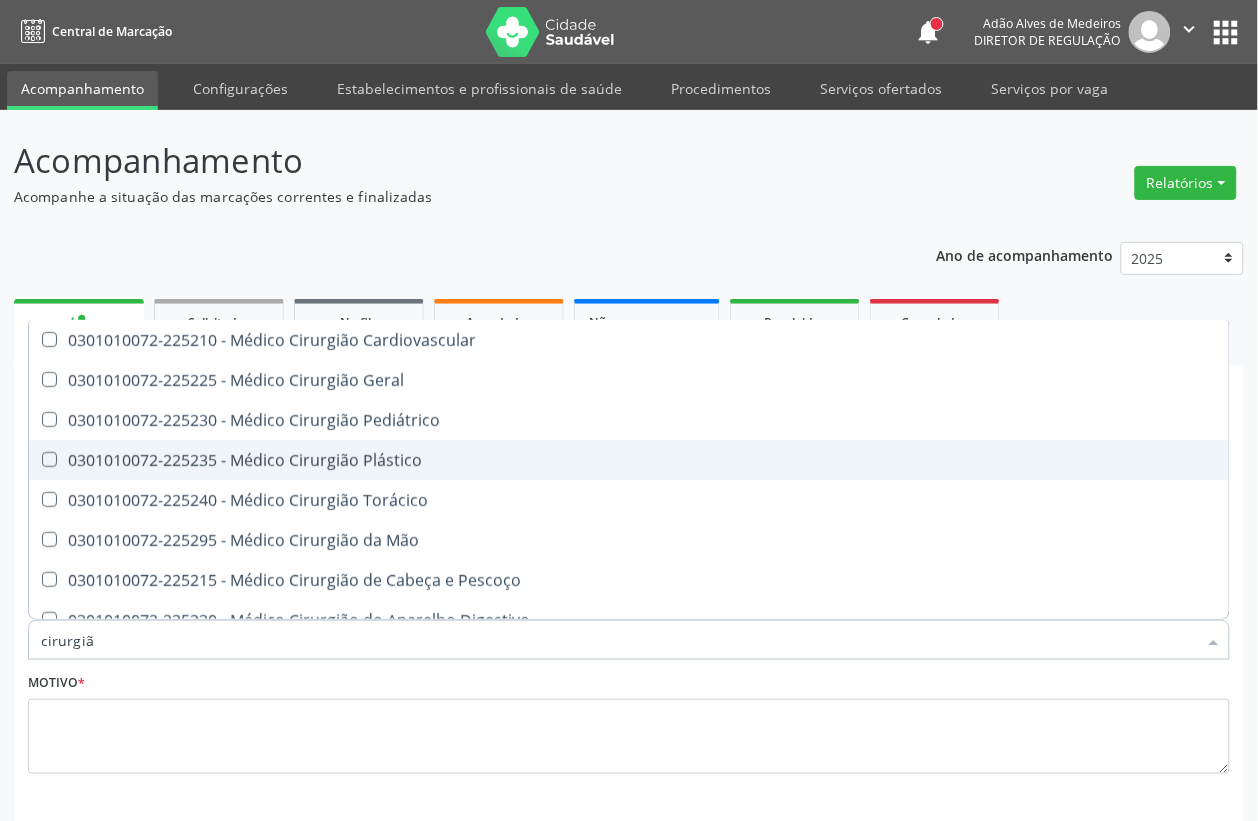 type on "cirurgião" 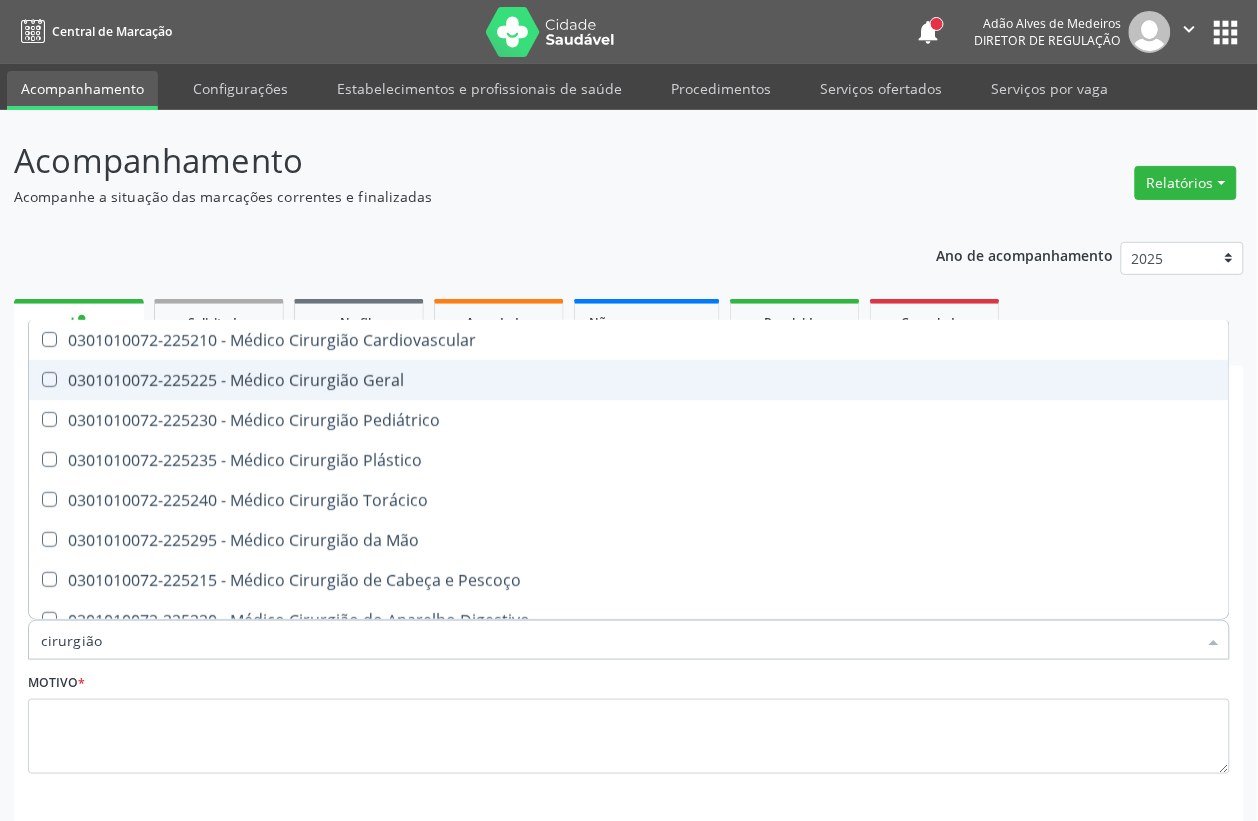 click on "0301010072-225225 - Médico Cirurgião Geral" at bounding box center (629, 380) 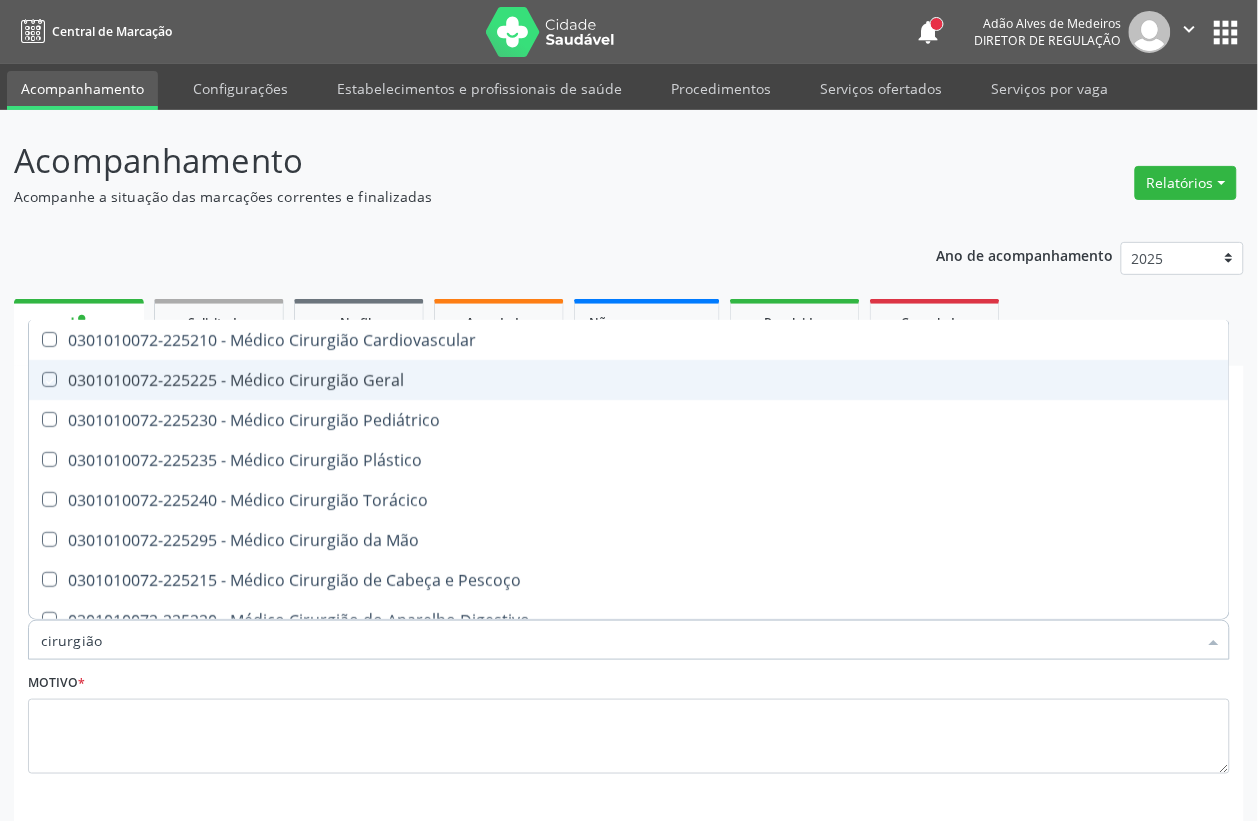 checkbox on "true" 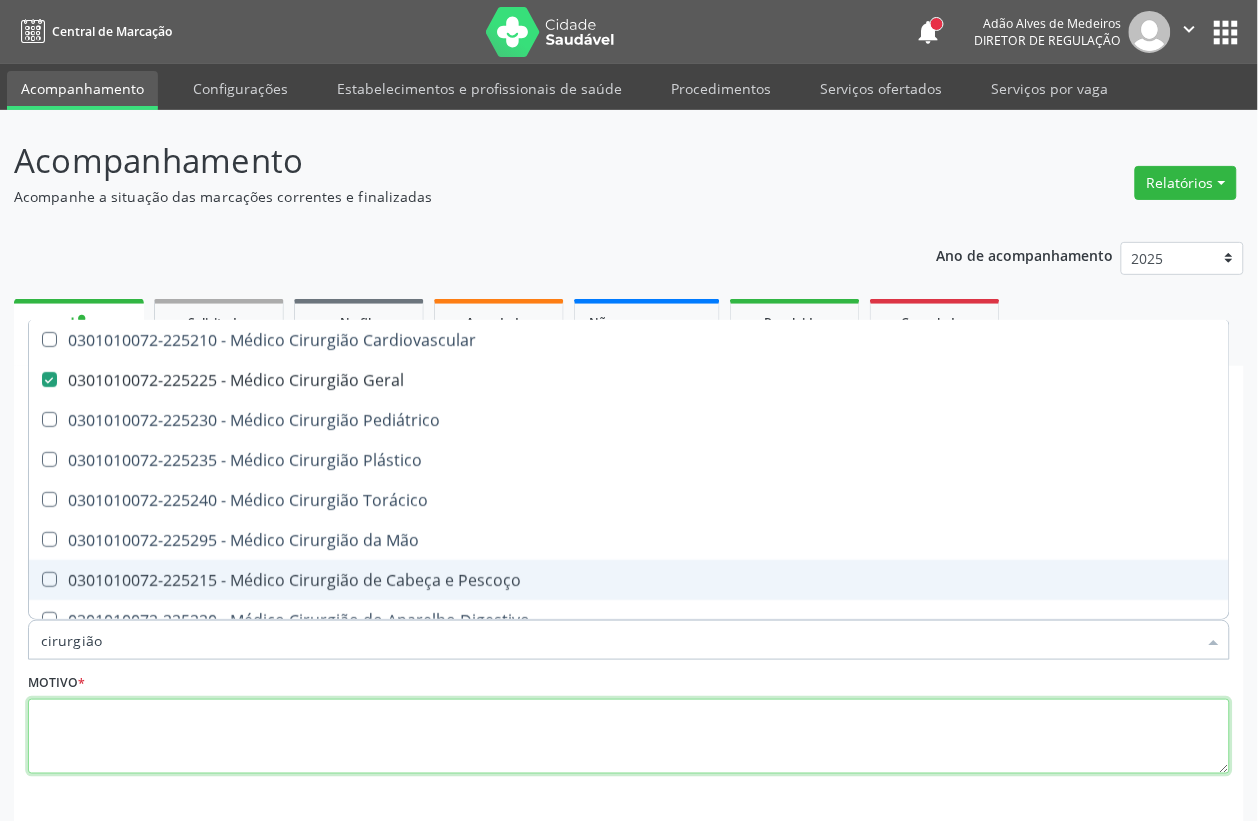 click at bounding box center (629, 737) 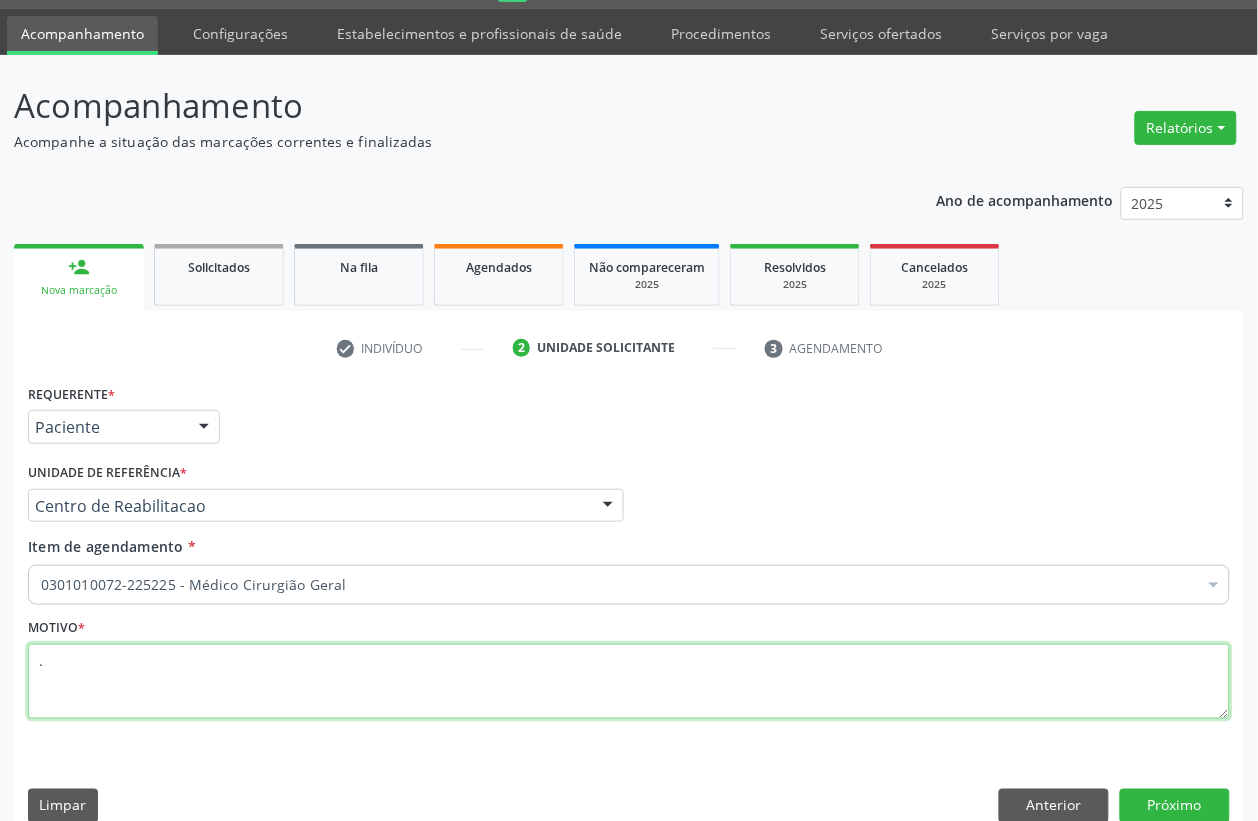 scroll, scrollTop: 85, scrollLeft: 0, axis: vertical 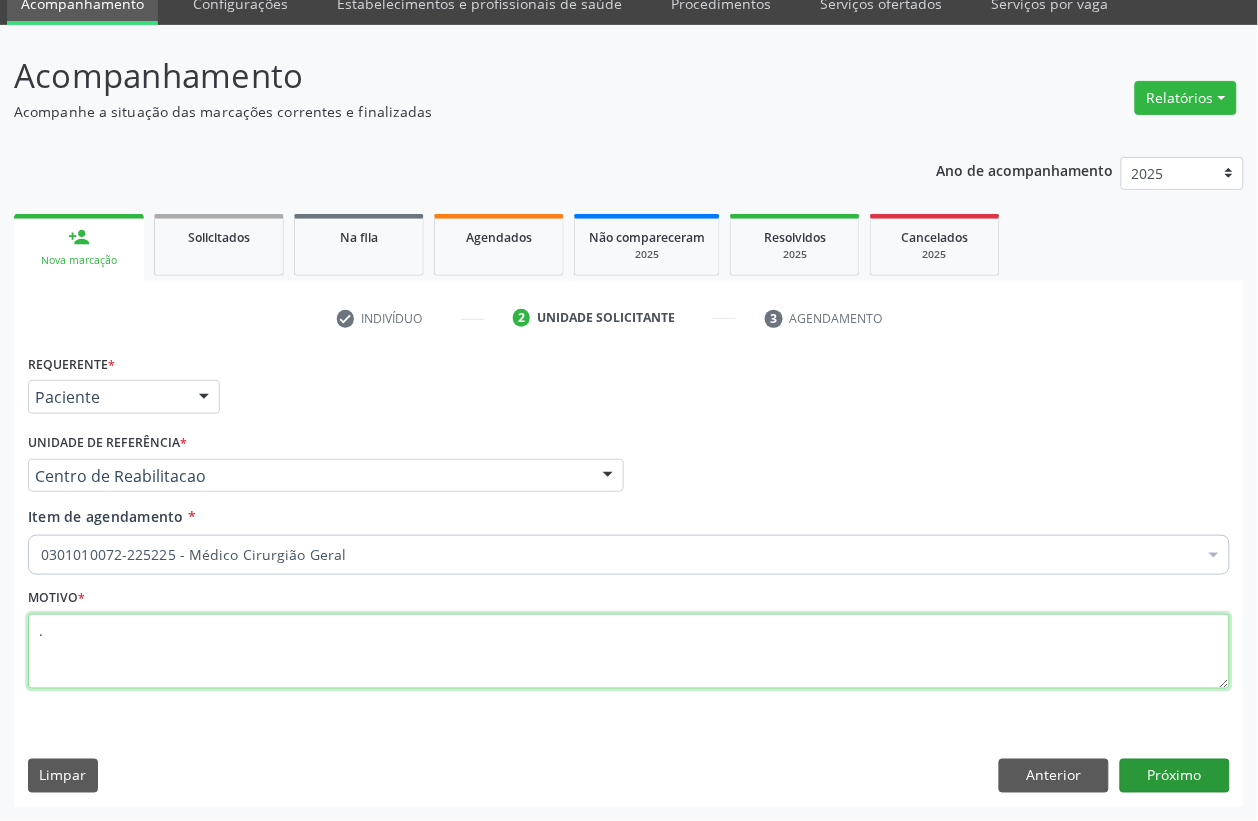 type on "." 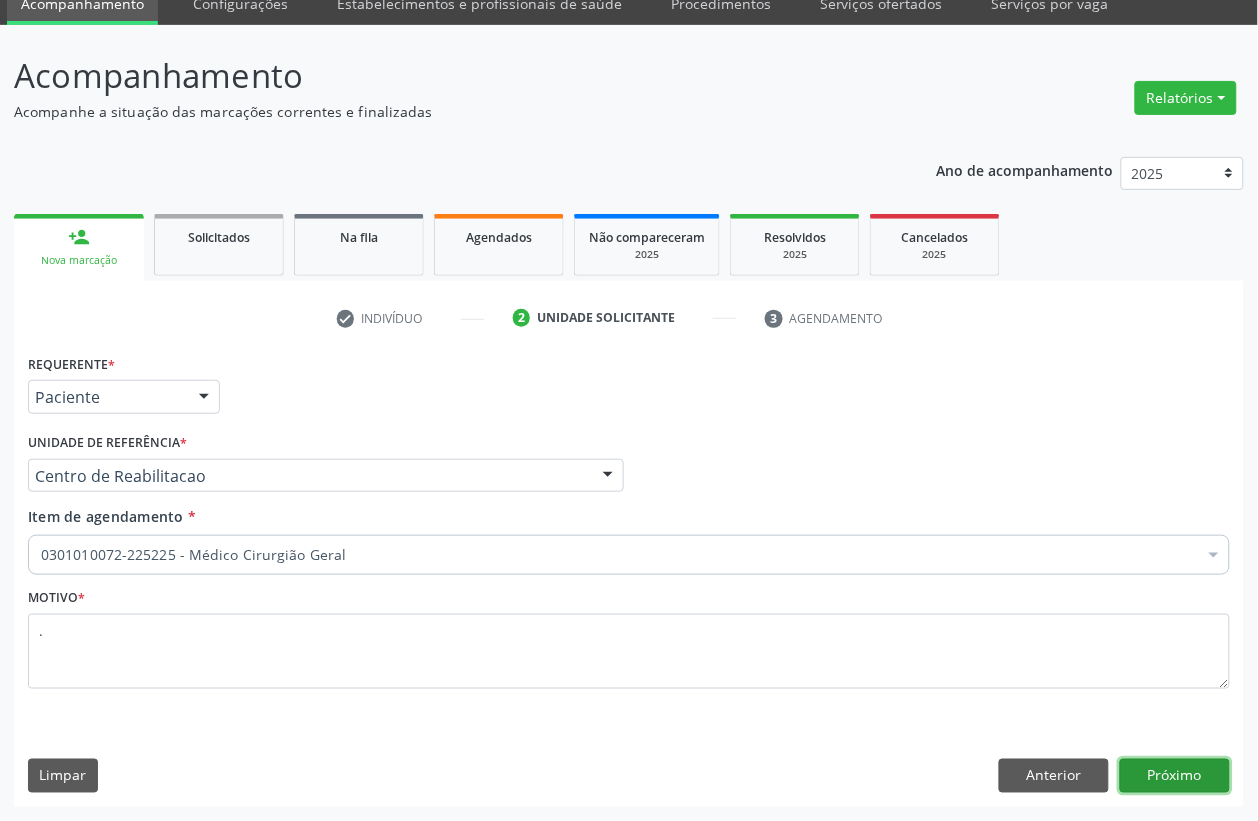 click on "Próximo" at bounding box center [1175, 776] 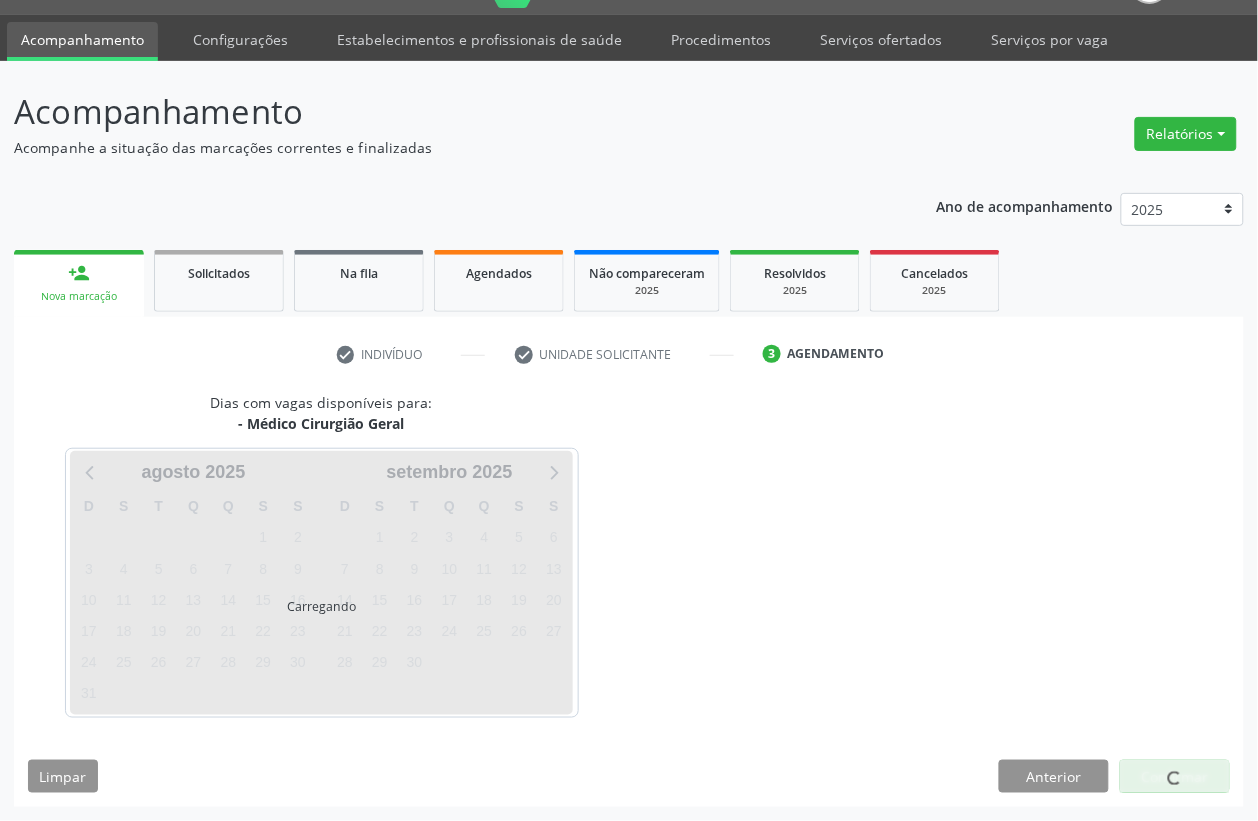 scroll, scrollTop: 50, scrollLeft: 0, axis: vertical 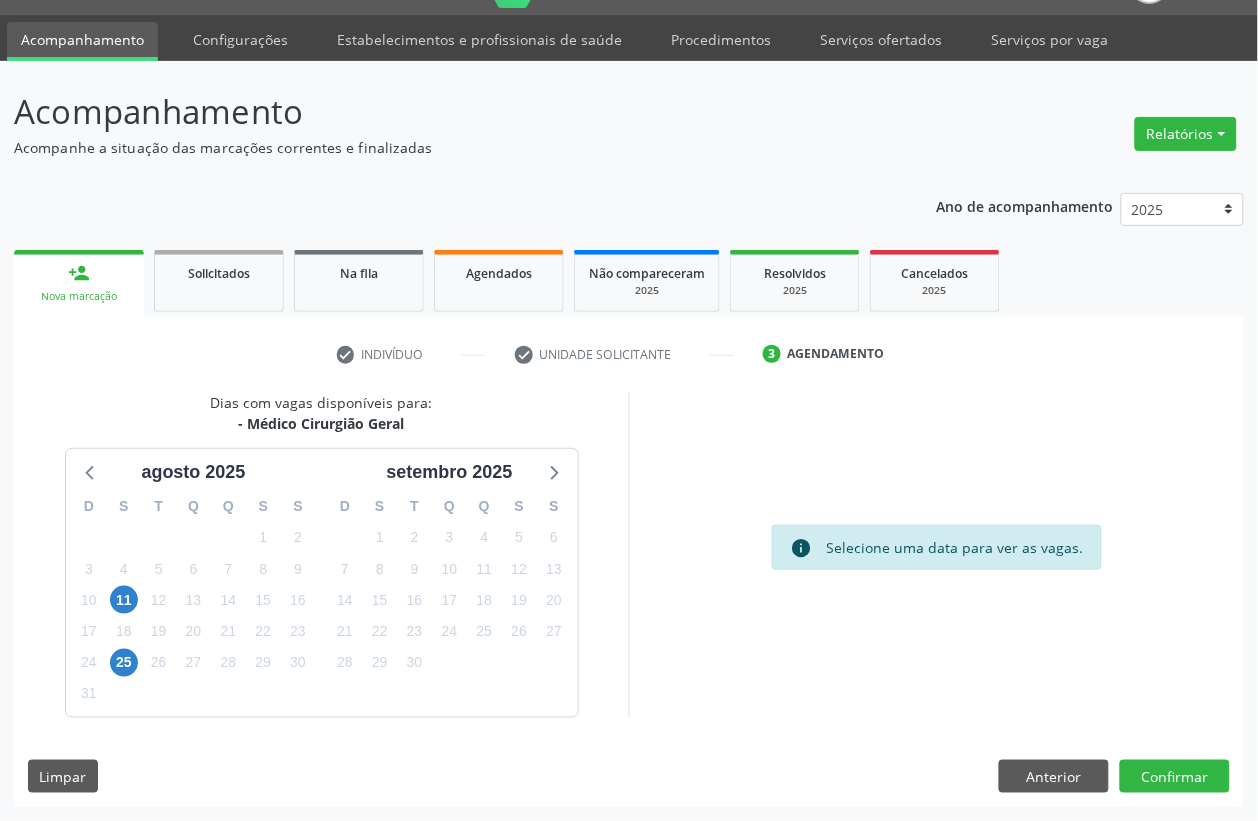 click on "11" at bounding box center [123, 600] 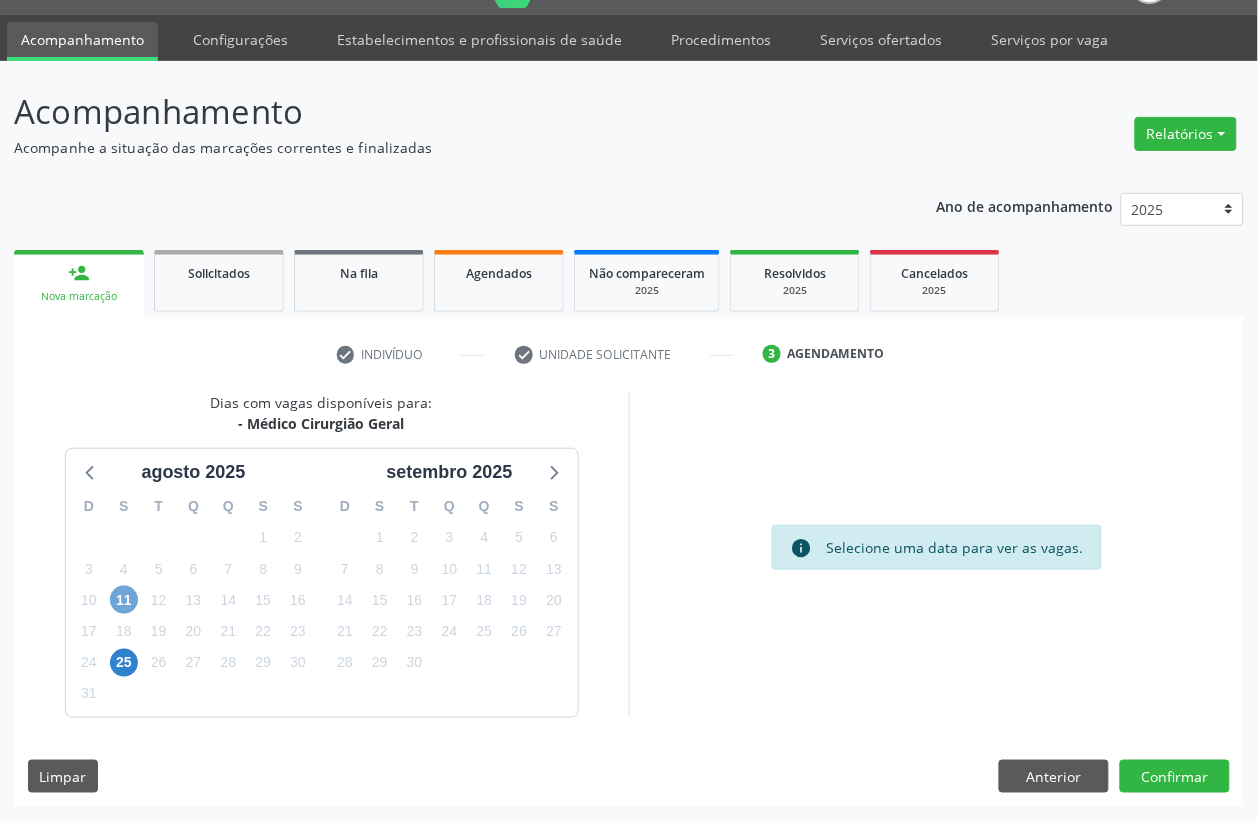 click on "11" at bounding box center [124, 600] 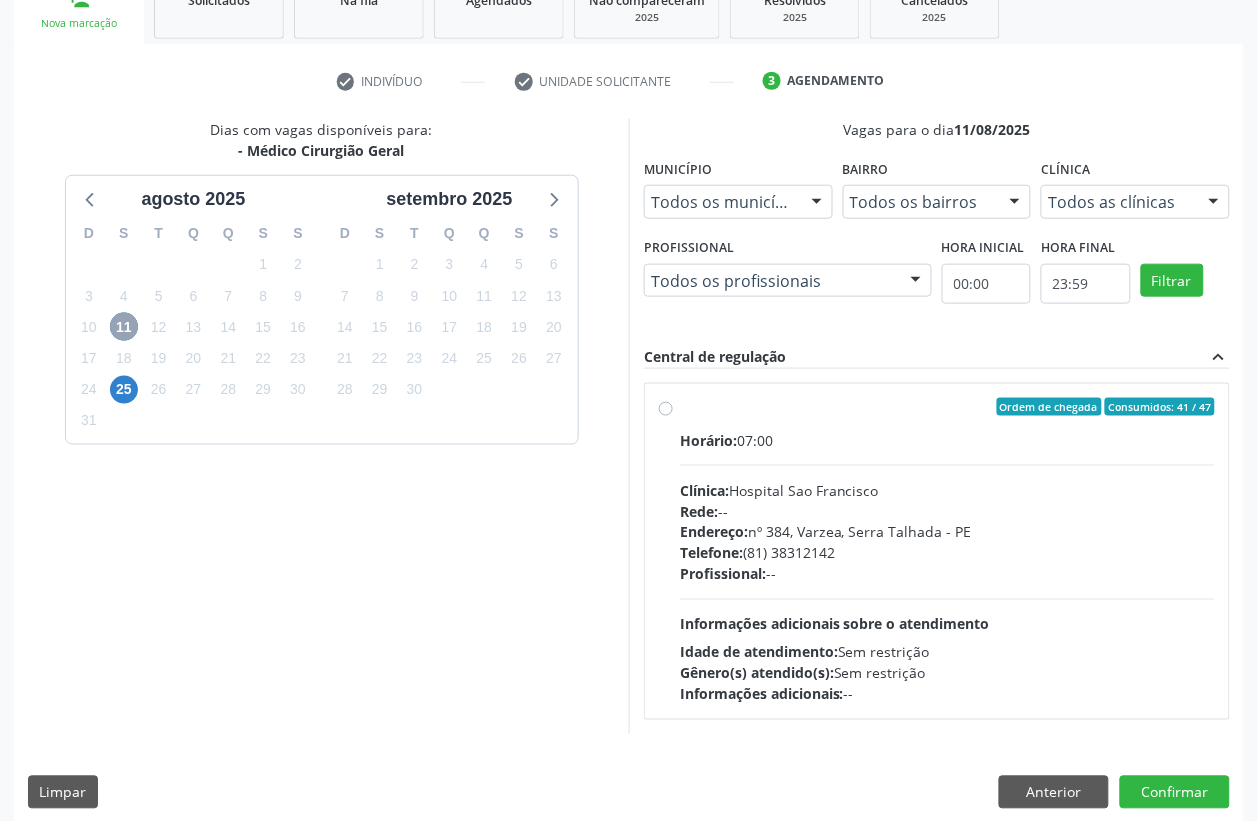 scroll, scrollTop: 338, scrollLeft: 0, axis: vertical 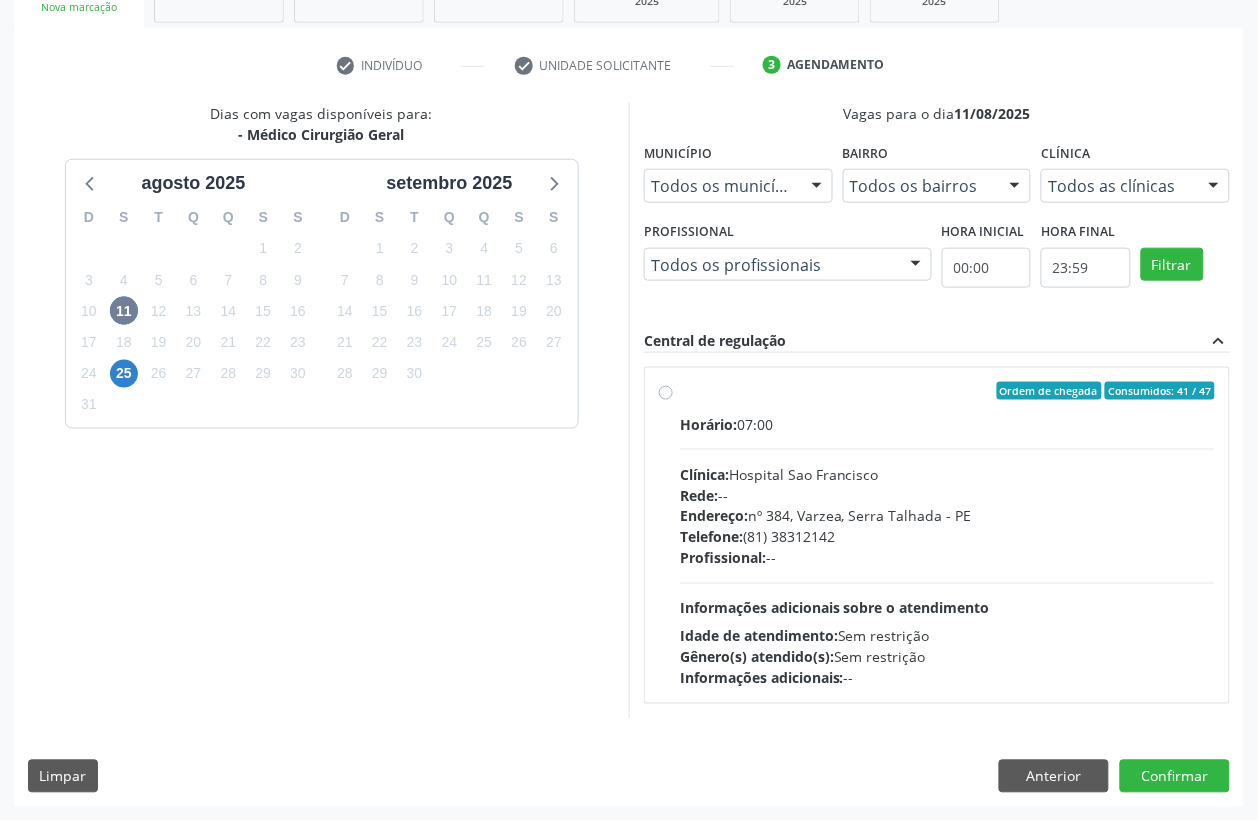 click on "Horário:   07:00
Clínica:  Hospital Sao Francisco
Rede:
--
Endereço:   nº 384, Varzea, [CITY] - [STATE]
Telefone:   [PHONE]
Profissional:
--
Informações adicionais sobre o atendimento
Idade de atendimento:
Sem restrição
Gênero(s) atendido(s):
Sem restrição
Informações adicionais:
--" at bounding box center [947, 551] 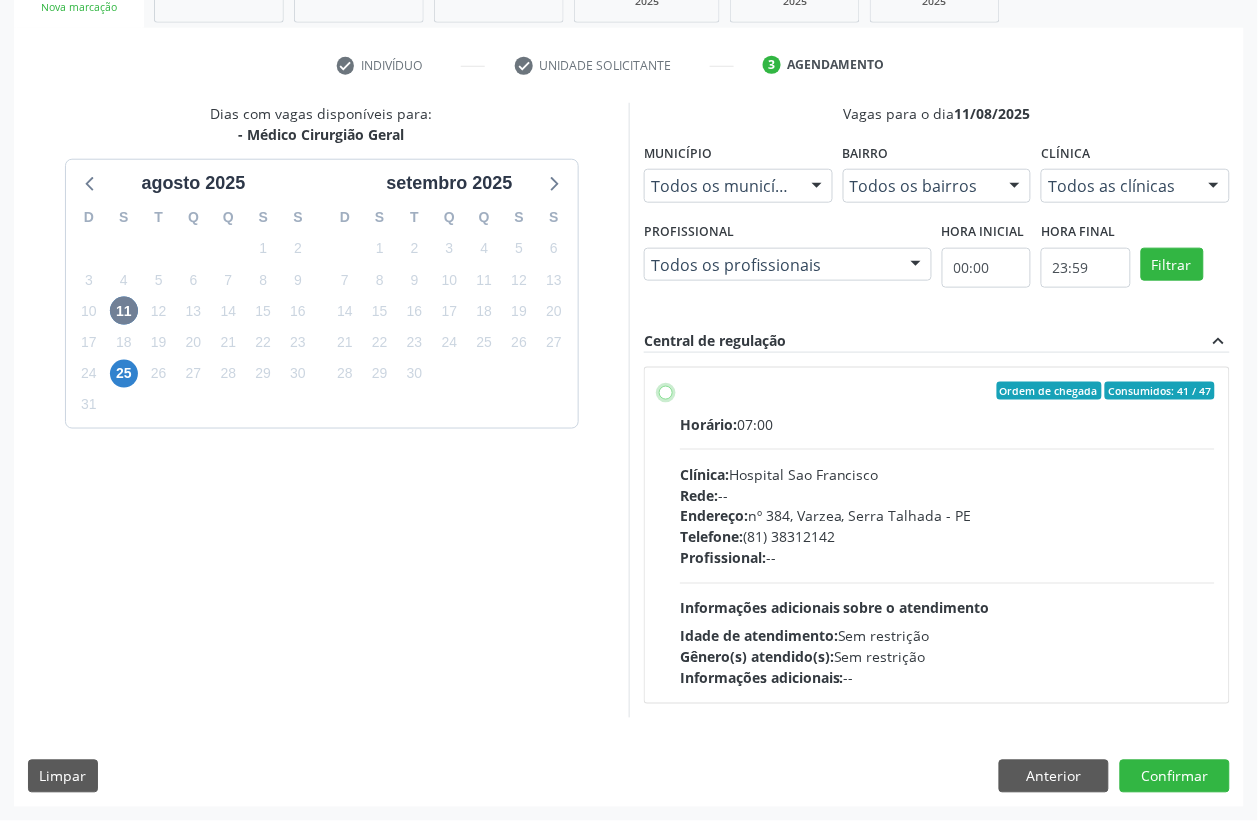 click on "Ordem de chegada
Consumidos: 41 / 47
Horário:   07:00
Clínica:  Hospital Sao Francisco
Rede:
--
Endereço:   nº 384, Varzea, [CITY] - [STATE]
Telefone:   [PHONE]
Profissional:
--
Informações adicionais sobre o atendimento
Idade de atendimento:
Sem restrição
Gênero(s) atendido(s):
Sem restrição
Informações adicionais:
--" at bounding box center [666, 391] 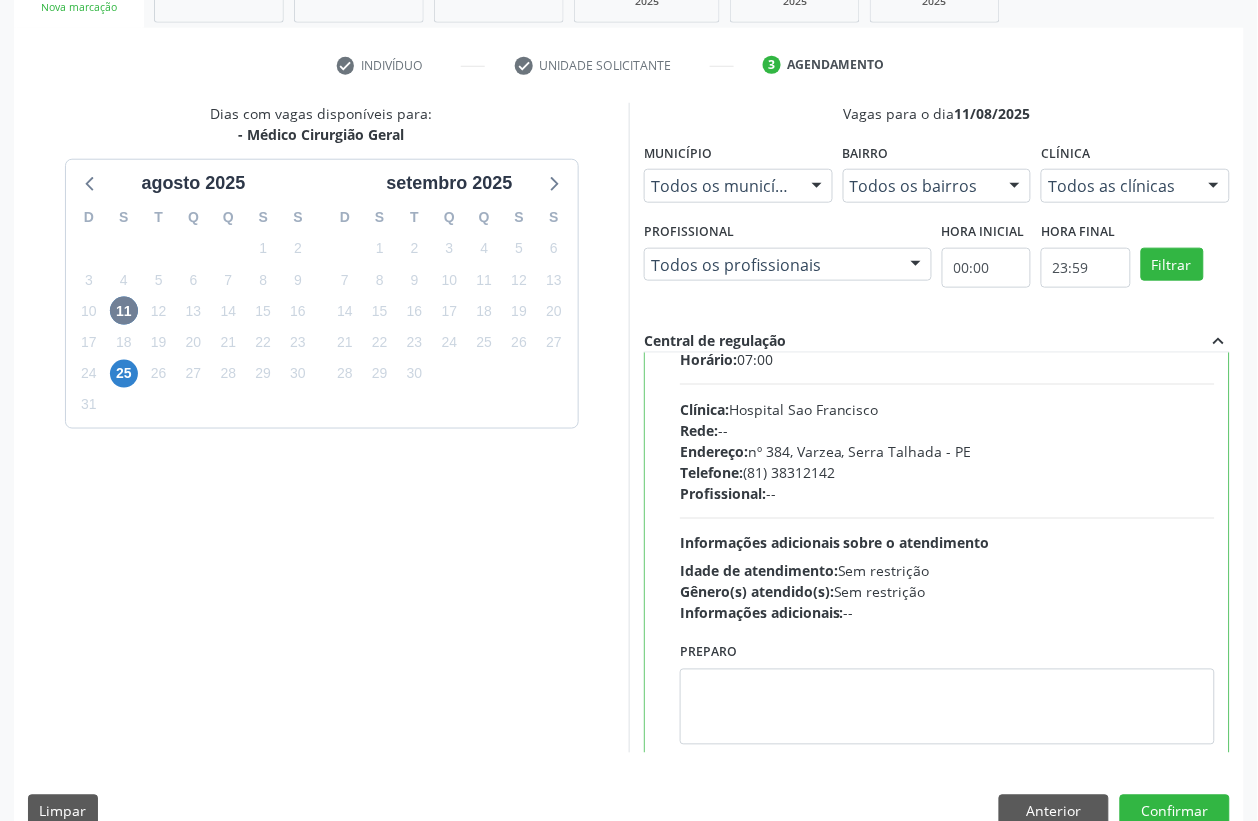 scroll, scrollTop: 100, scrollLeft: 0, axis: vertical 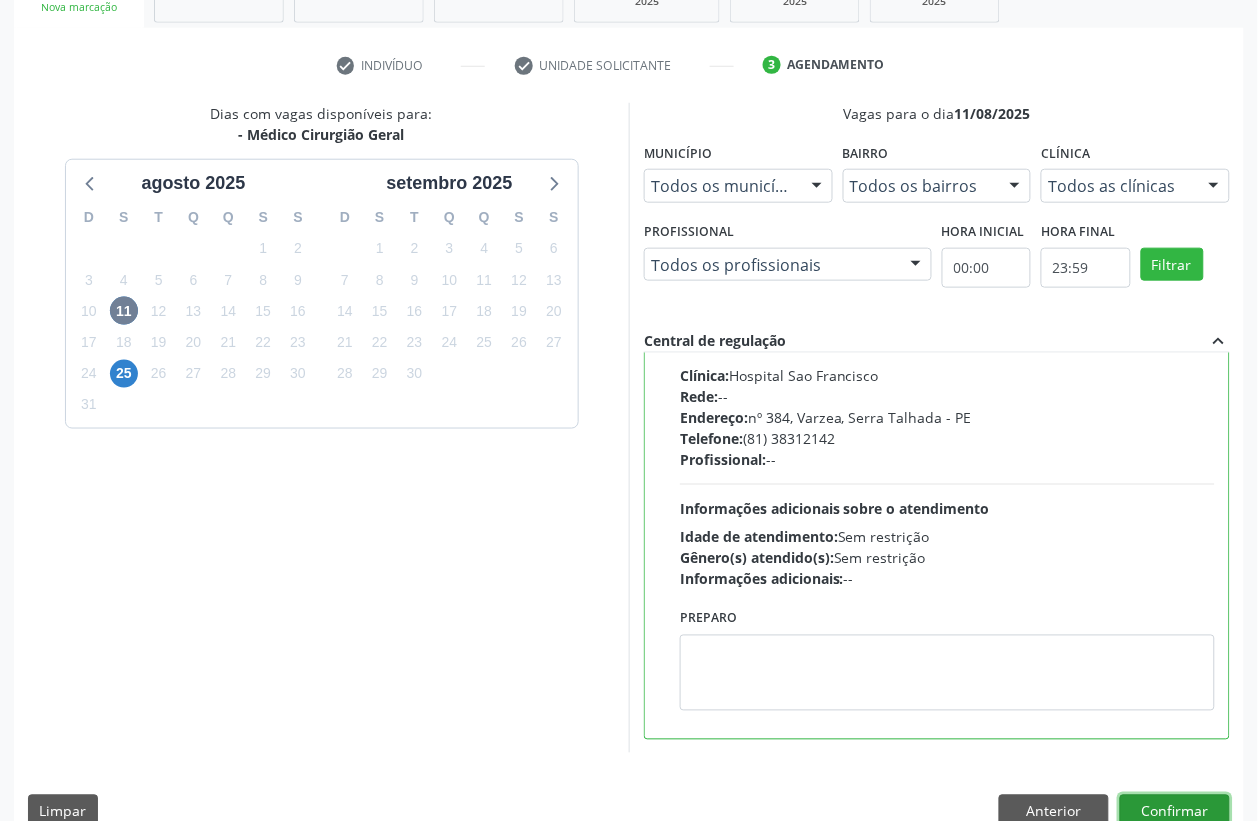 click on "Confirmar" at bounding box center (1175, 812) 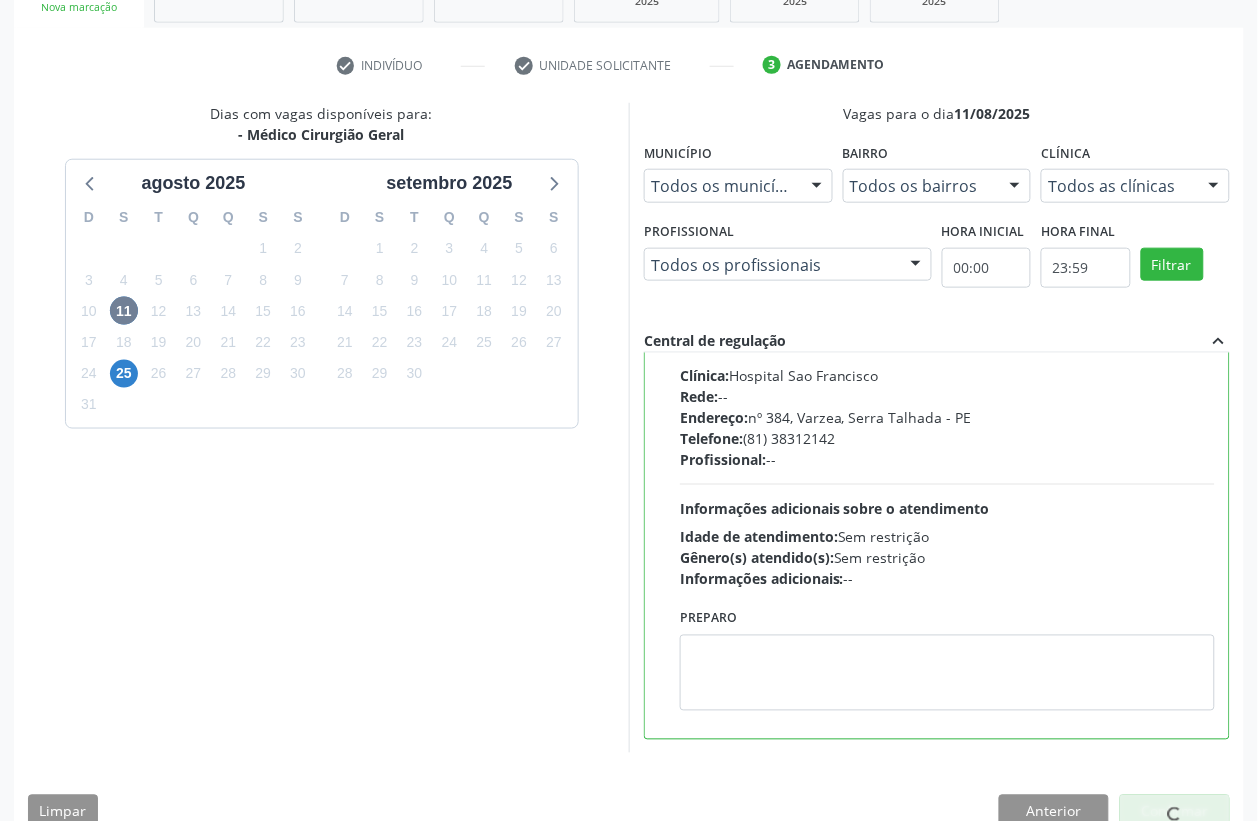 scroll, scrollTop: 0, scrollLeft: 0, axis: both 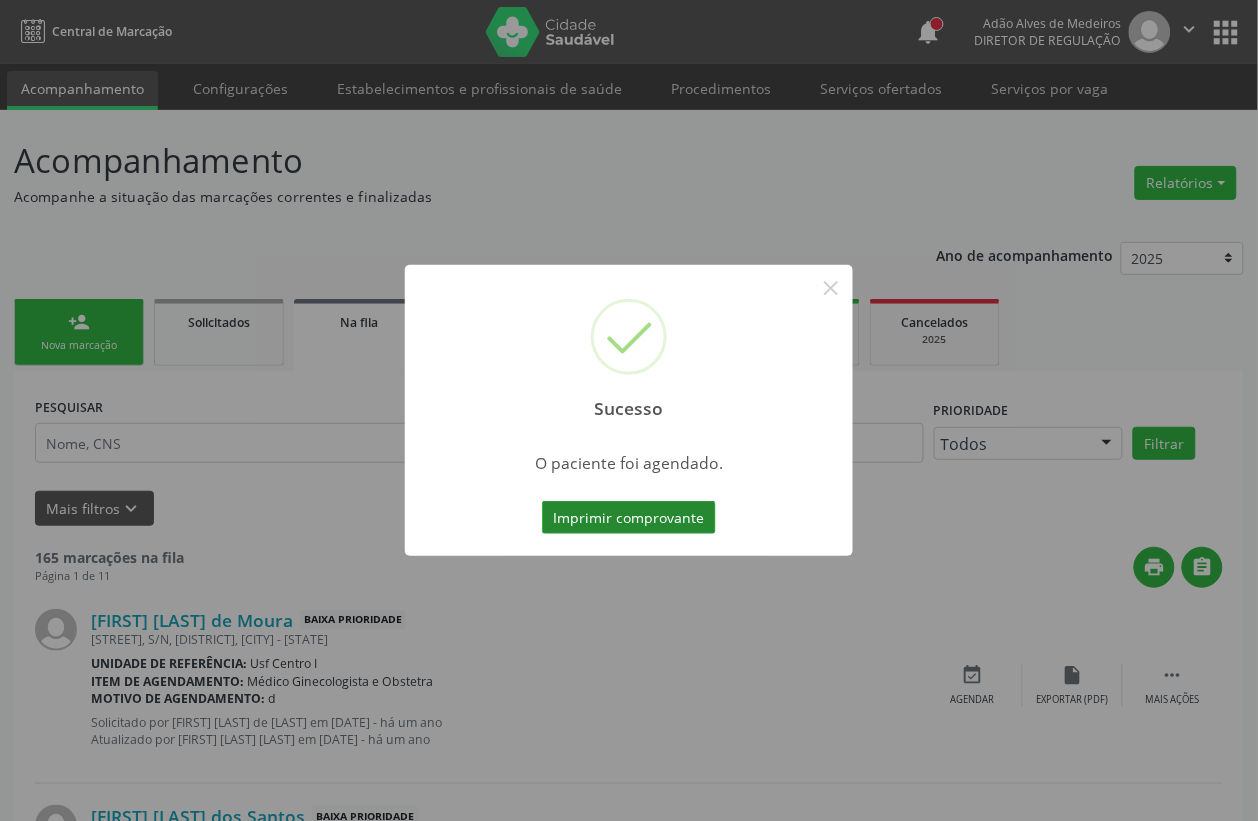 click on "Imprimir comprovante" at bounding box center (629, 518) 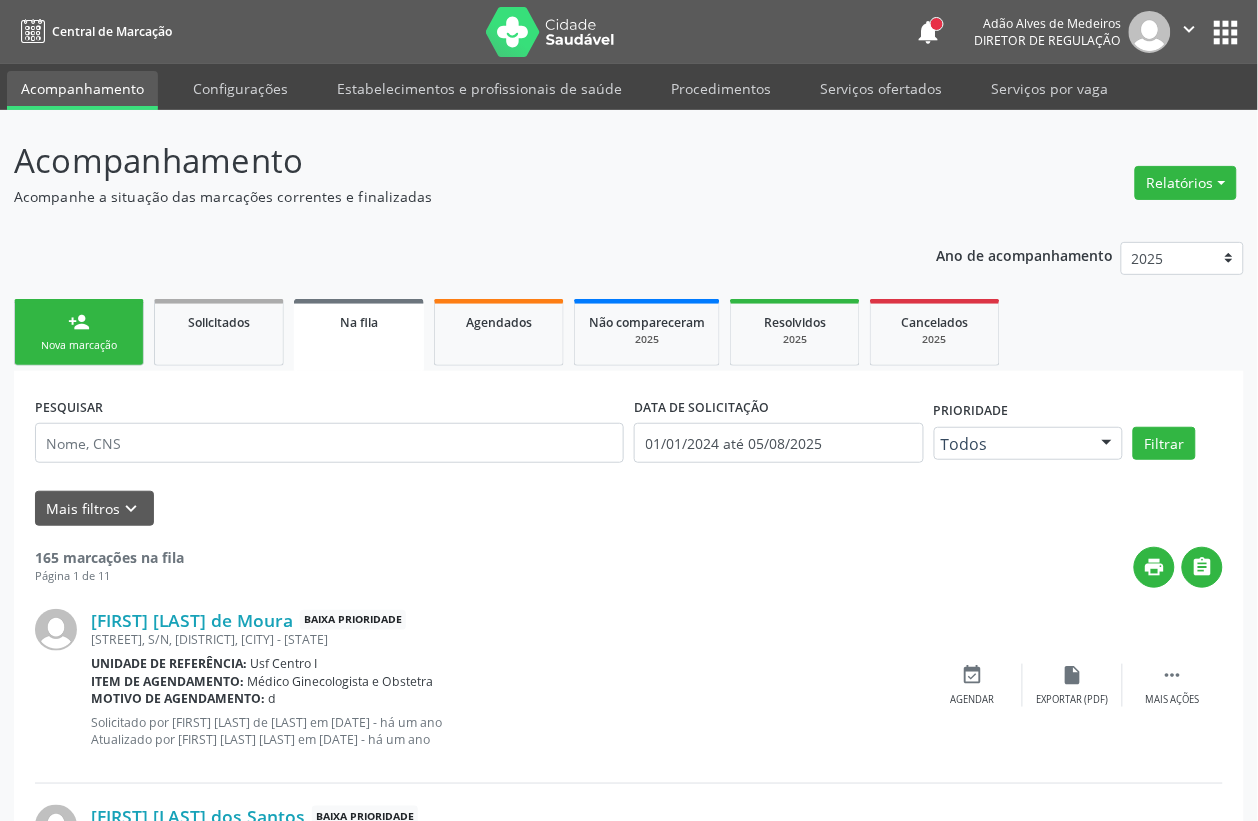 click on "Nova marcação" at bounding box center [79, 345] 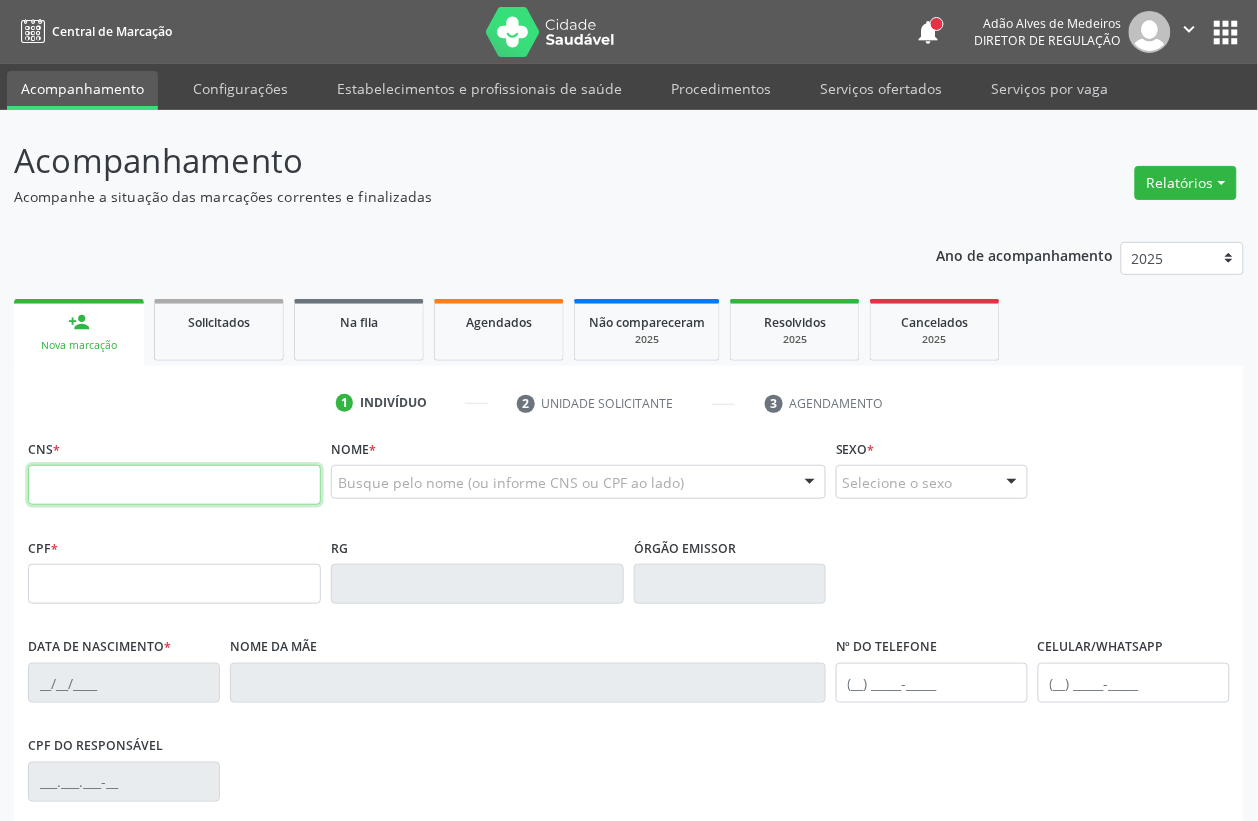 click at bounding box center [174, 485] 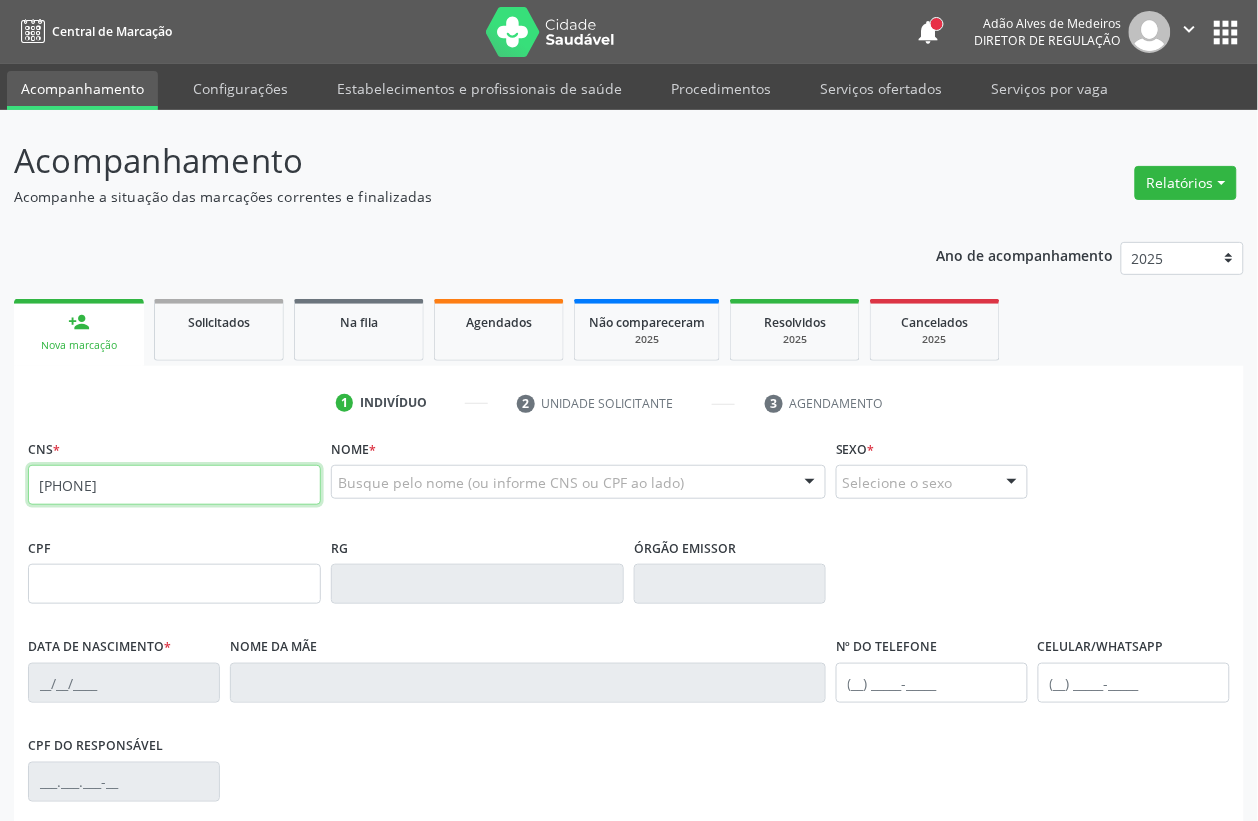 type on "[PHONE]" 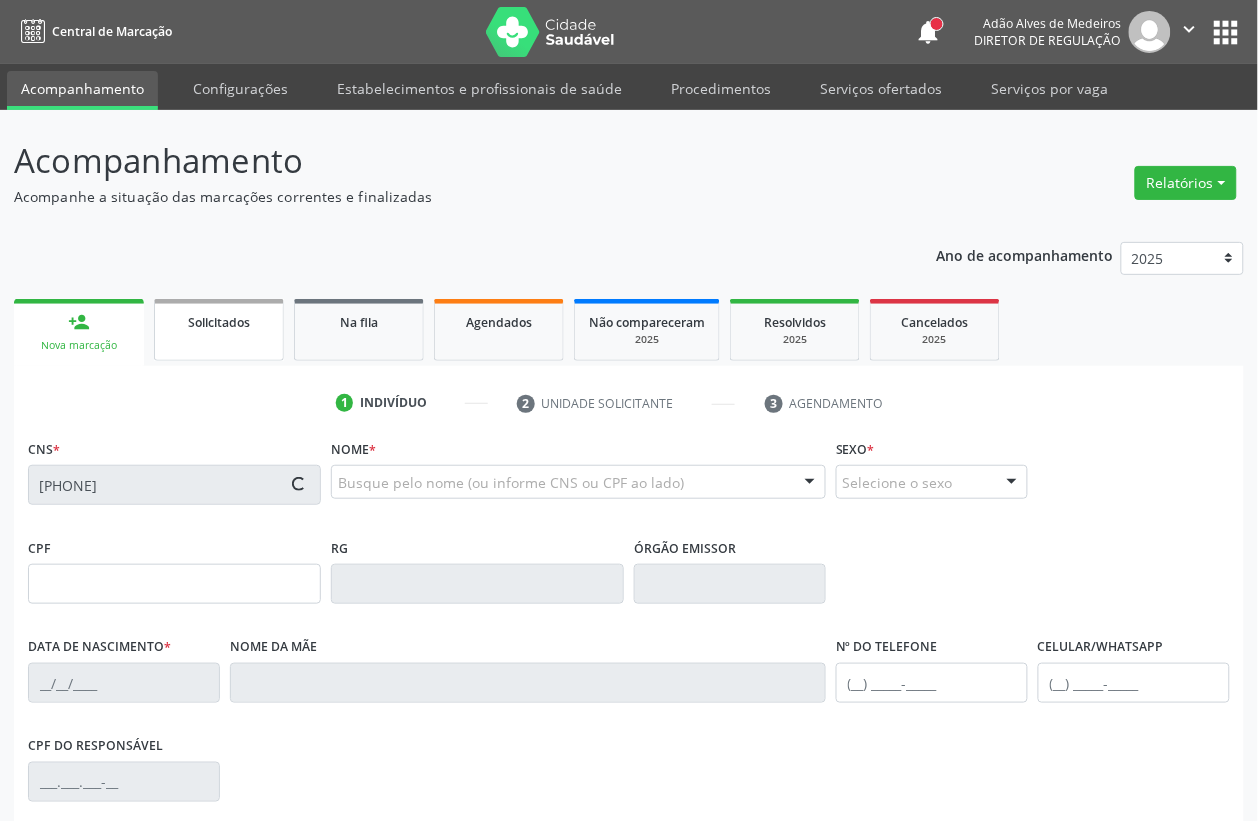 type on "[DATE]" 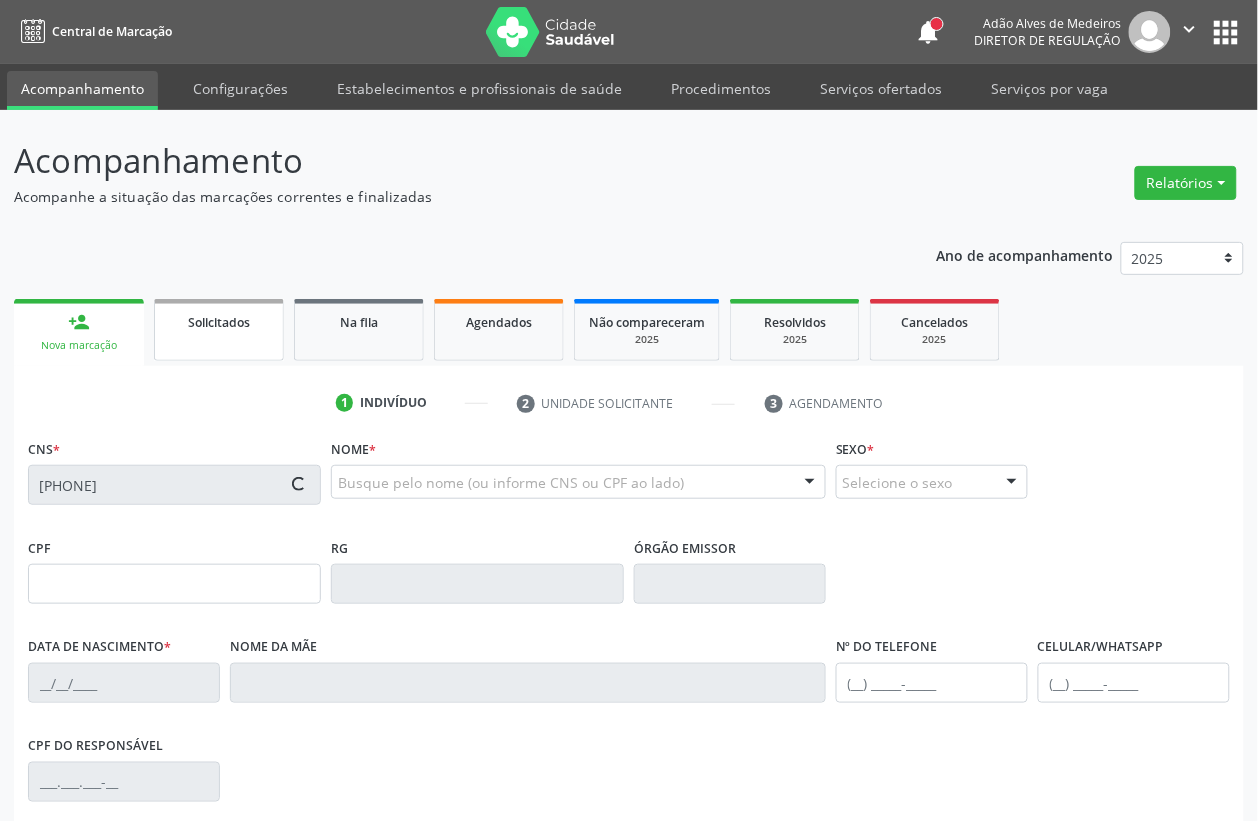 type on "[FIRST] [LAST] de [LAST]" 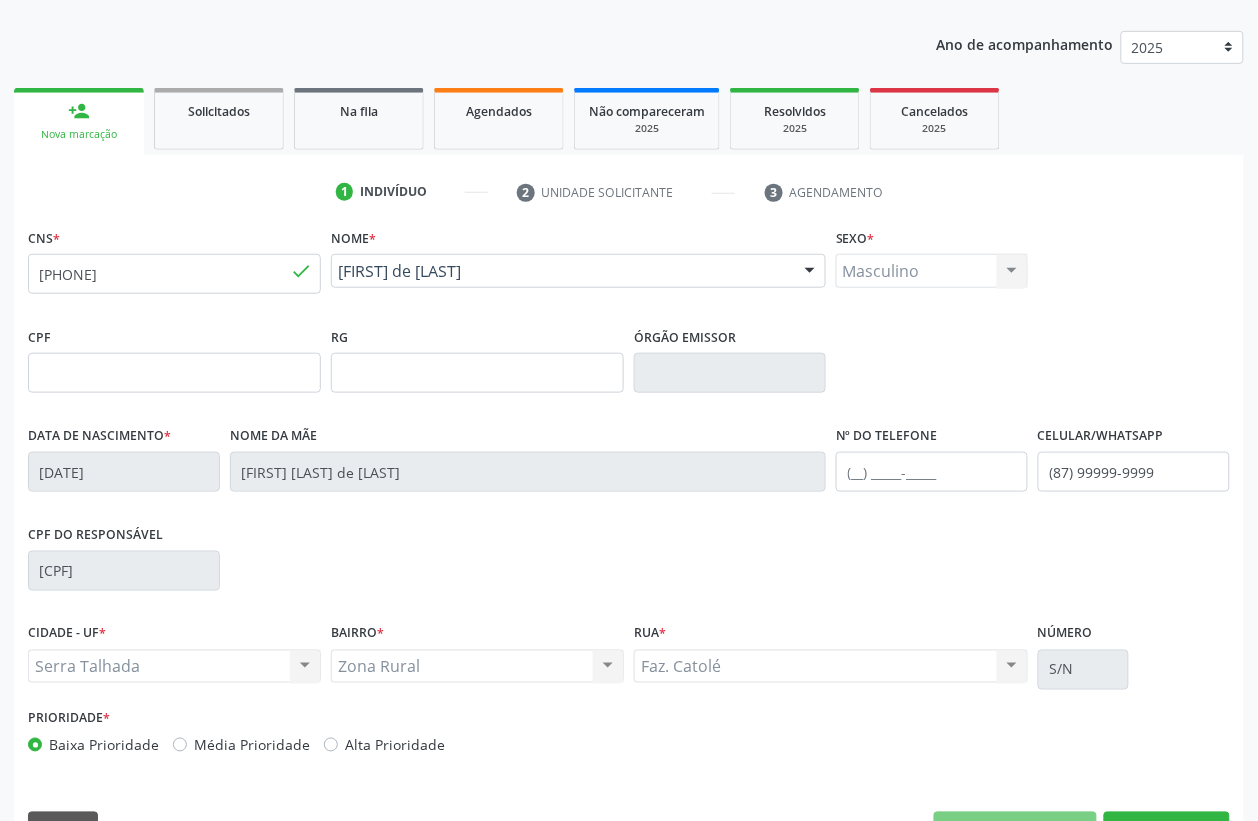 scroll, scrollTop: 263, scrollLeft: 0, axis: vertical 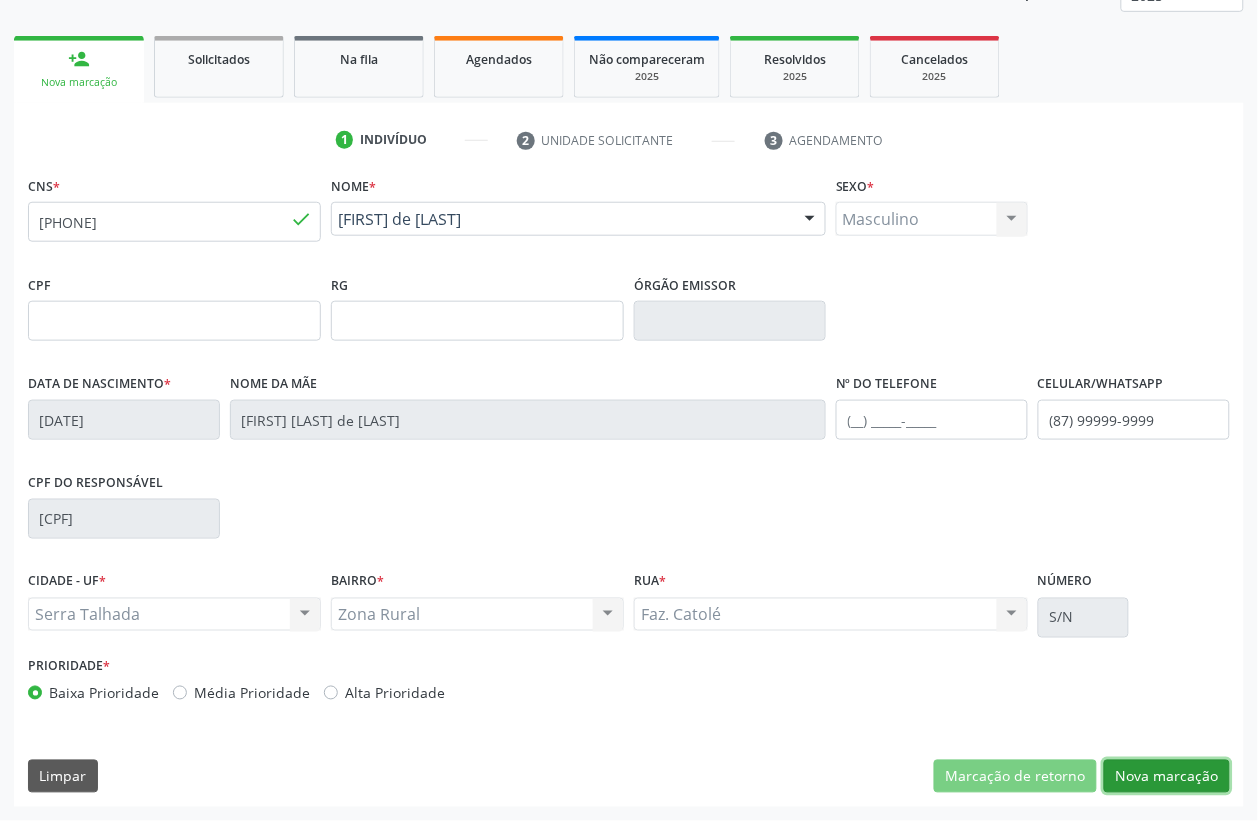 click on "Nova marcação" at bounding box center [1167, 777] 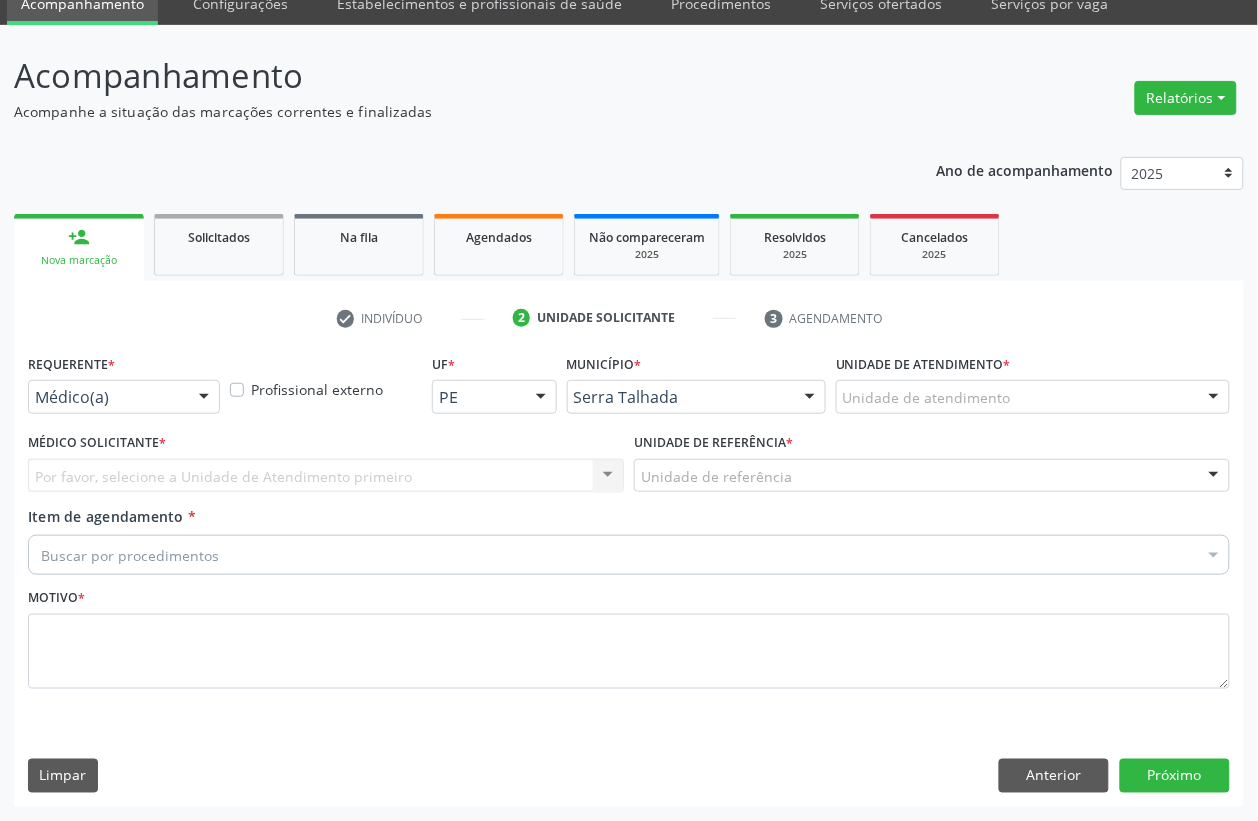 scroll, scrollTop: 85, scrollLeft: 0, axis: vertical 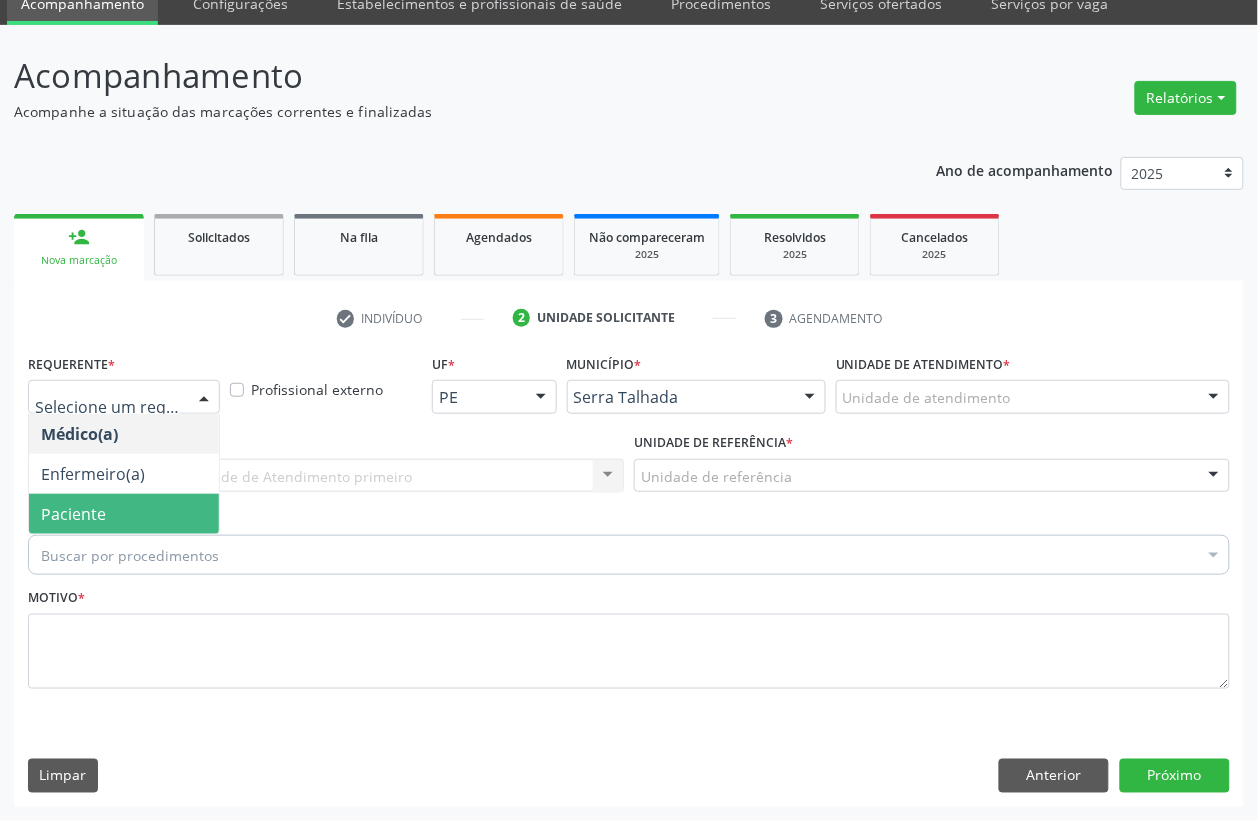click on "Paciente" at bounding box center [124, 514] 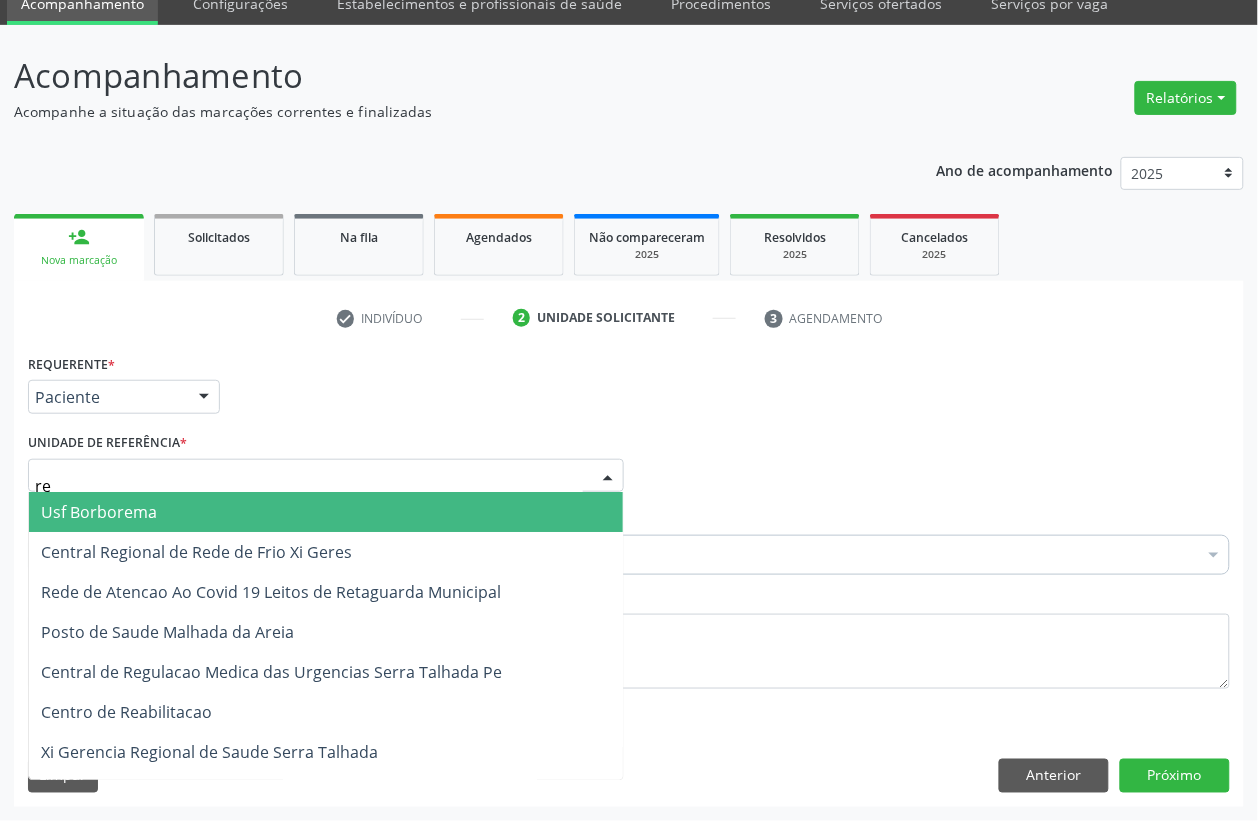 type on "rea" 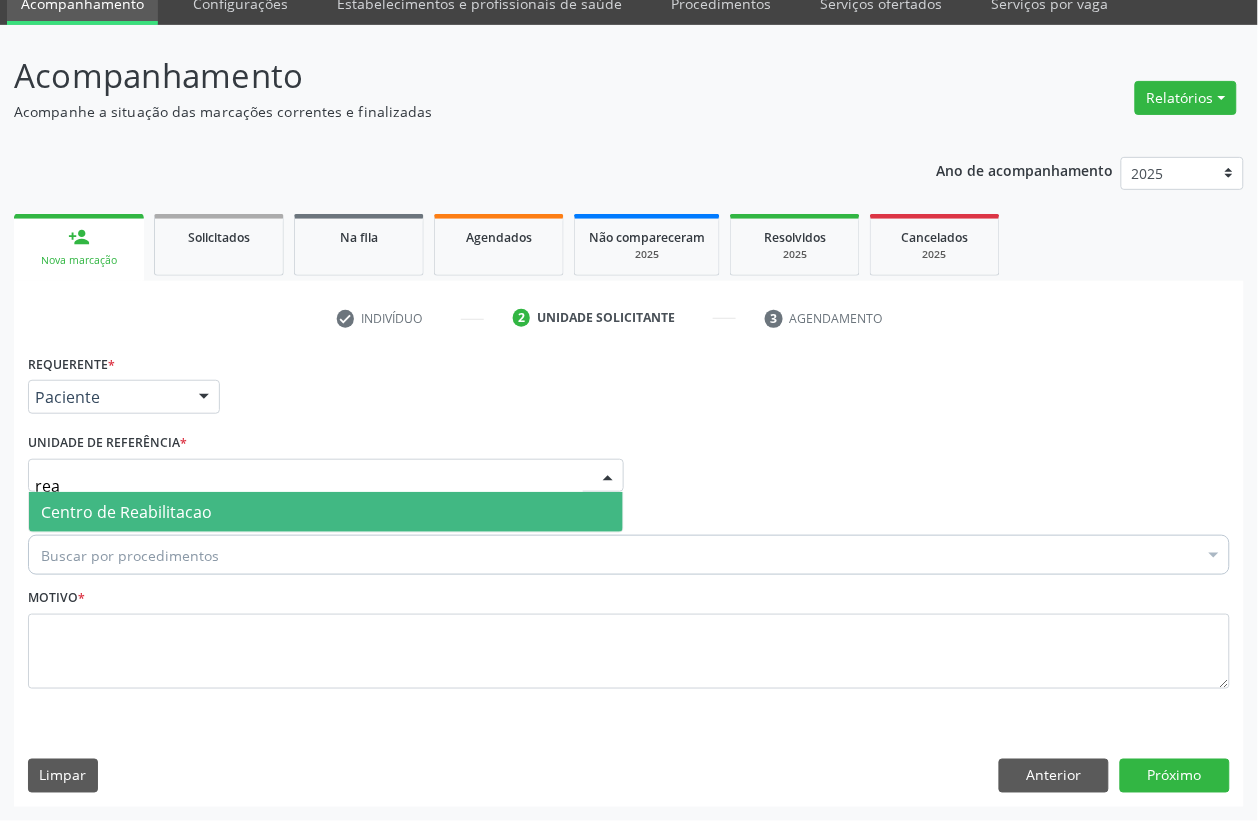 click on "Centro de Reabilitacao" at bounding box center [326, 512] 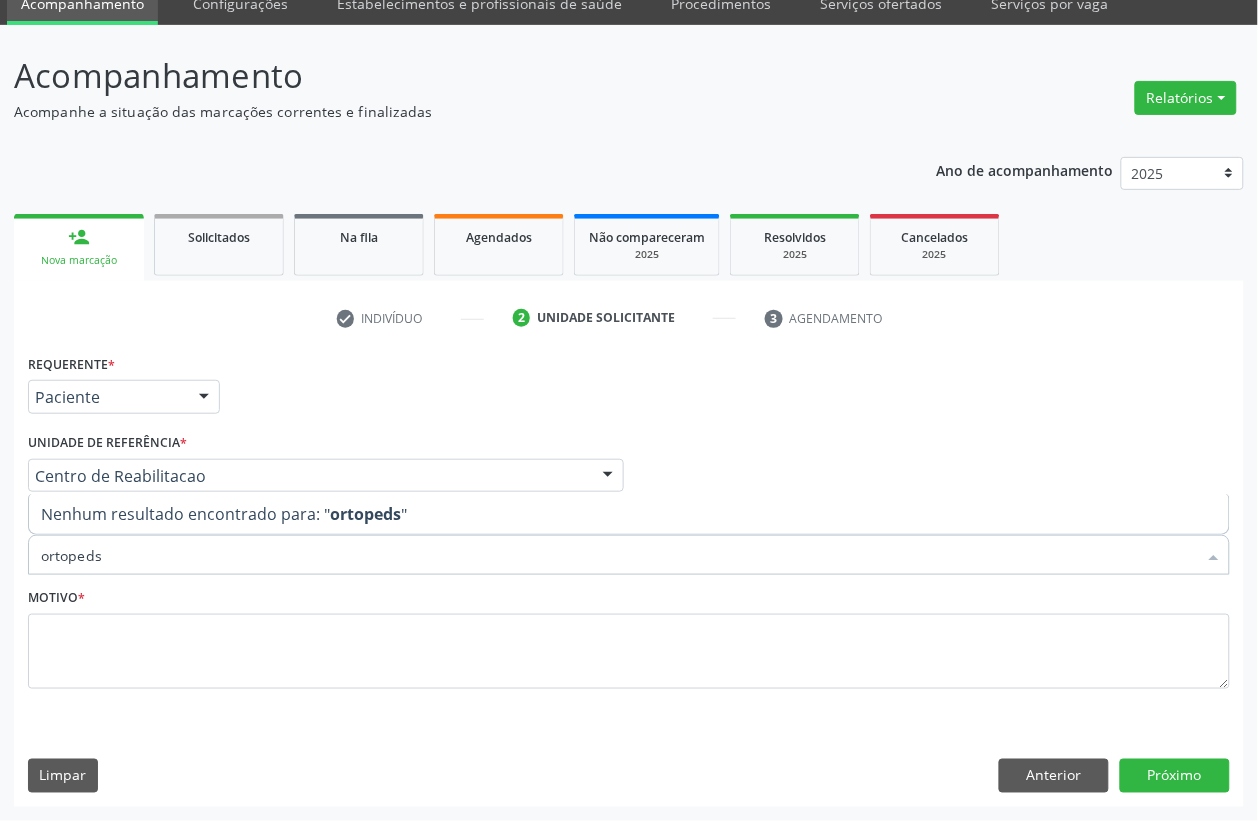 type on "ortoped" 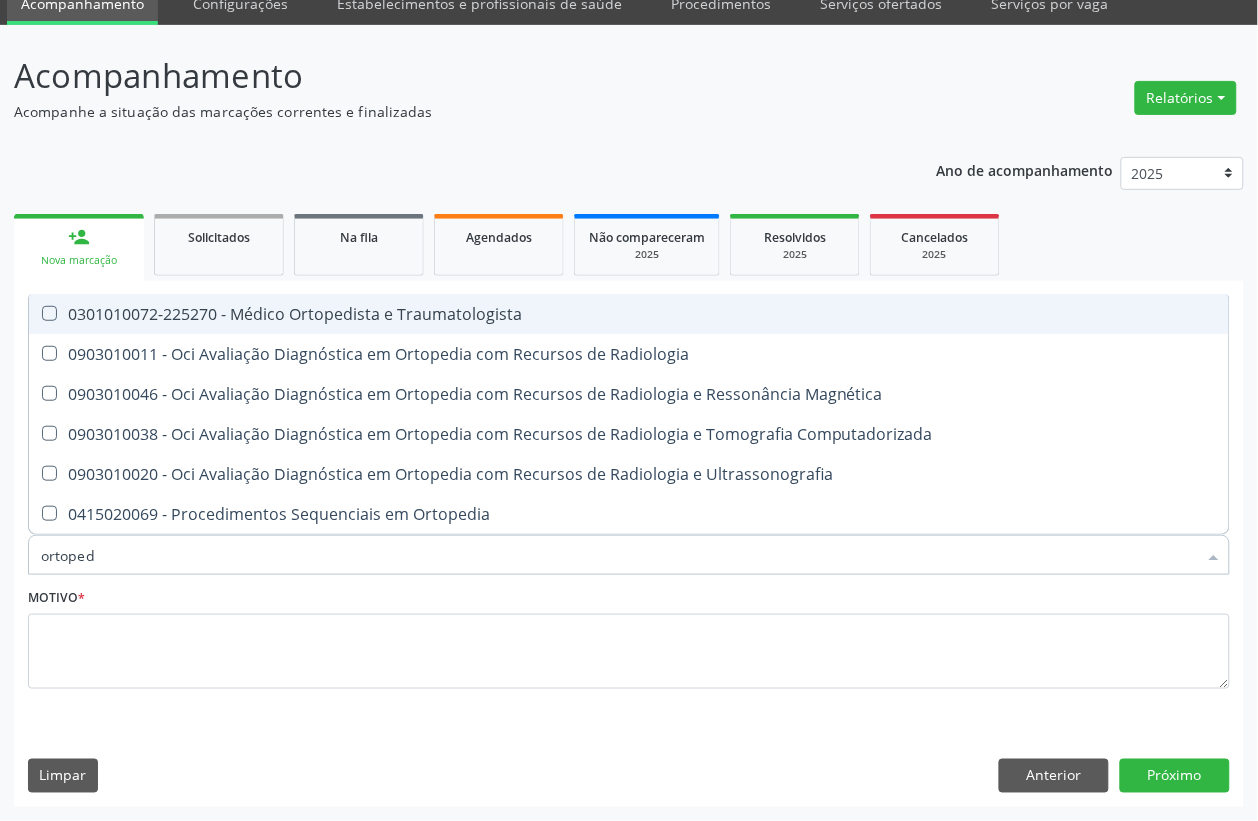click on "0301010072-225270 - Médico Ortopedista e Traumatologista" at bounding box center [629, 314] 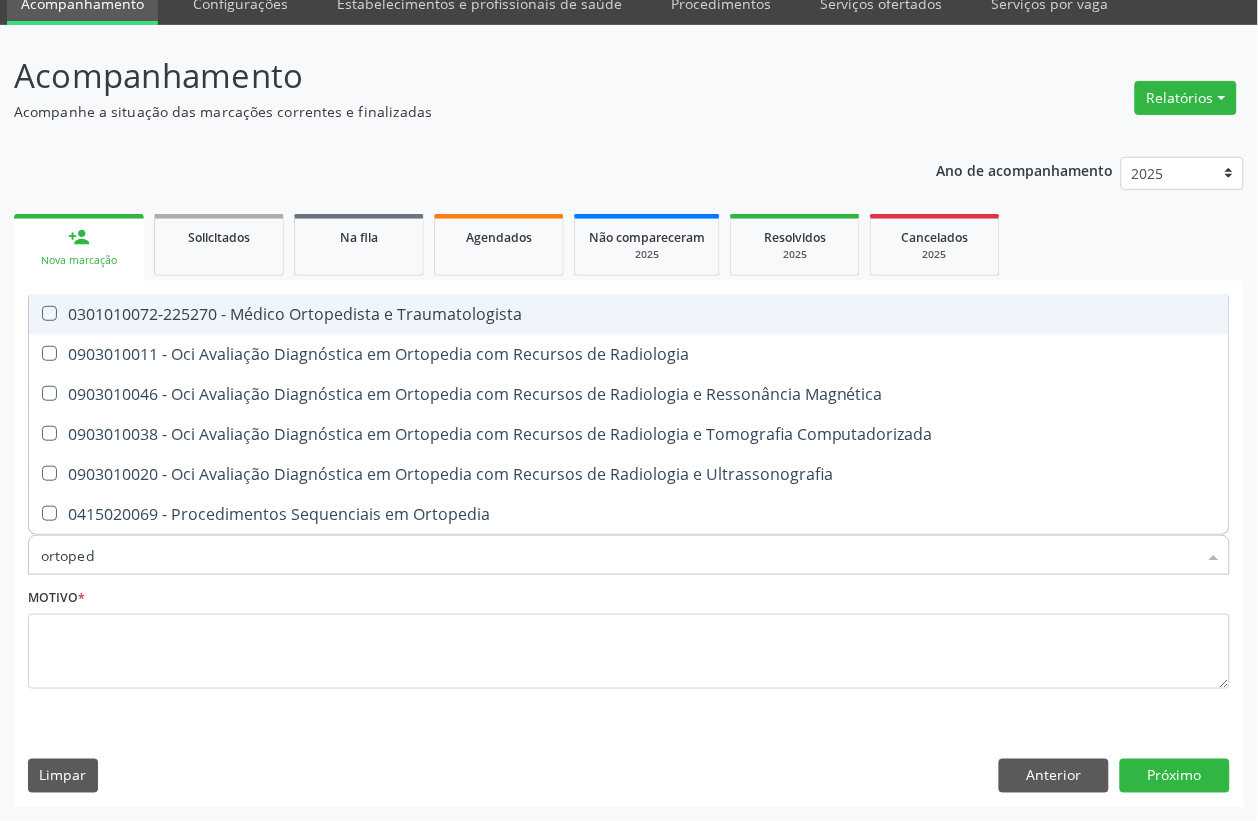 checkbox on "true" 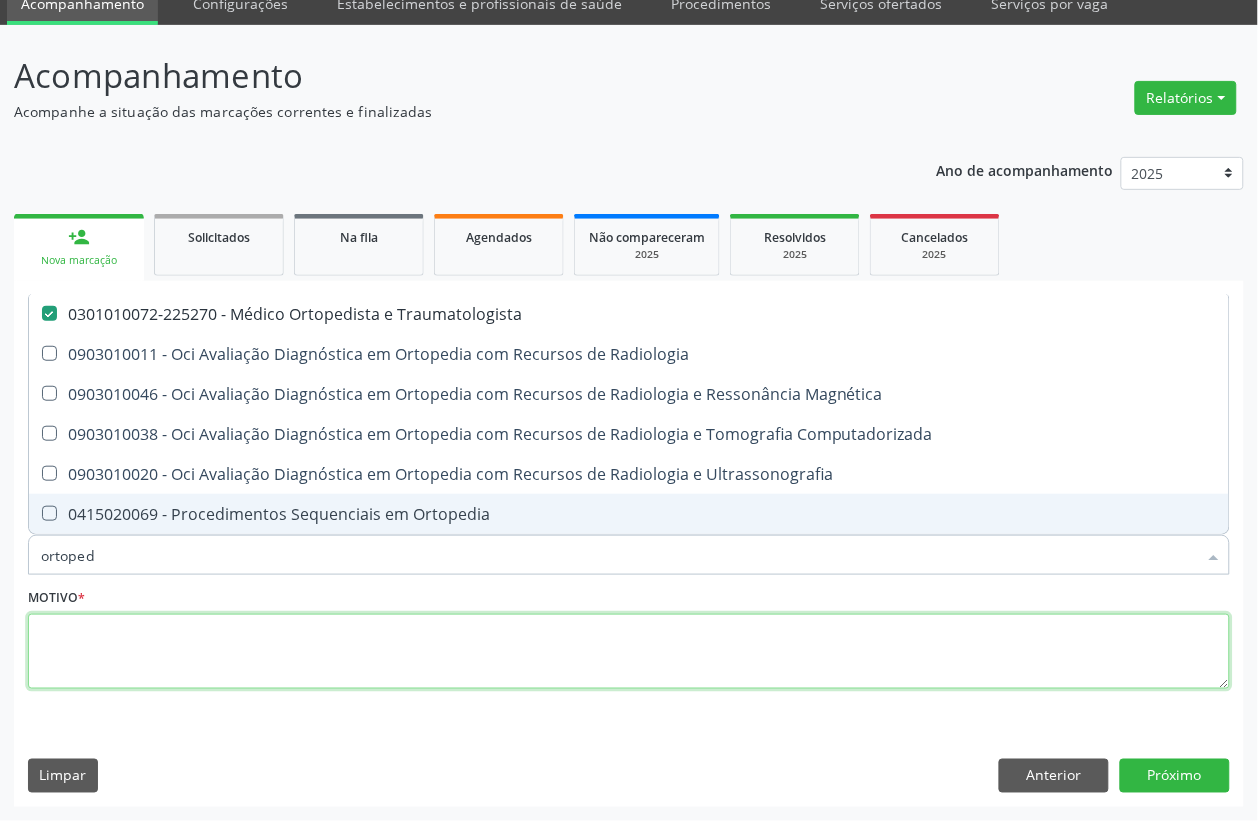 click at bounding box center [629, 652] 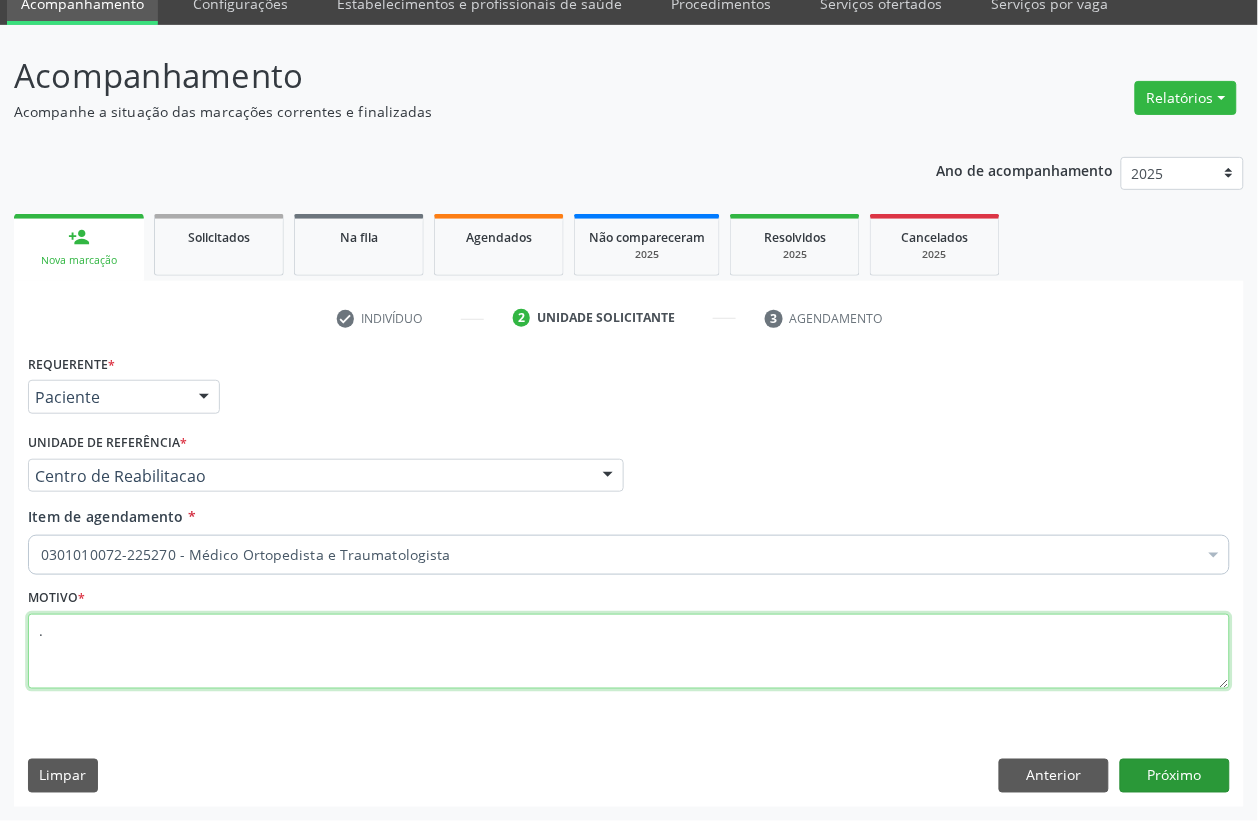 type on "." 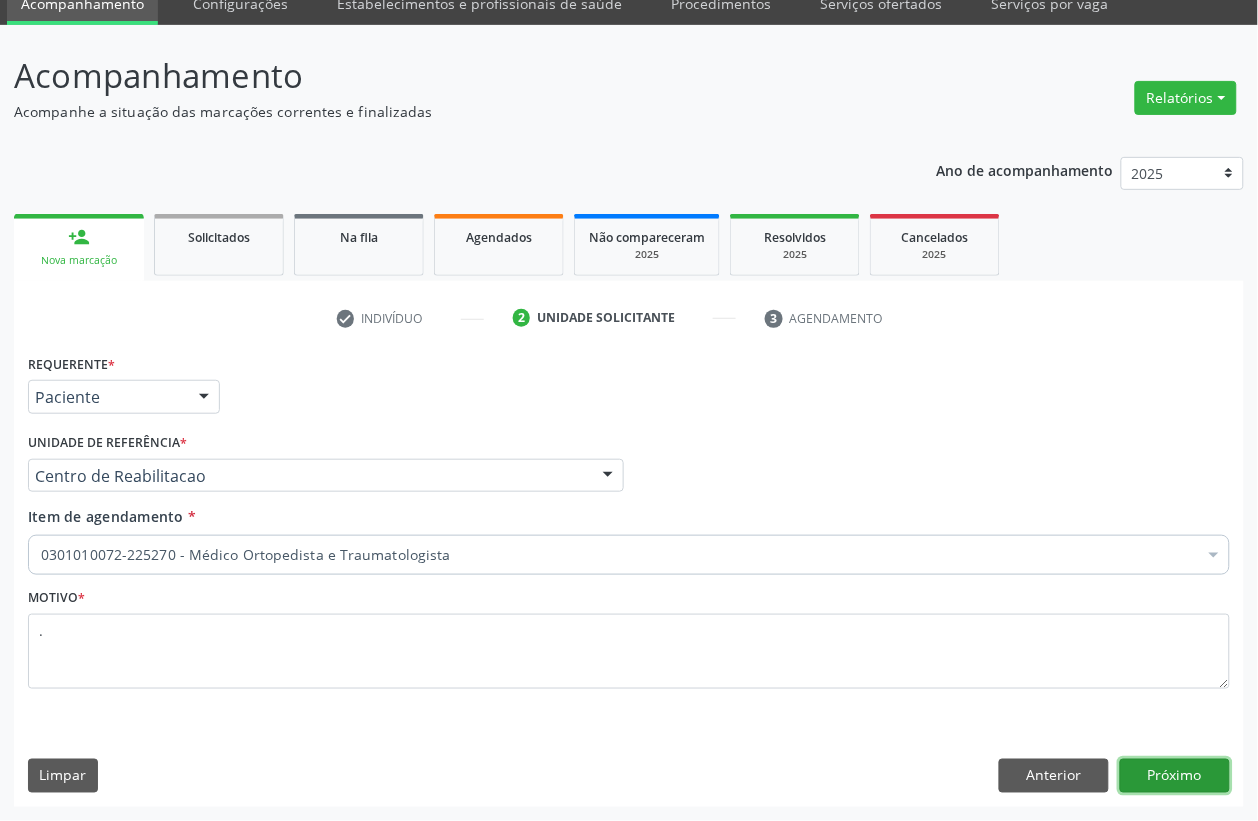 click on "Próximo" at bounding box center [1175, 776] 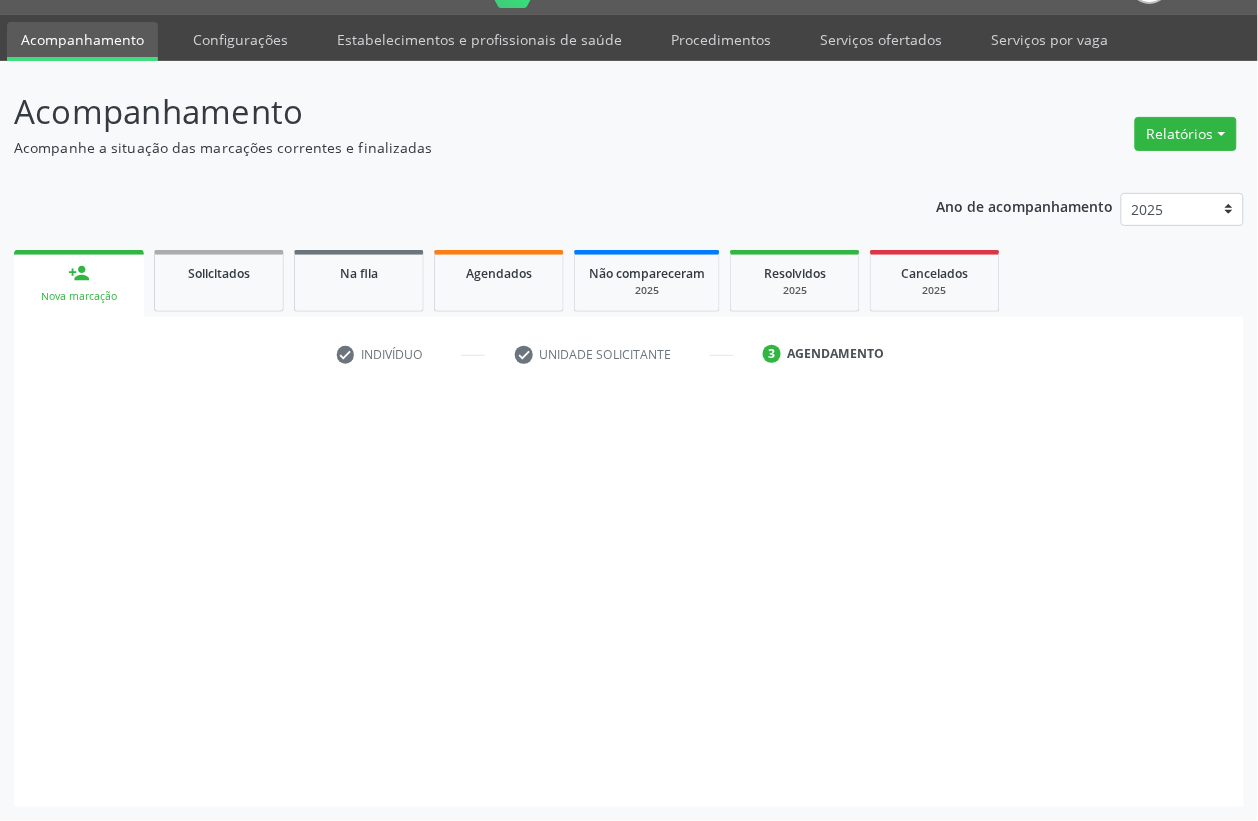scroll, scrollTop: 50, scrollLeft: 0, axis: vertical 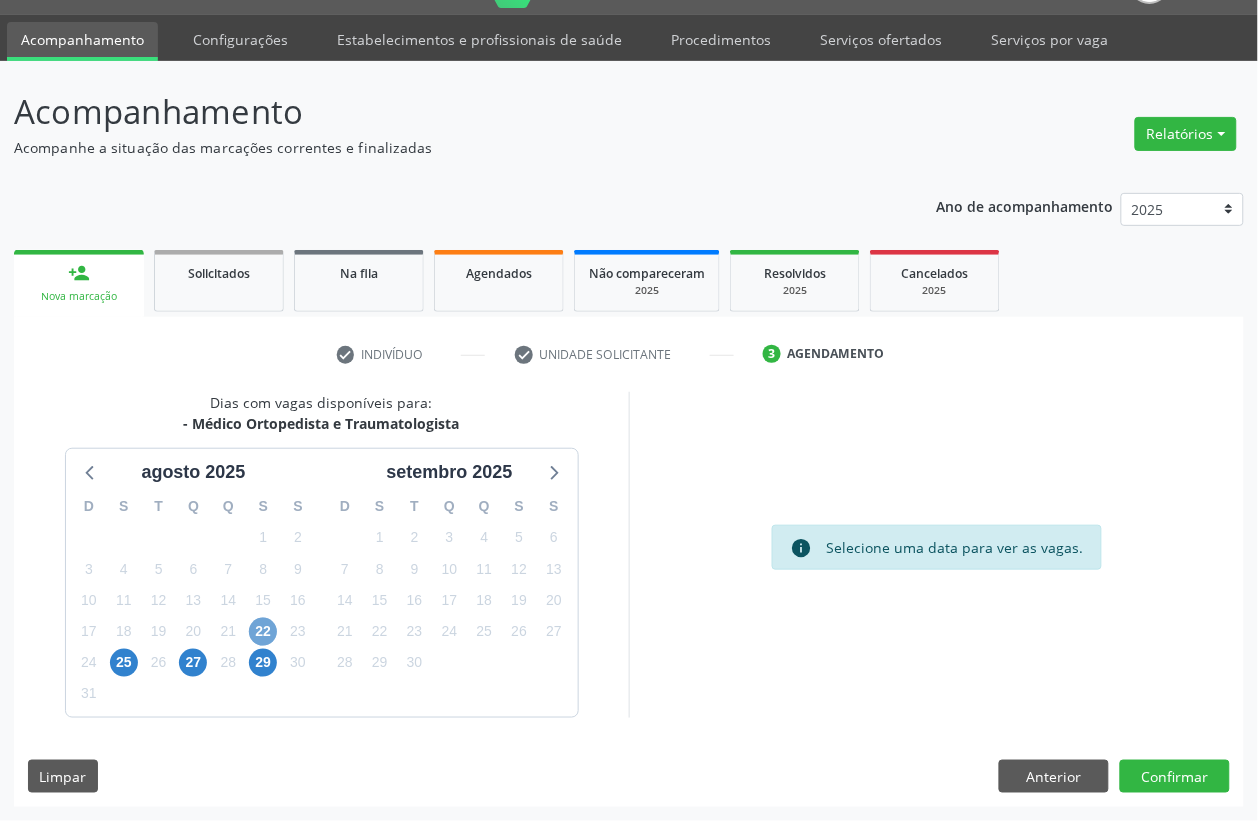 click on "22" at bounding box center (263, 632) 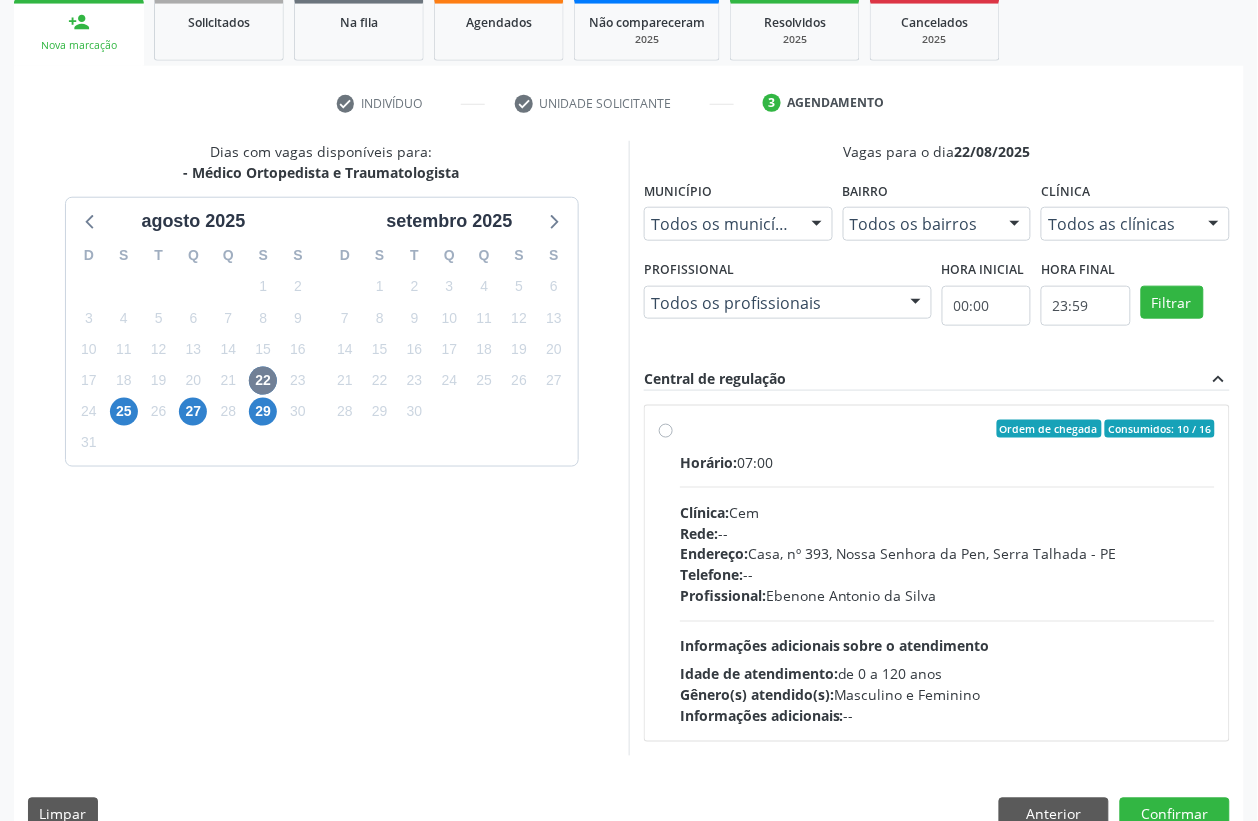 click on "Clínica:  Cem" at bounding box center (947, 512) 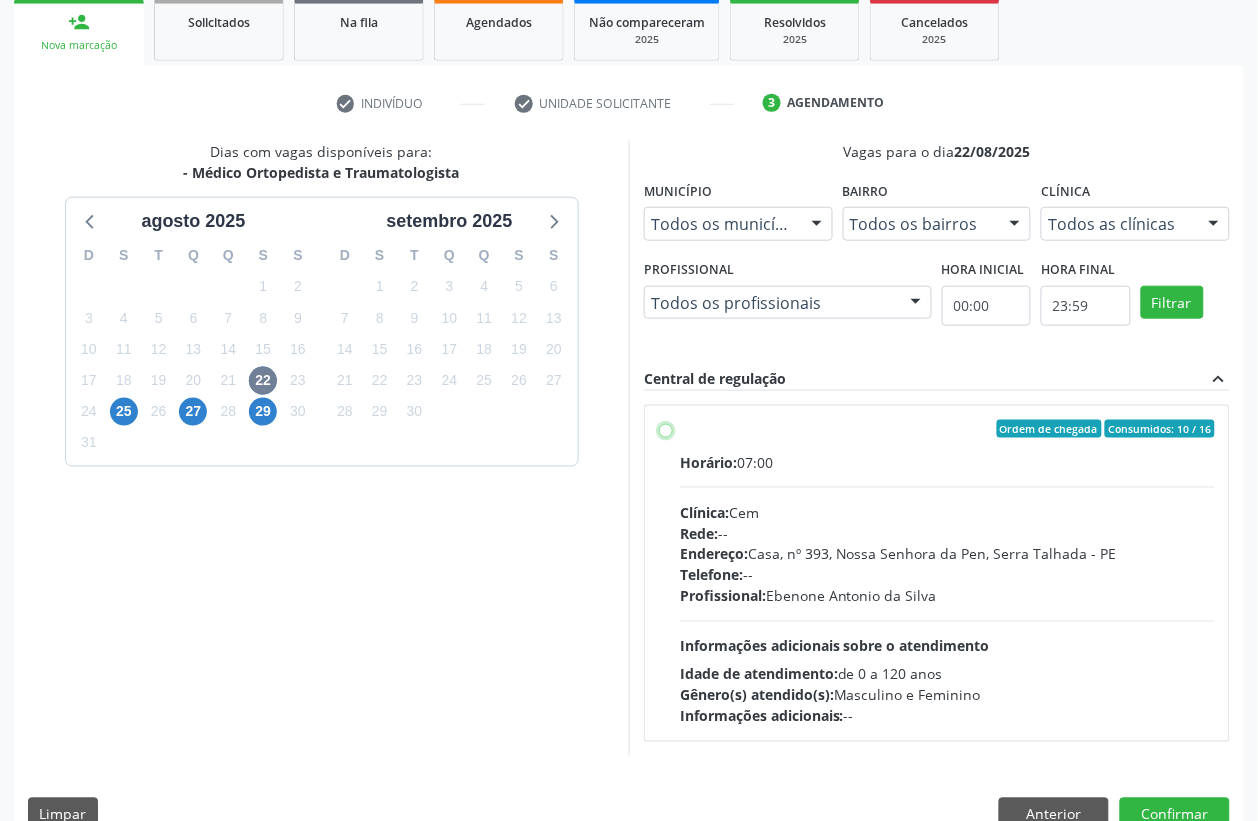 radio on "true" 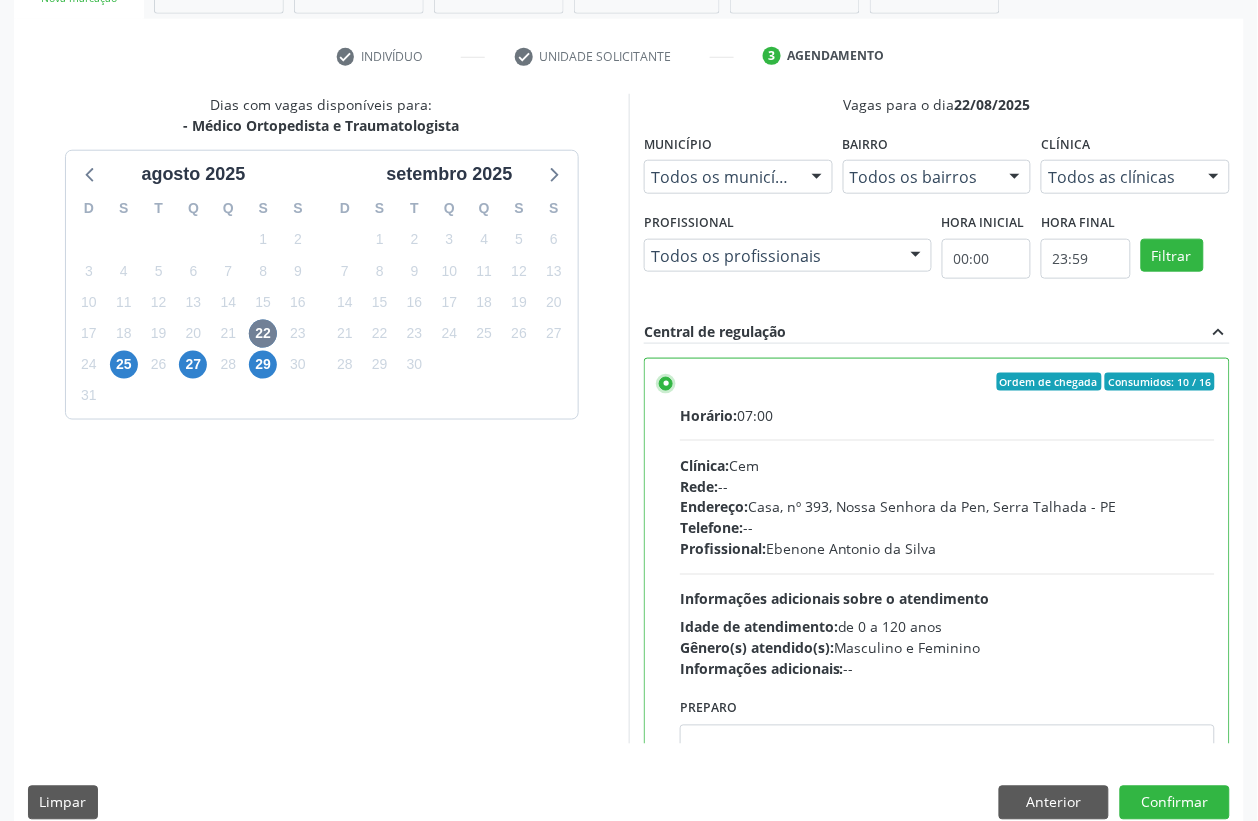 scroll, scrollTop: 373, scrollLeft: 0, axis: vertical 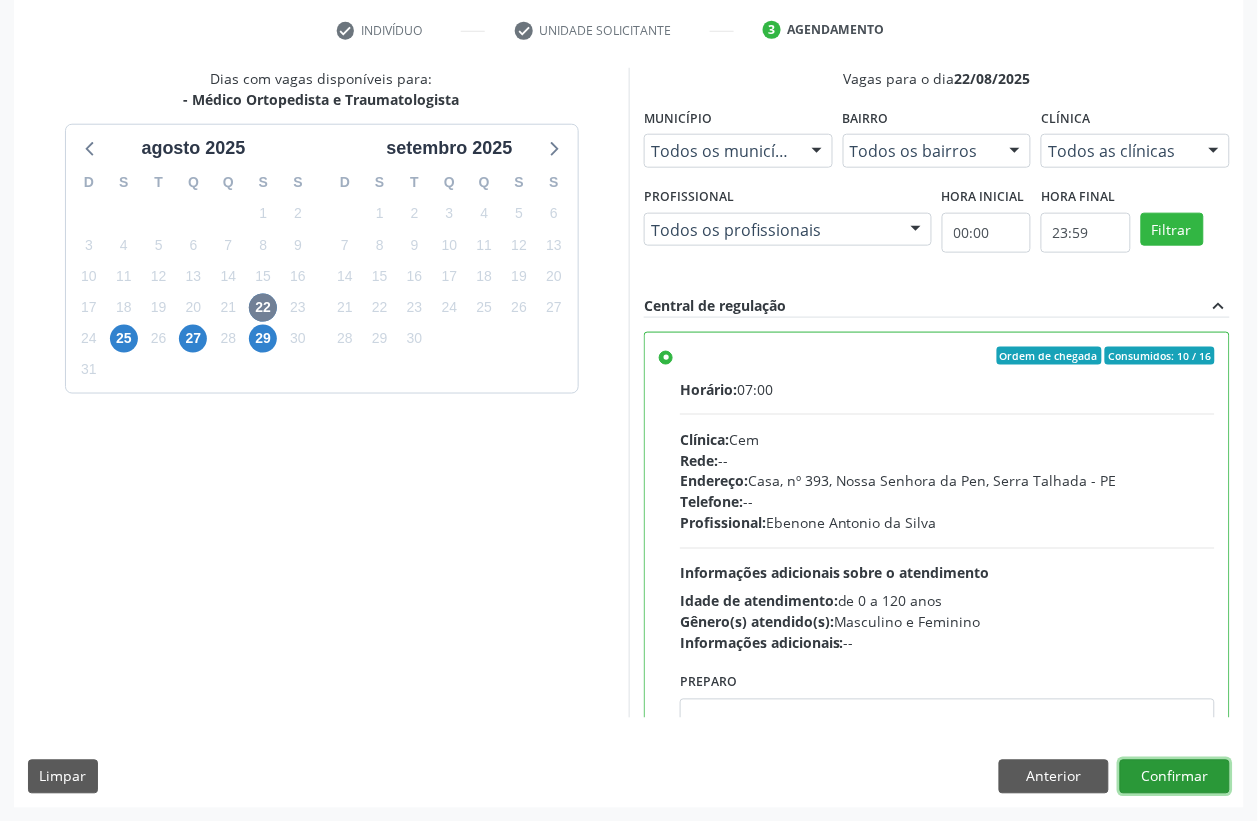 click on "Confirmar" at bounding box center [1175, 777] 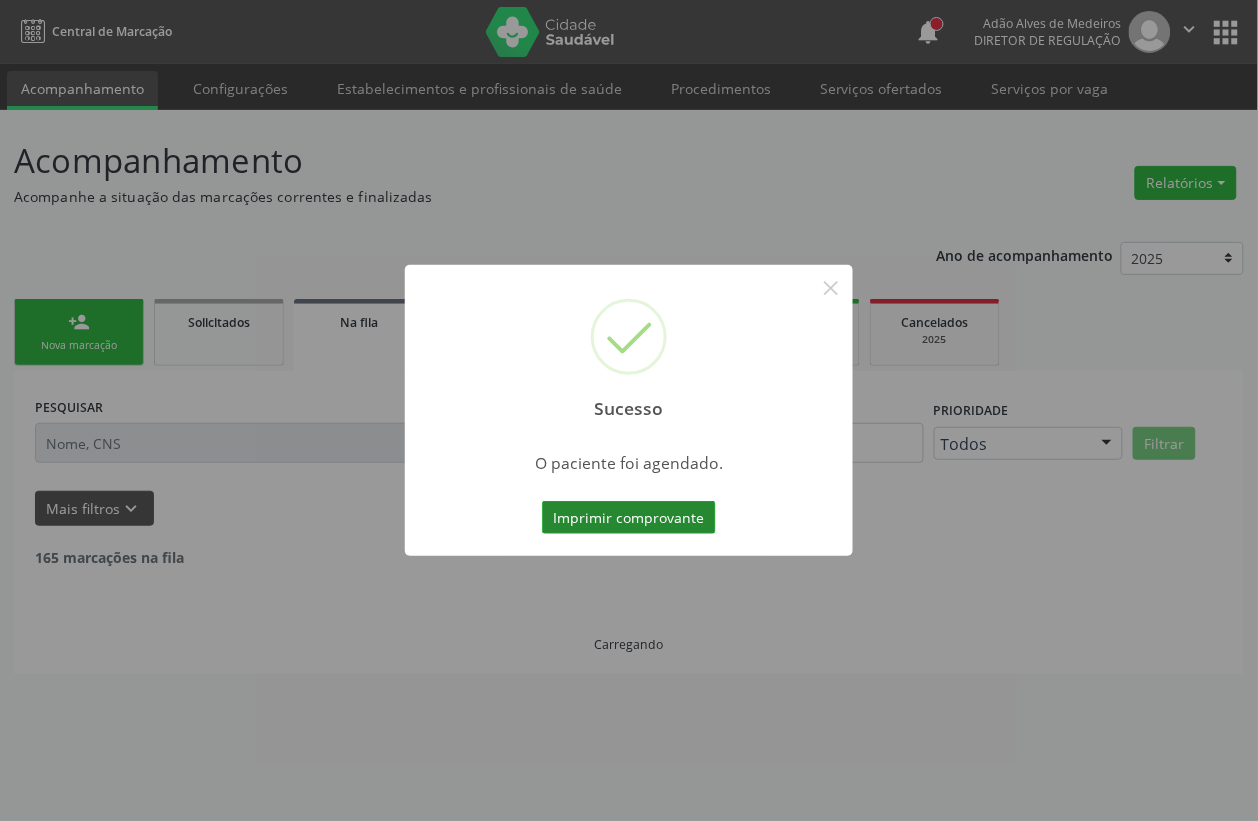 scroll, scrollTop: 0, scrollLeft: 0, axis: both 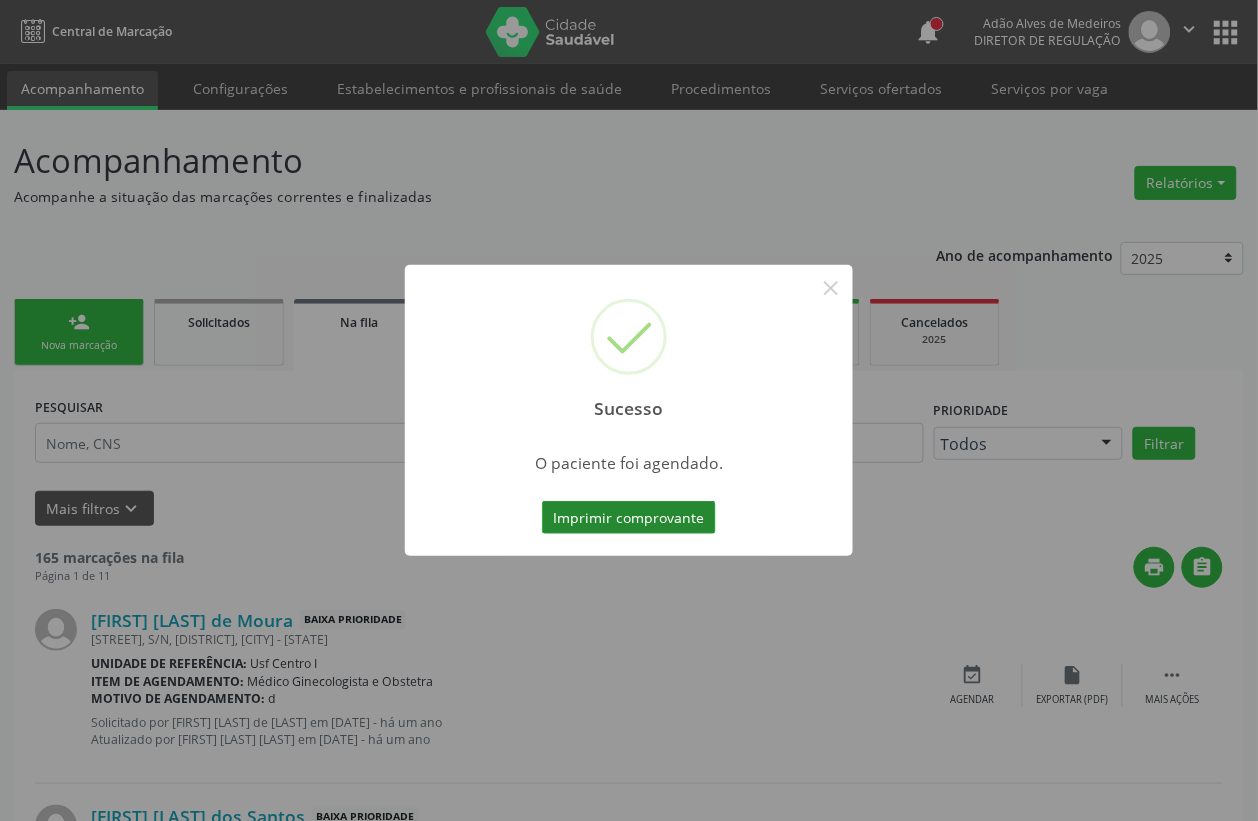click on "Imprimir comprovante" at bounding box center (629, 518) 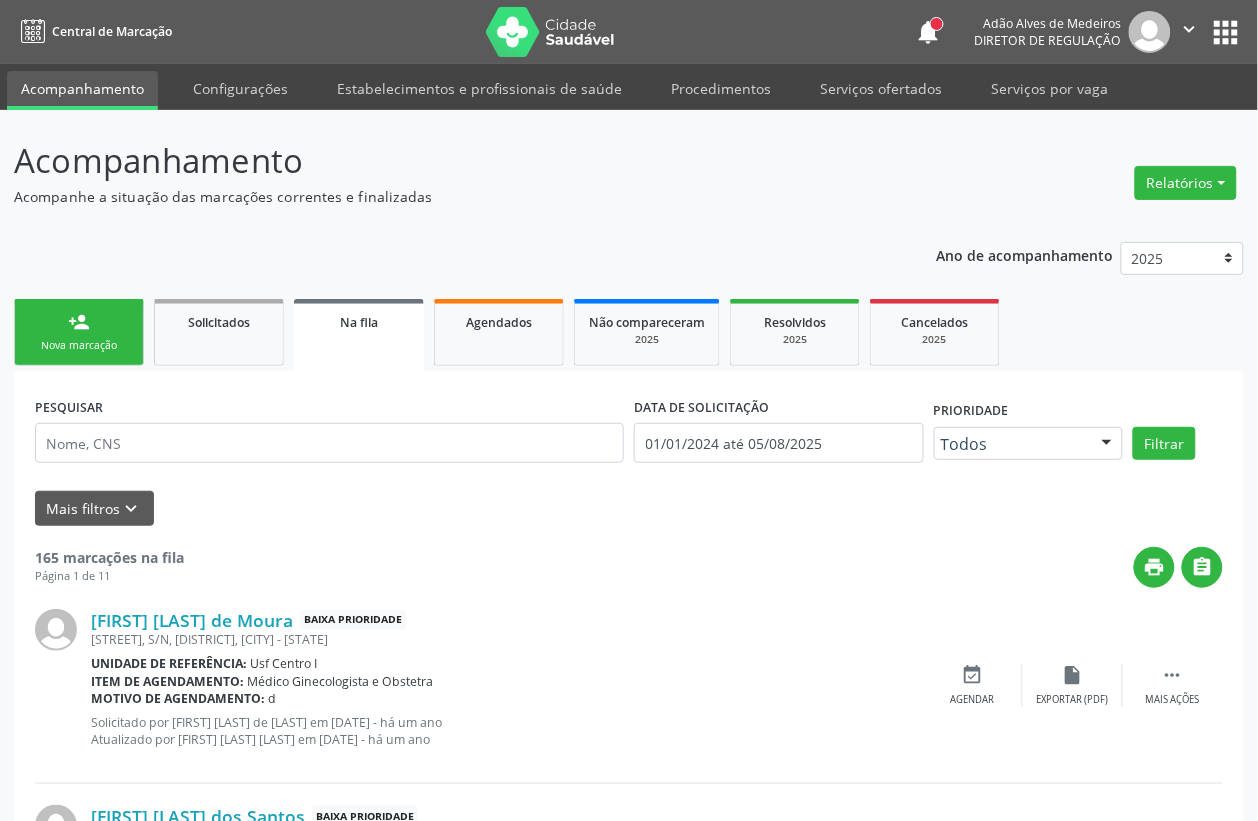 click on "PESQUISAR
DATA DE SOLICITAÇÃO
01/01/2024 até 05/08/2025
Prioridade
Todos         Todos   Baixa Prioridade   Média Prioridade   Alta Prioridade
Nenhum resultado encontrado para: "   "
Não há nenhuma opção para ser exibida.
Filtrar
UNIDADE DE REFERÊNCIA
Selecione uma UBS
Todas as UBS   Usf do Mutirao   Usf Cohab   Usf Caicarinha da Penha Tauapiranga   Posto de Saude Bernardo Vieira   Usf Borborema   Usf Bom Jesus I   Usf Ipsep   Usf Sao Cristovao   Usf Santa Rita Bernardo Vieira   Usf Cagep   Usf Caxixola   Usf Bom Jesus II   Usf Malhada Cortada   Usf Alto da Conceicao   Usf Varzea Aabb   Usf Ipsep II   Usf Cohab II   Usf Varzinha   Usf Ipa Faz Nova   Usf Centro I   Usf Vila Bela   Usf Centro II   Usf Luanda Jardim   Usf Ipsep III   Posto de Saude Logradouro   Posto de Saude Poco da Cerca   Posto de Saude de Juazeirinho" at bounding box center [629, 1870] 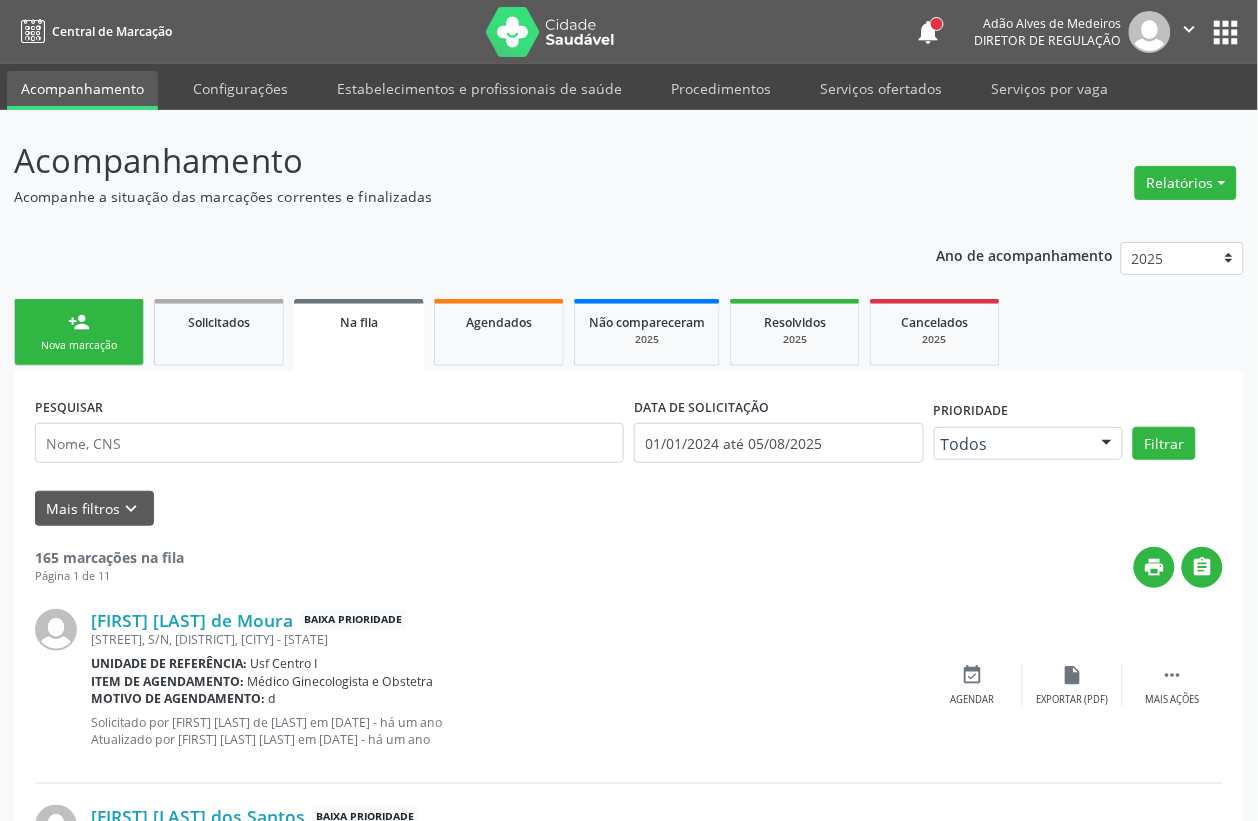 click on "person_add
Nova marcação" at bounding box center (79, 332) 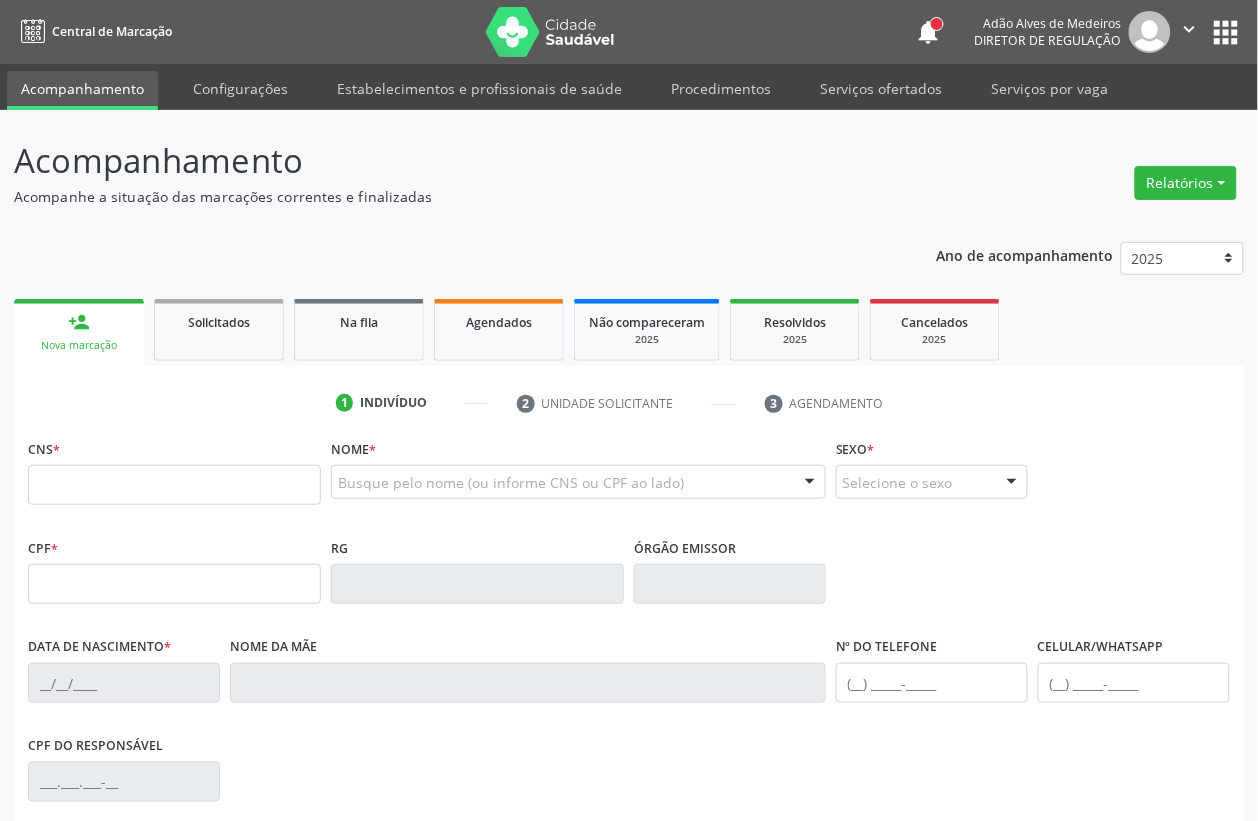 click on "person_add
Nova marcação" at bounding box center [79, 332] 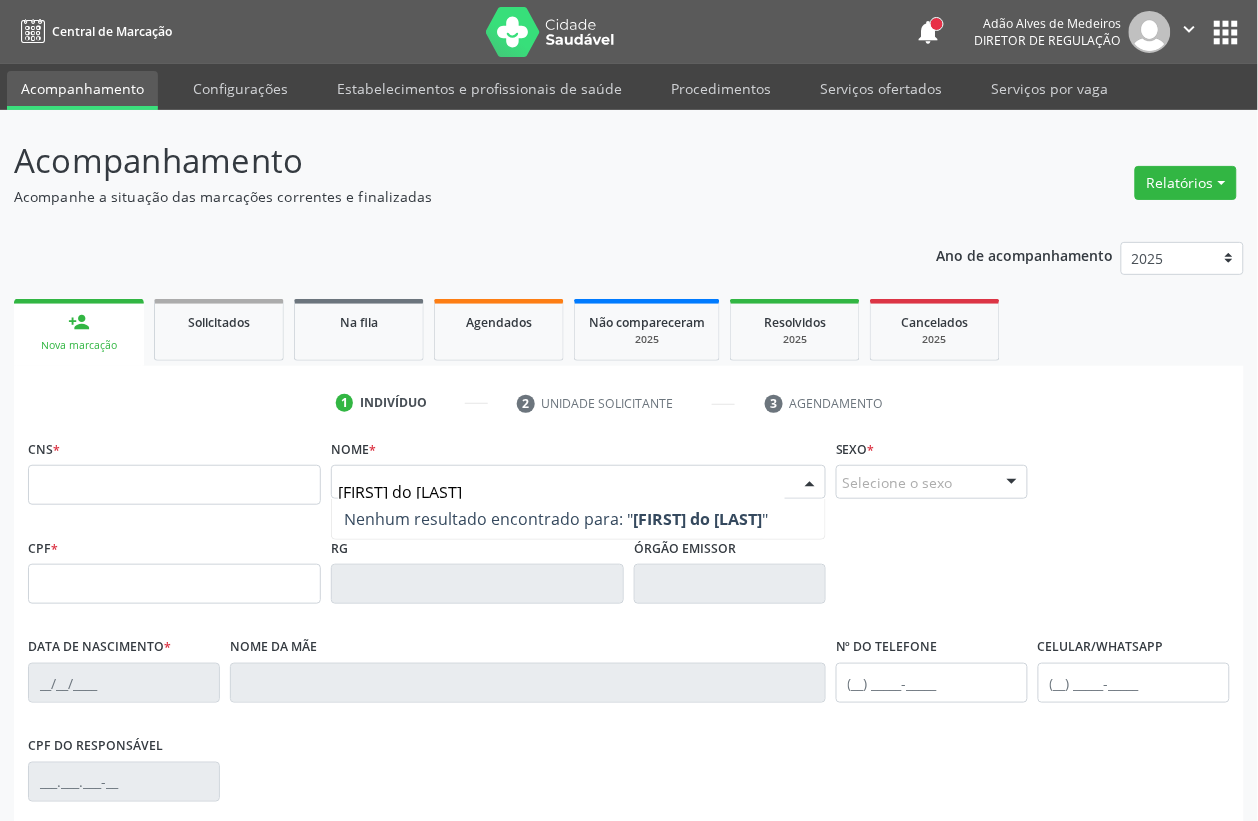 type on "[FIRST] do [LAST]" 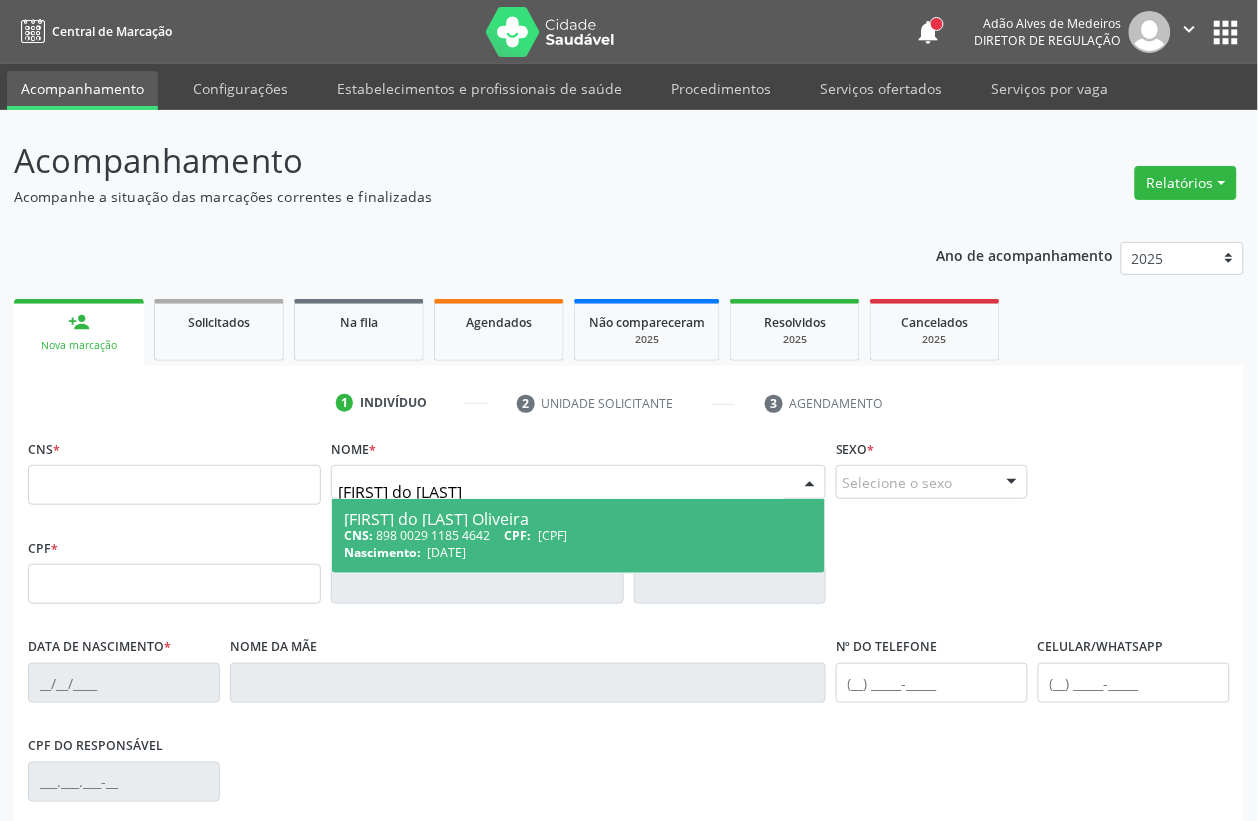 click on "[FIRST] do [LAST] Oliveira" at bounding box center (578, 519) 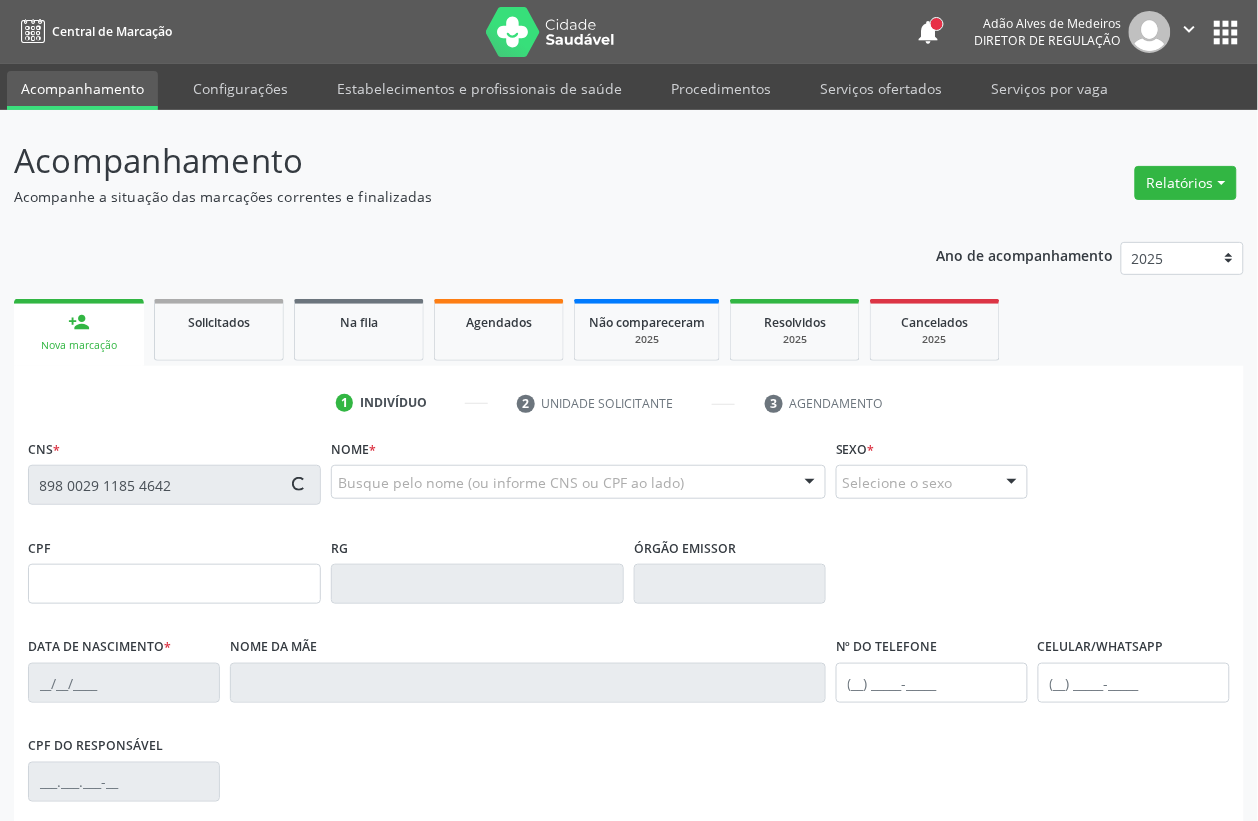 type on "[CPF]" 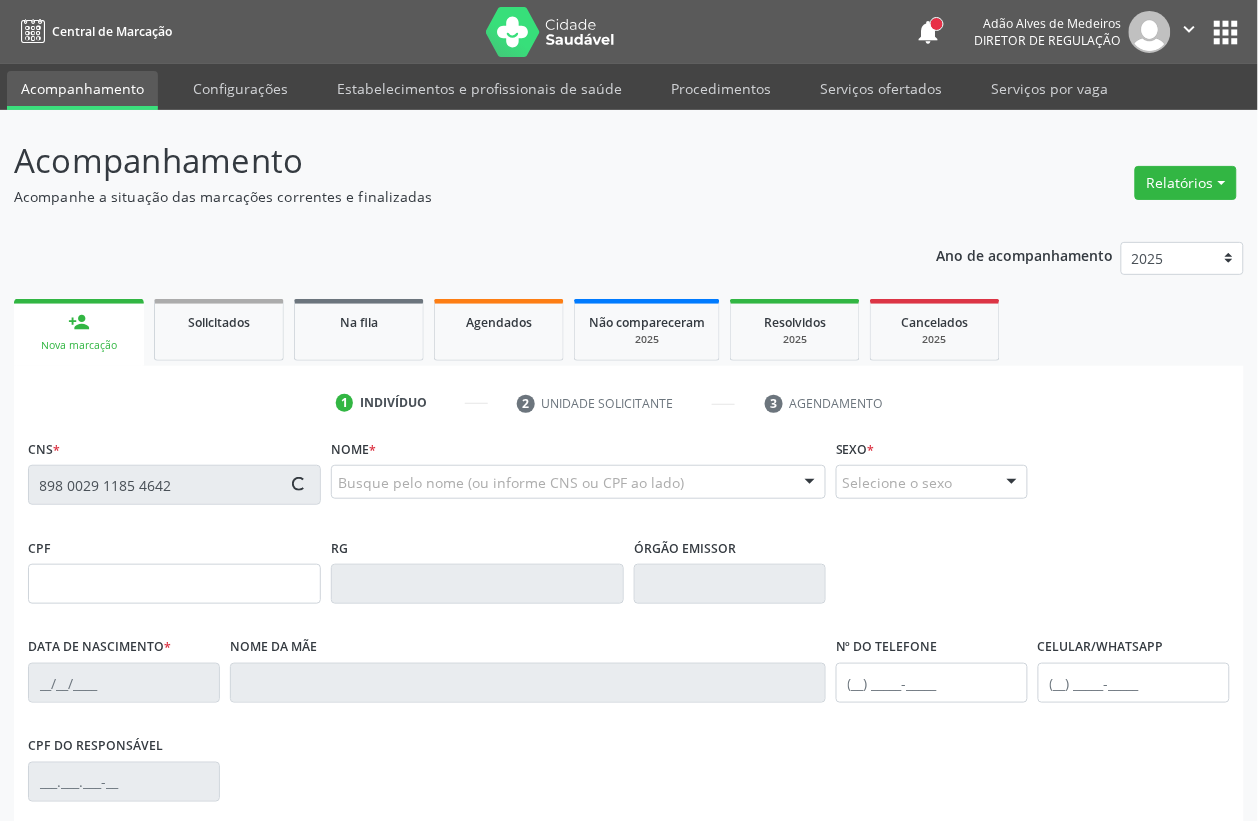 type on "[DATE]" 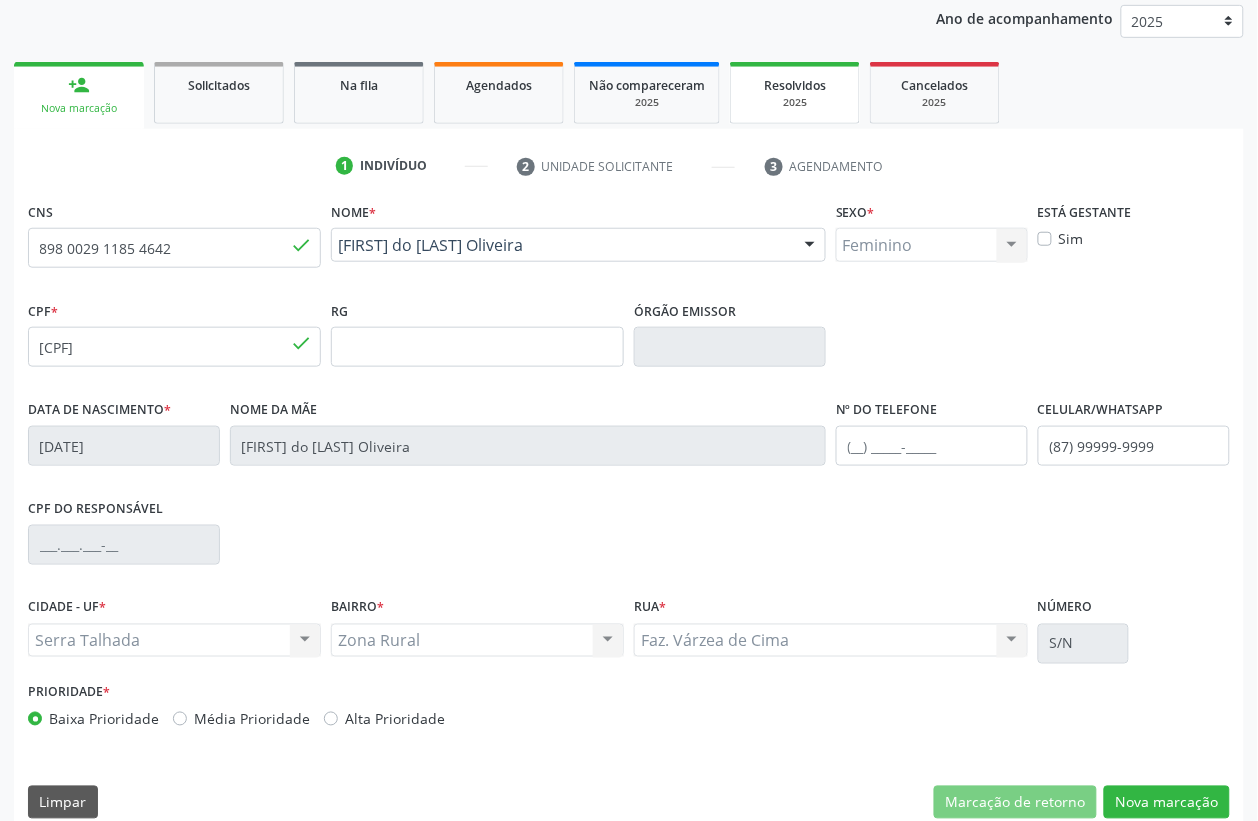 scroll, scrollTop: 263, scrollLeft: 0, axis: vertical 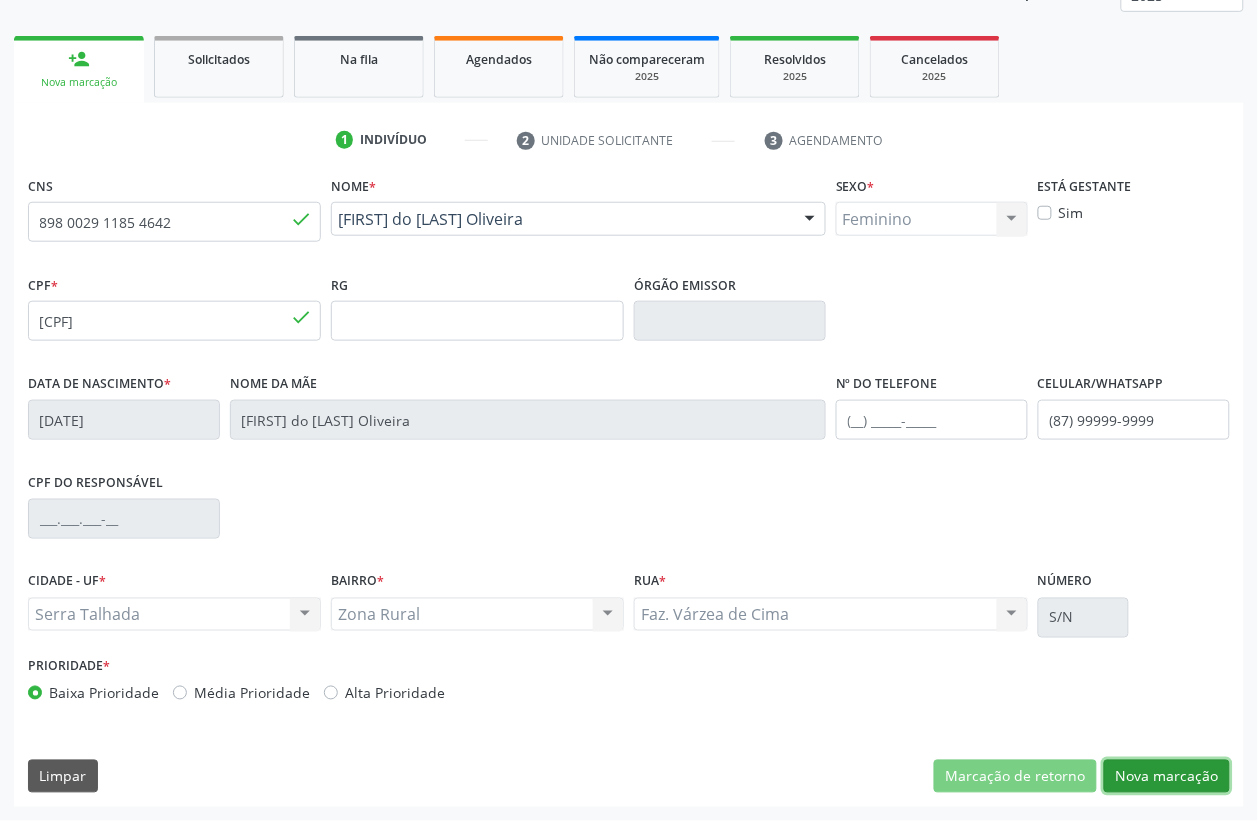 click on "Nova marcação" at bounding box center (1167, 777) 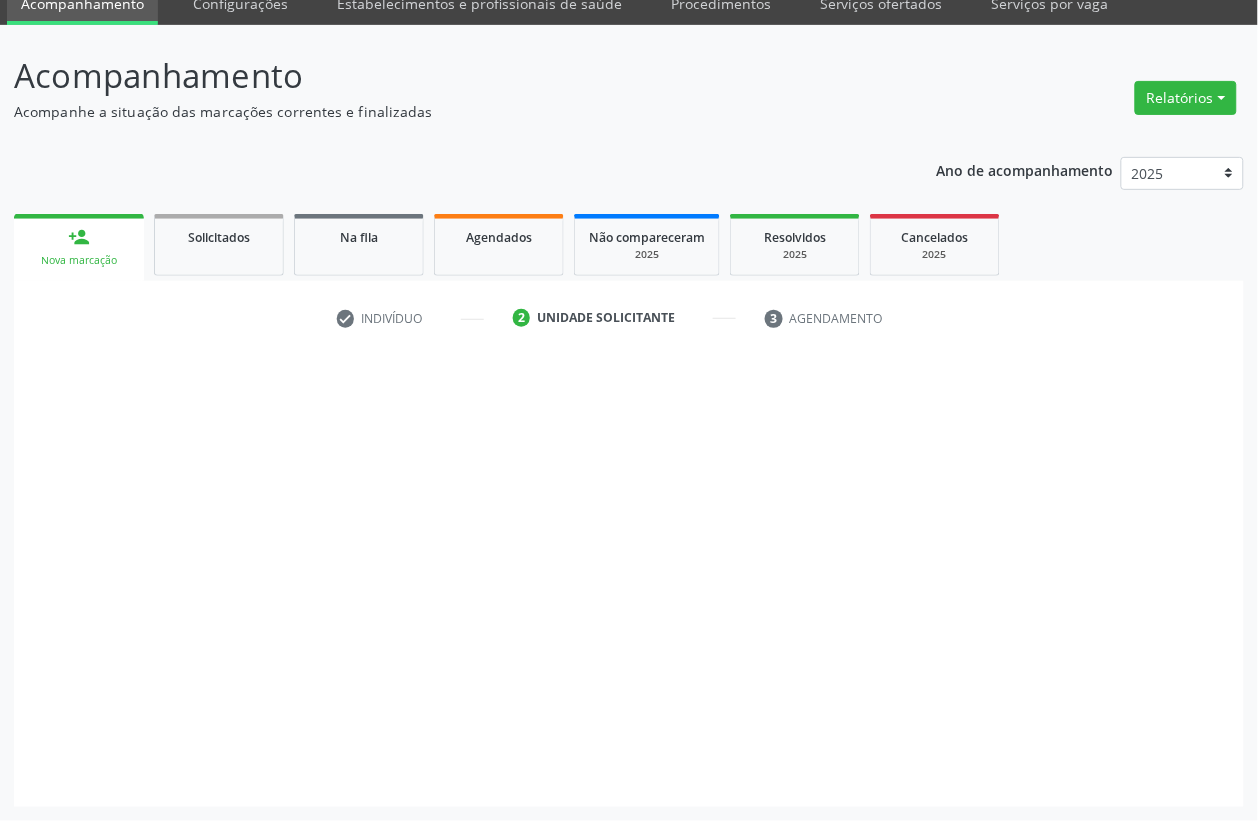 scroll, scrollTop: 85, scrollLeft: 0, axis: vertical 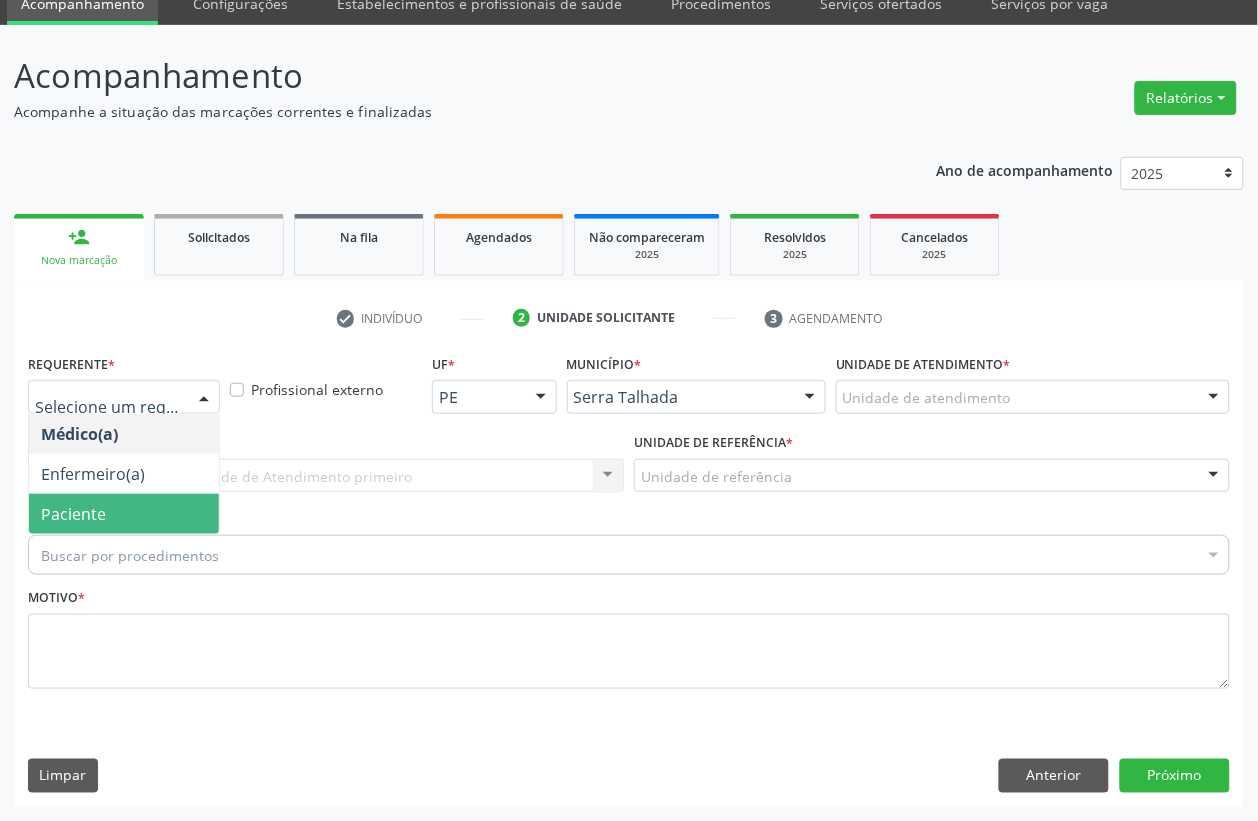 click on "Paciente" at bounding box center (73, 514) 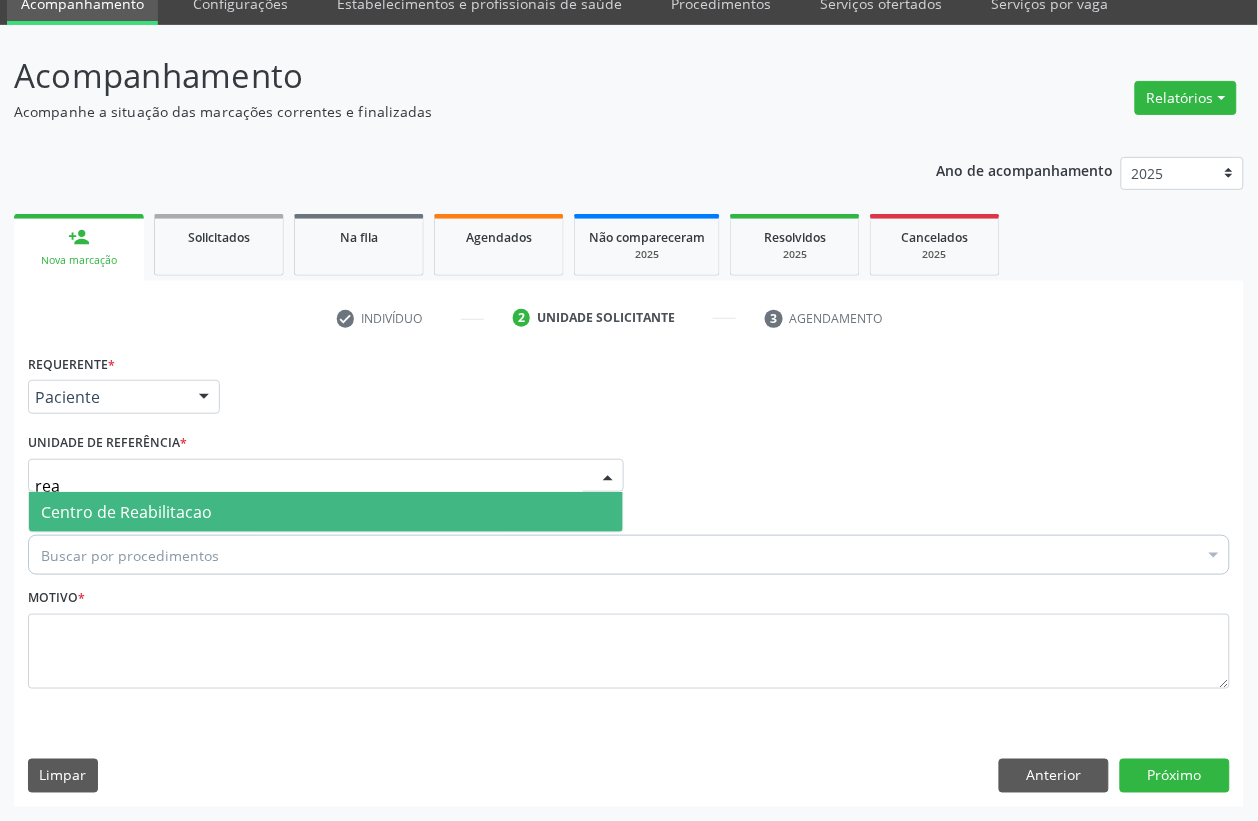 type on "reab" 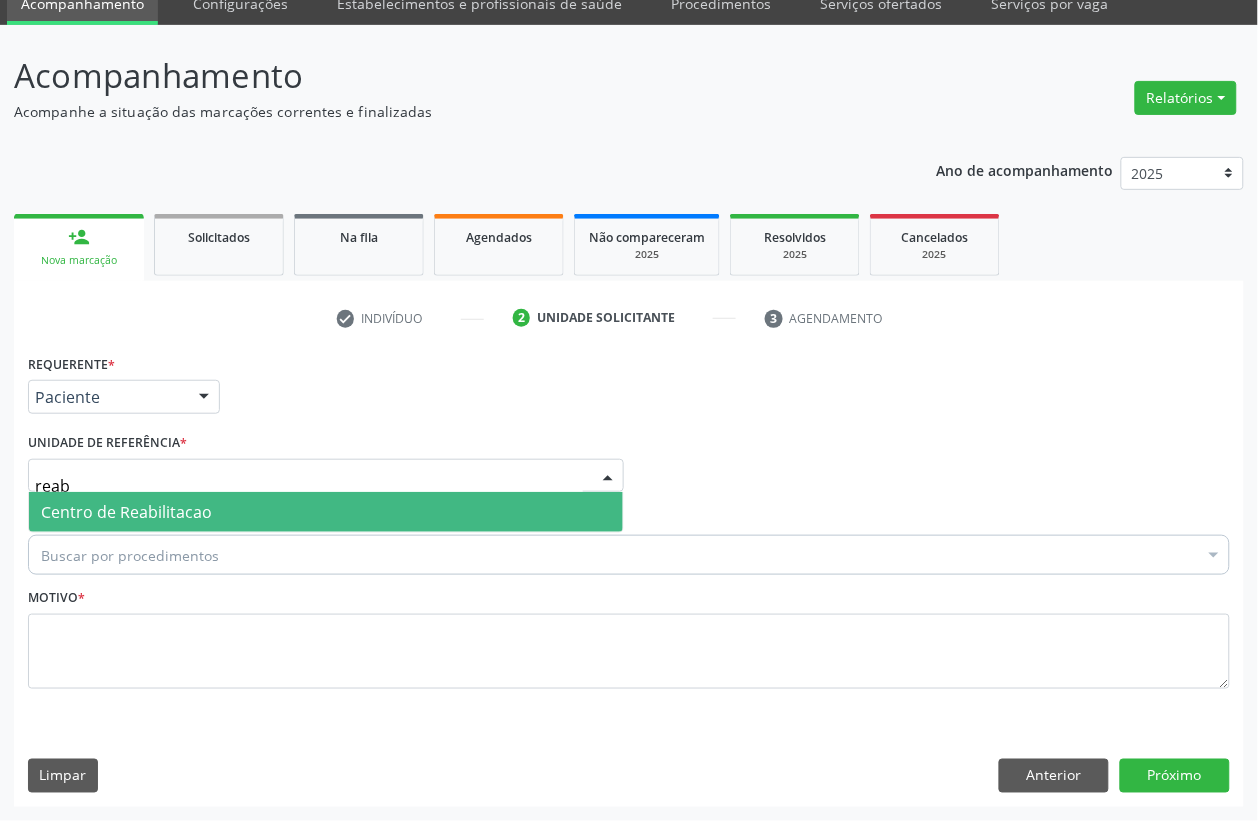 click on "Centro de Reabilitacao" at bounding box center [126, 512] 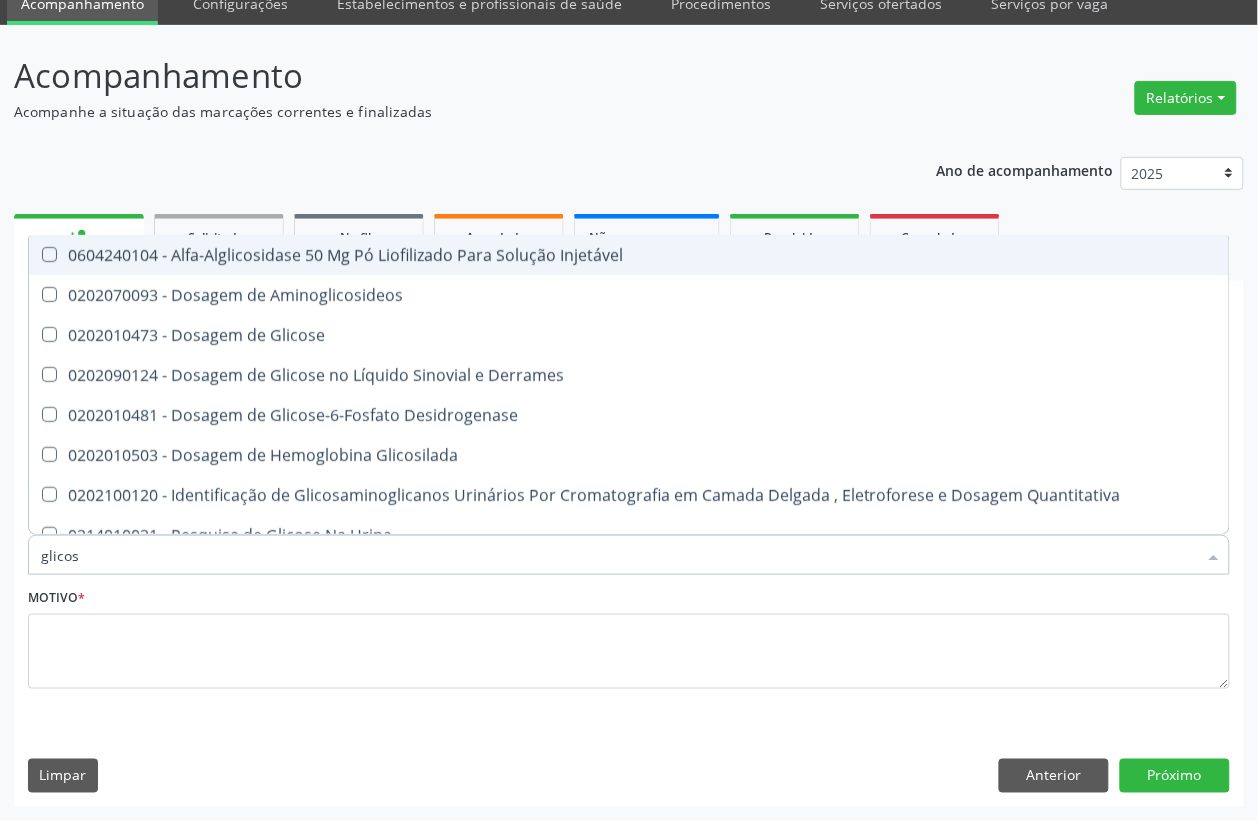 type on "glicose" 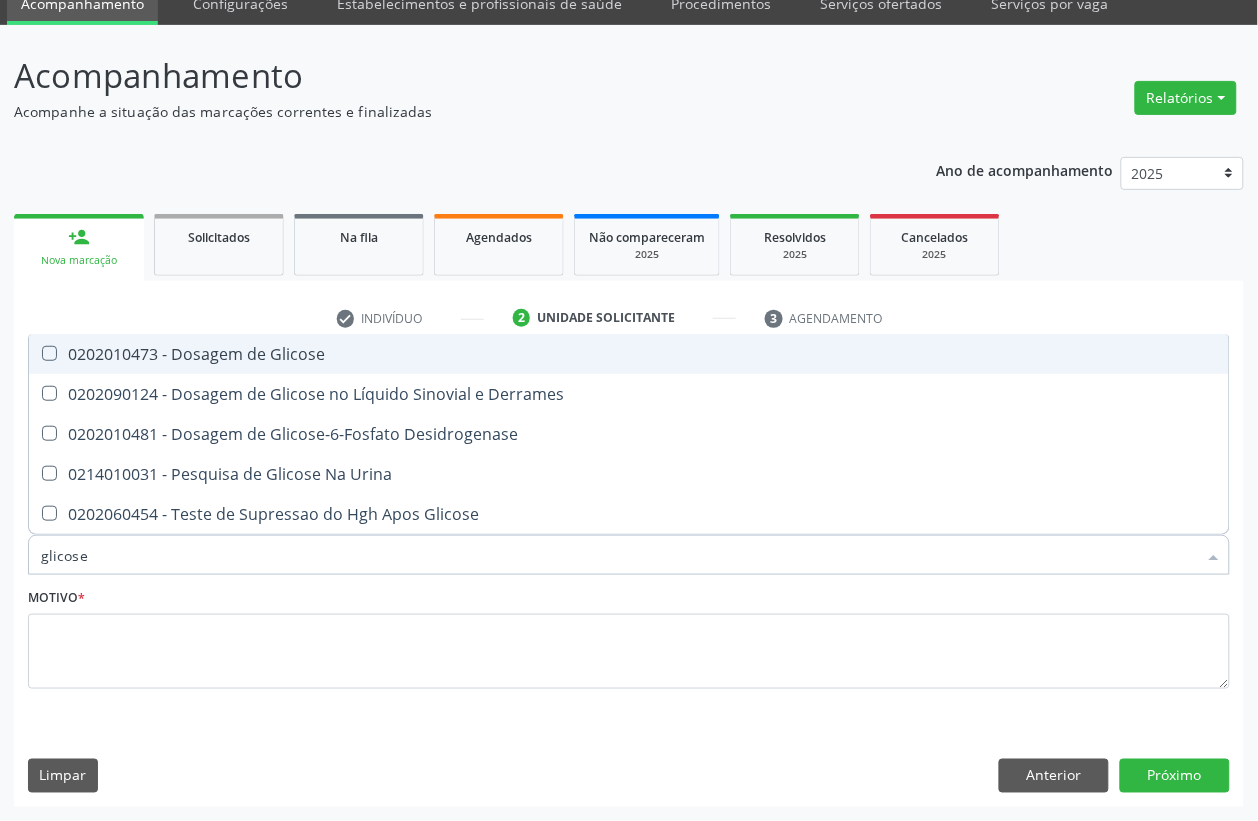 click on "0202010473 - Dosagem de Glicose" at bounding box center [629, 354] 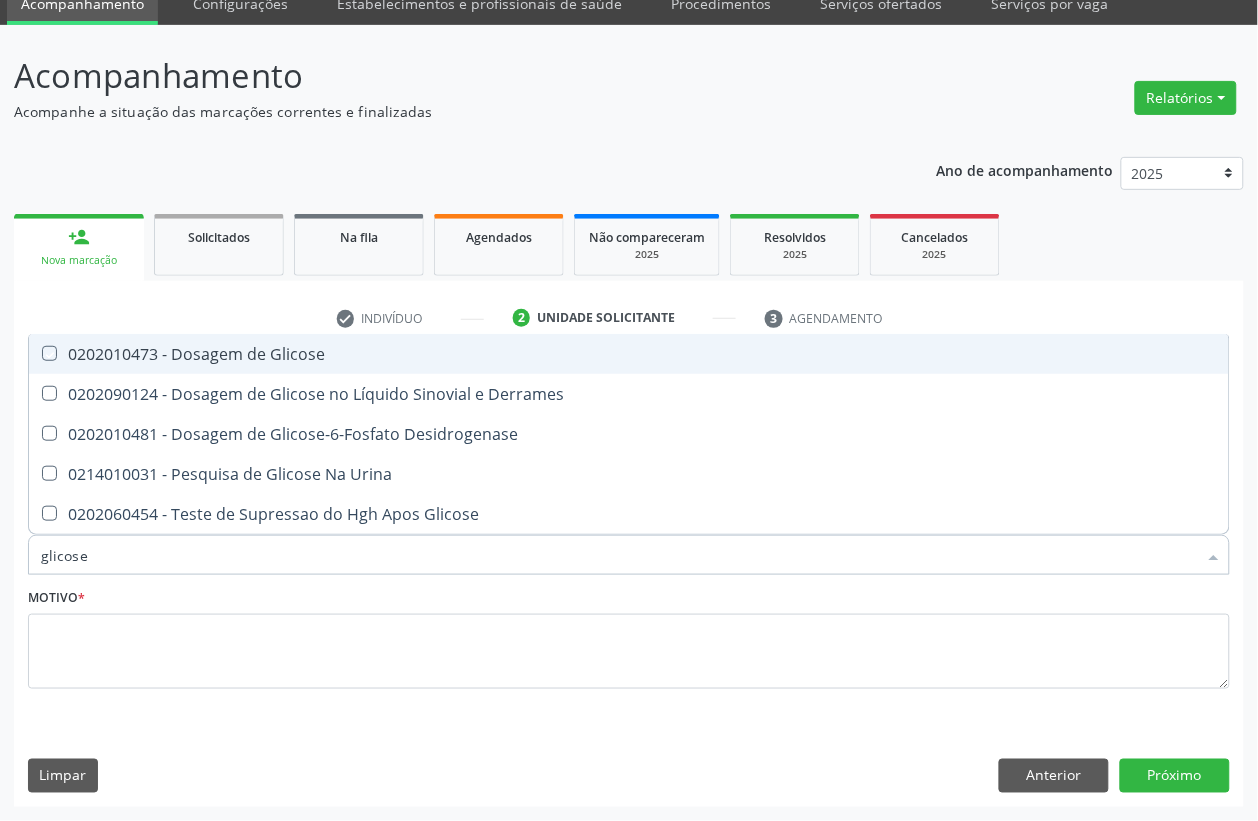 checkbox on "true" 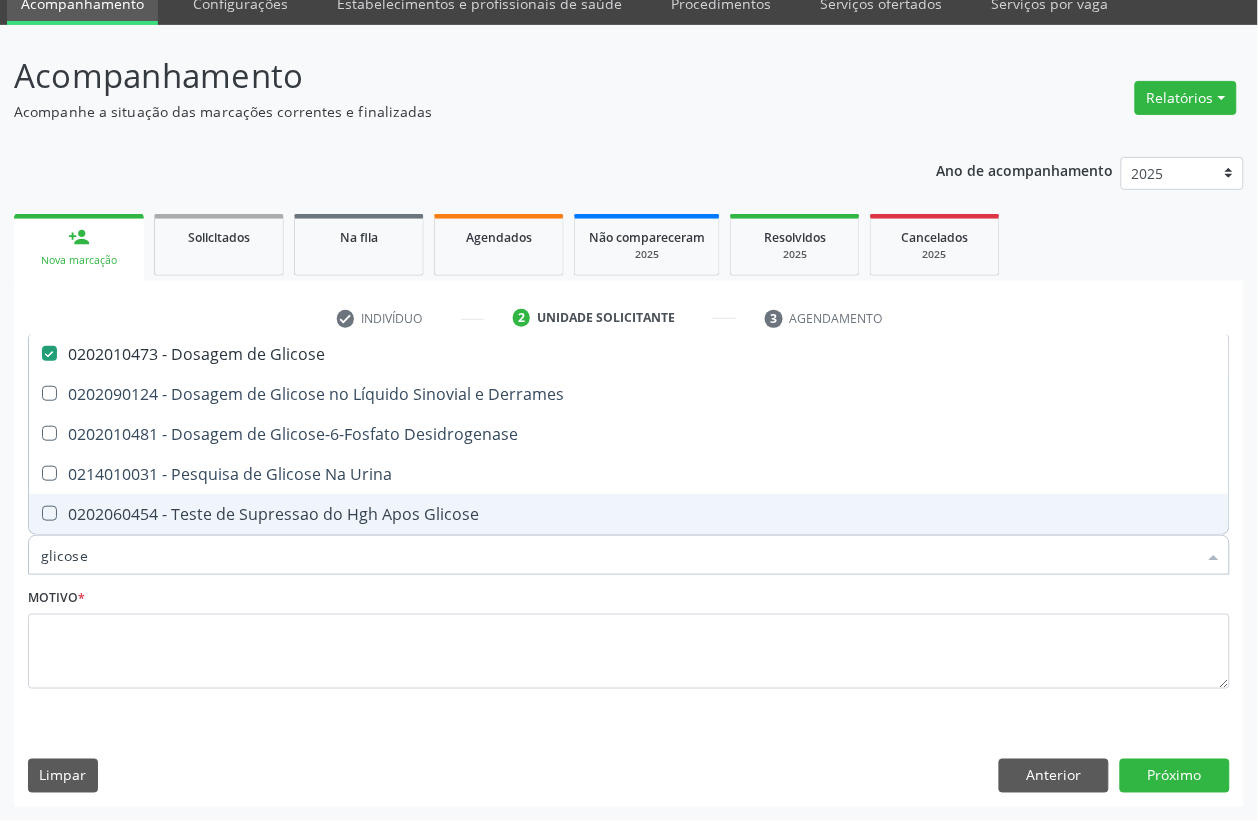 click on "glicose" at bounding box center [619, 555] 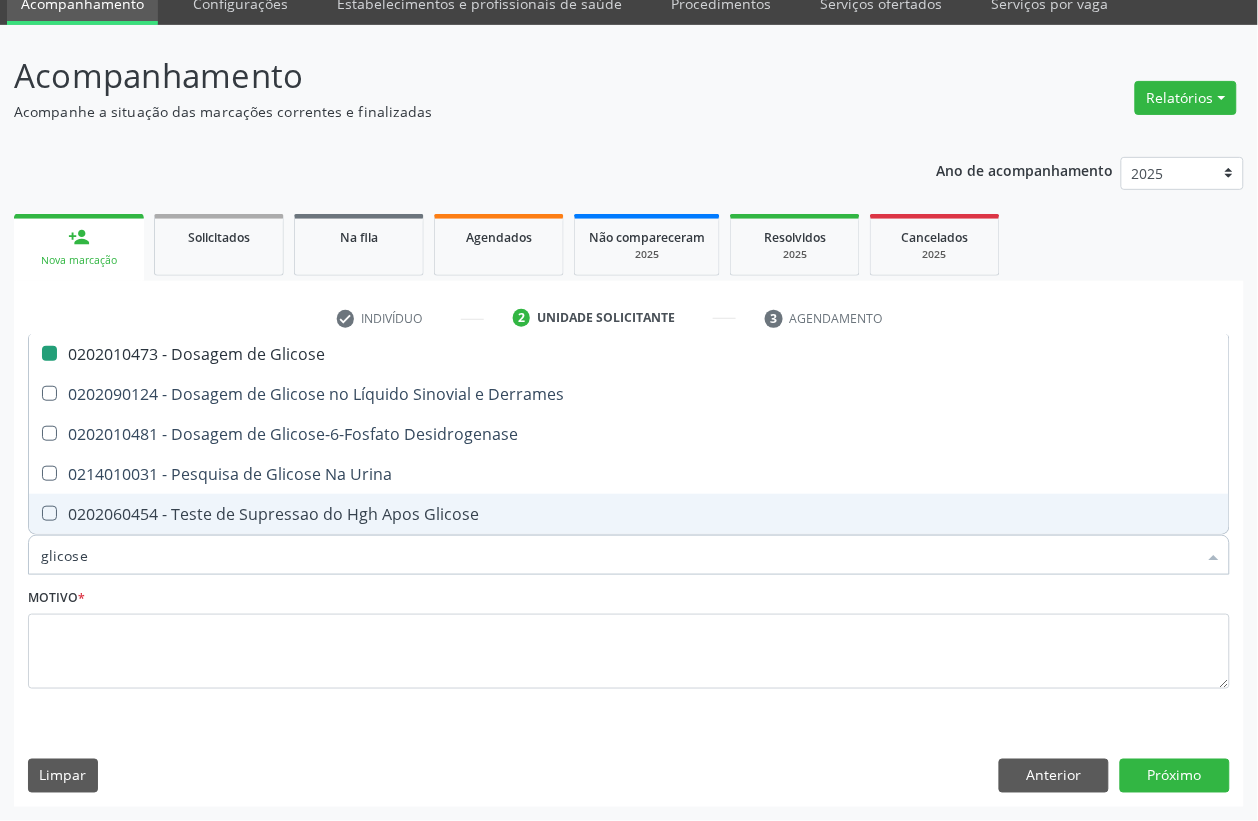 type 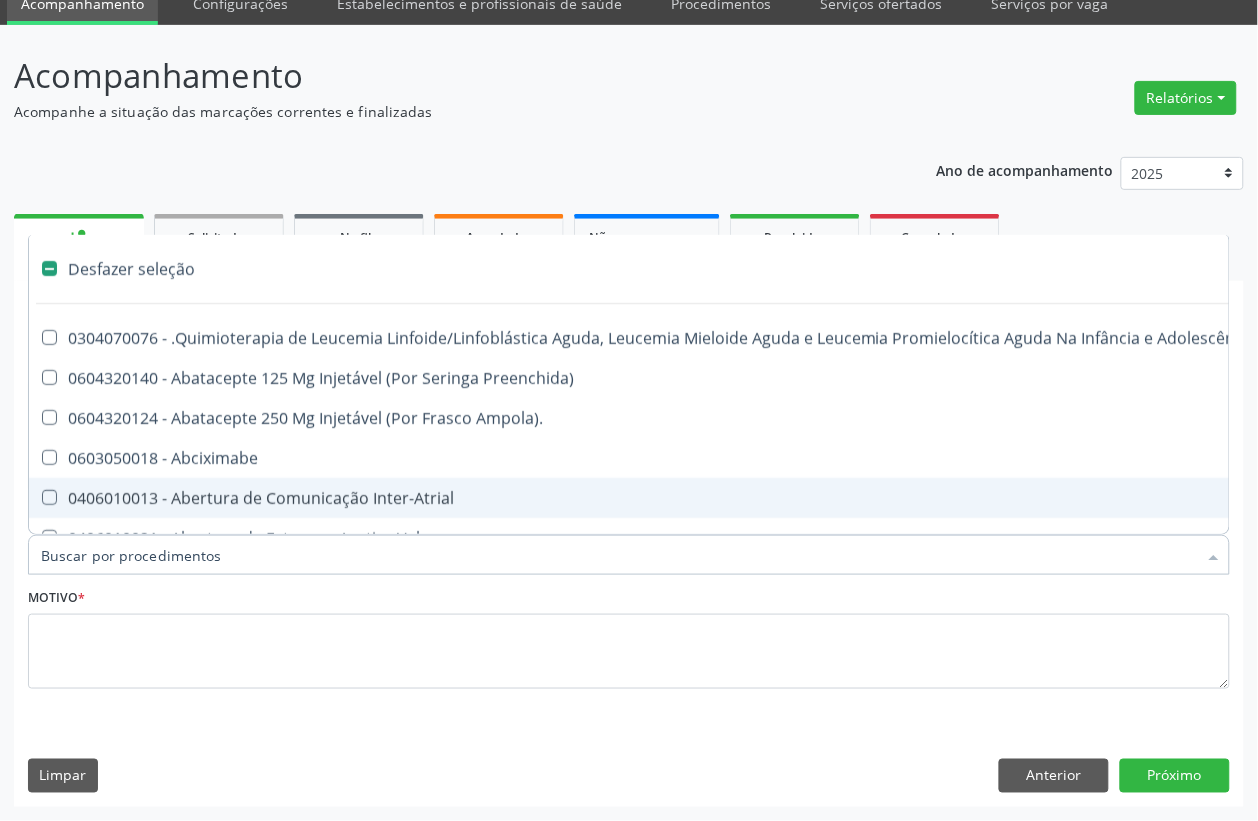 checkbox on "false" 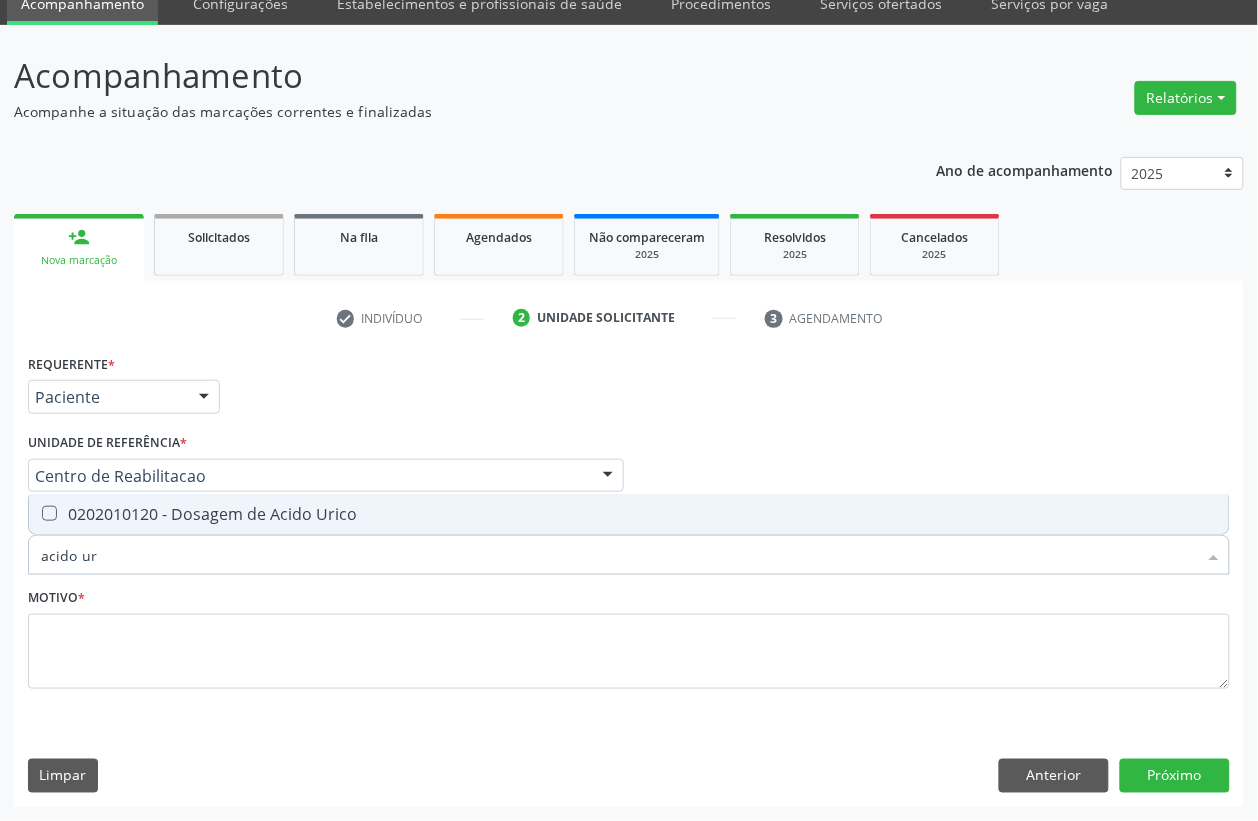 type on "acido uri" 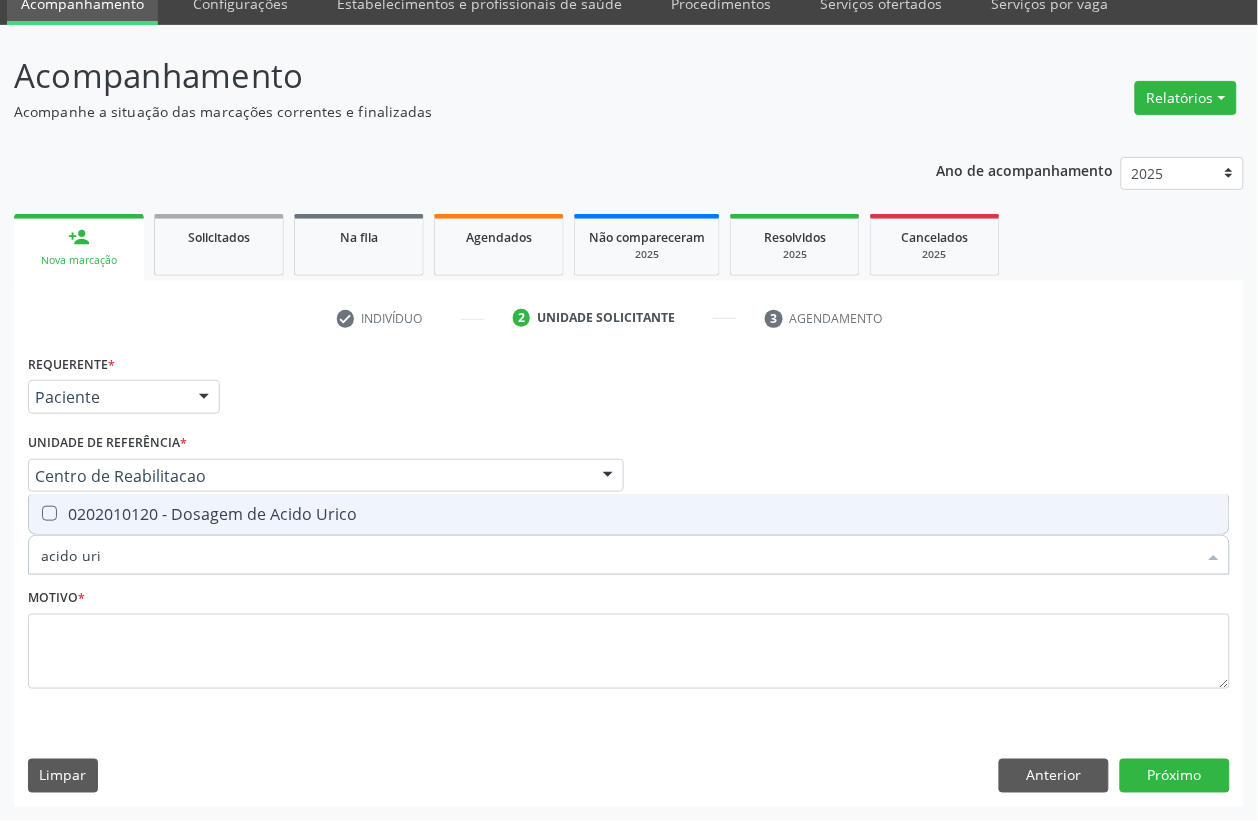 click on "0202010120 - Dosagem de Acido Urico" at bounding box center (629, 514) 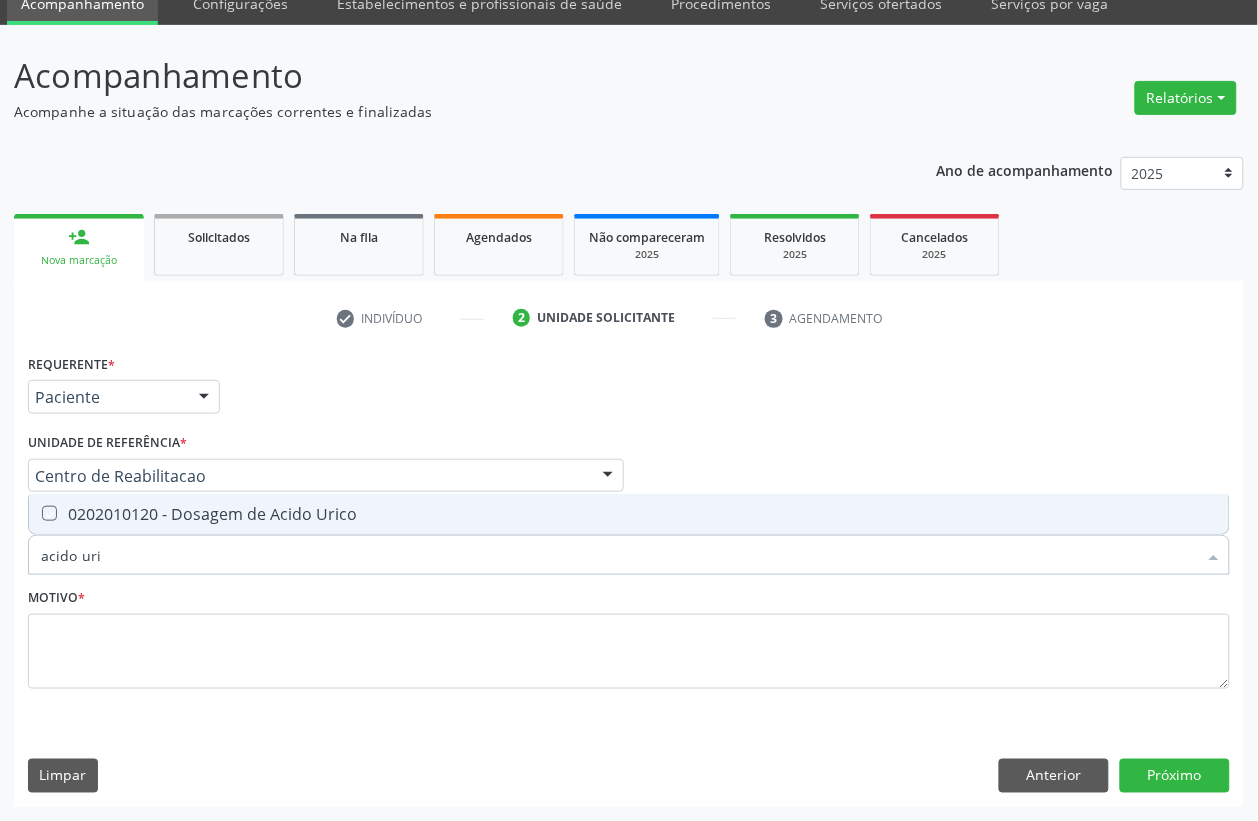 checkbox on "true" 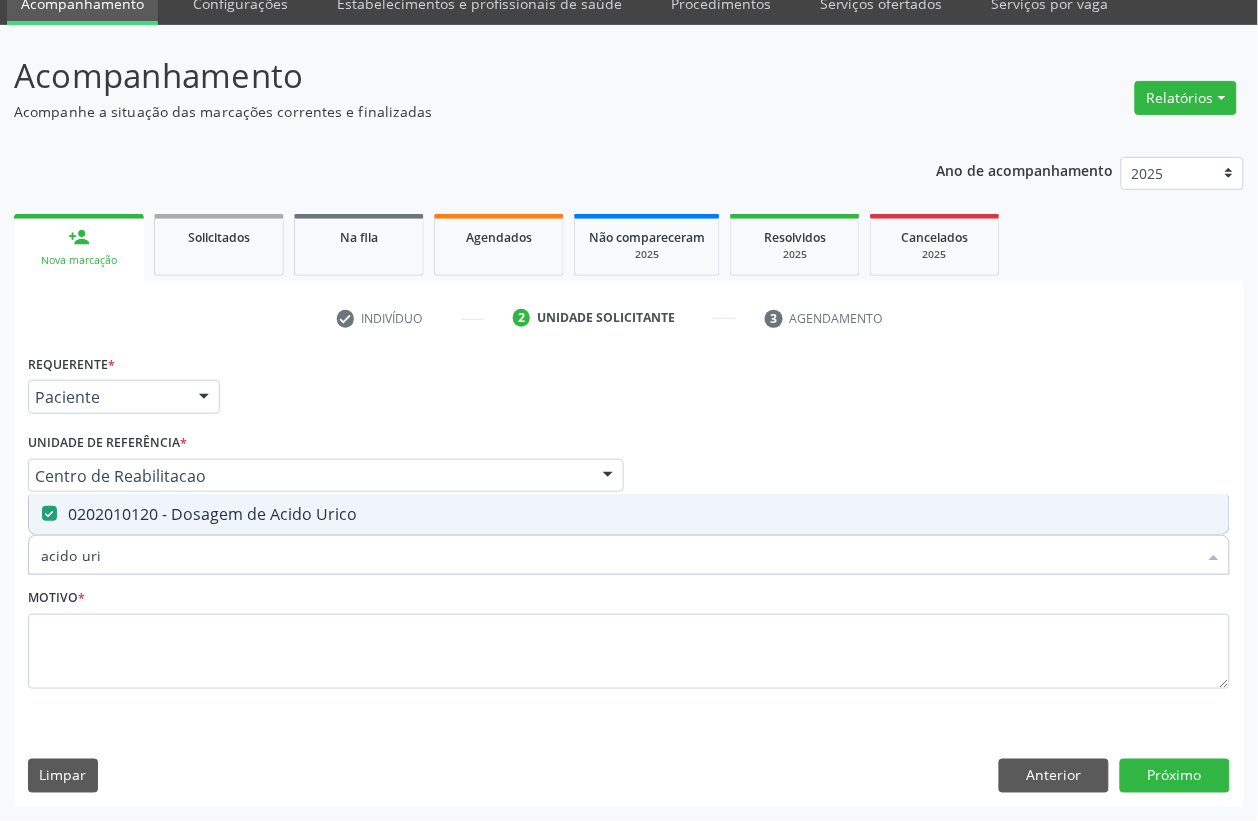click on "acido uri" at bounding box center (619, 555) 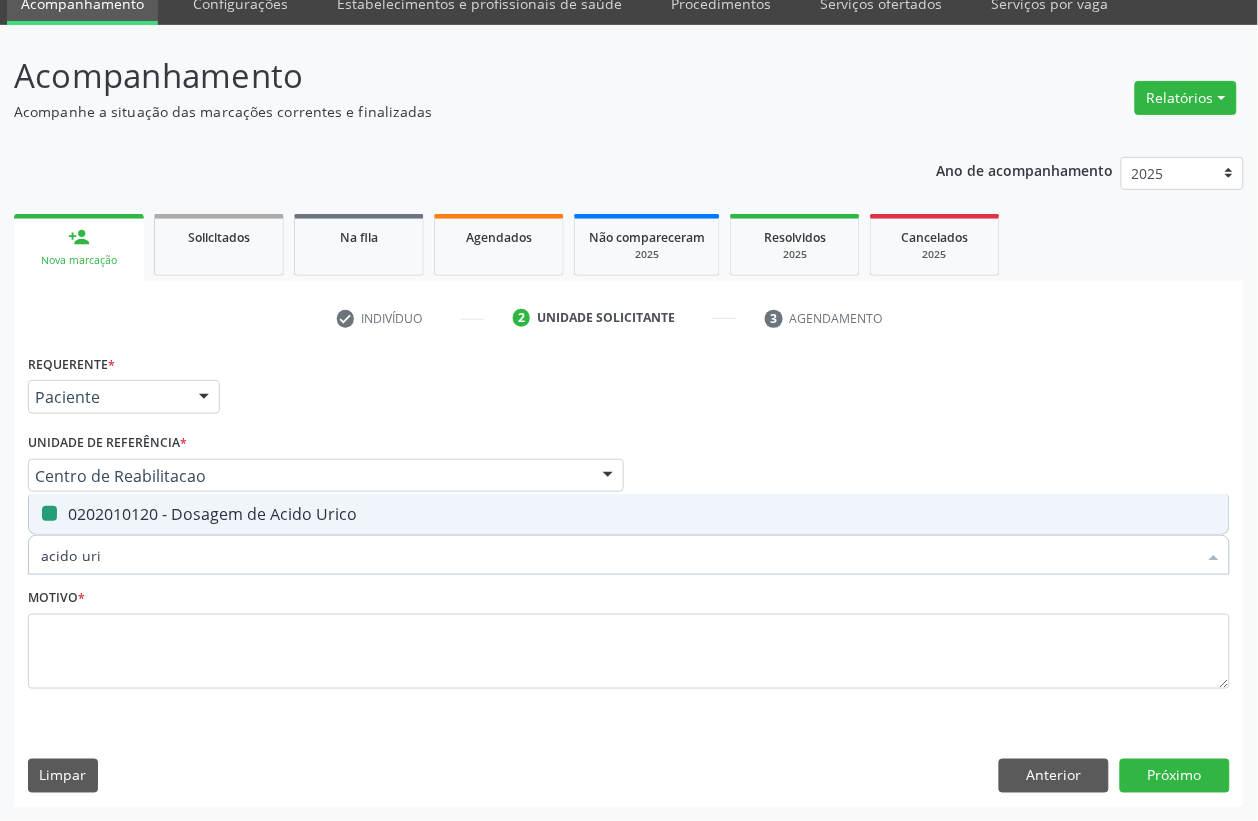 type 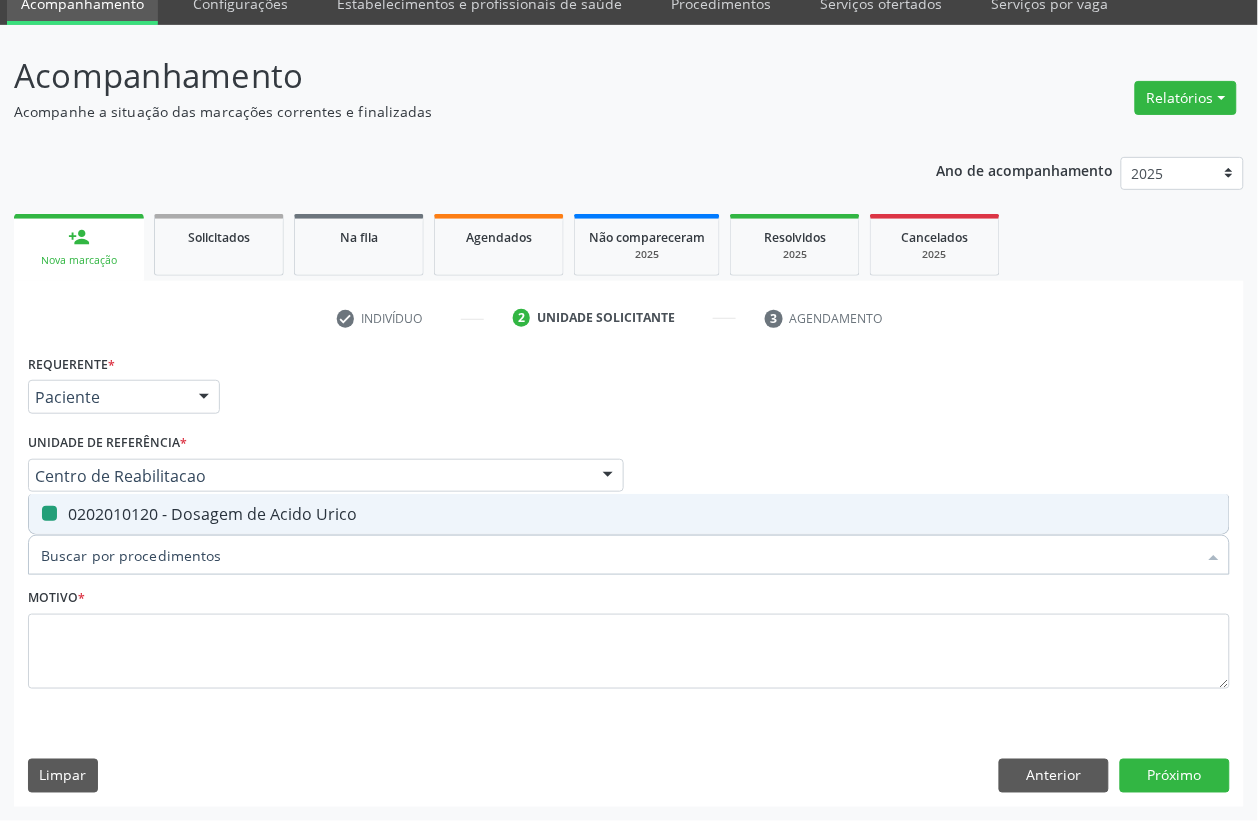 checkbox on "false" 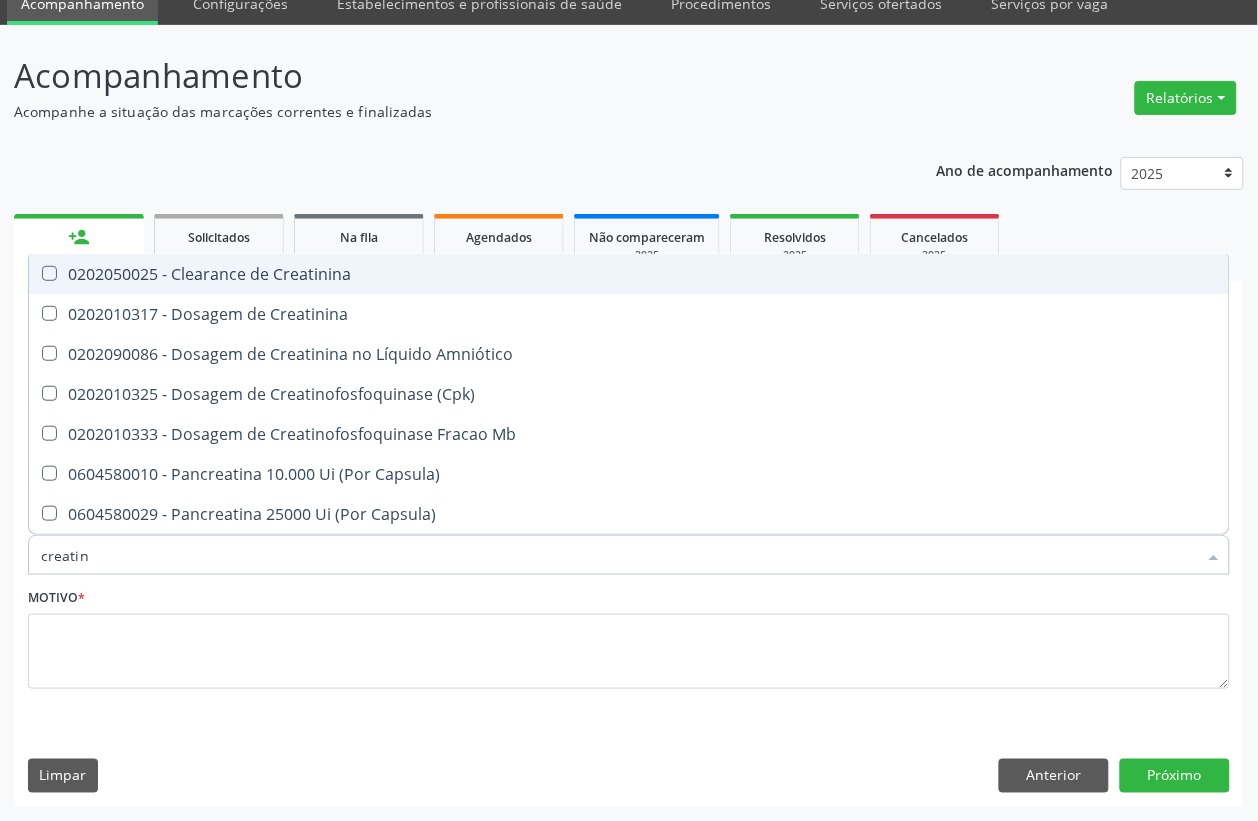 type on "creatini" 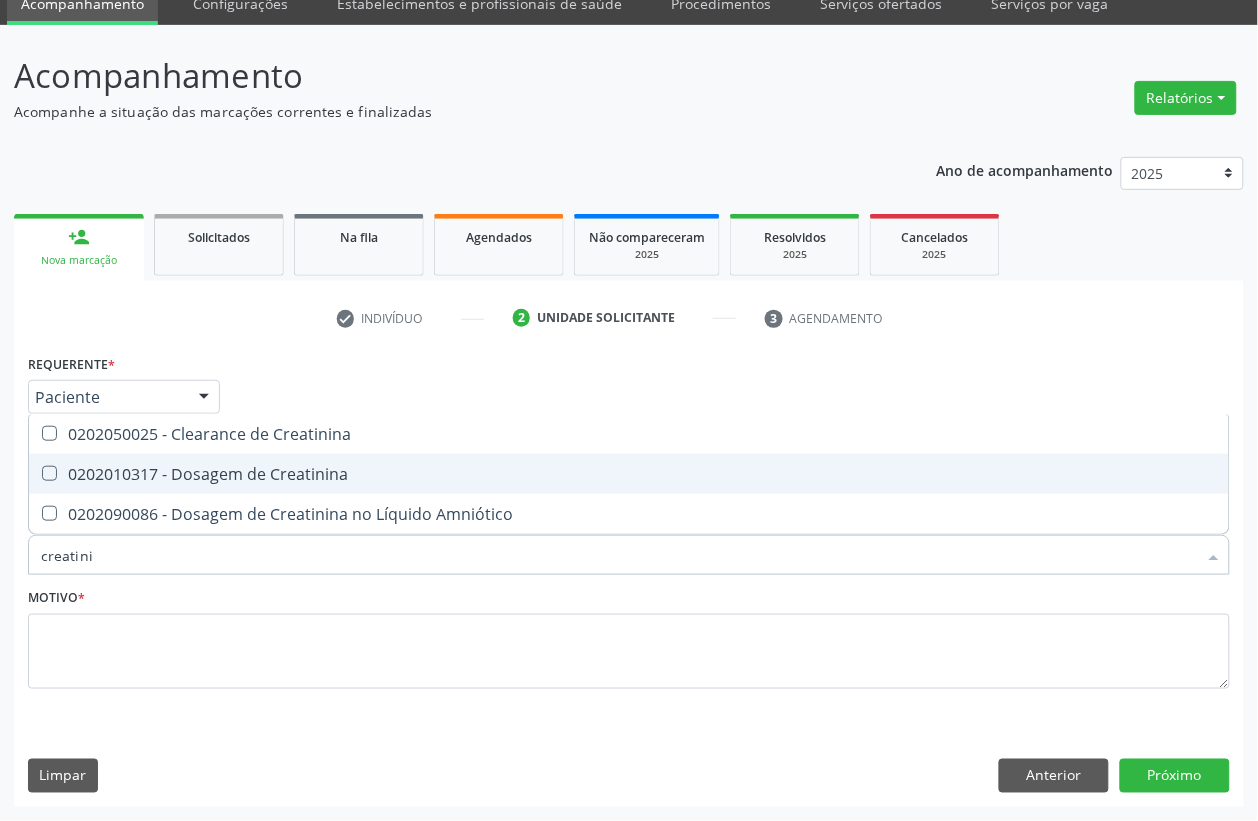 click on "0202010317 - Dosagem de Creatinina" at bounding box center (629, 474) 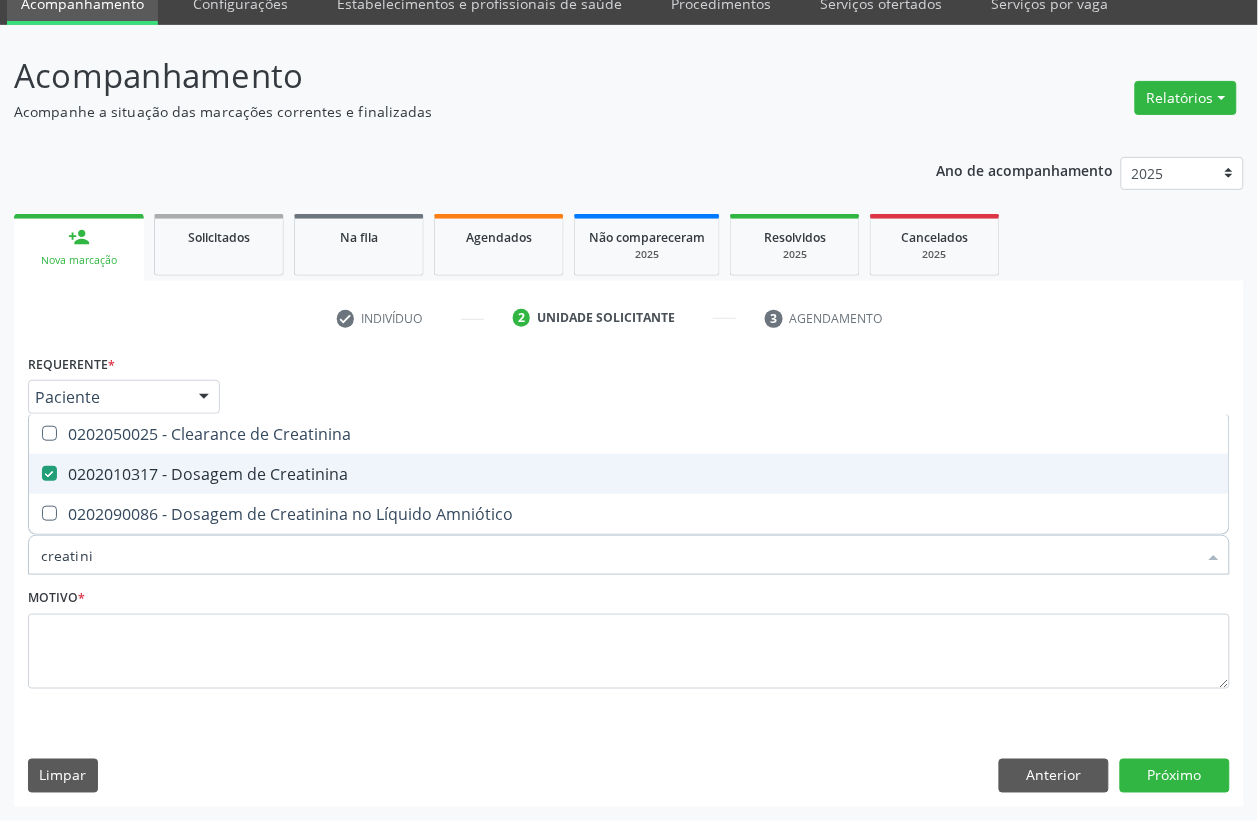 checkbox on "true" 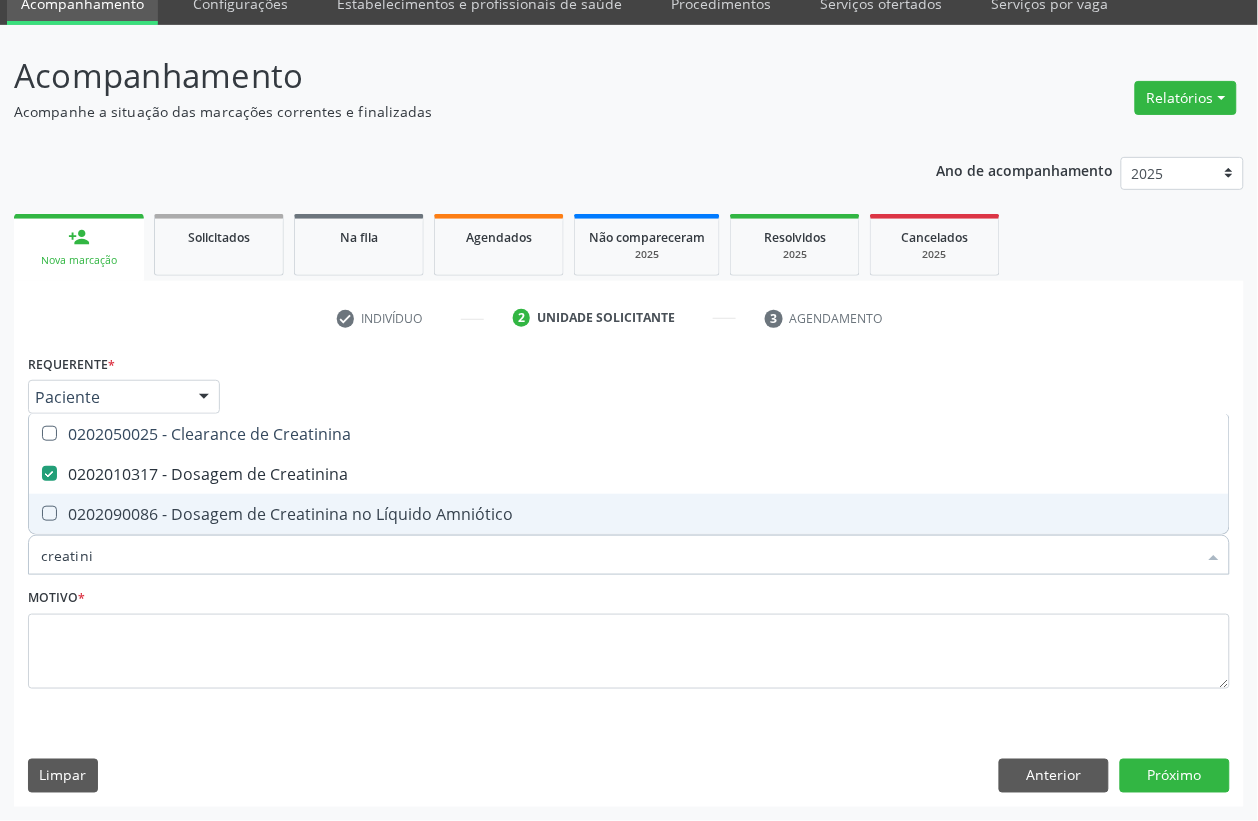click on "creatini" at bounding box center (619, 555) 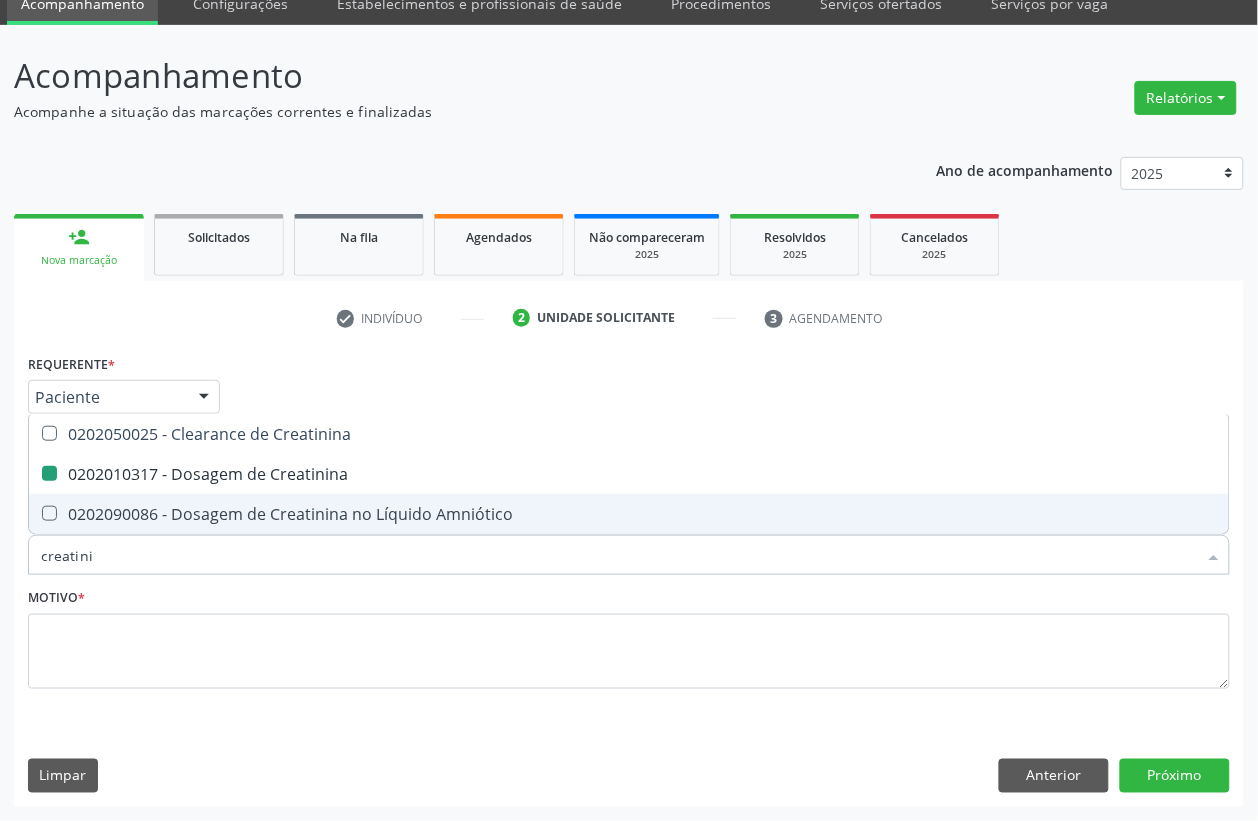 type 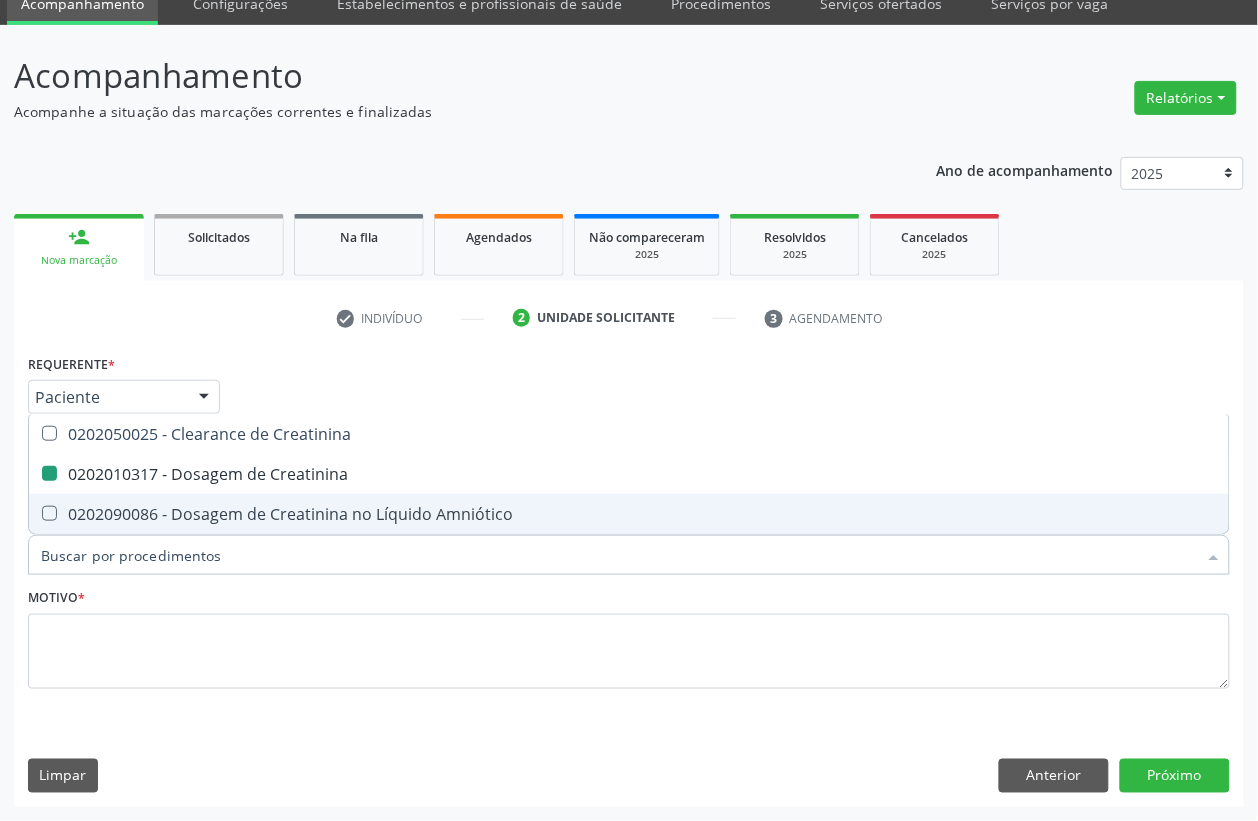 checkbox on "false" 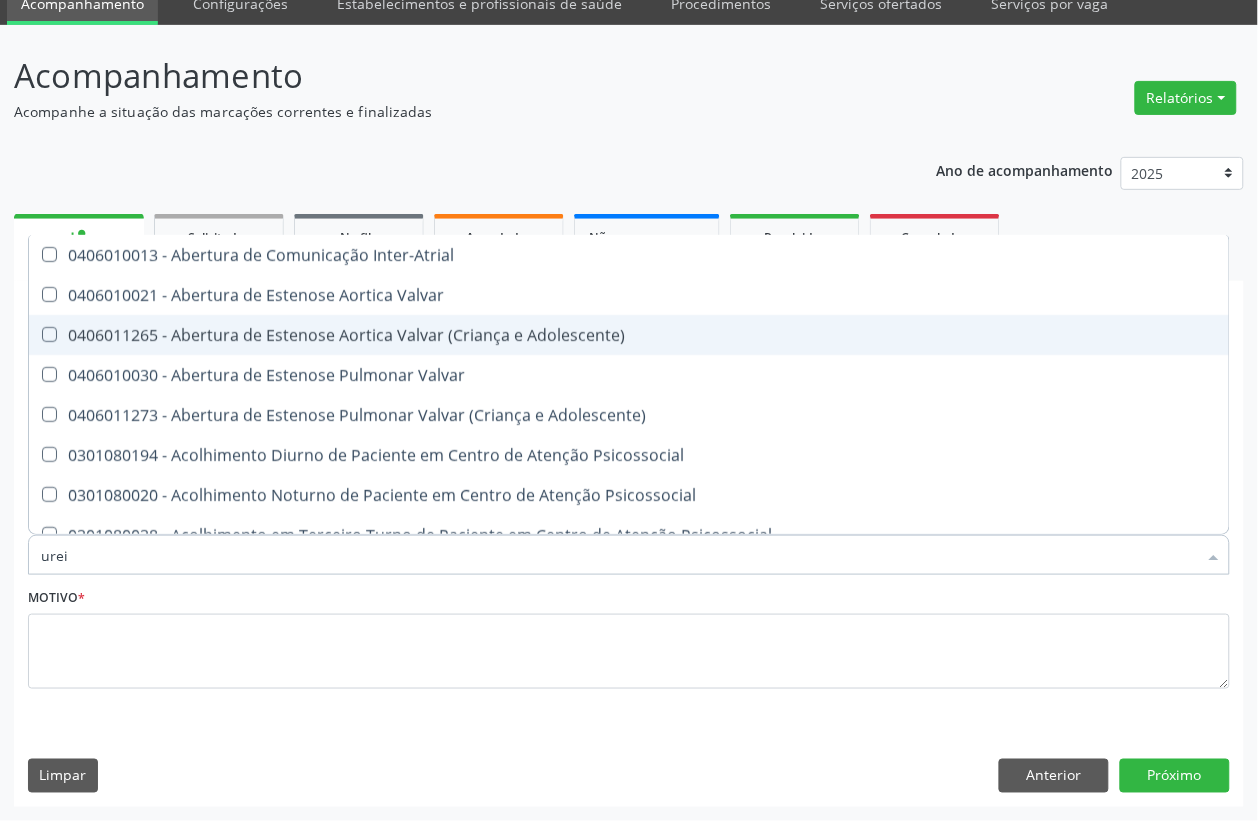 type on "ureia" 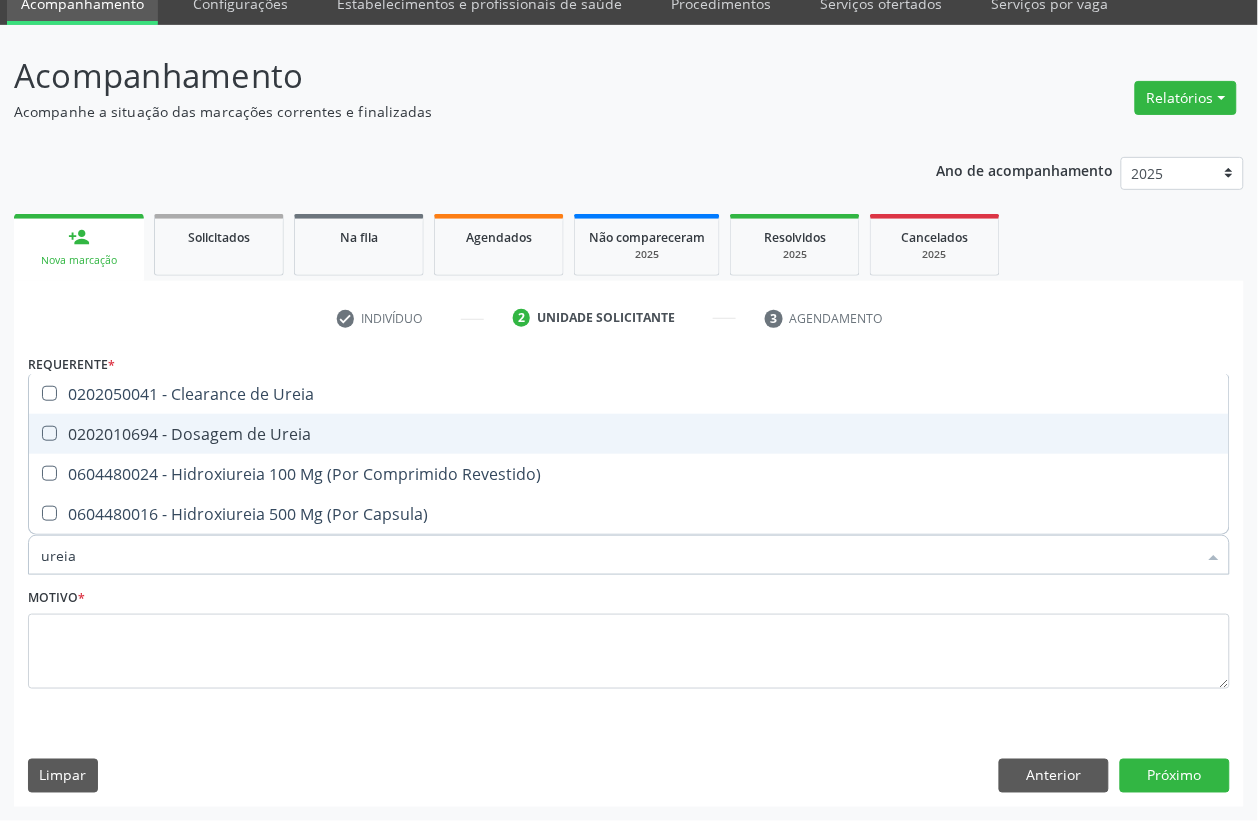 click on "0202010694 - Dosagem de Ureia" at bounding box center (629, 434) 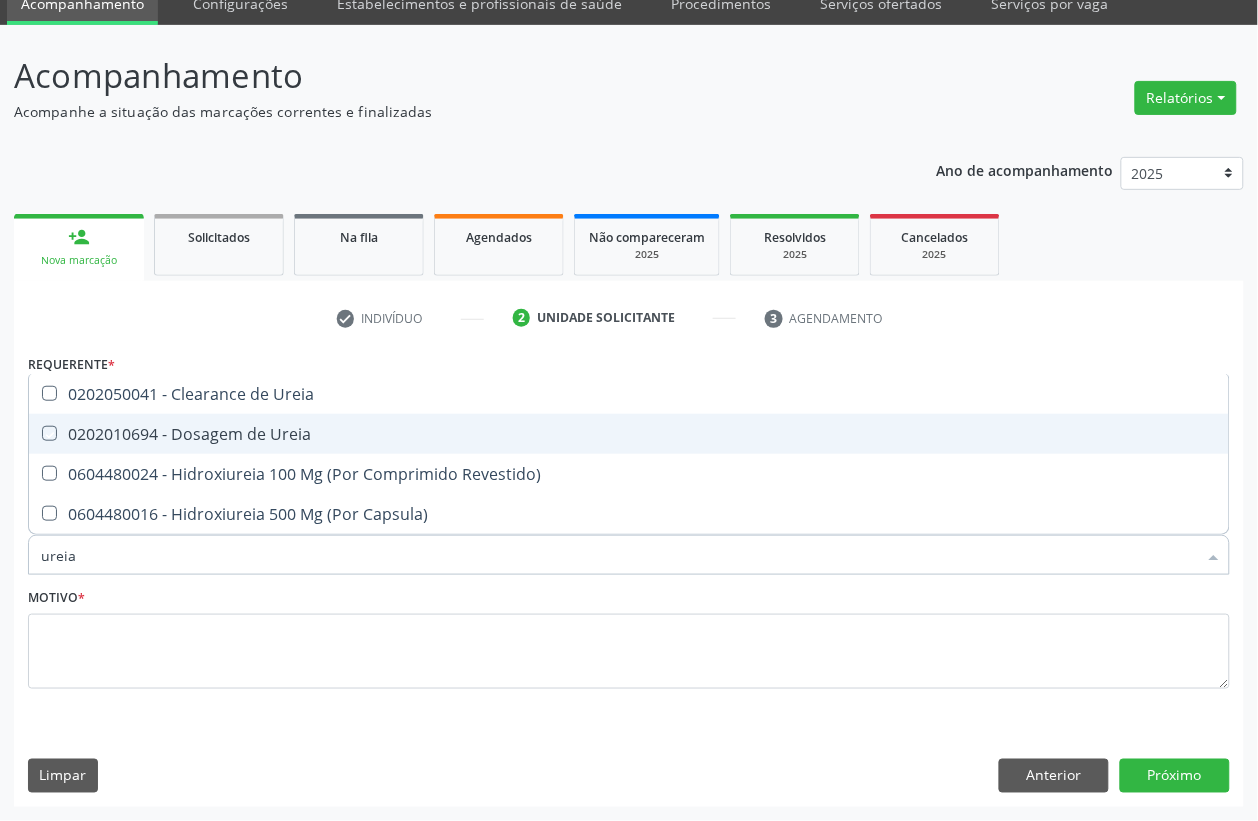 checkbox on "true" 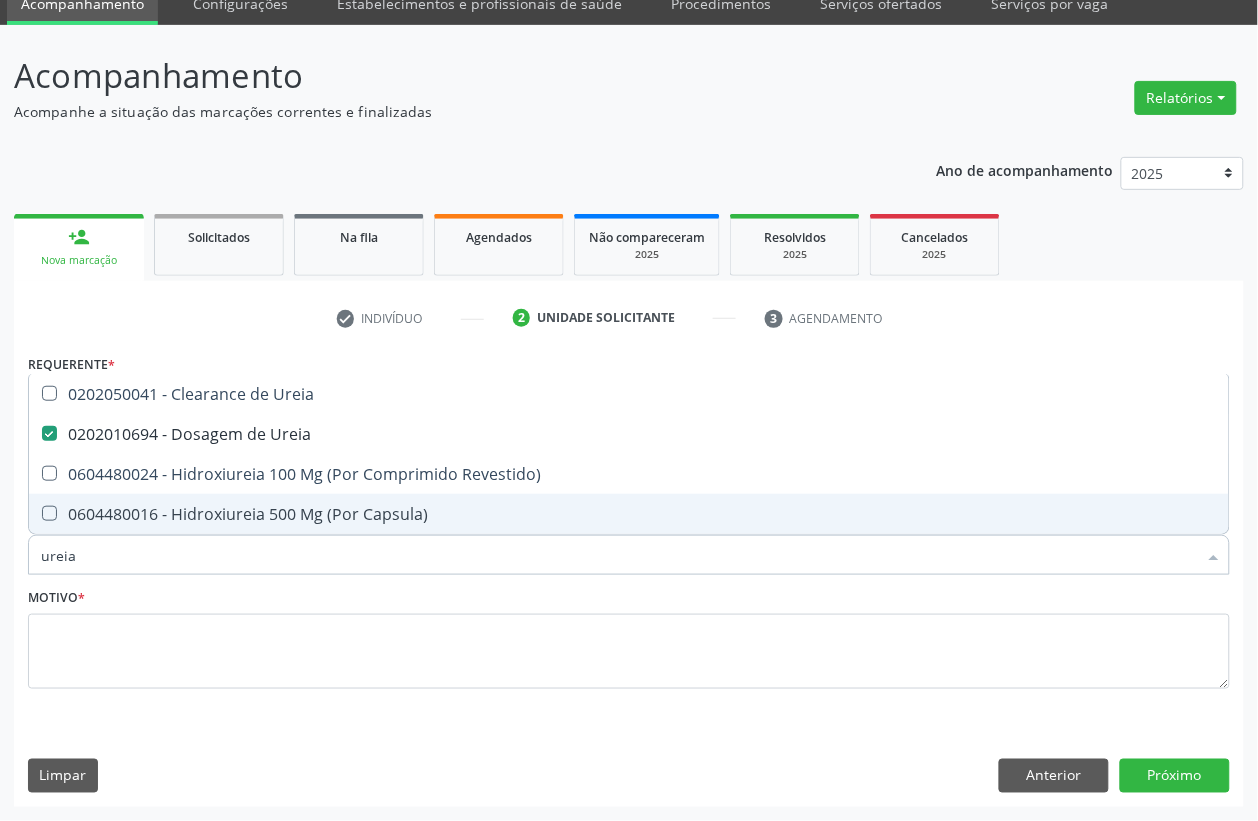 click on "ureia" at bounding box center (619, 555) 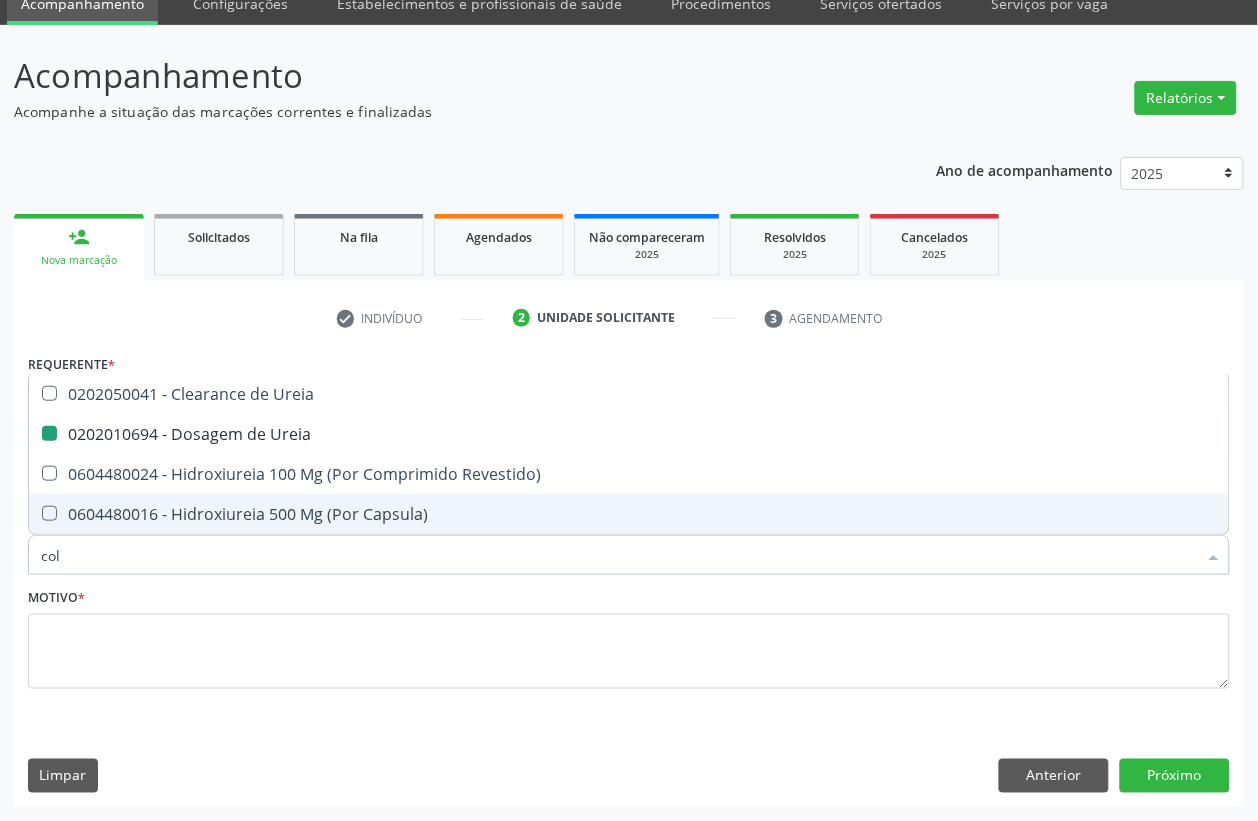 type on "cole" 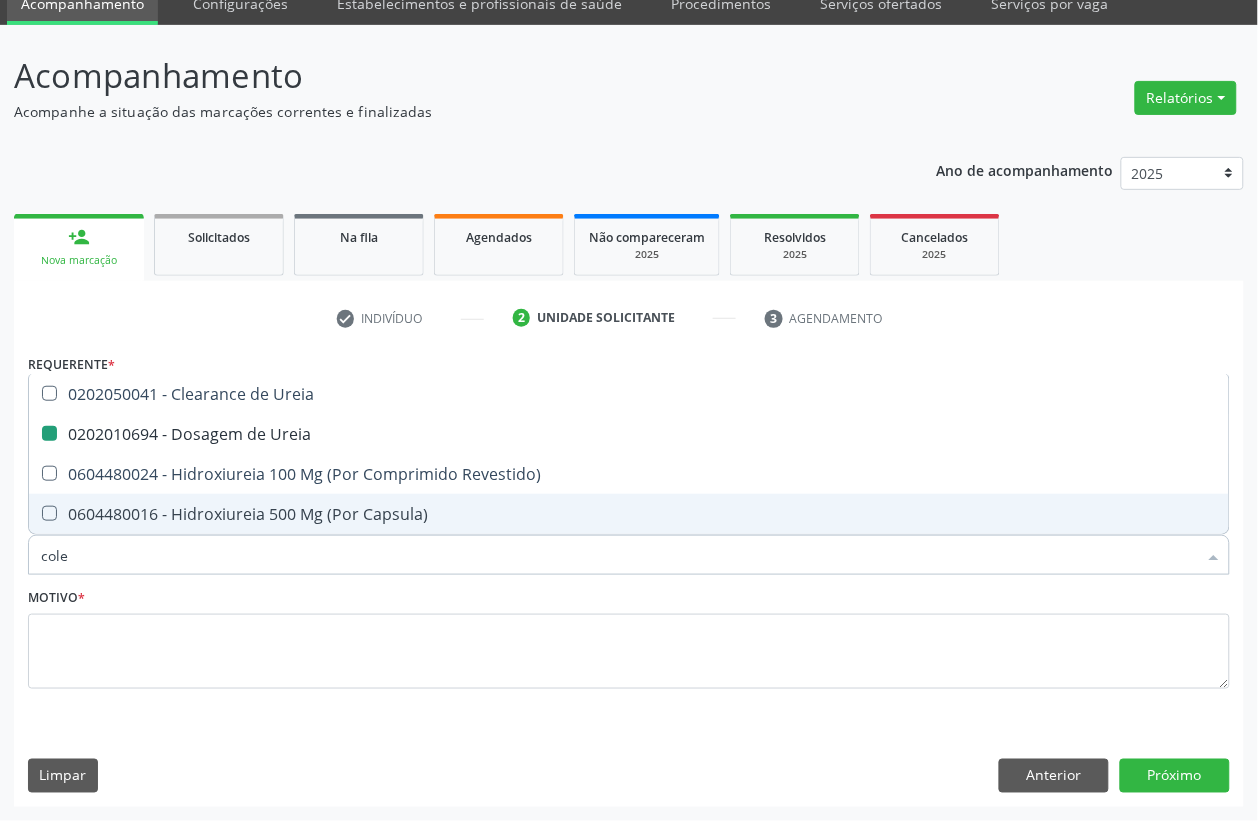 checkbox on "false" 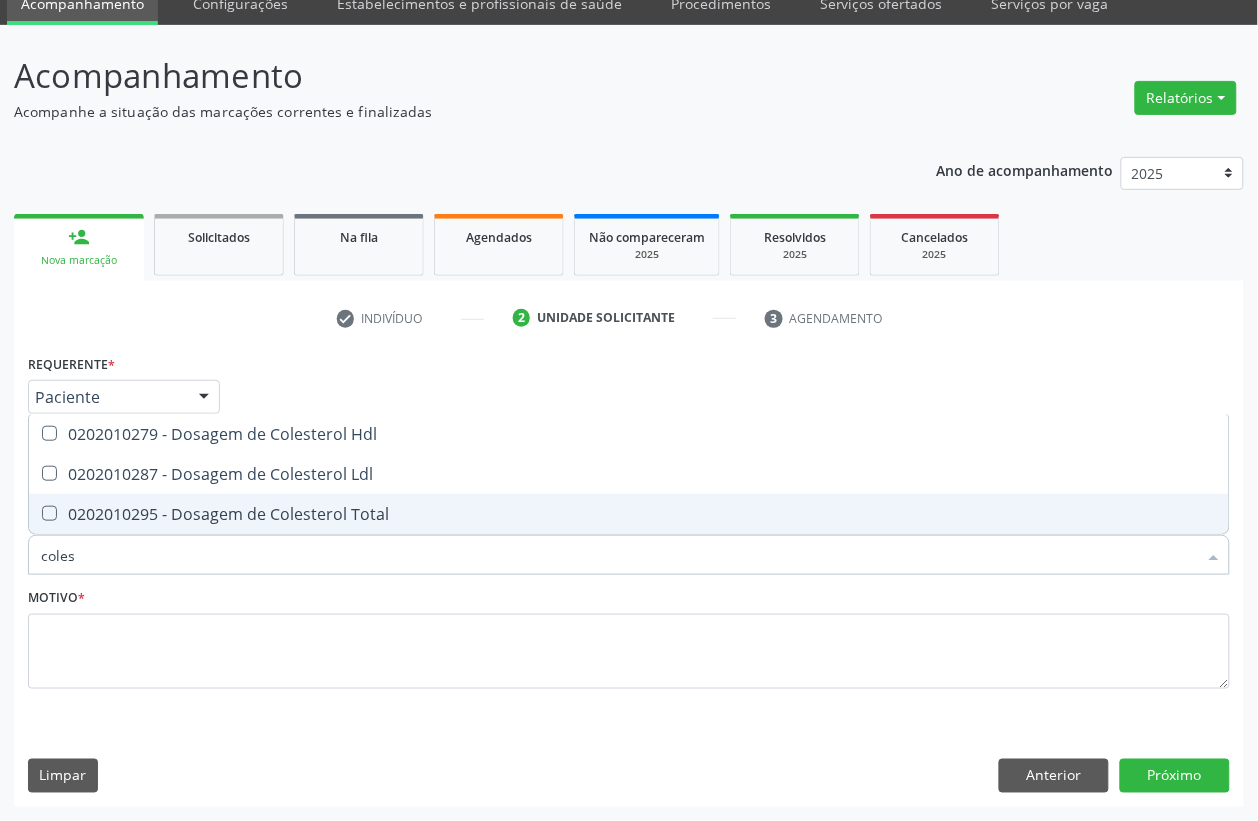 type on "colest" 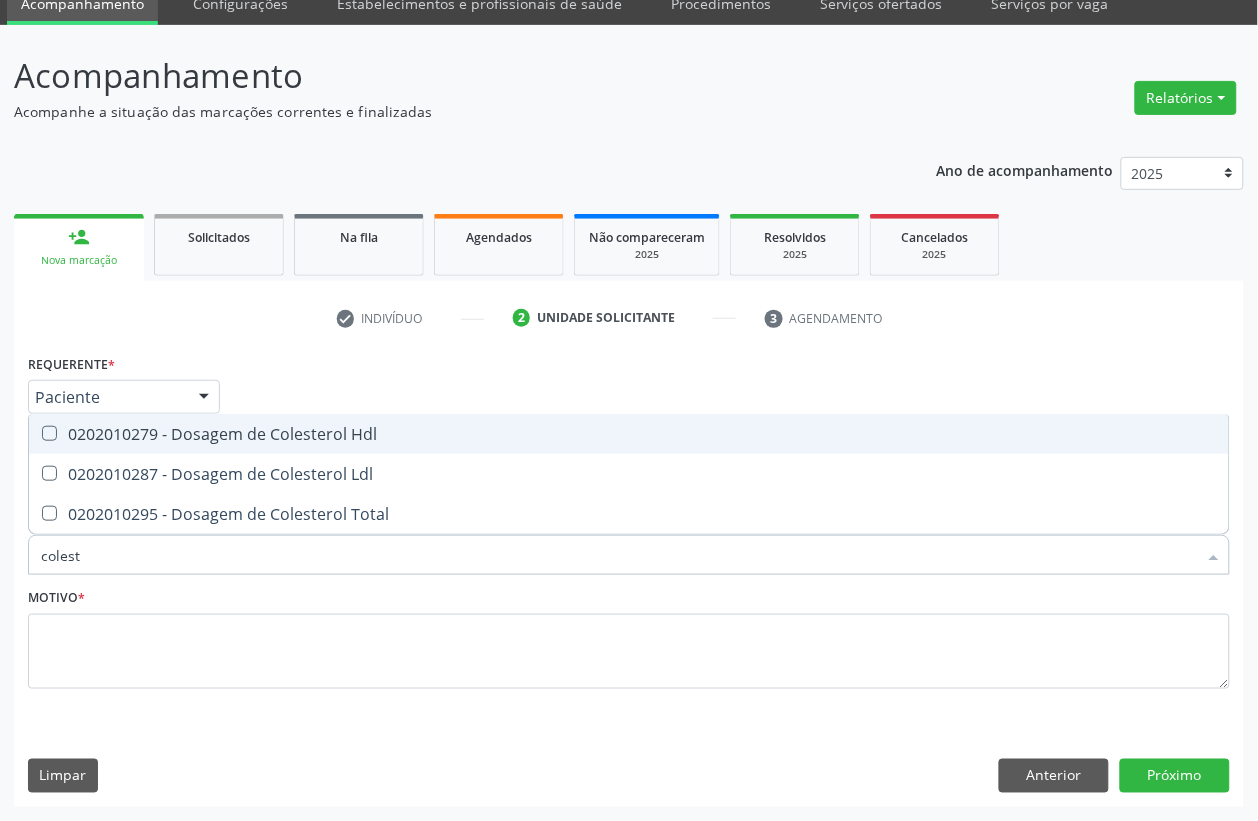 click on "0202010279 - Dosagem de Colesterol Hdl" at bounding box center [629, 434] 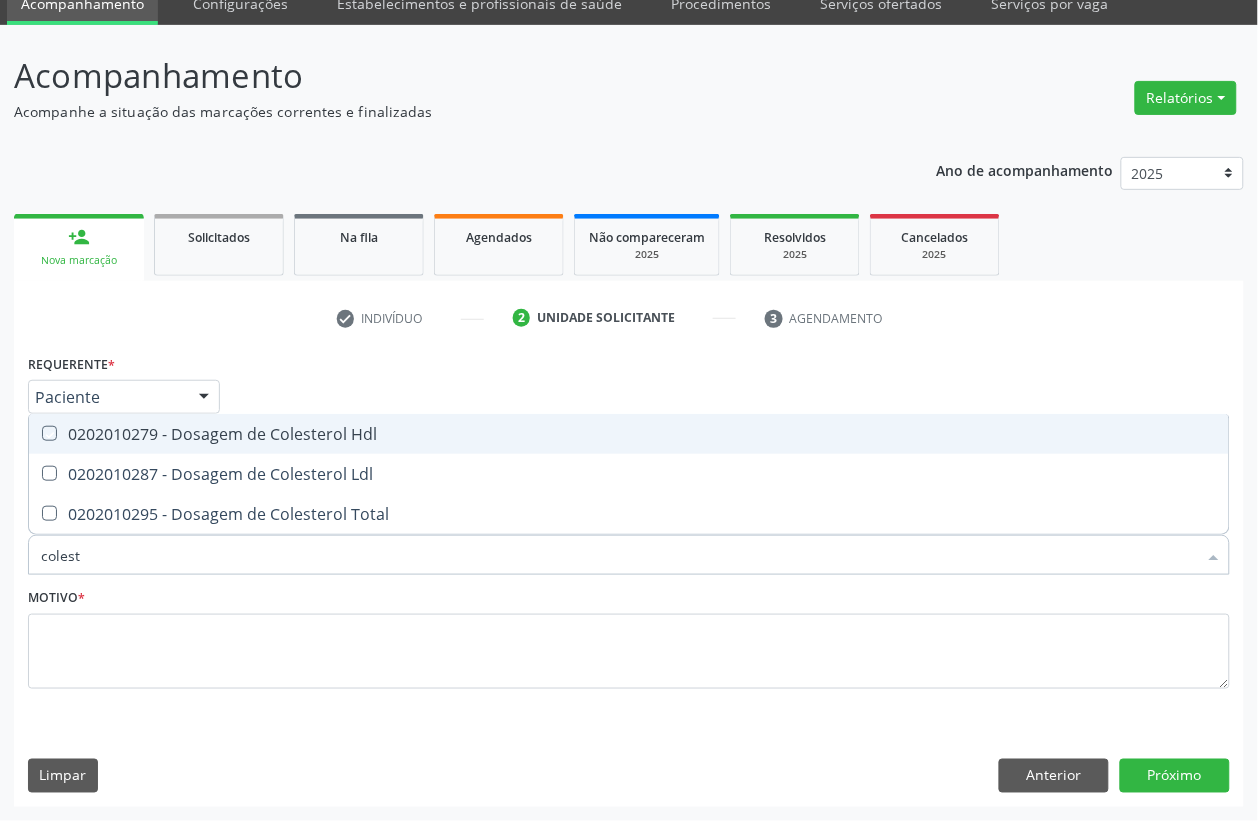 checkbox on "true" 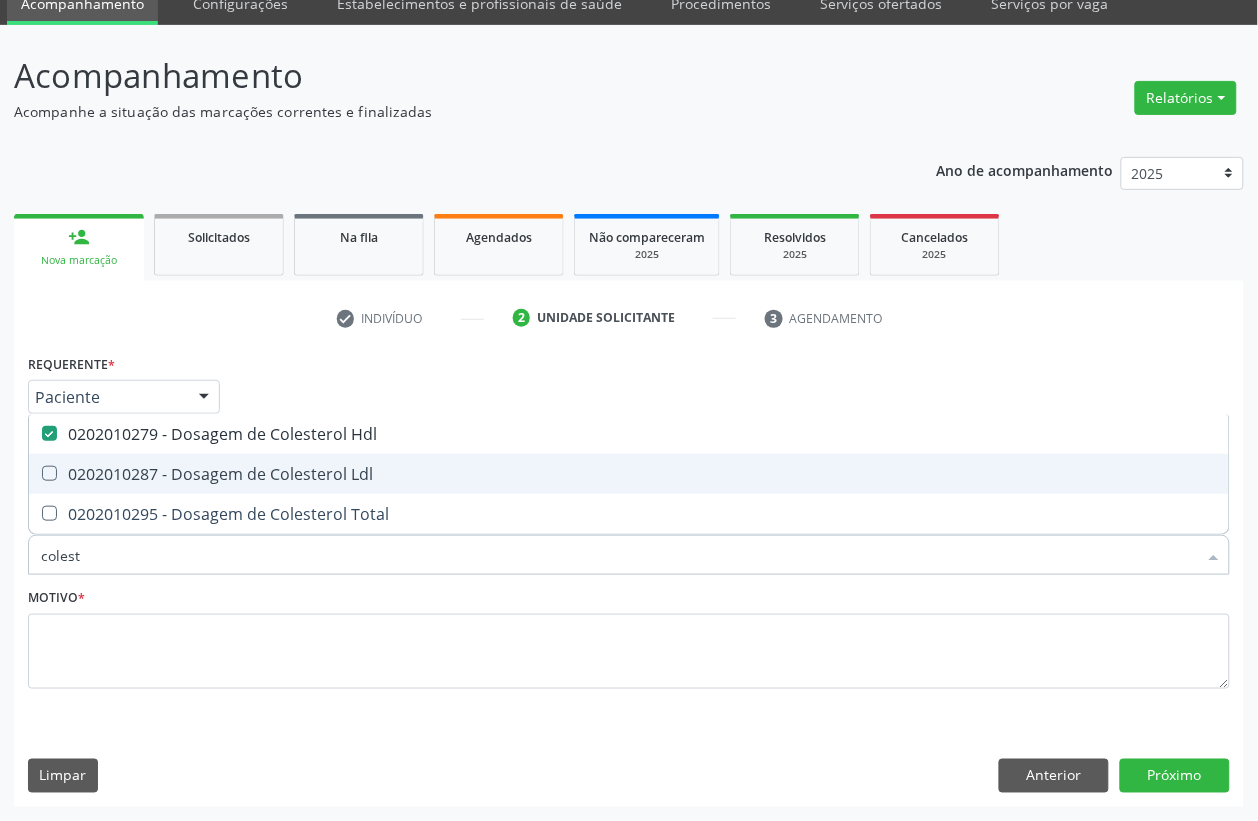 click on "0202010287 - Dosagem de Colesterol Ldl" at bounding box center [629, 474] 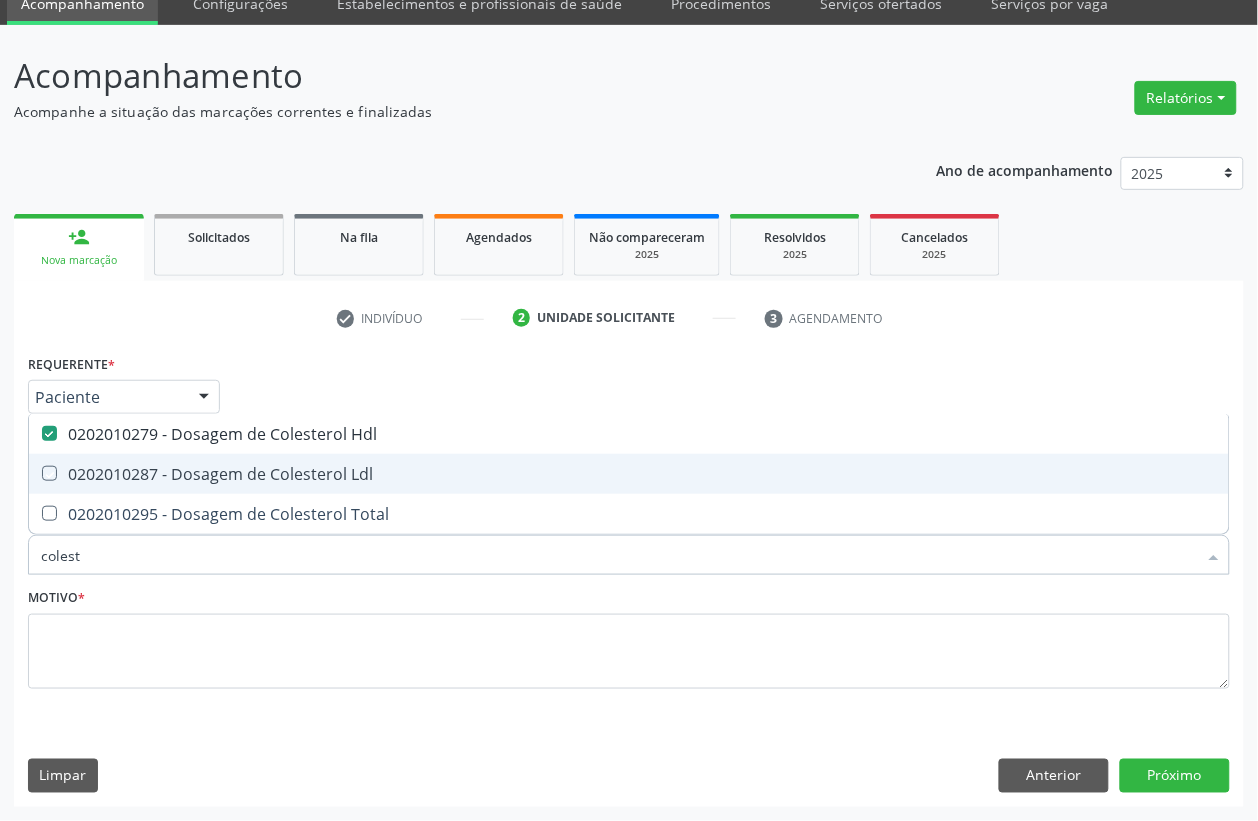 checkbox on "true" 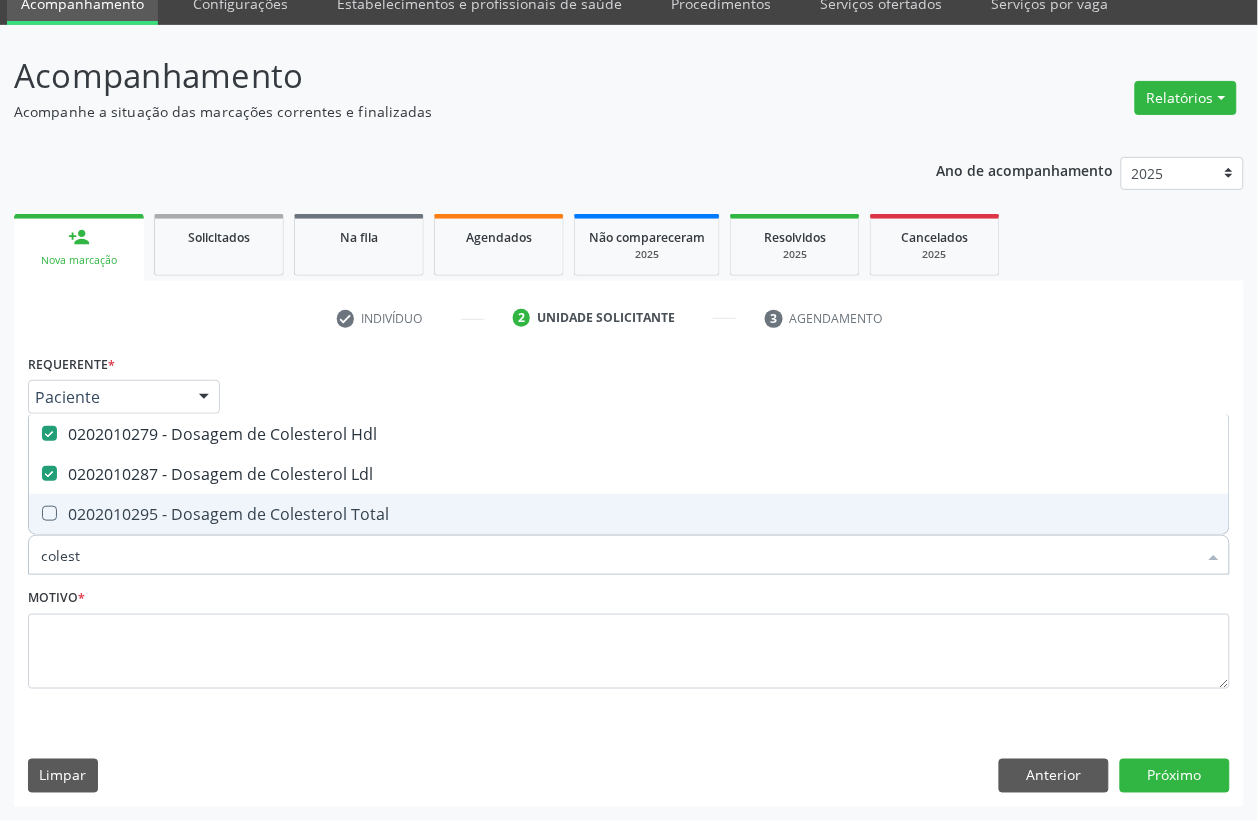 click on "0202010295 - Dosagem de Colesterol Total" at bounding box center [629, 514] 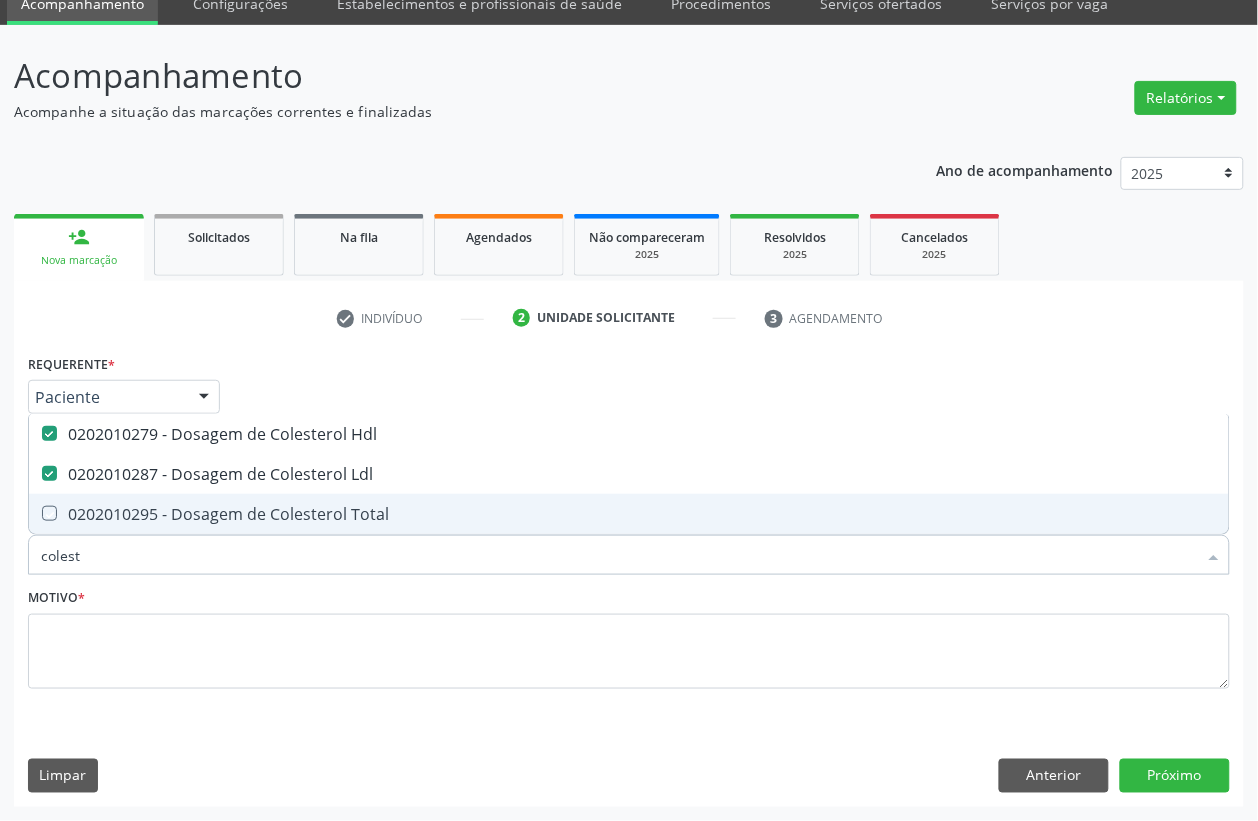 checkbox on "true" 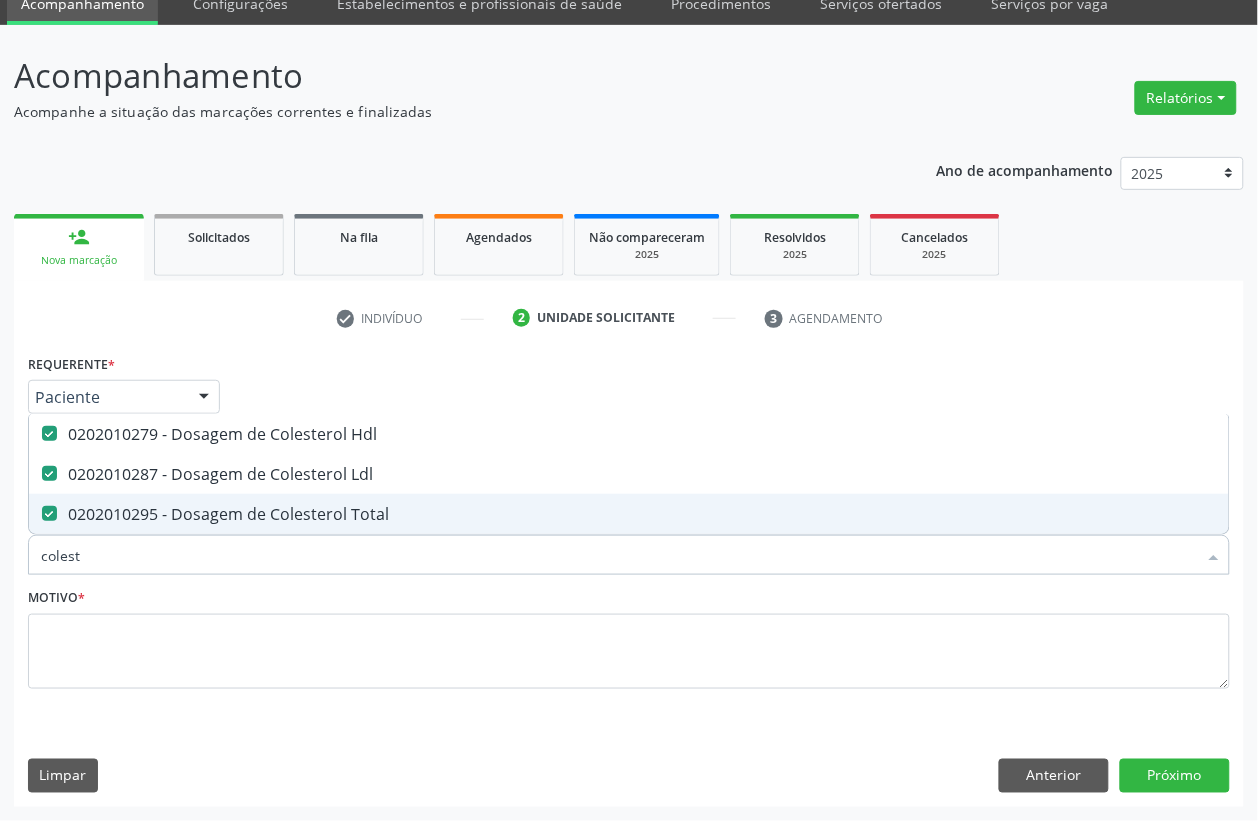 click on "colest" at bounding box center [619, 555] 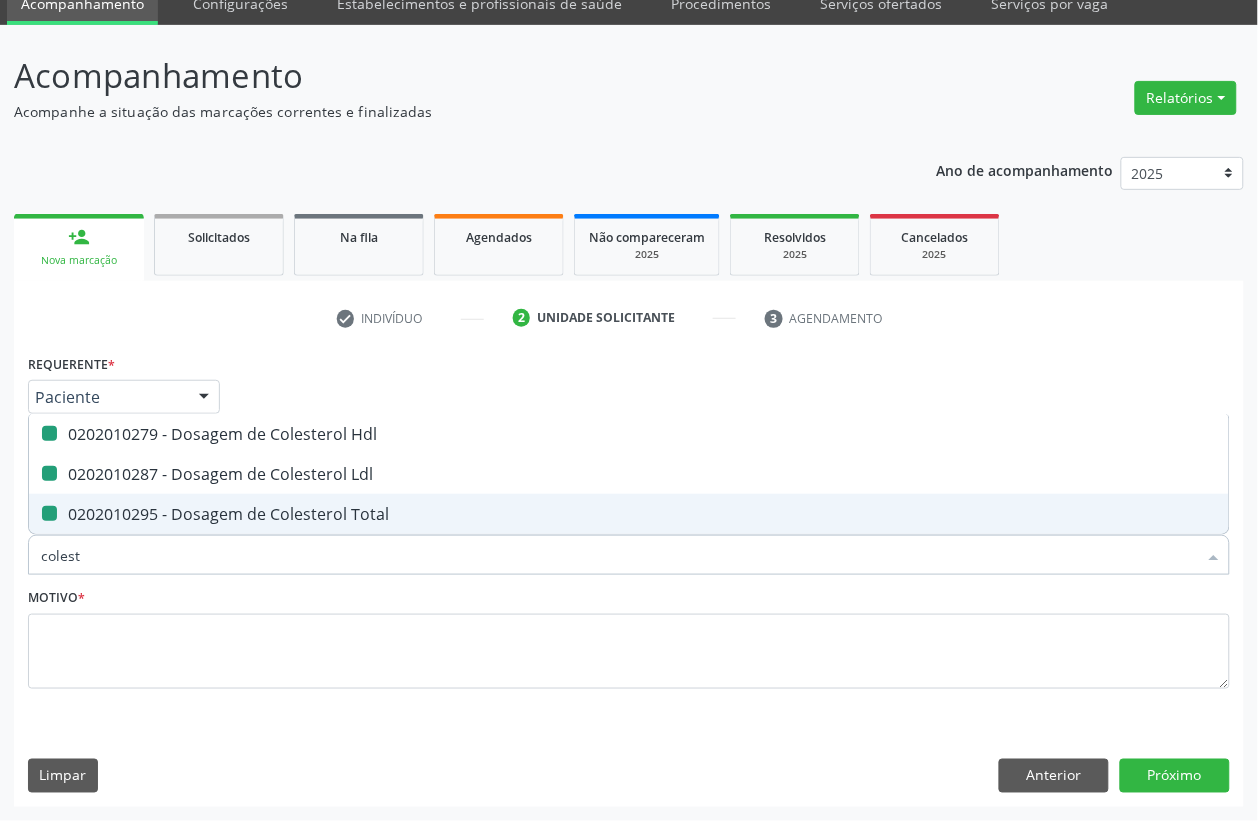 type 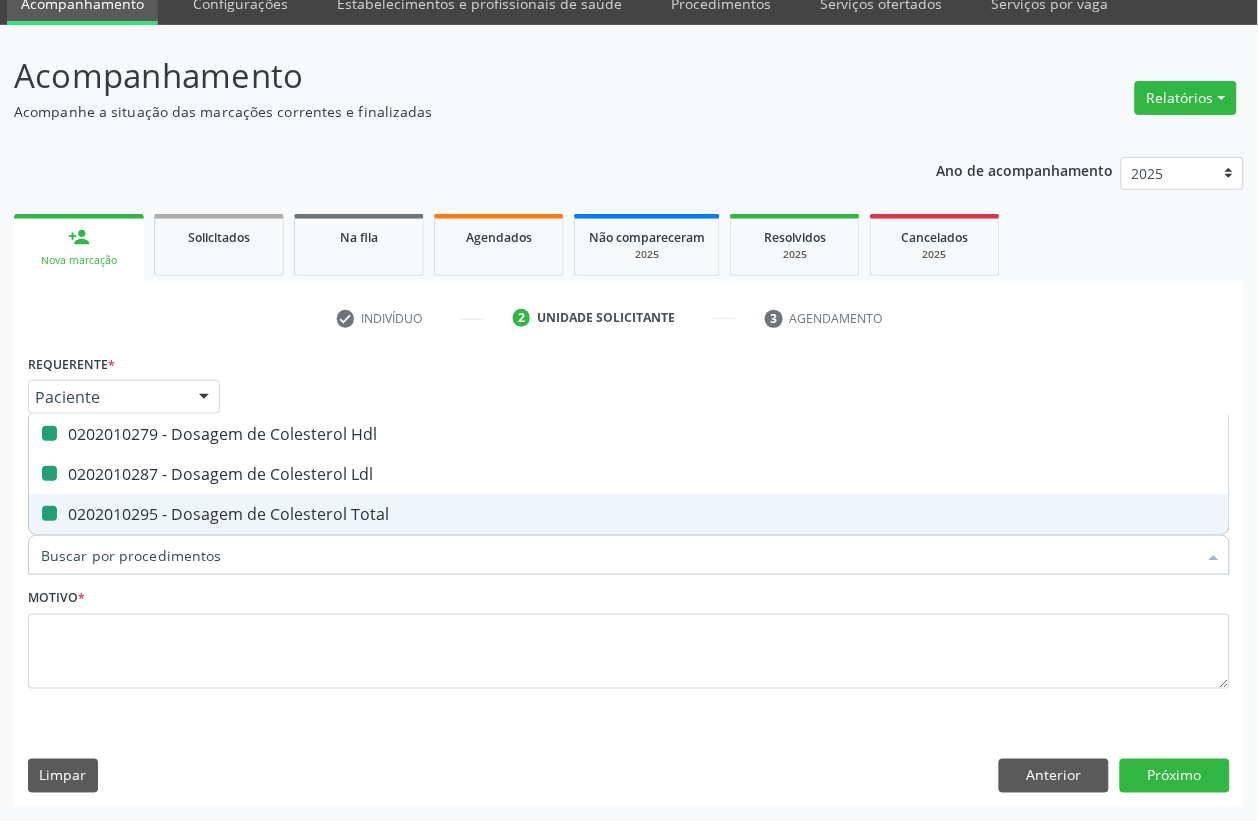checkbox on "false" 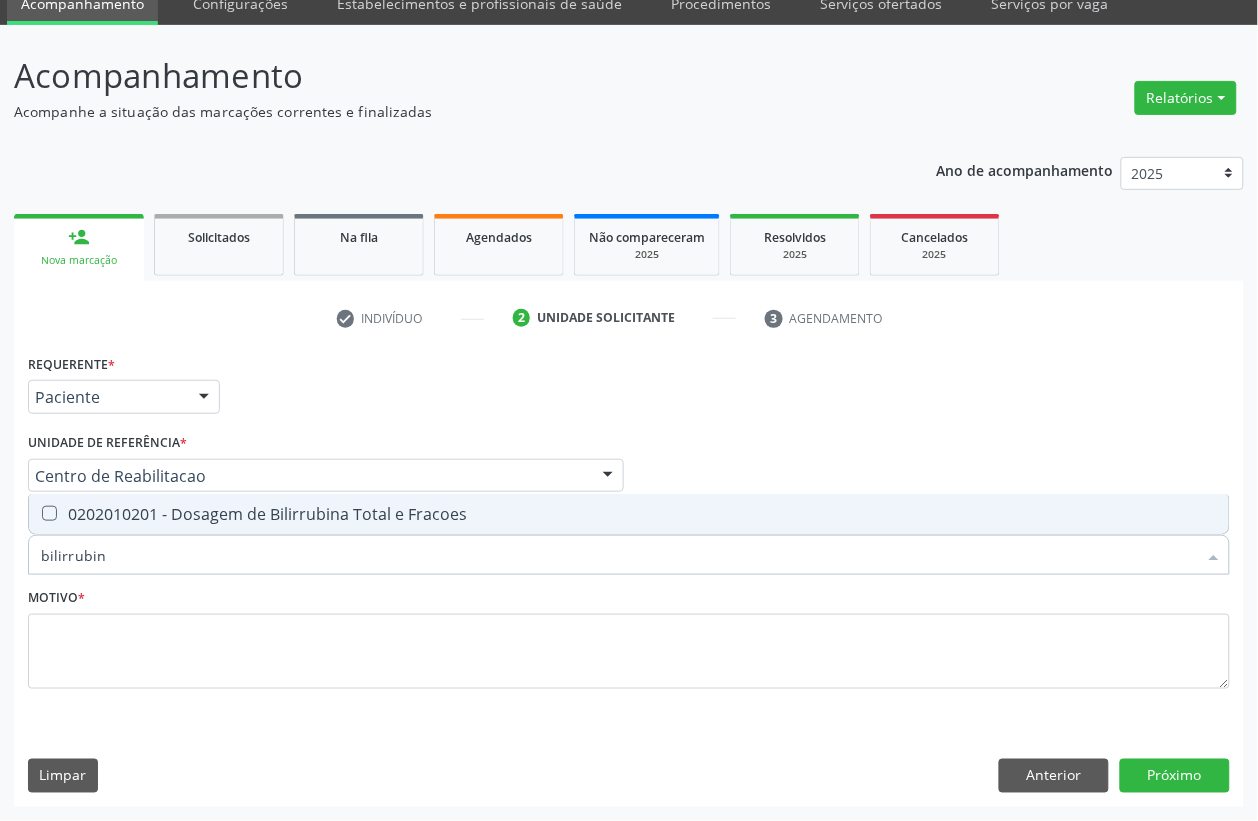 type on "bilirrubina" 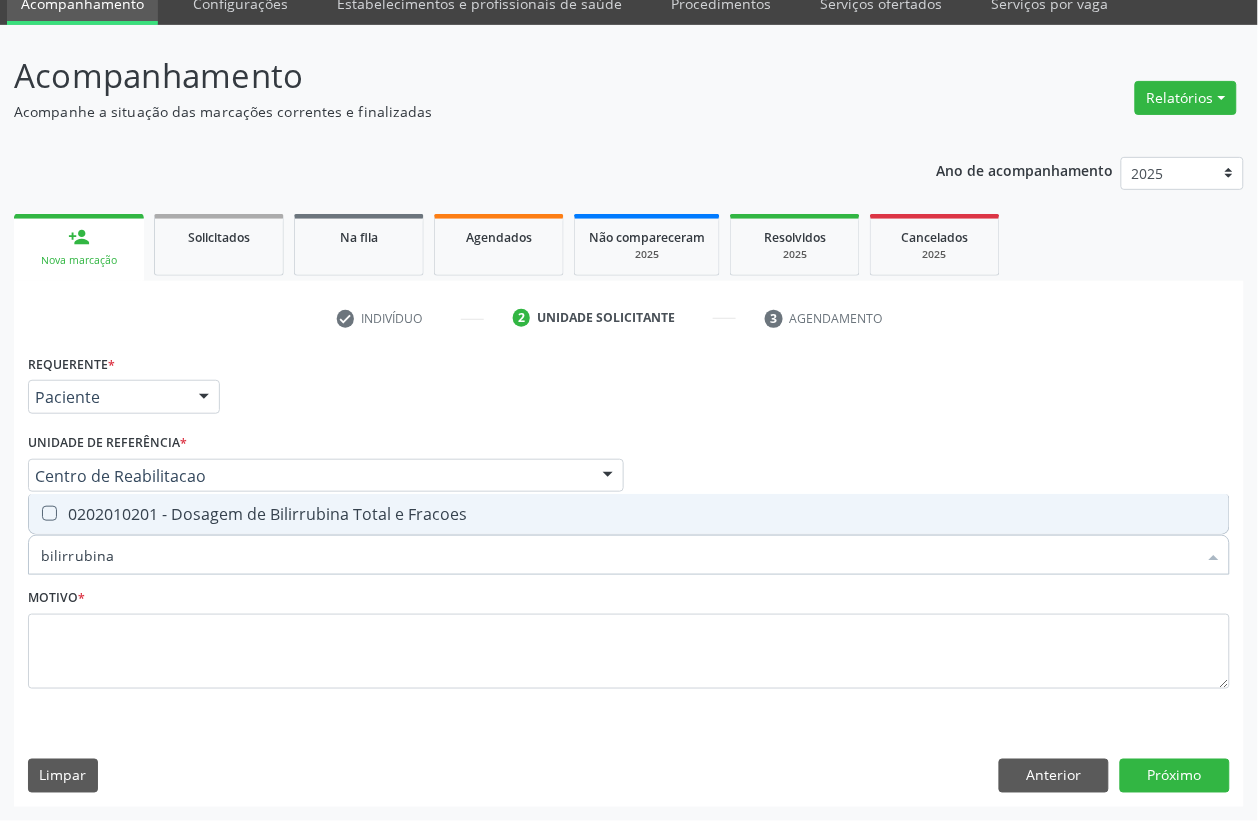 click on "0202010201 - Dosagem de Bilirrubina Total e Fracoes" at bounding box center [629, 514] 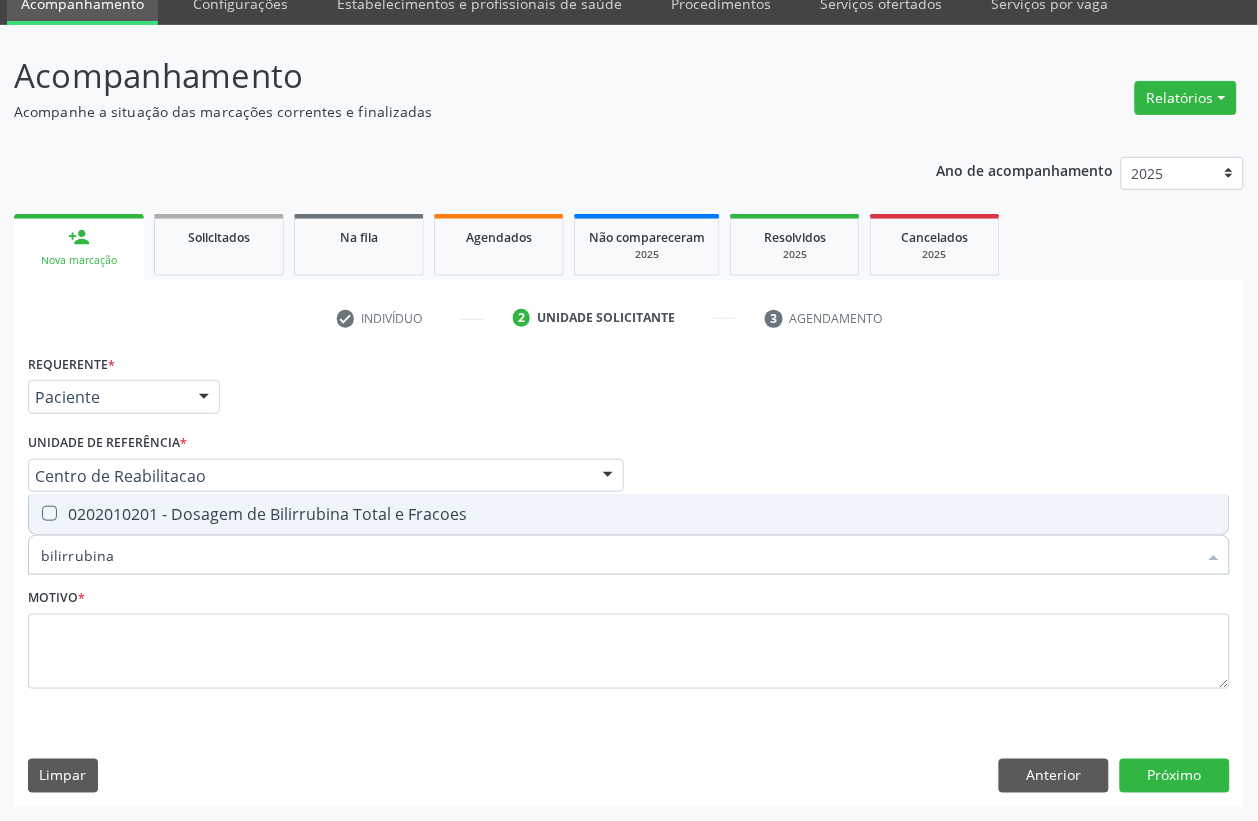 checkbox on "true" 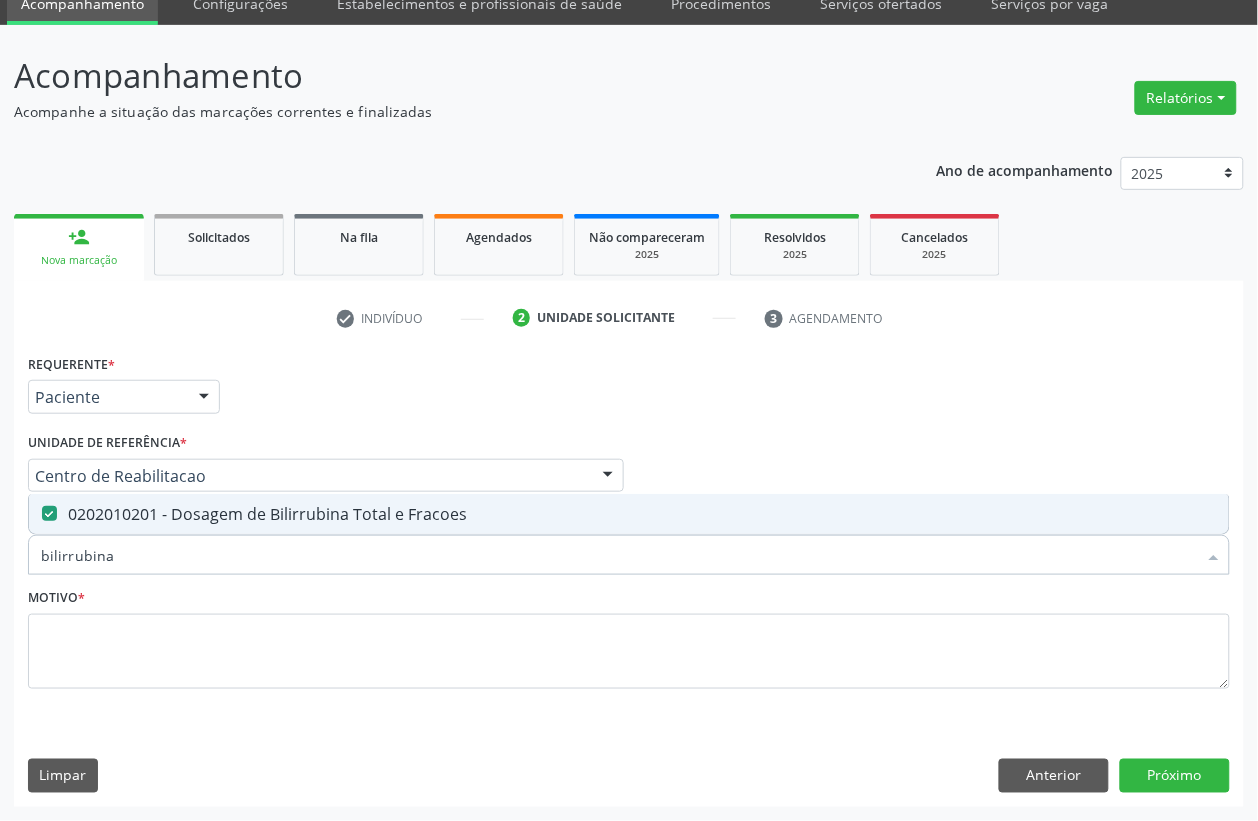 click on "bilirrubina" at bounding box center [619, 555] 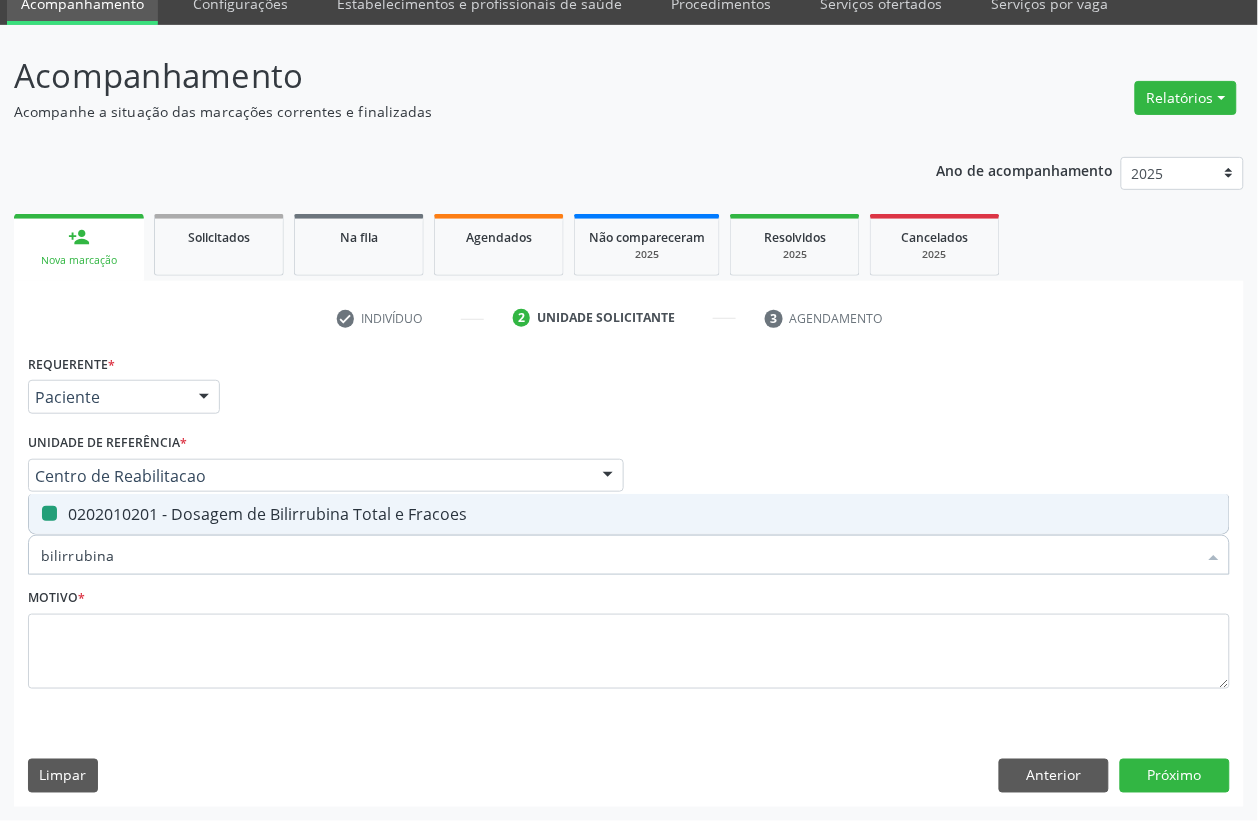 type 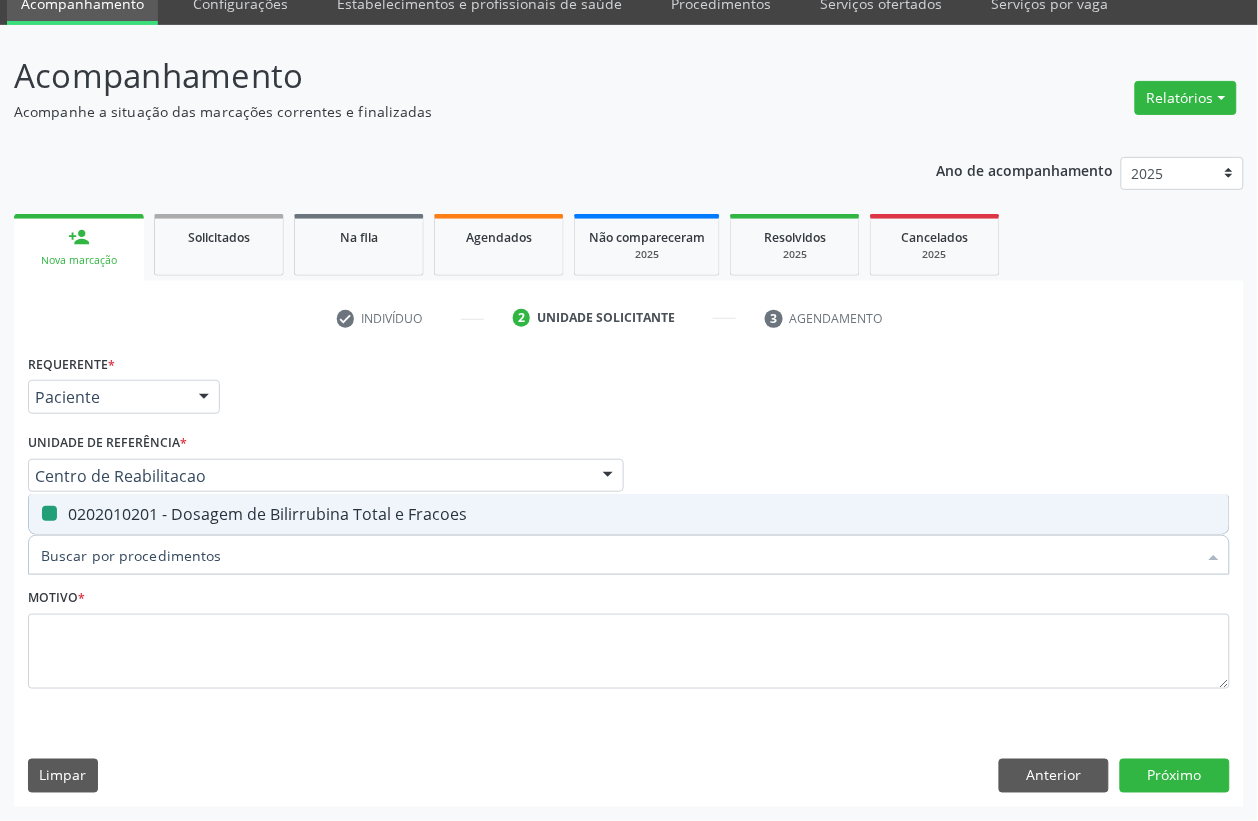 checkbox on "false" 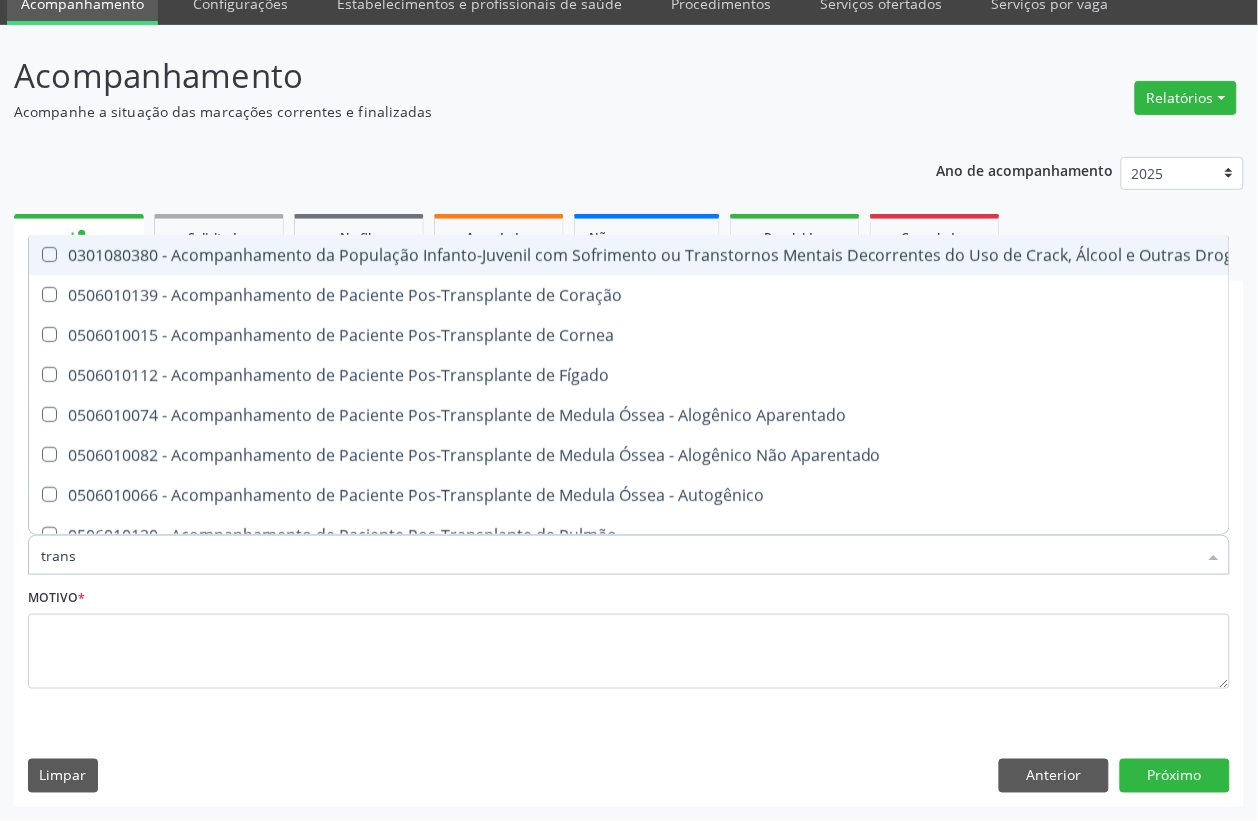 type on "transa" 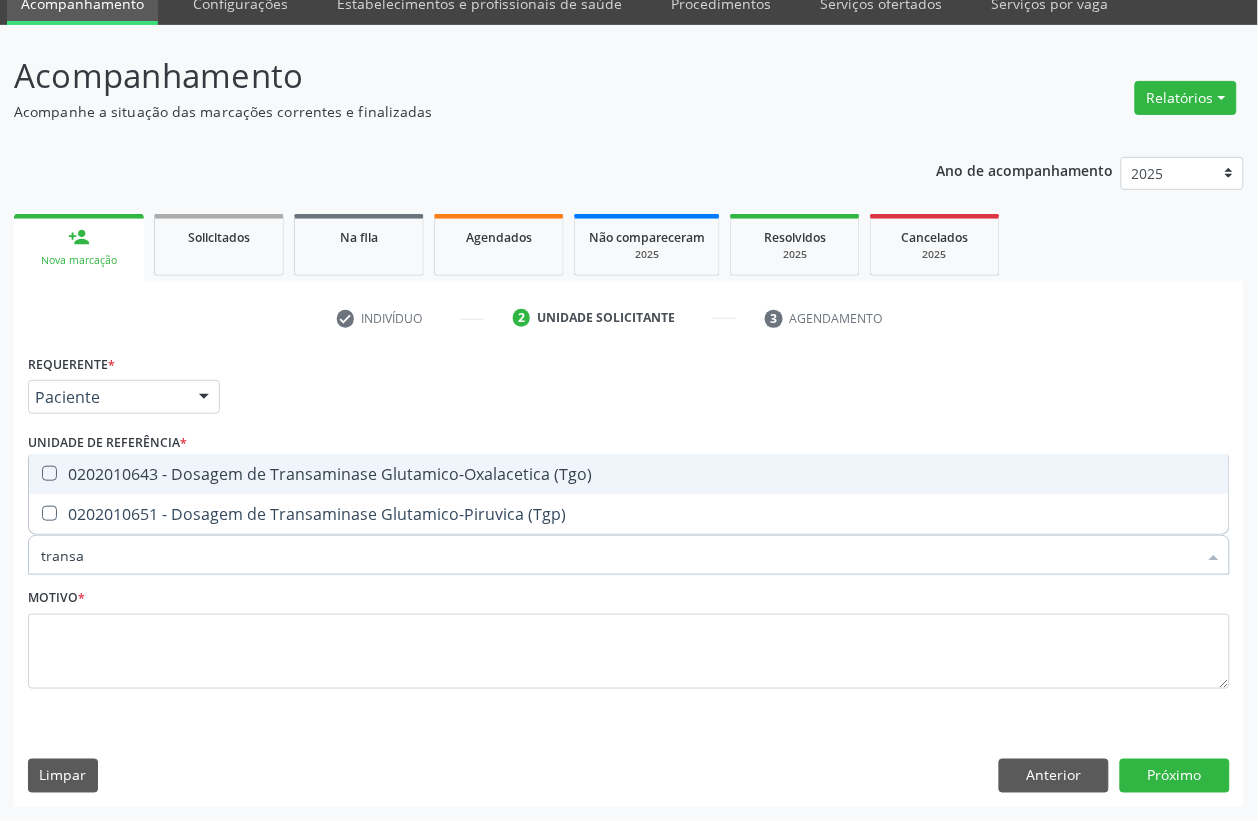 click on "0202010643 - Dosagem de Transaminase Glutamico-Oxalacetica (Tgo)" at bounding box center [629, 474] 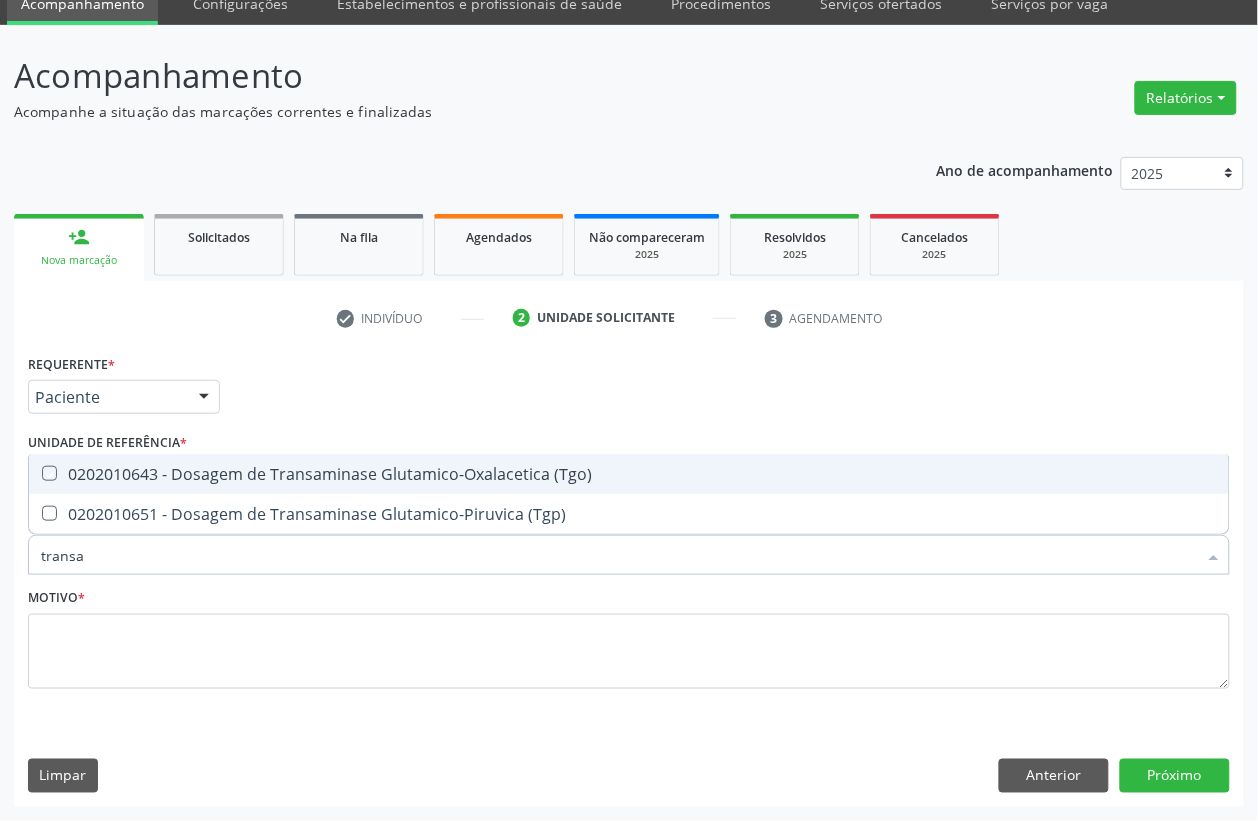 checkbox on "true" 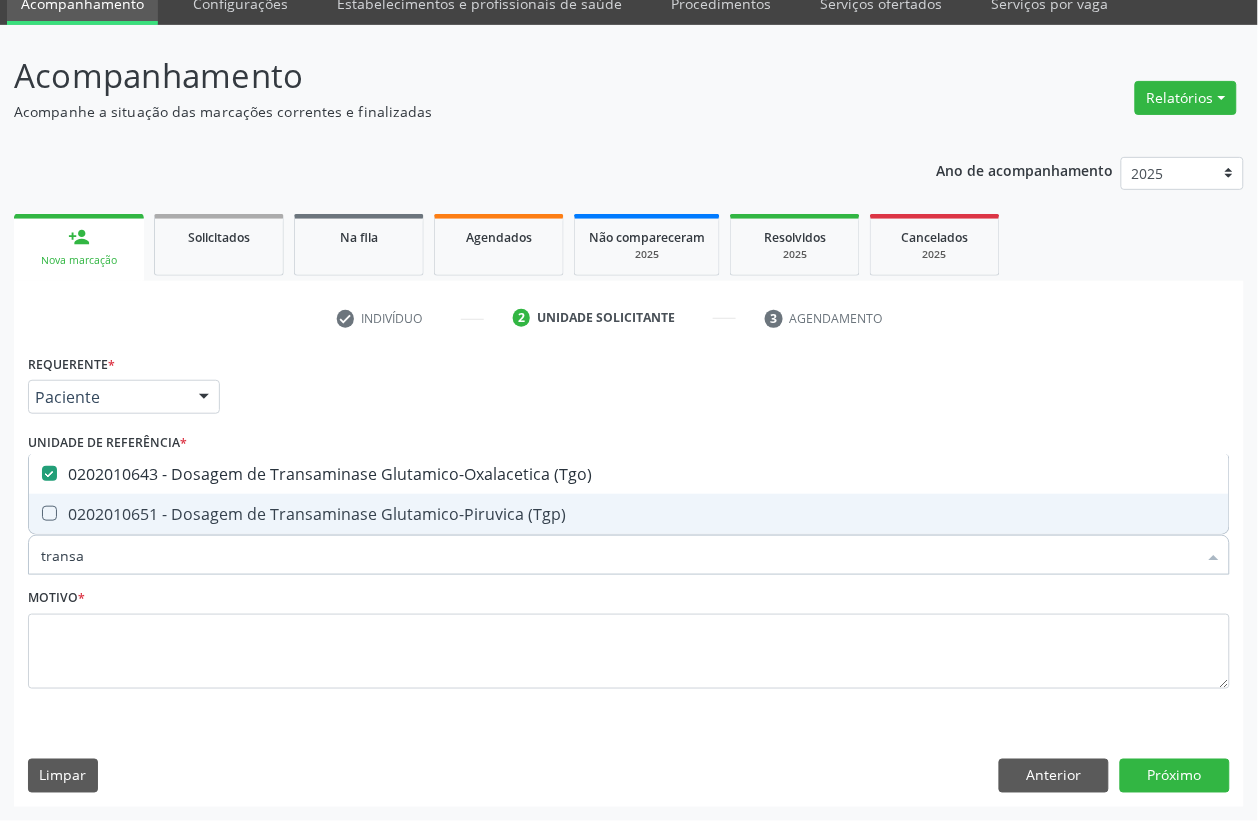 click on "0202010651 - Dosagem de Transaminase Glutamico-Piruvica (Tgp)" at bounding box center (629, 514) 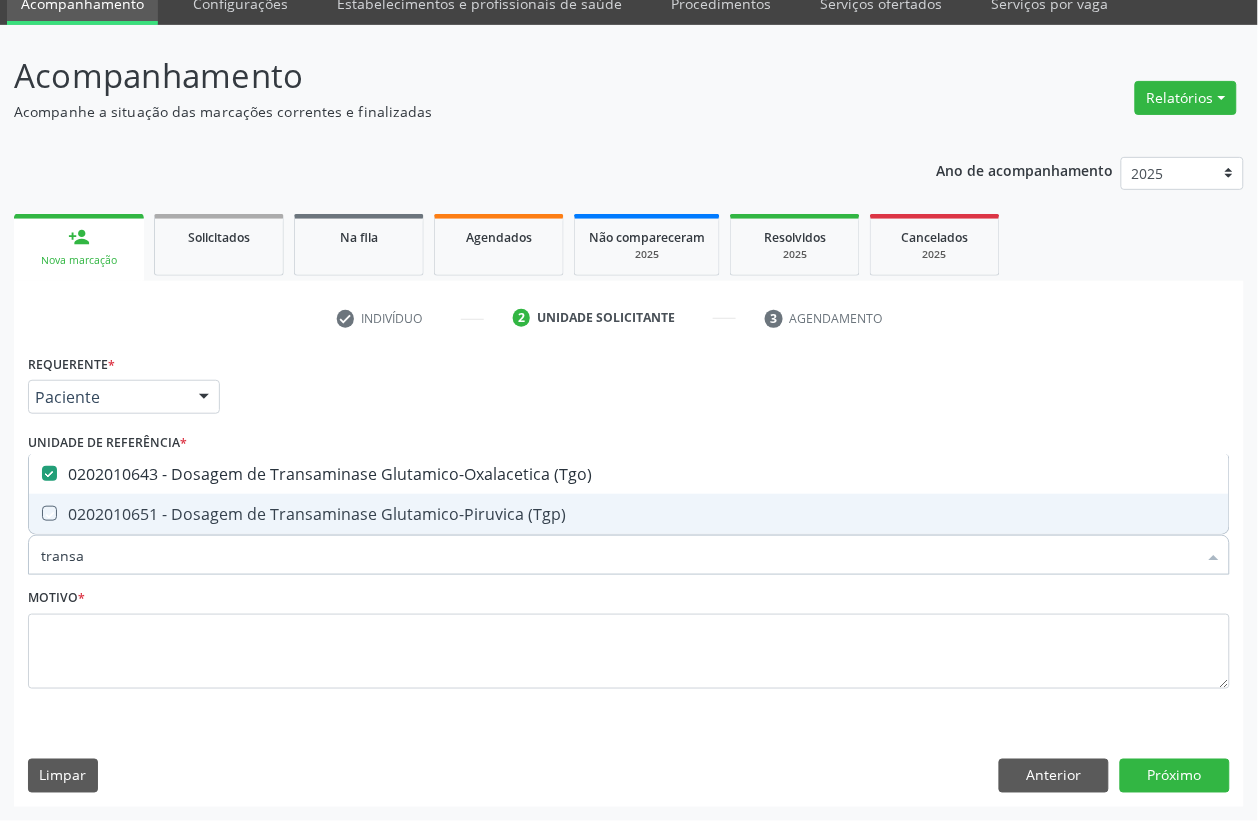 checkbox on "true" 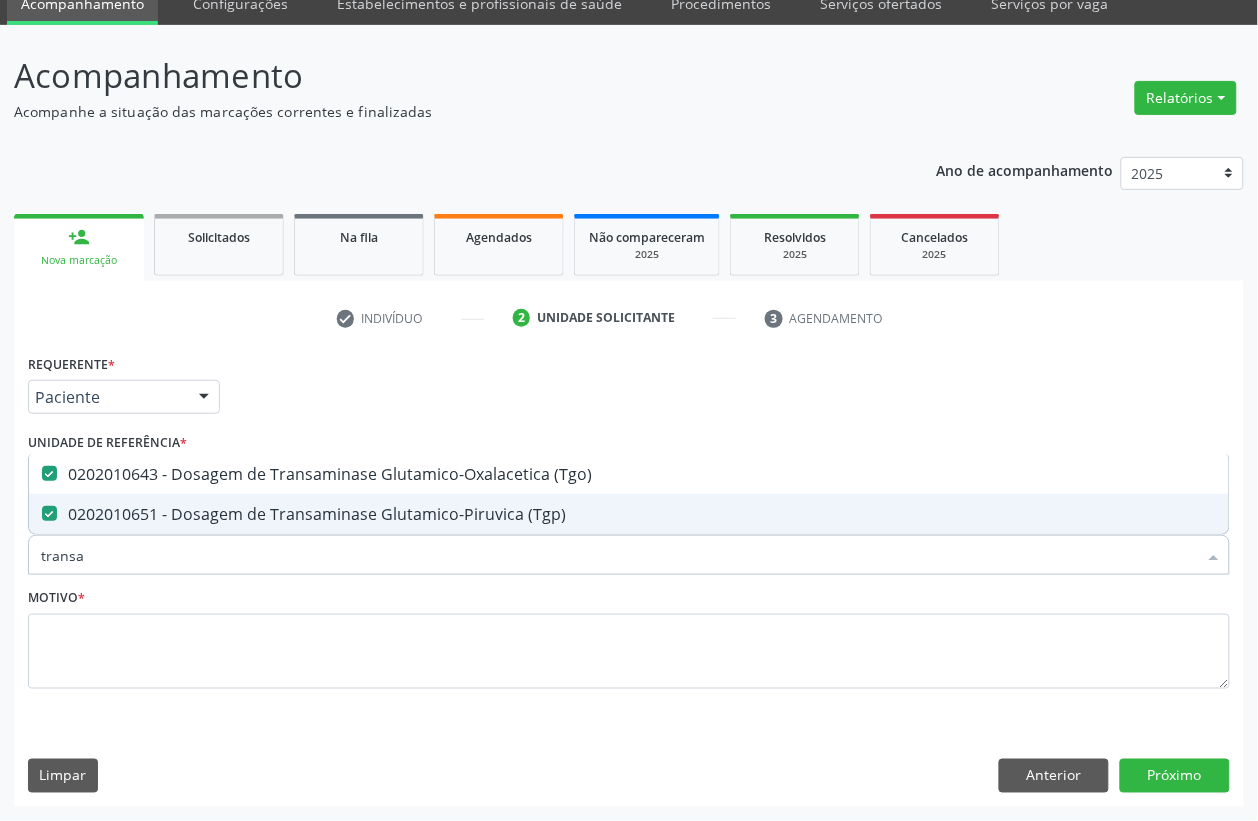 click on "transa" at bounding box center (619, 555) 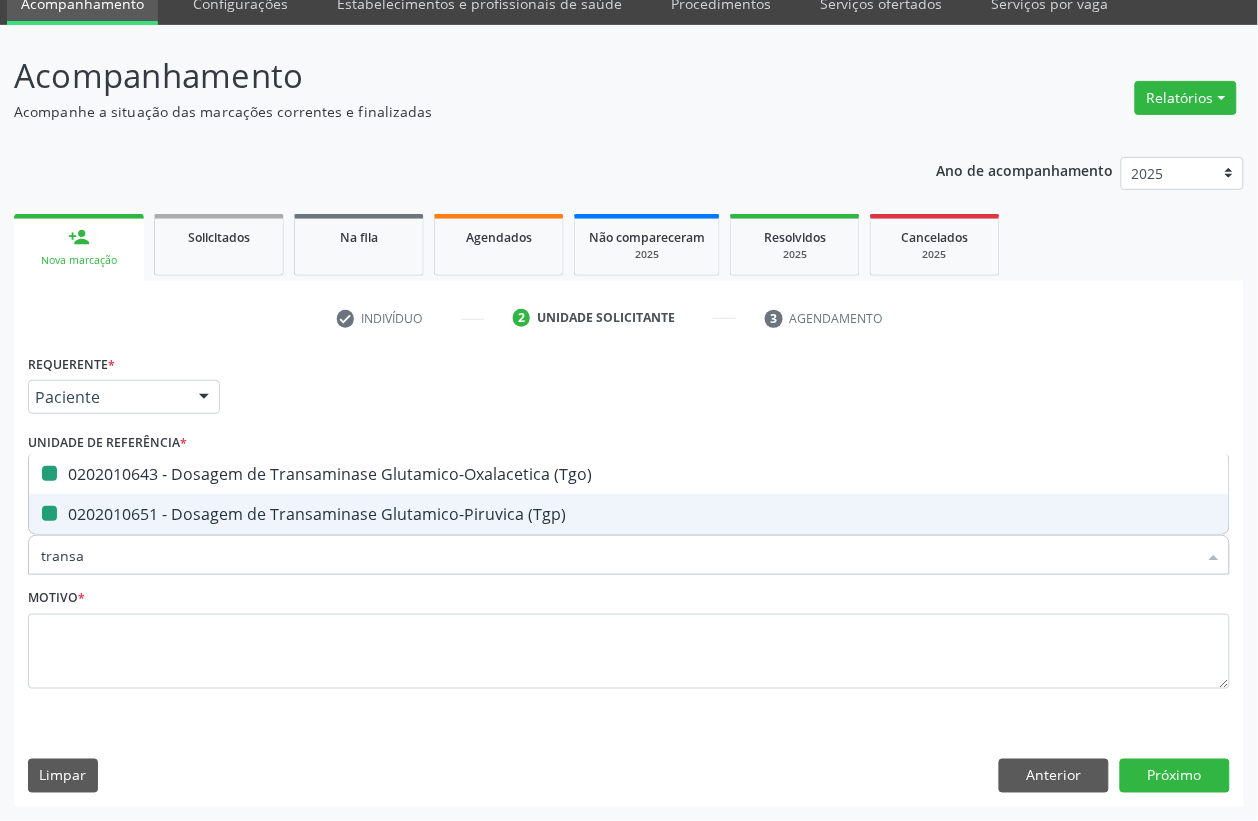 type 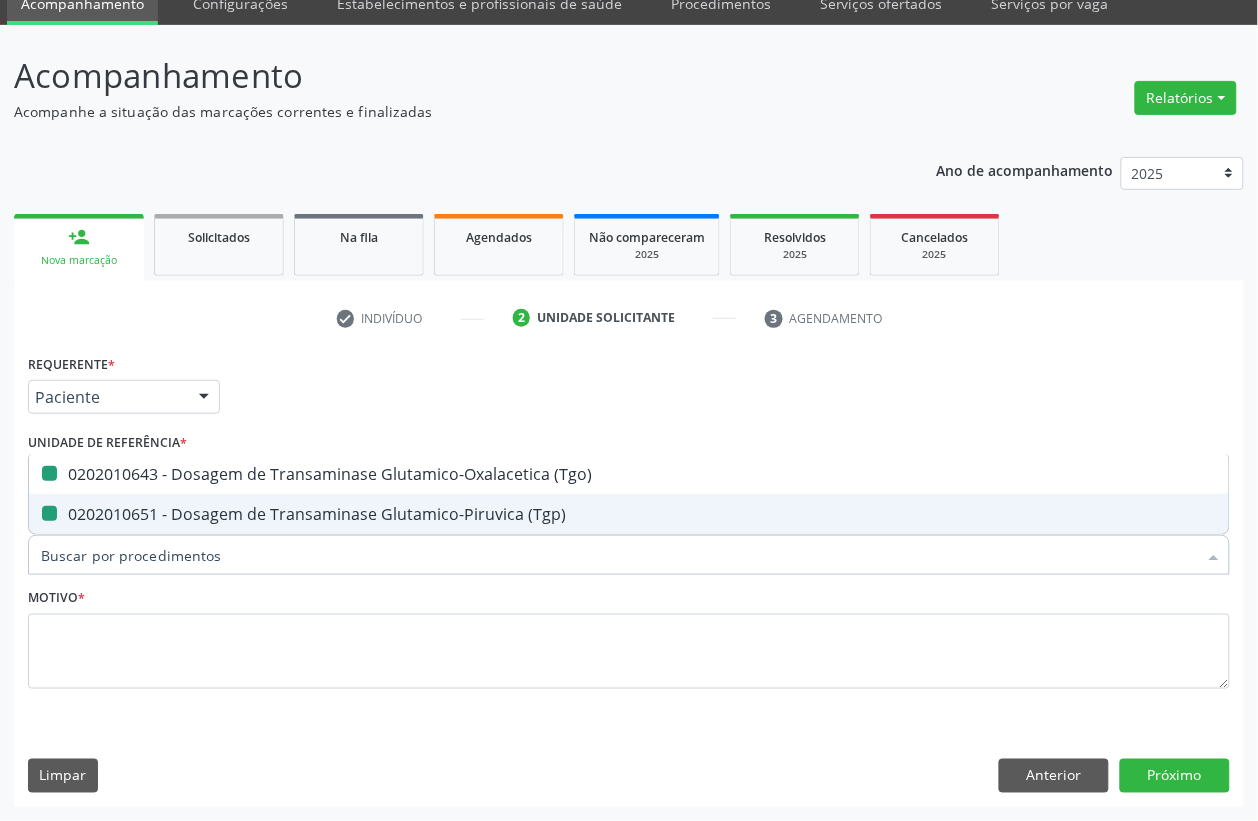 checkbox on "false" 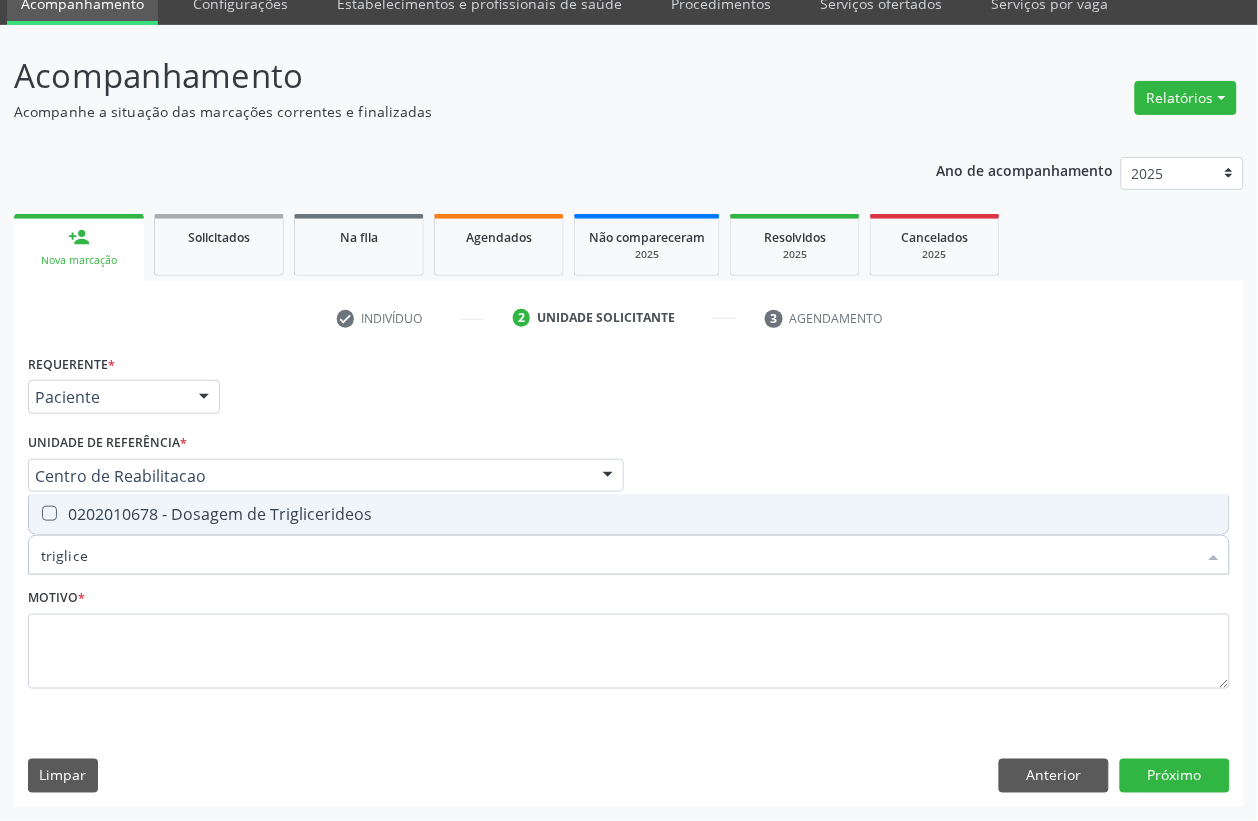 type on "triglicer" 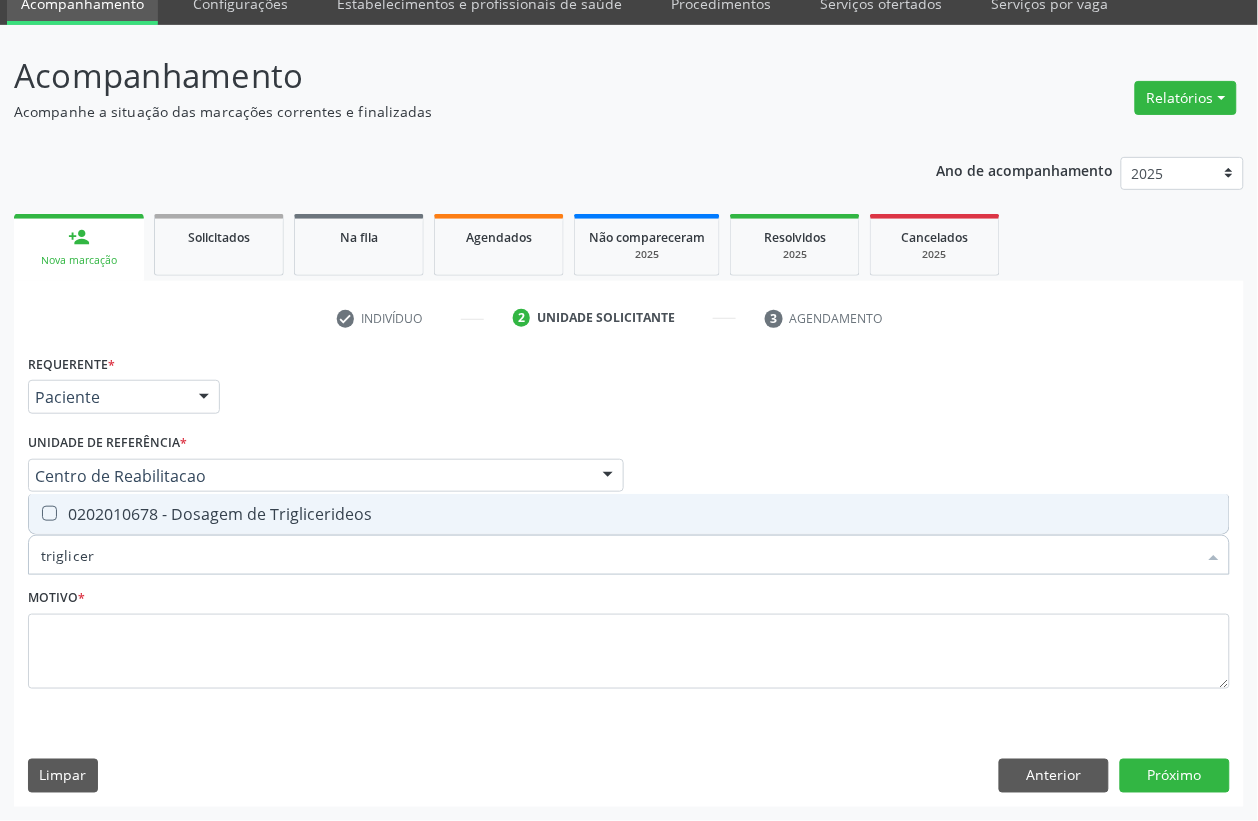 click on "0202010678 - Dosagem de Triglicerideos" at bounding box center (629, 514) 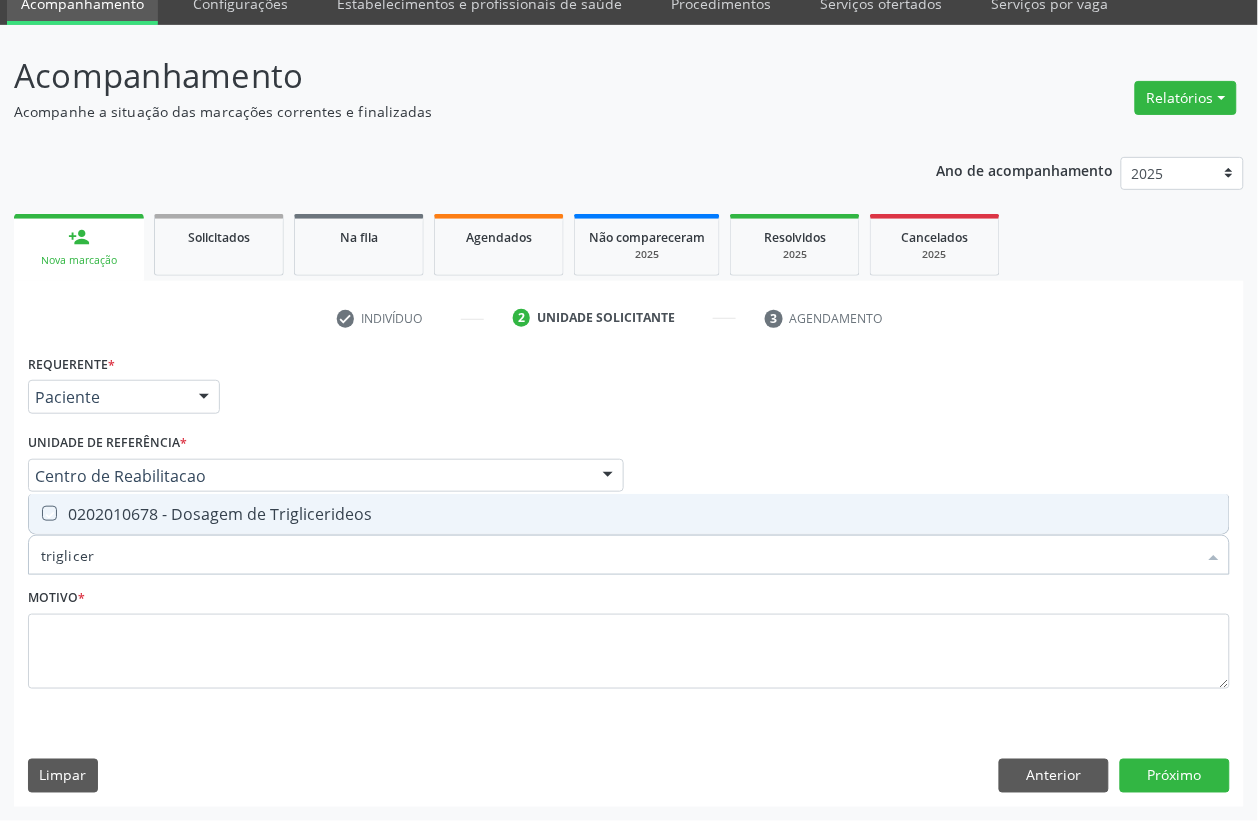 checkbox on "true" 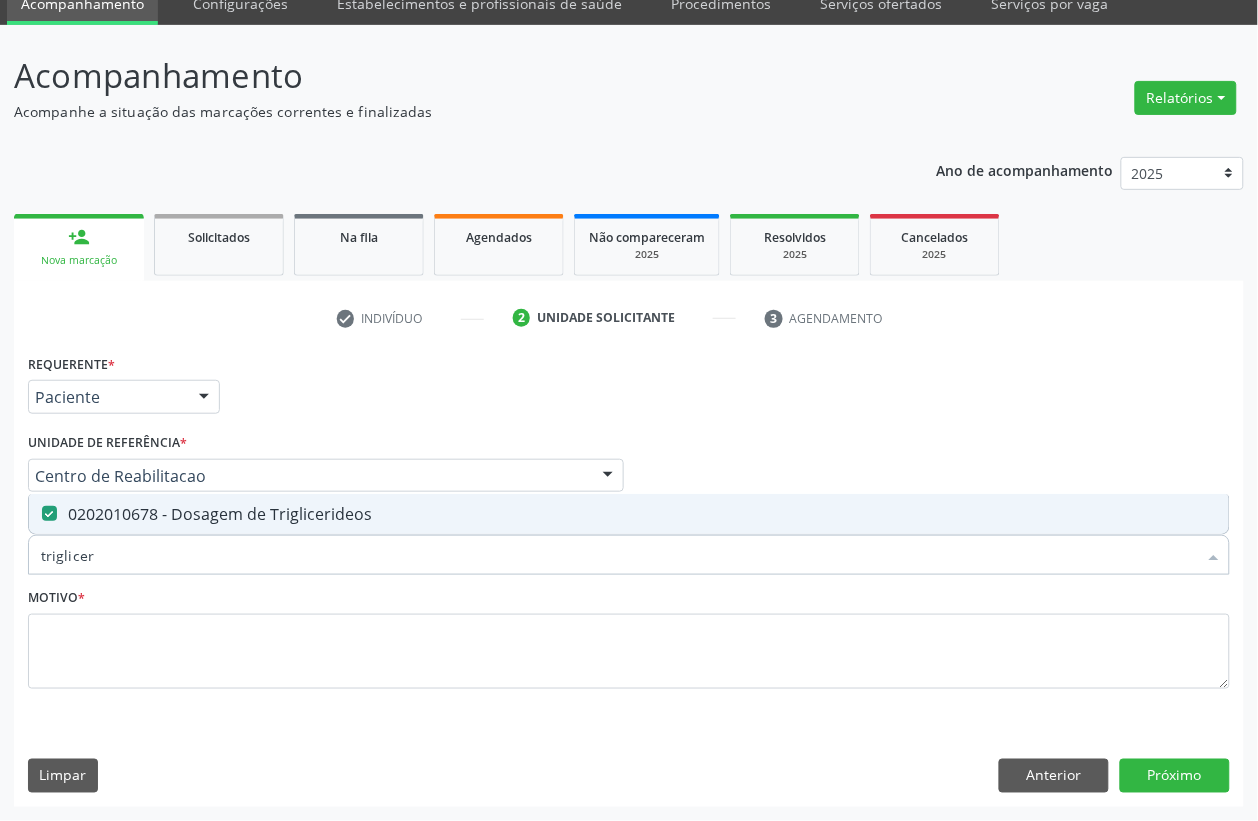 click on "triglicer" at bounding box center [619, 555] 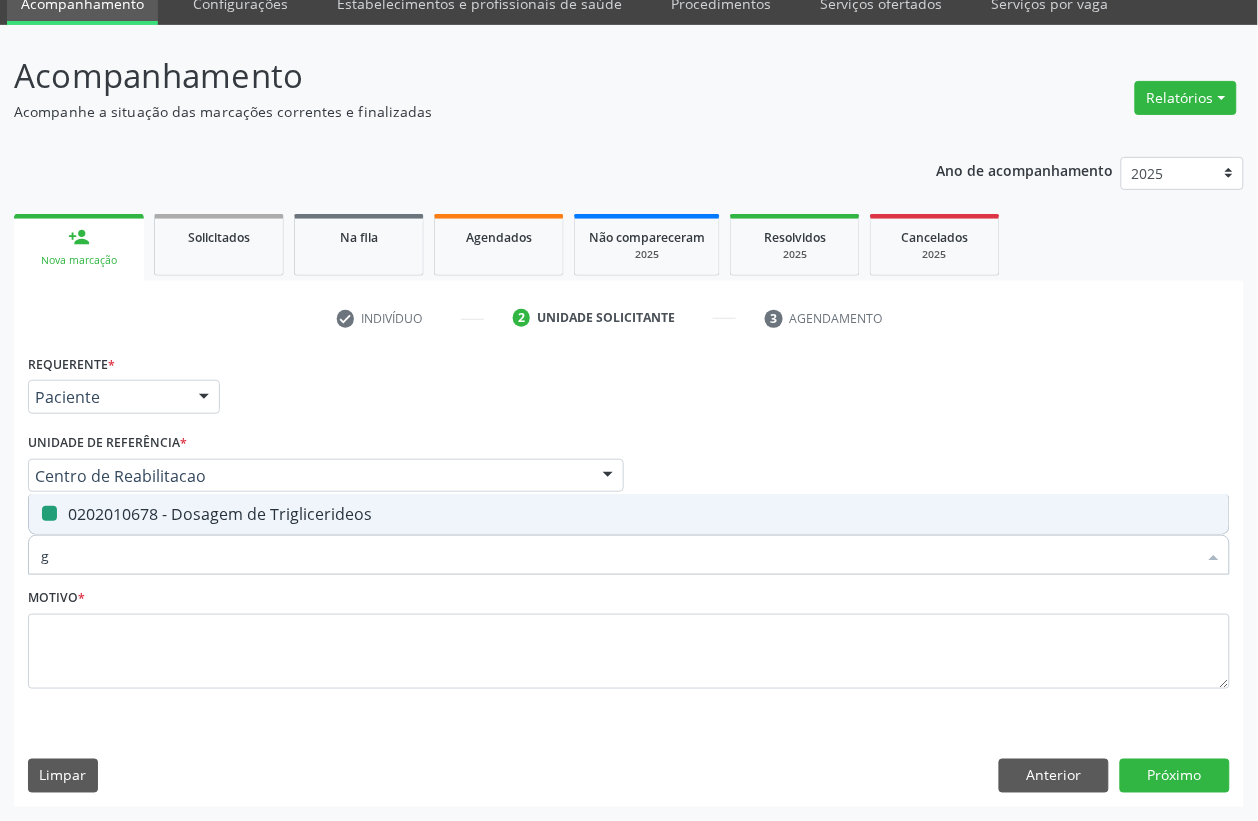 type on "gl" 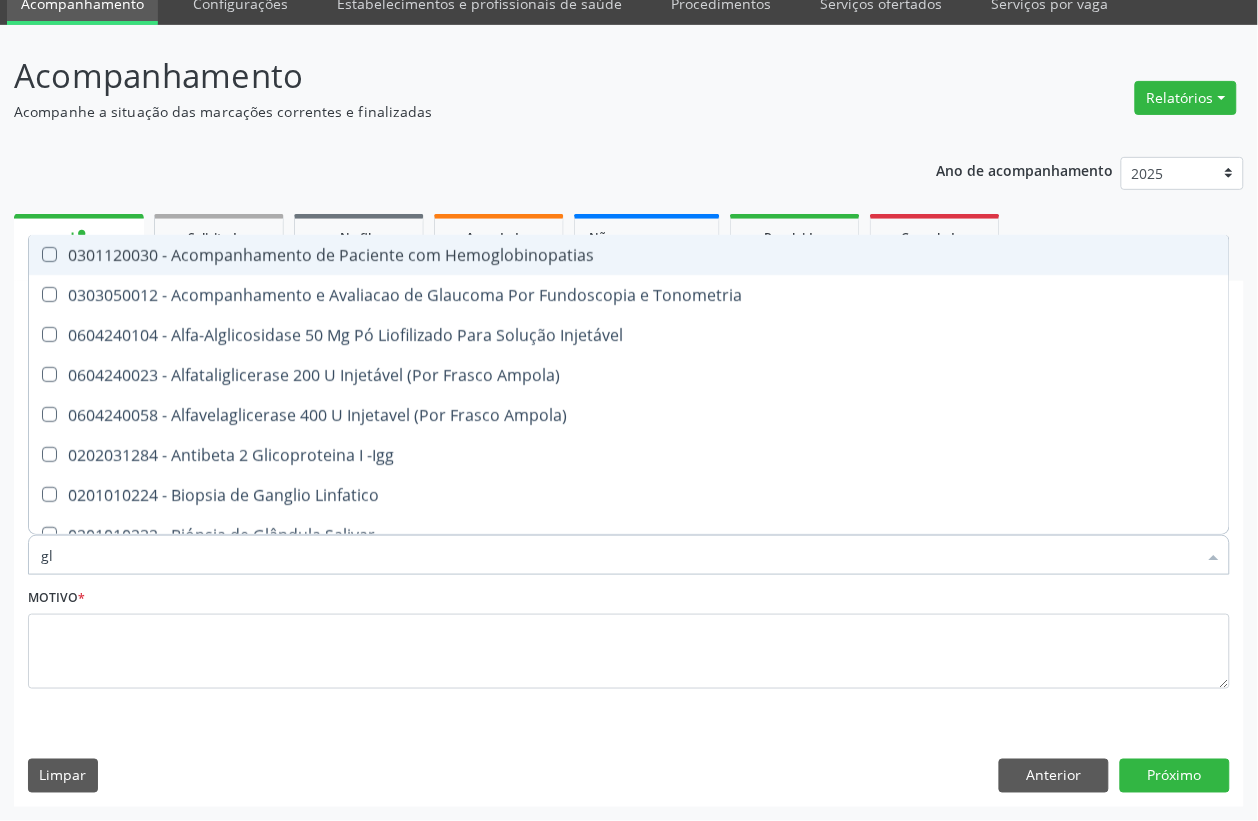 checkbox on "false" 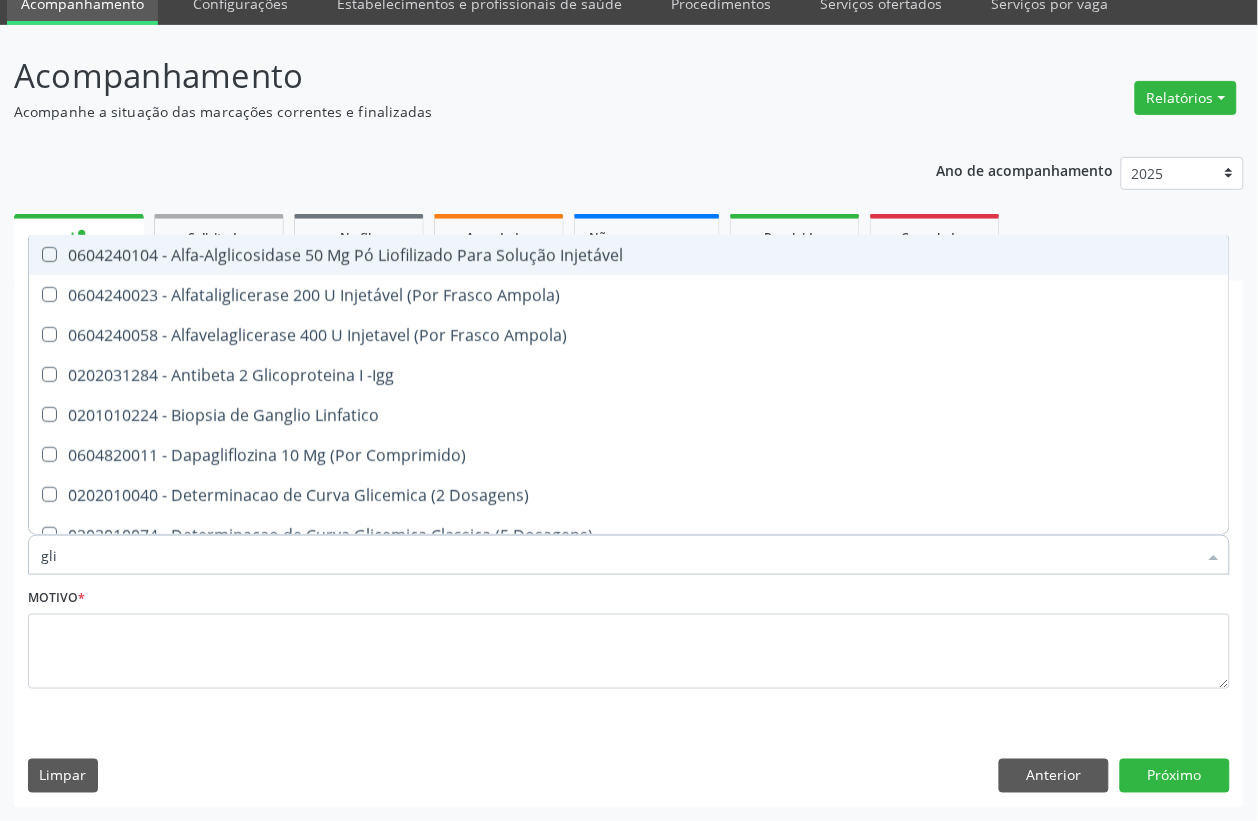 type on "glic" 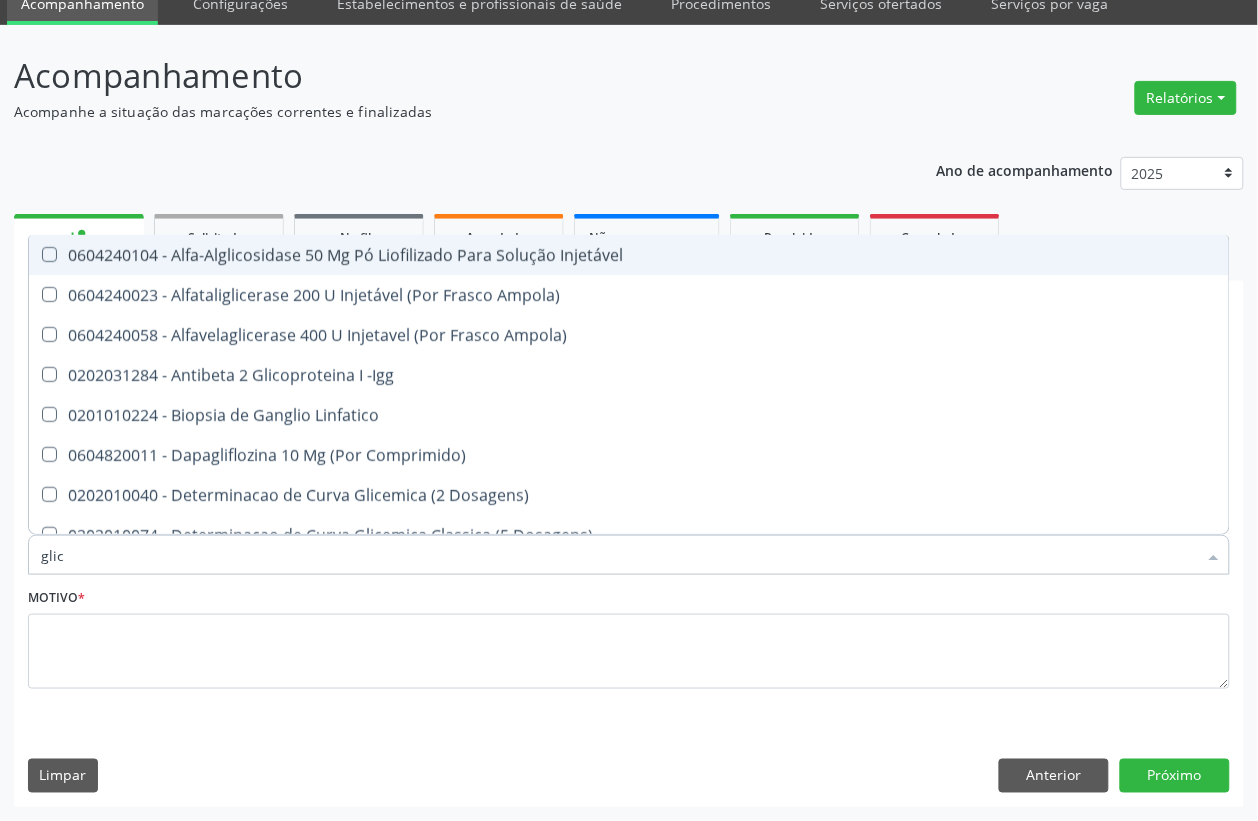 type on "glico" 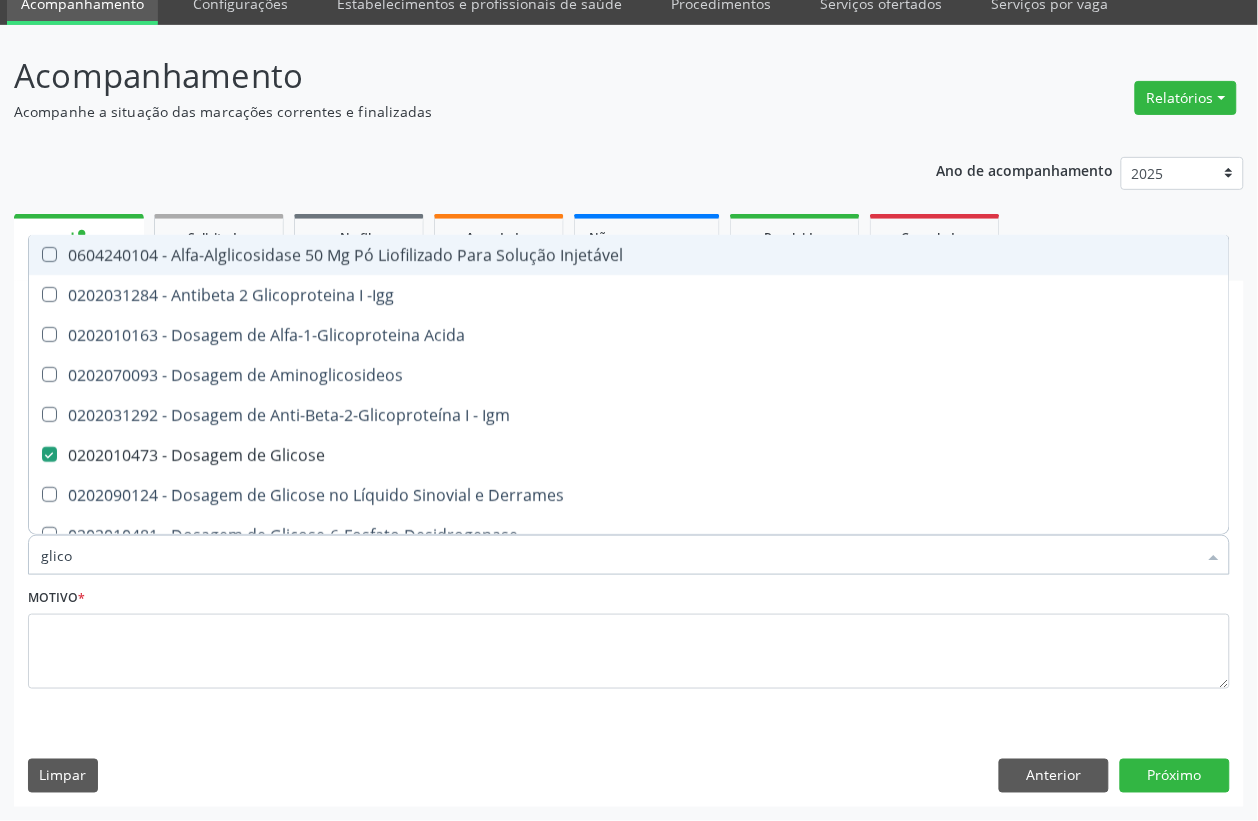 type on "glicos" 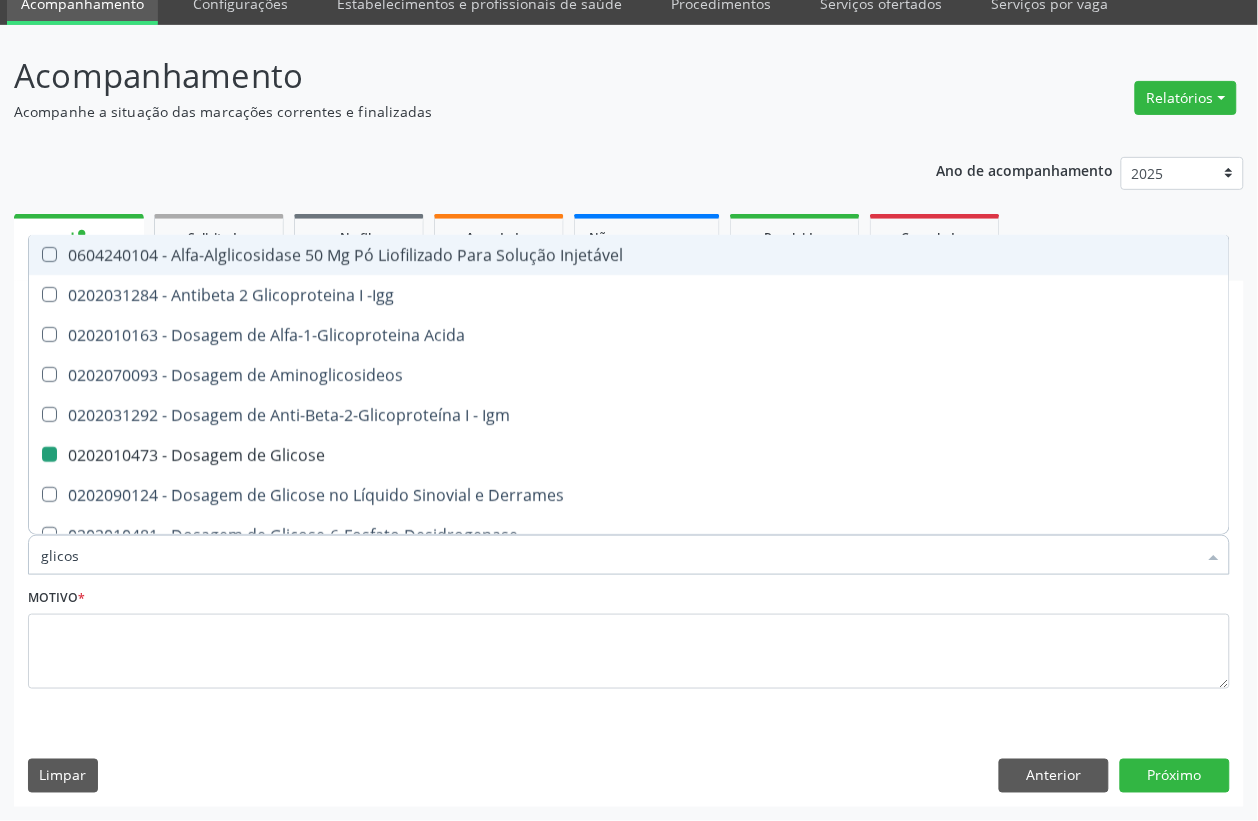 type on "glicosi" 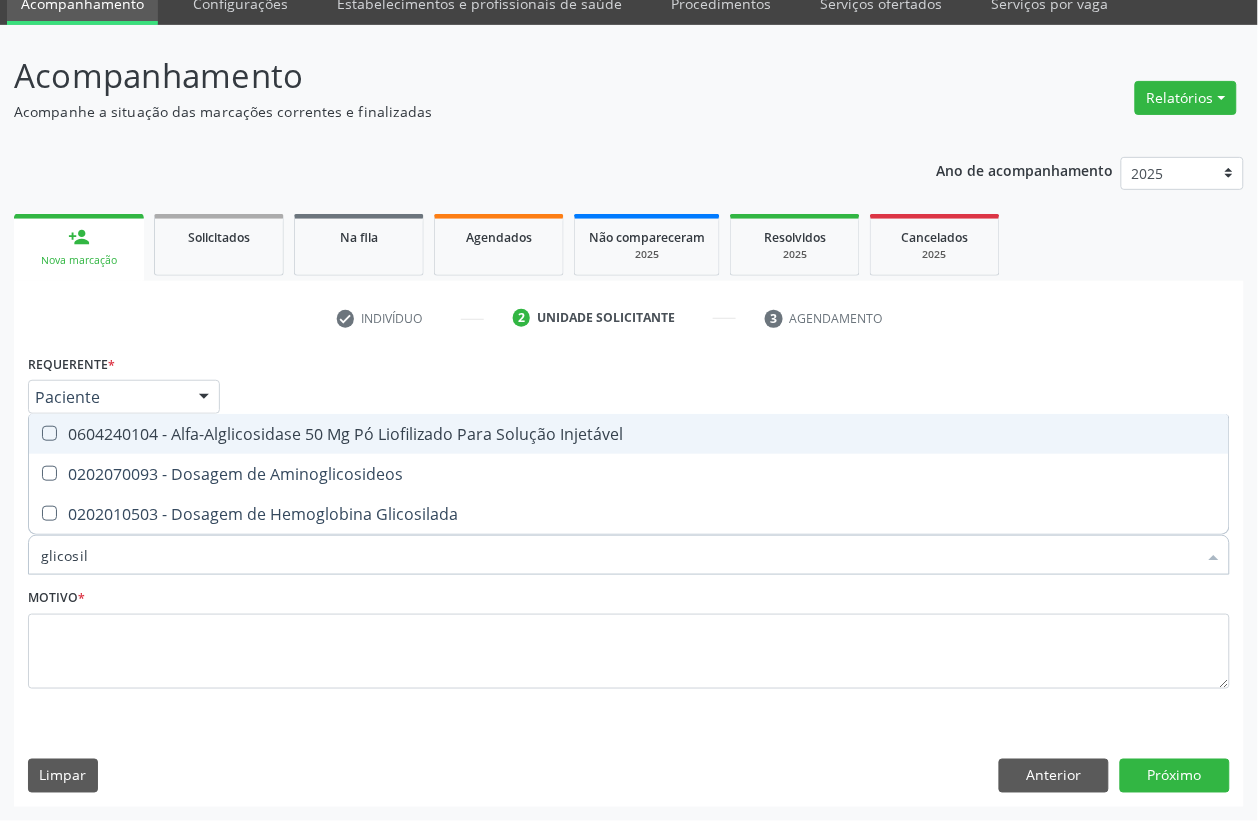 type on "glicosila" 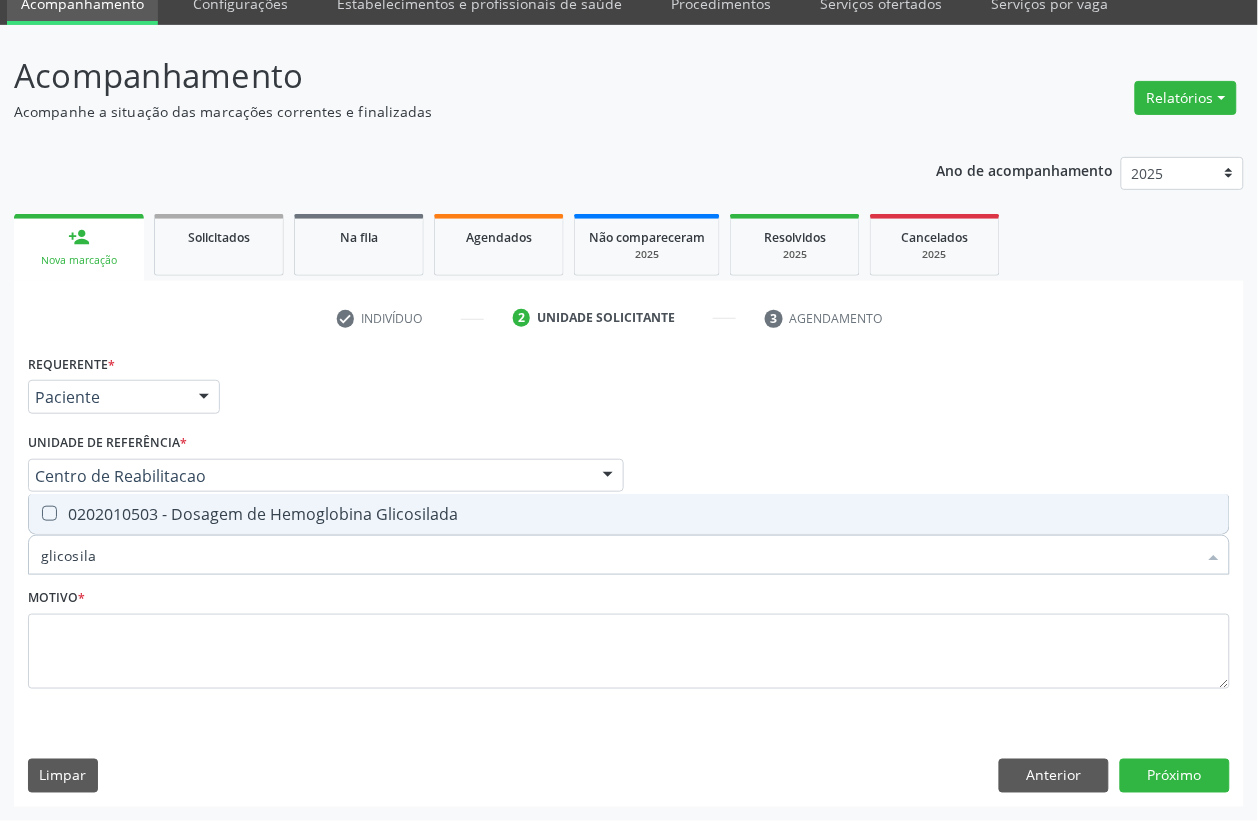 click on "0202010503 - Dosagem de Hemoglobina Glicosilada" at bounding box center (629, 514) 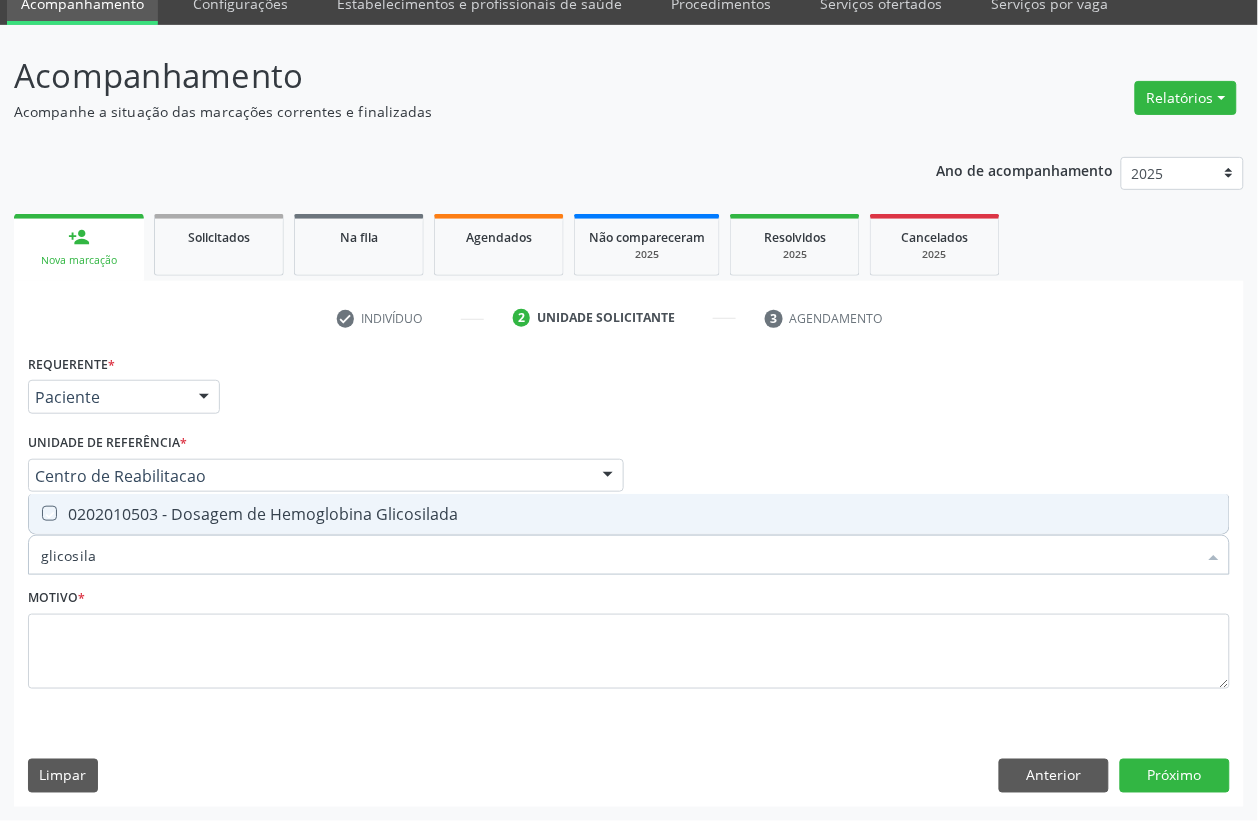 checkbox on "true" 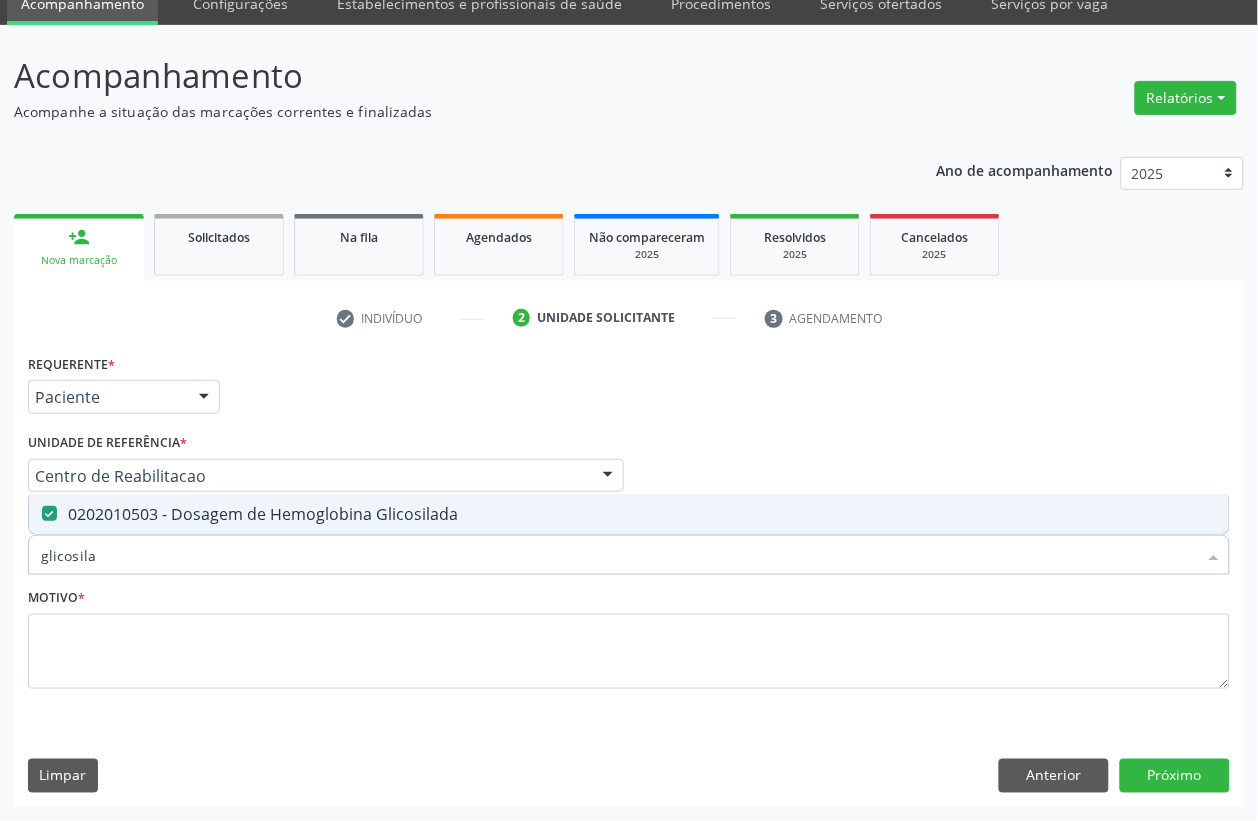 click on "glicosila" at bounding box center (619, 555) 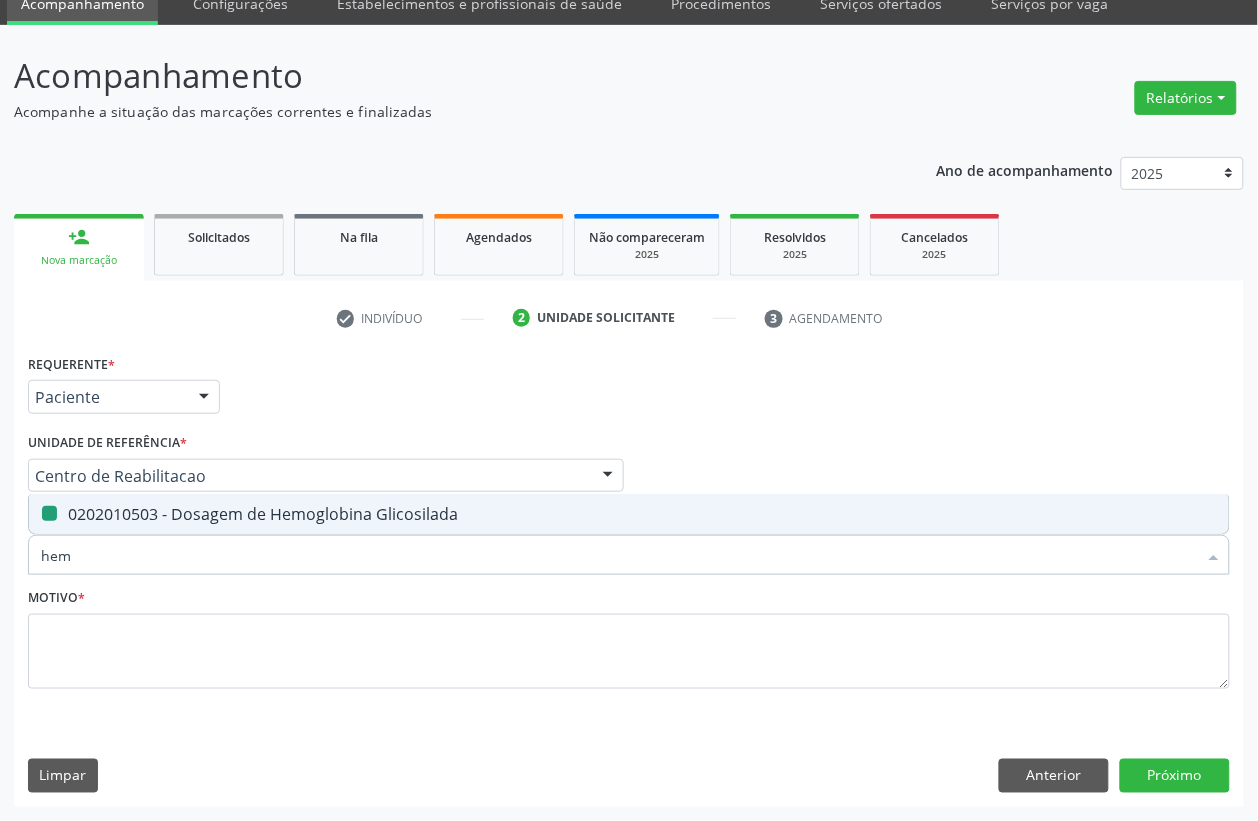 type on "hemo" 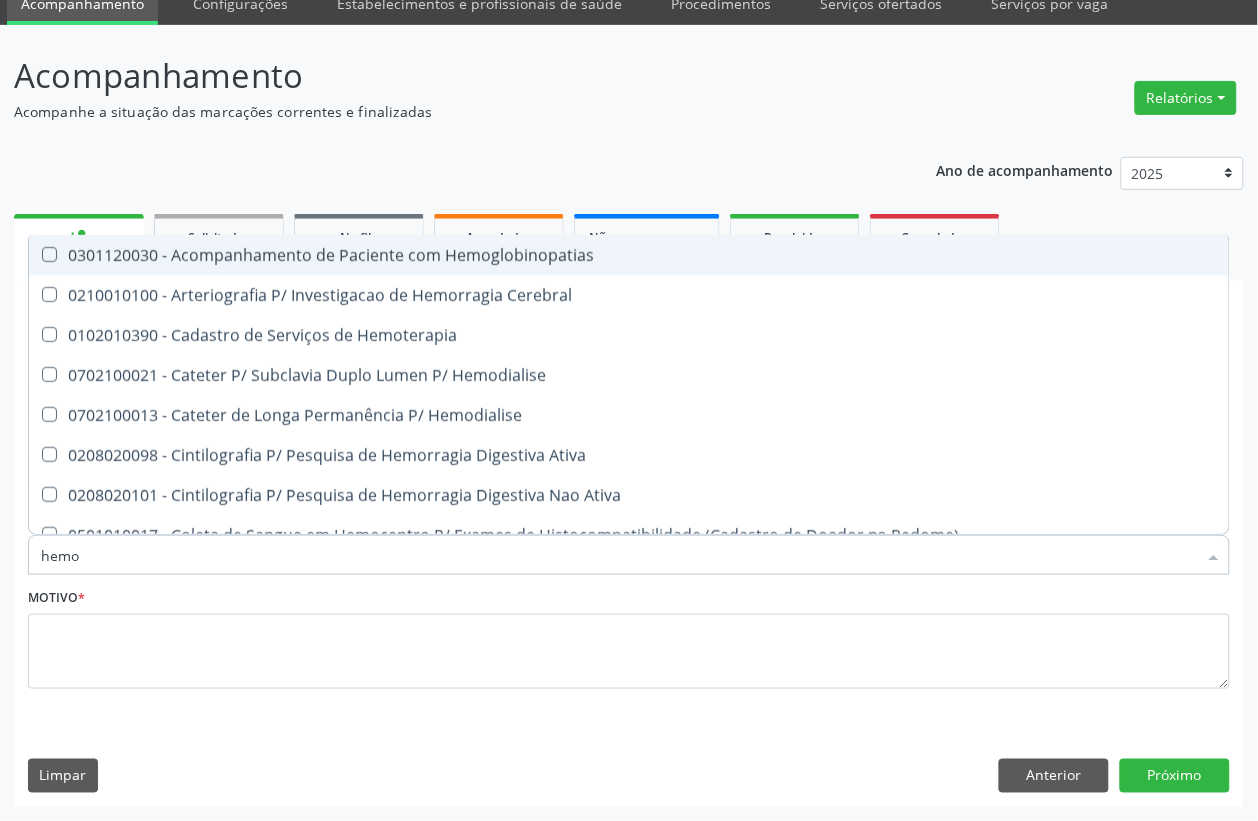 type on "hemog" 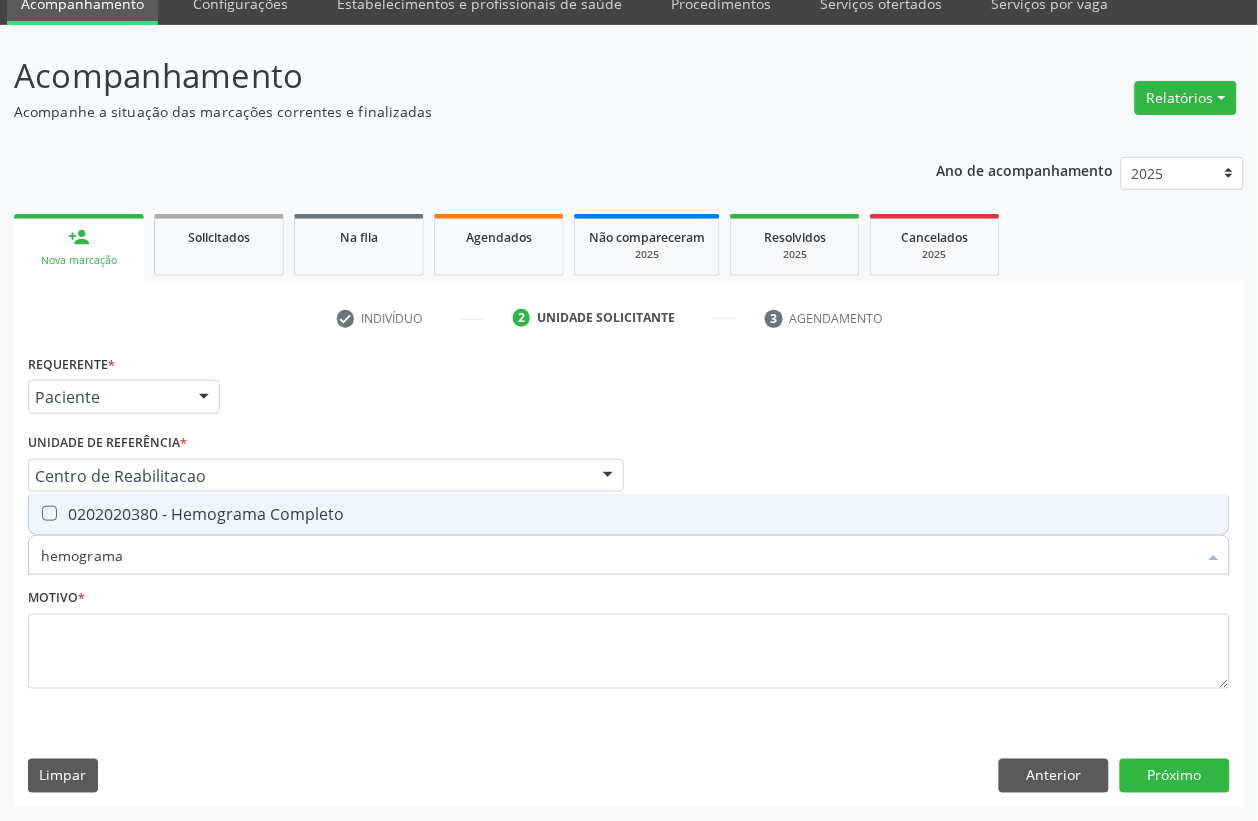 click on "Requerente
*
Paciente         Médico(a)   Enfermeiro(a)   Paciente
Nenhum resultado encontrado para: "   "
Não há nenhuma opção para ser exibida.
UF
PE         PE
Nenhum resultado encontrado para: "   "
Não há nenhuma opção para ser exibida.
Município
Serra Talhada         Serra Talhada
Nenhum resultado encontrado para: "   "
Não há nenhuma opção para ser exibida.
Médico Solicitante
Por favor, selecione a Unidade de Atendimento primeiro
Nenhum resultado encontrado para: "   "
Não há nenhuma opção para ser exibida.
Unidade de referência
*
Centro de Reabilitacao         Usf do Mutirao   Usf Cohab   Usf Caicarinha da Penha Tauapiranga   Posto de Saude Bernardo Vieira   Usf Borborema   Usf Bom Jesus I   Usf Ipsep   Usf Sao Cristovao" at bounding box center [629, 533] 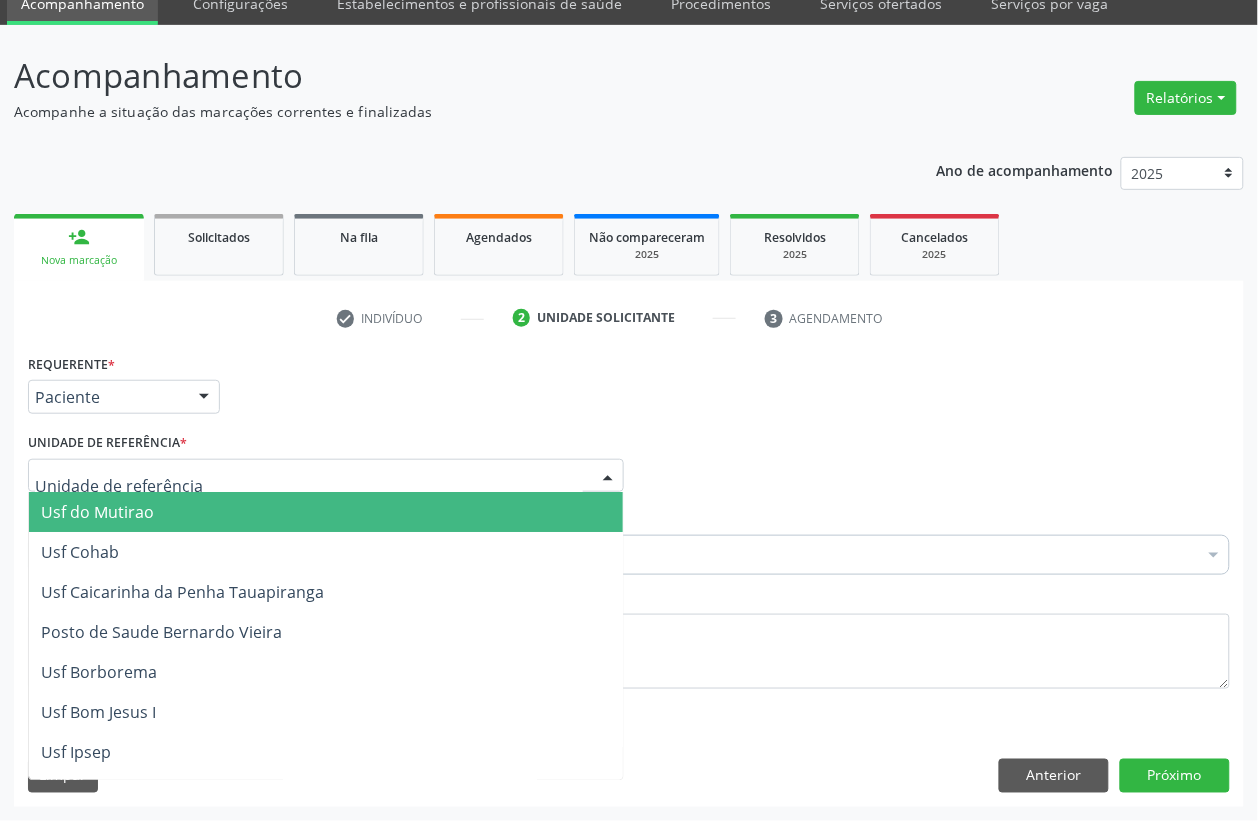drag, startPoint x: 200, startPoint y: 491, endPoint x: 200, endPoint y: 508, distance: 17 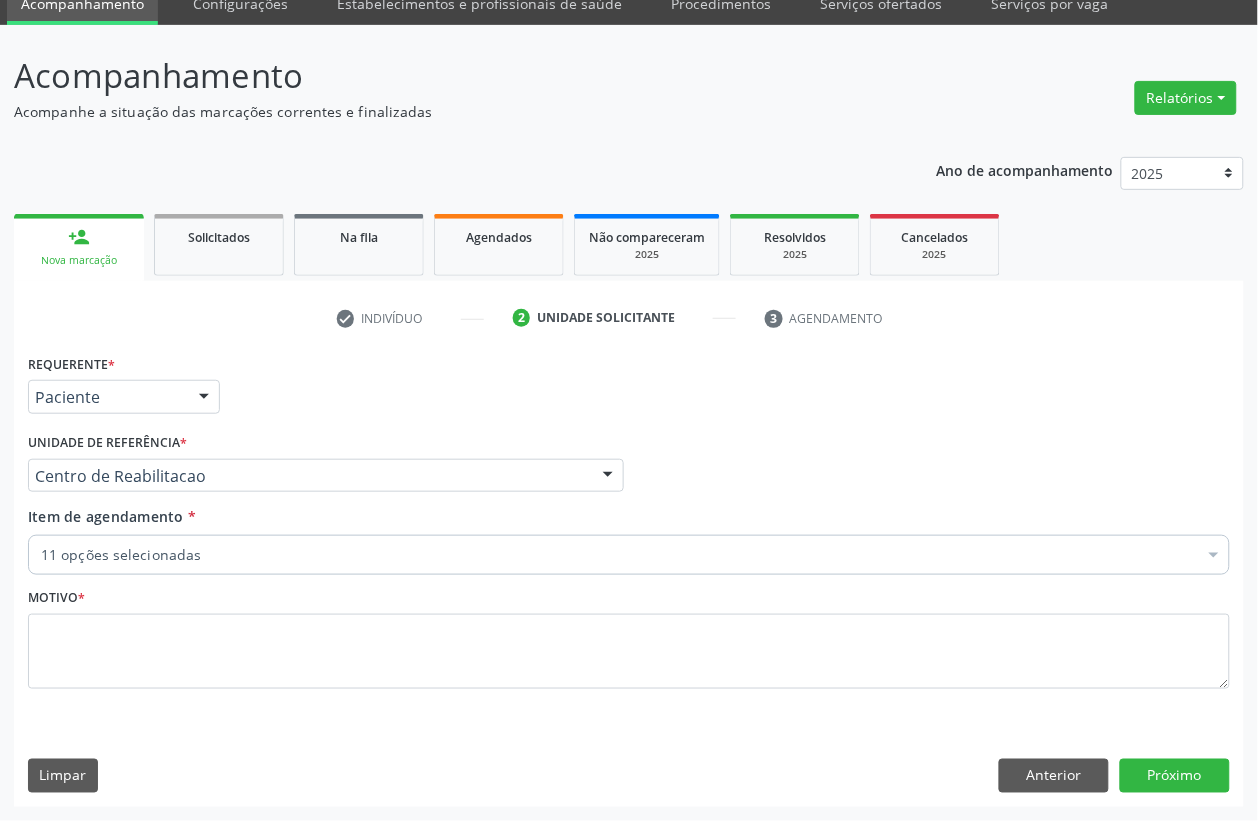 click on "Unidade de referência
*
Centro de Reabilitacao         Usf do Mutirao   Usf Cohab   Usf Caicarinha da Penha Tauapiranga   Posto de Saude Bernardo Vieira   Usf Borborema   Usf Bom Jesus I   Usf Ipsep   Usf Sao Cristovao   Usf Santa Rita Bernardo Vieira   Usf Cagep   Usf Caxixola   Usf Bom Jesus II   Usf Malhada Cortada   Usf Alto da Conceicao   Usf Varzea Aabb   Usf Ipsep II   Usf Cohab II   Usf Varzinha   Usf Ipa Faz Nova   Usf Centro I   Usf Vila Bela   Usf Centro II   Usf Luanda Jardim   Usf Ipsep III   Posto de Saude Logradouro   Posto de Saude Poco da Cerca   Posto de Saude de Juazeirinho   Central Regional de Rede de Frio Xi Geres   Hospital Eduardo Campos   Rede de Atencao Ao Covid 19 Leitos de Retaguarda Municipal   Posto de Saude Malhada da Areia   Posto de Saude Malhada do Jua   Vigilancia Epidemiologica   Central de Regulacao Medica das Urgencias Serra Talhada Pe   Usb Base Samu Serra Talhada   Usa Base Samu Serra Talhada   3 Grupamento de Bombeiros" at bounding box center (326, 460) 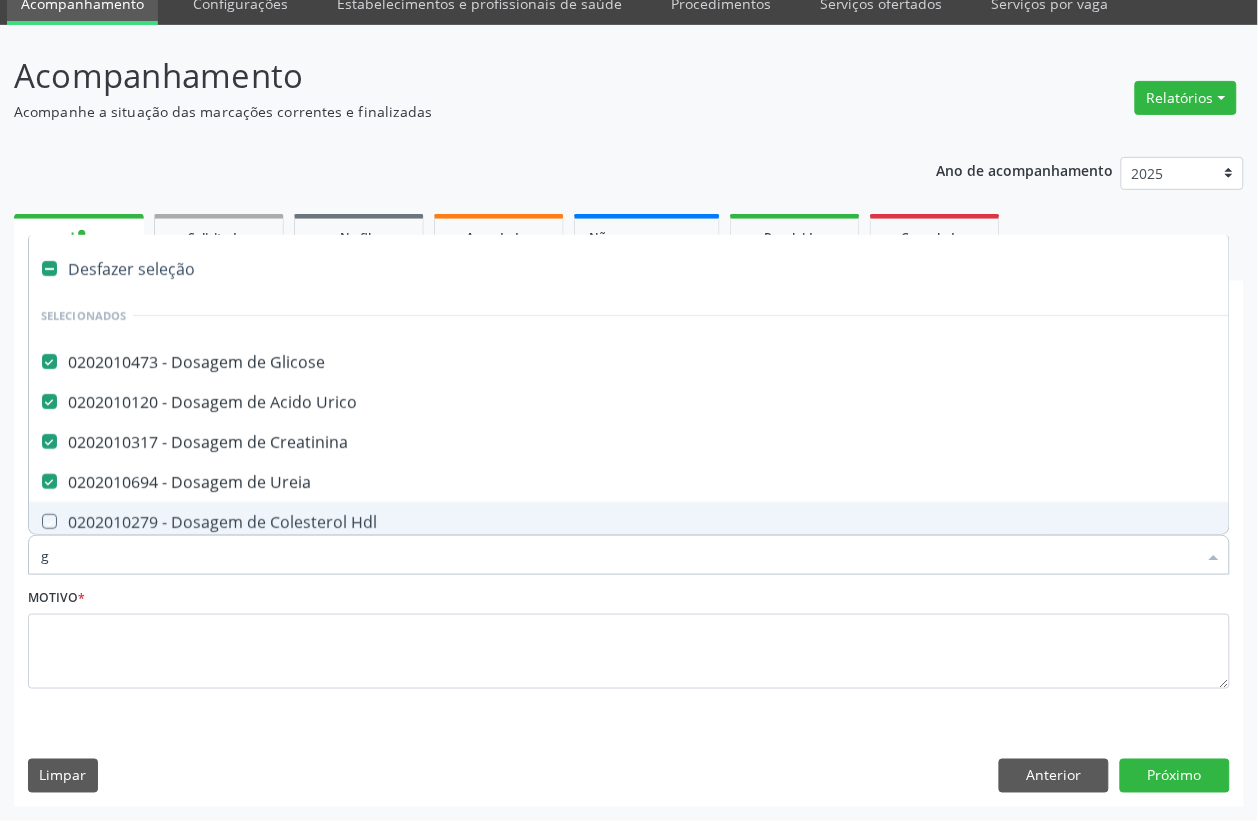 type on "gl" 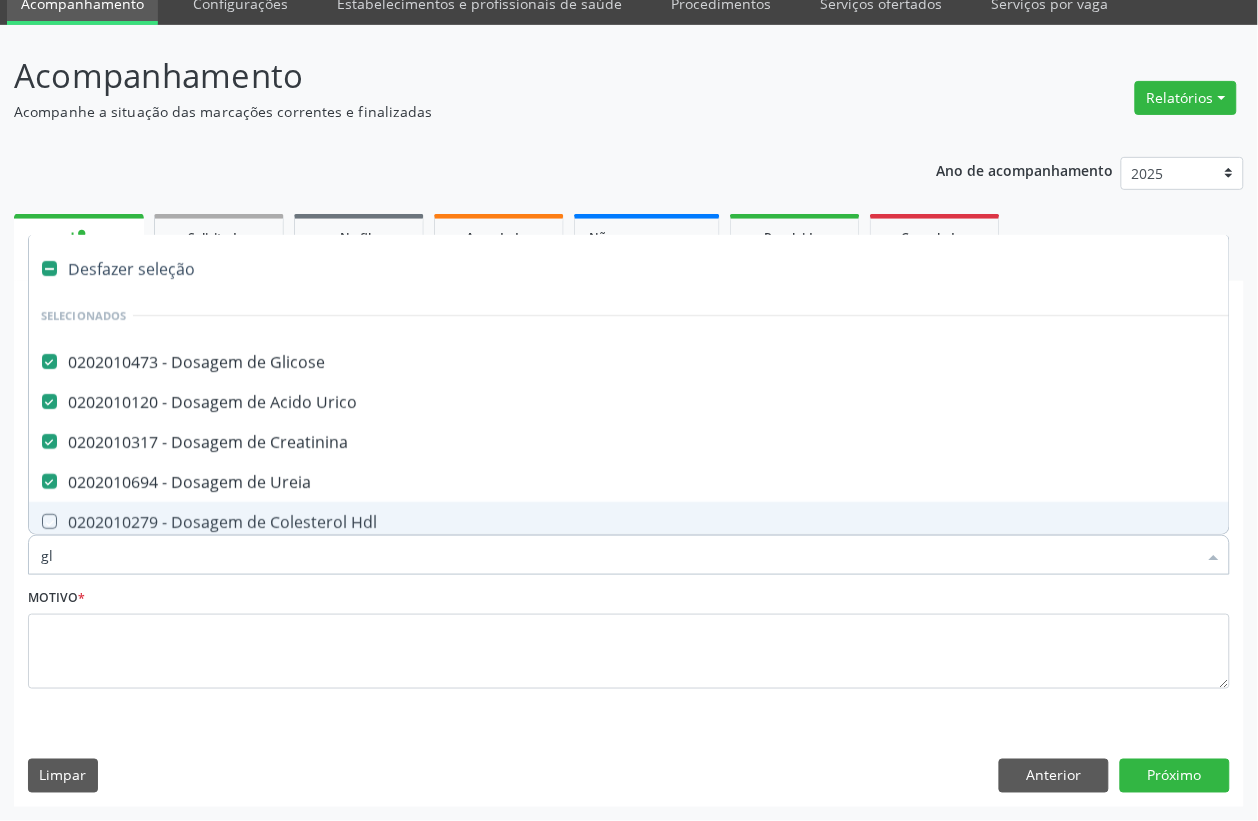checkbox on "true" 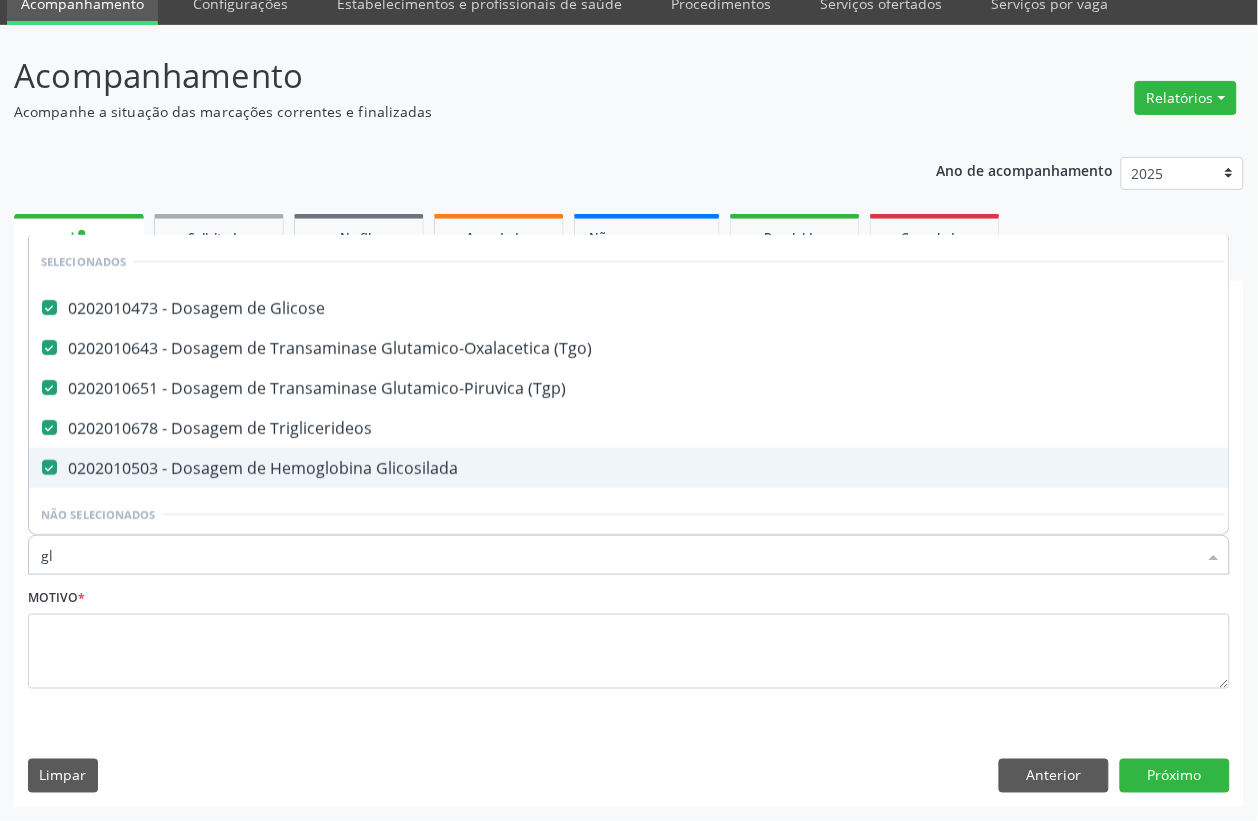 type on "gli" 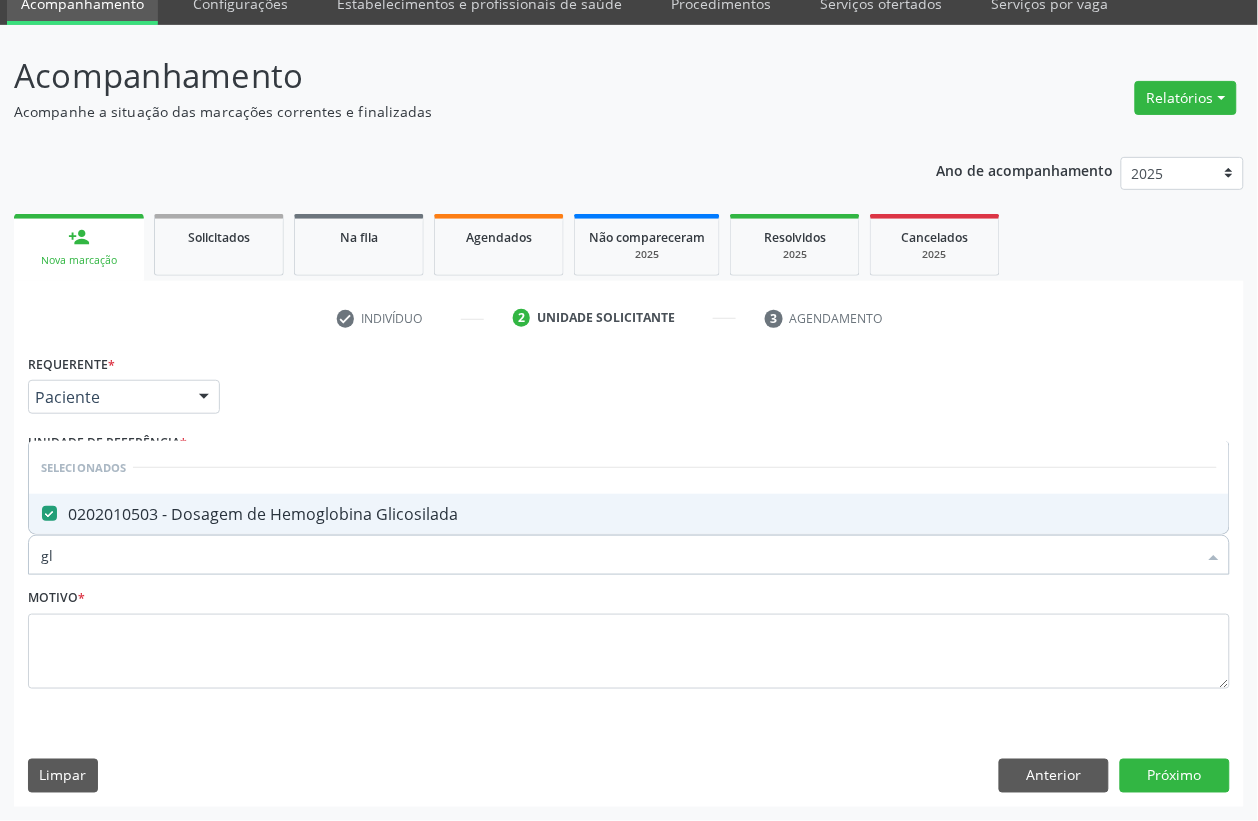 type on "g" 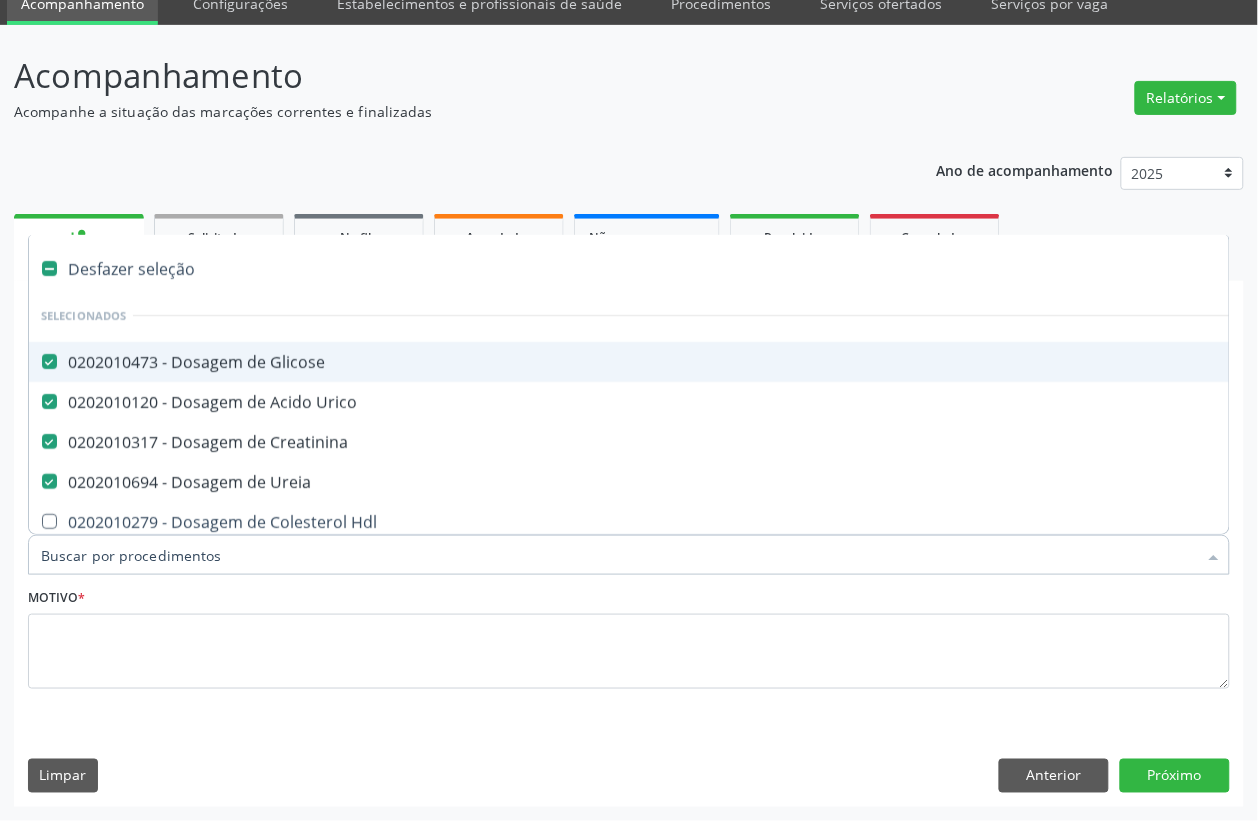 type on "p" 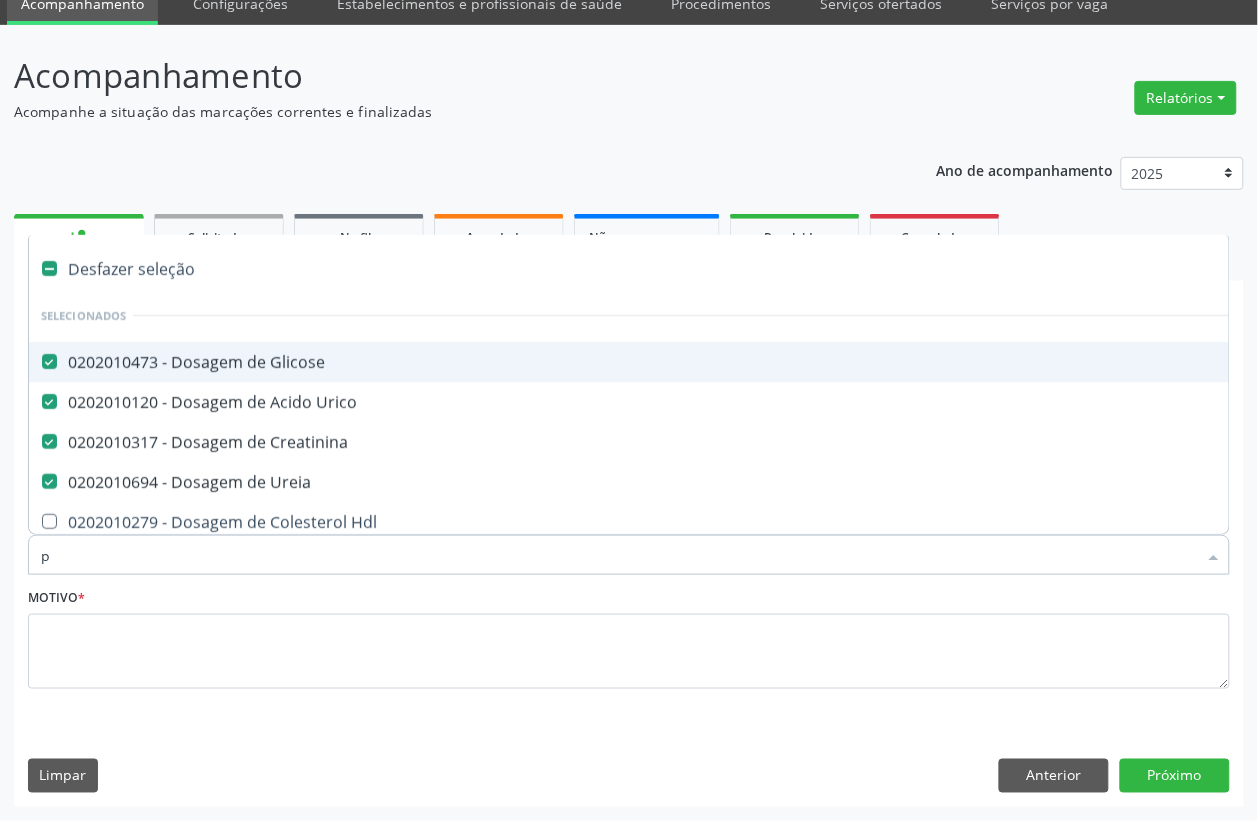 checkbox on "false" 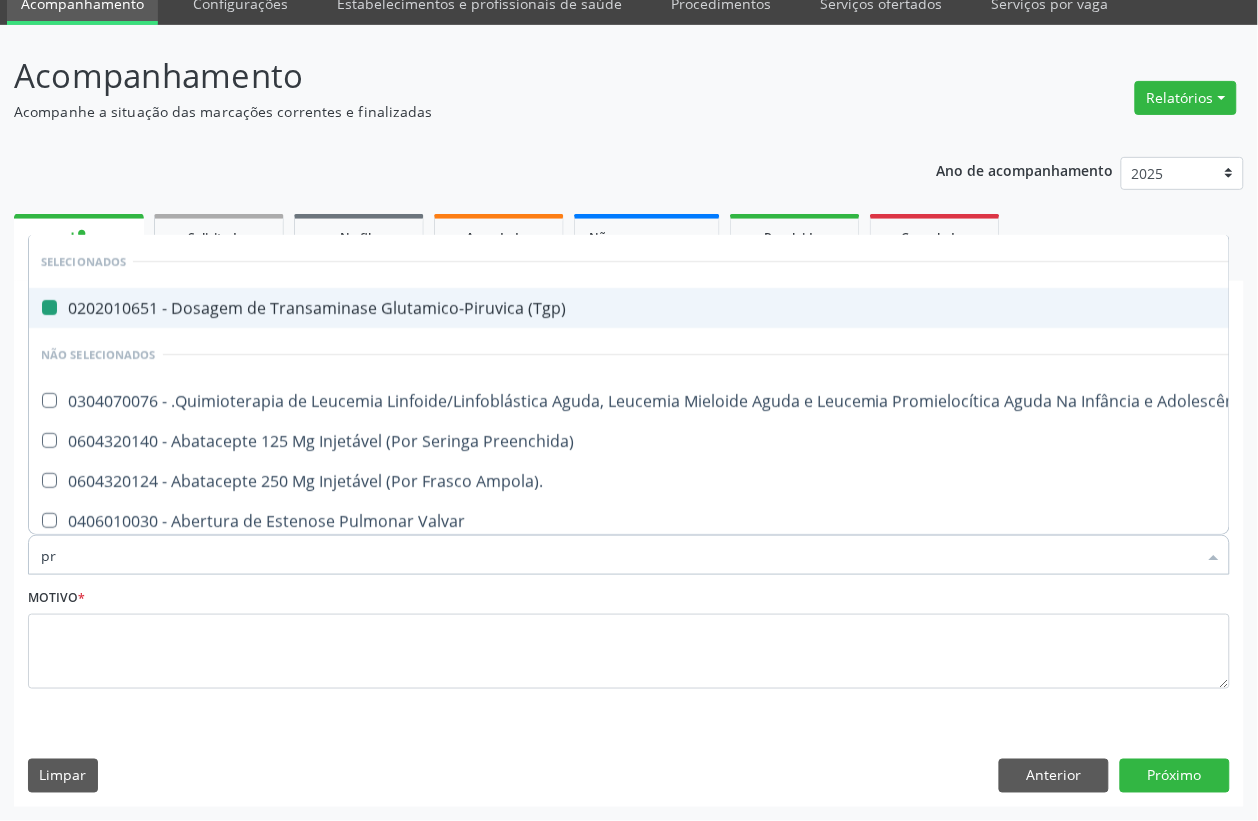 type on "pro" 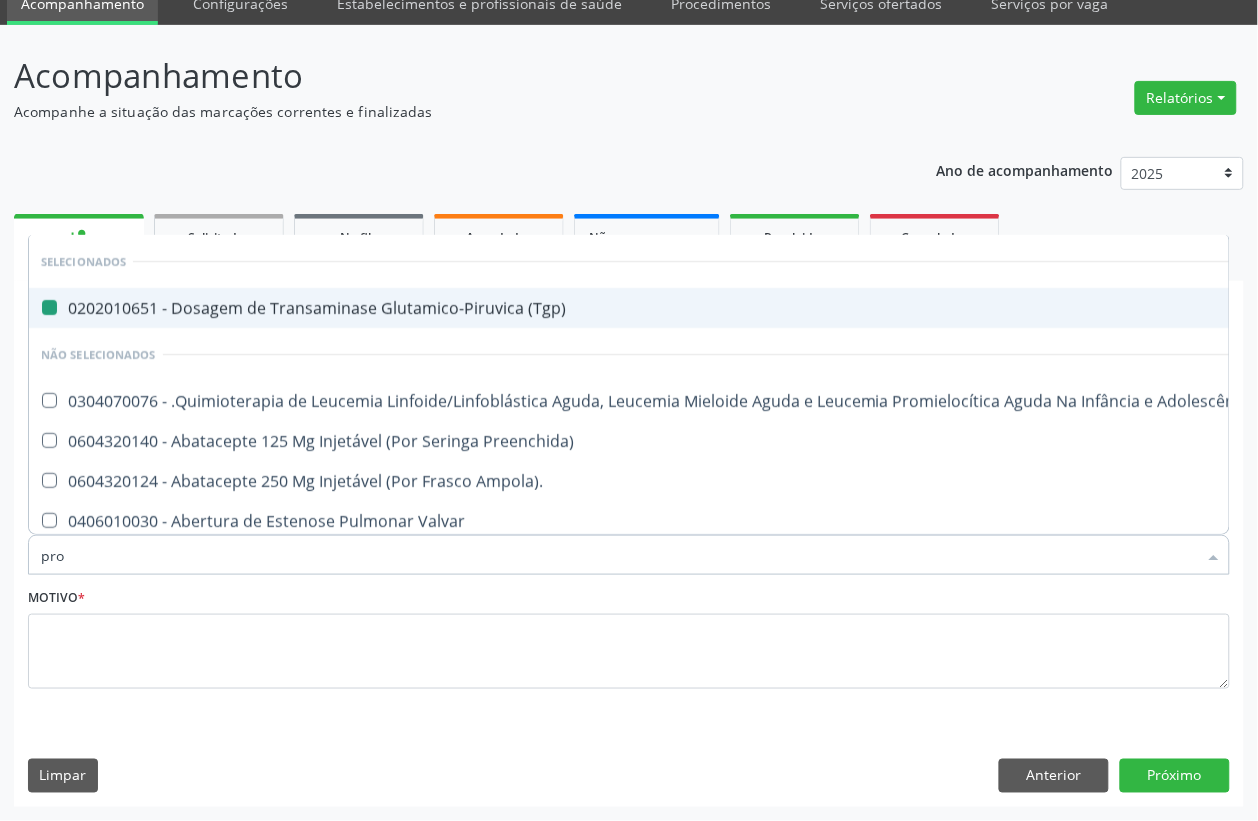 checkbox on "false" 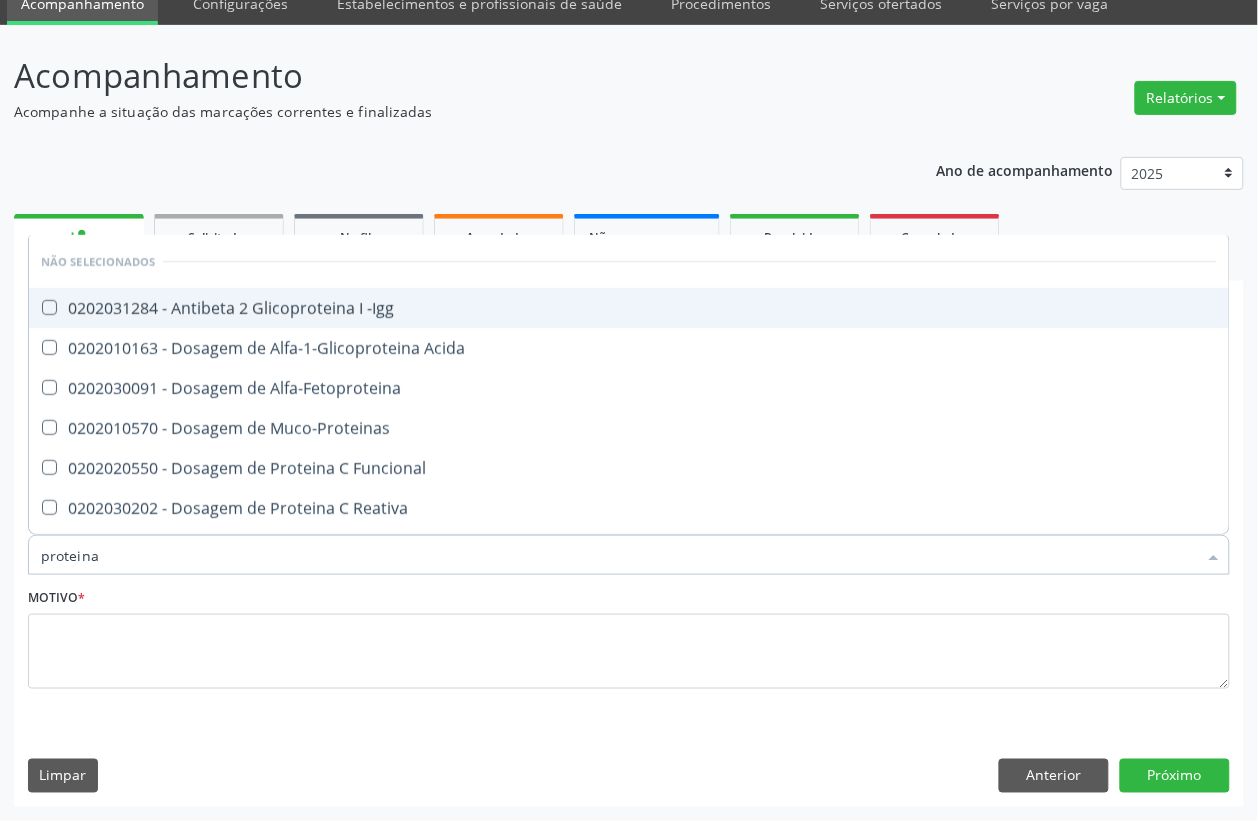 type on "proteina c" 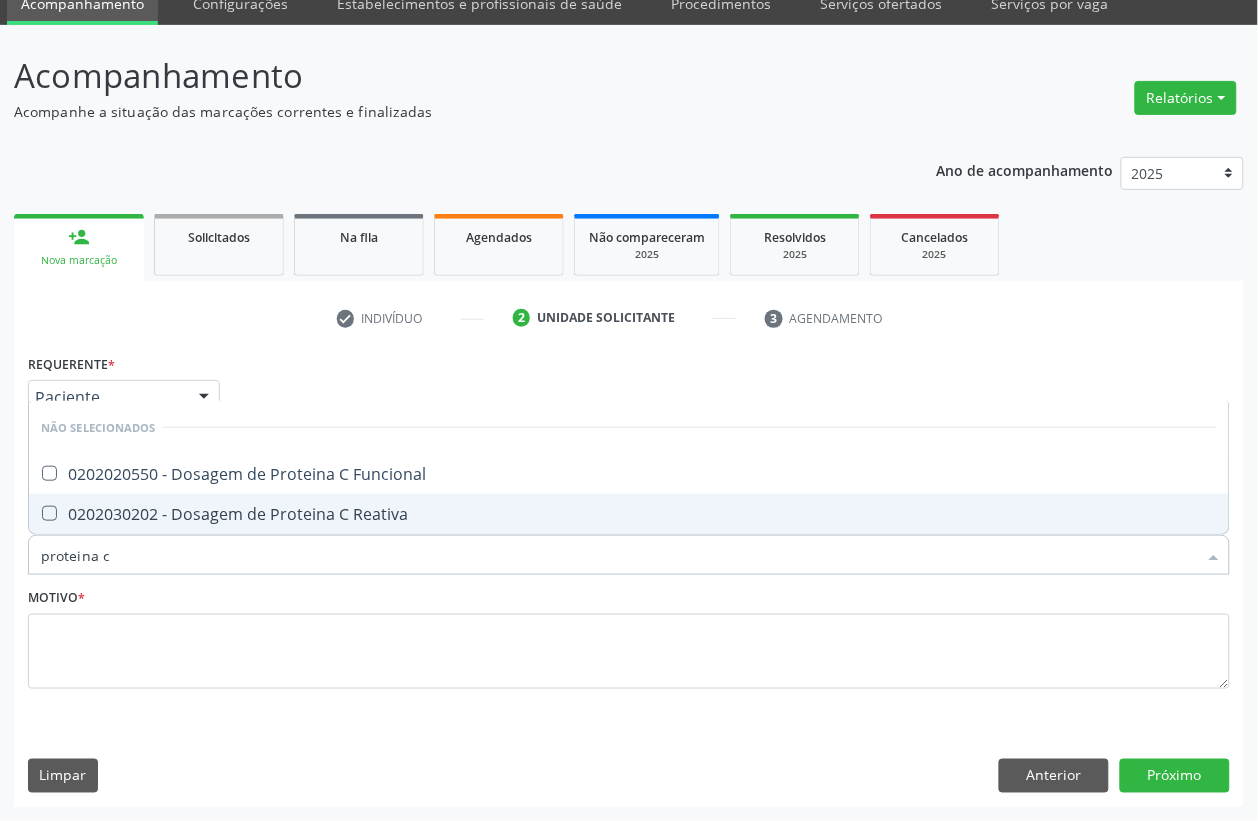 click on "0202030202 - Dosagem de Proteina C Reativa" at bounding box center (629, 514) 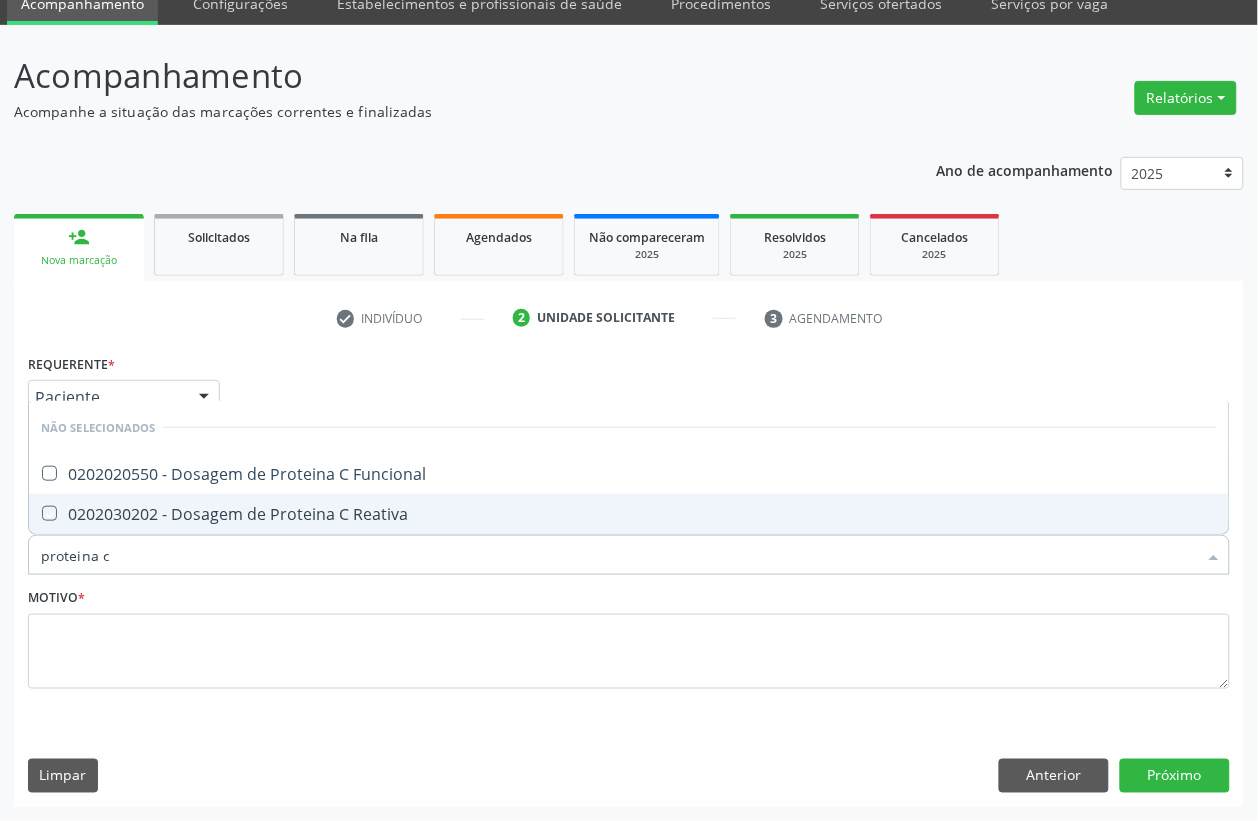 checkbox on "true" 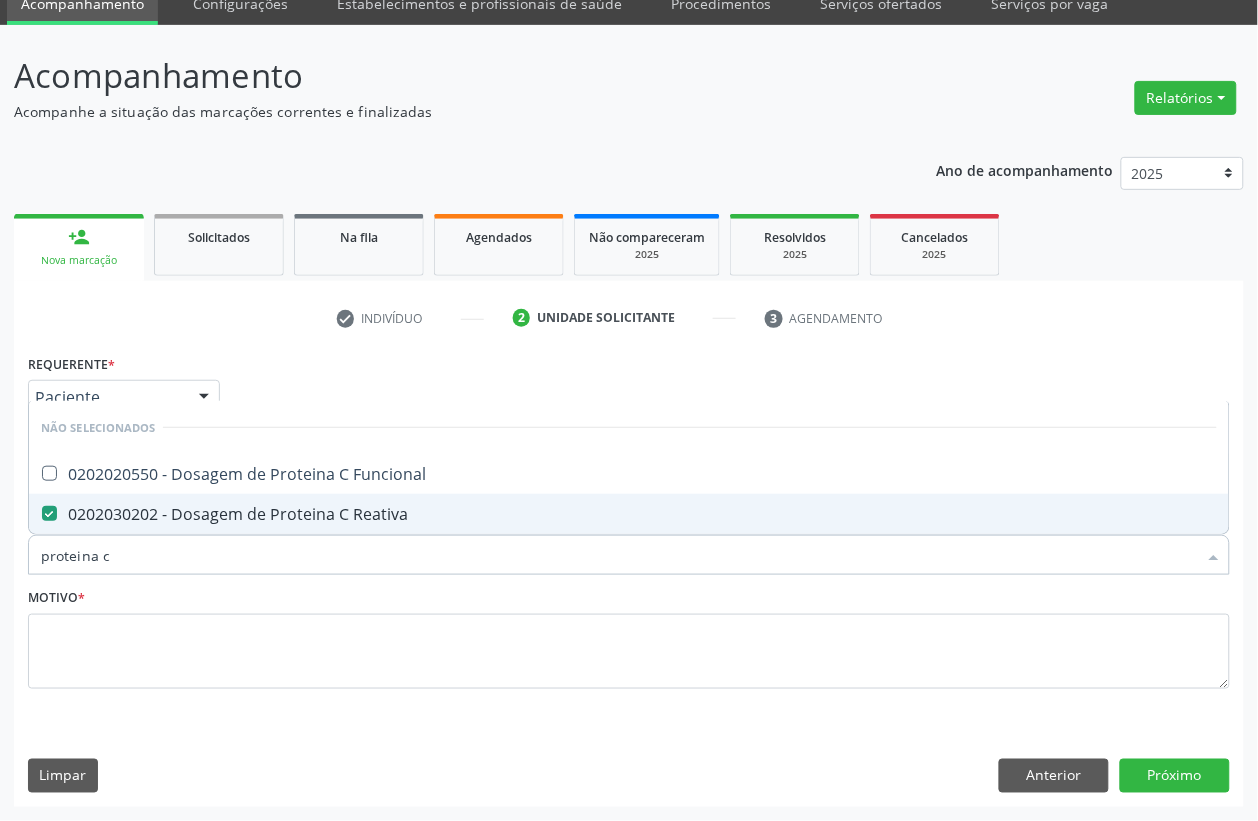 click on "proteina c" at bounding box center (619, 555) 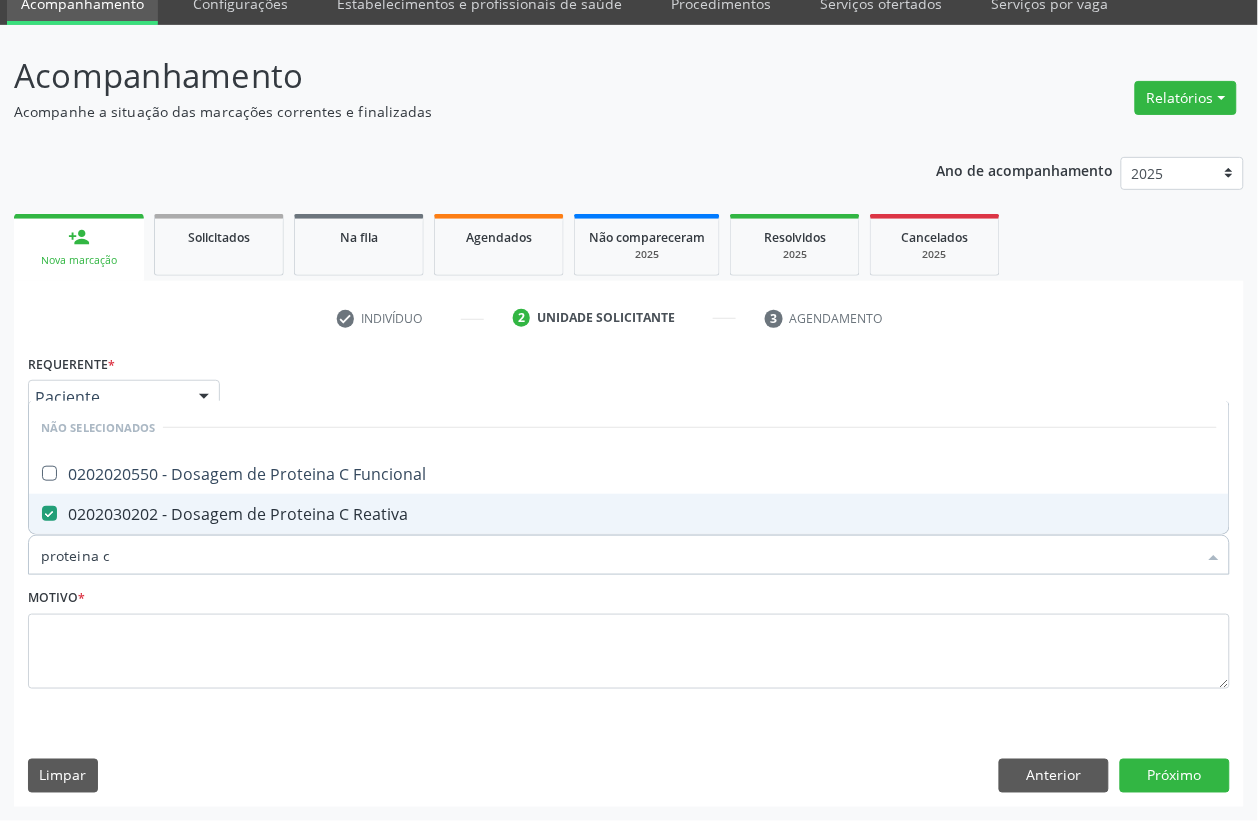 type 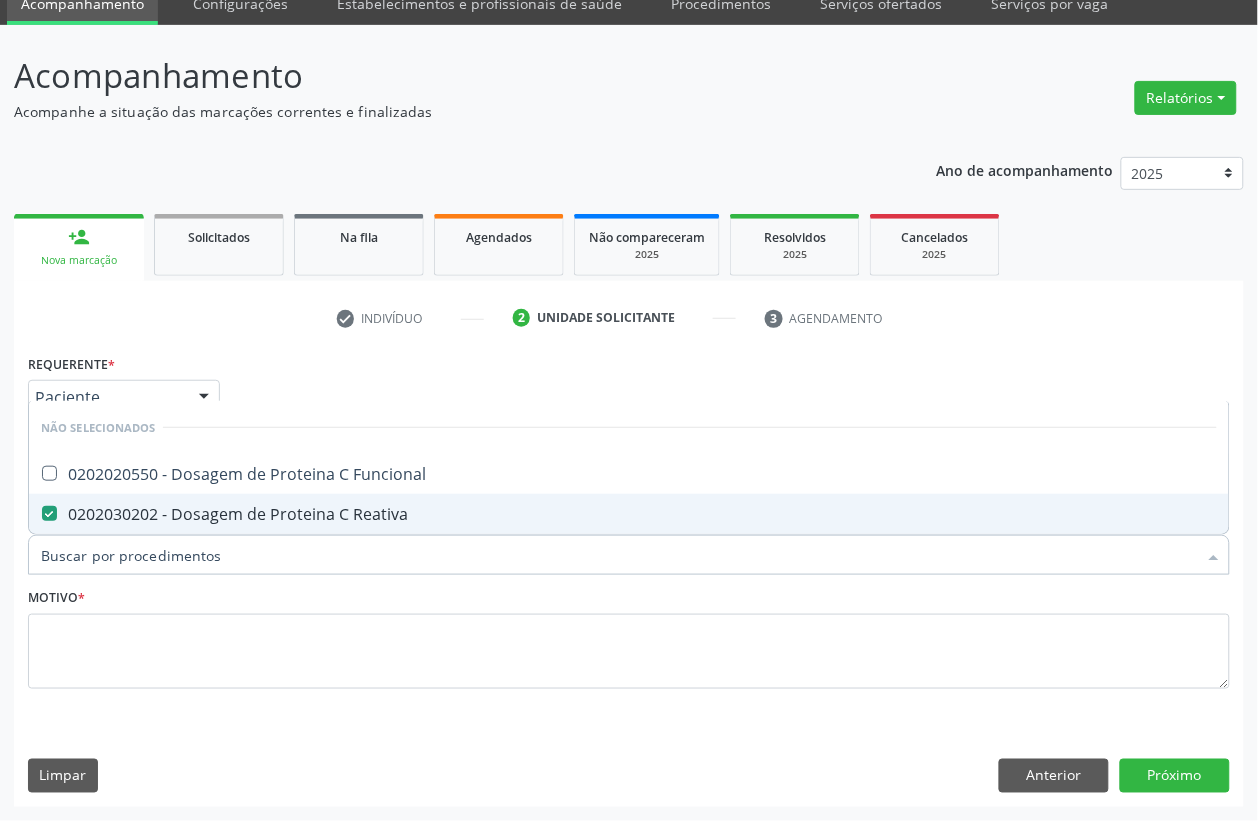 checkbox on "true" 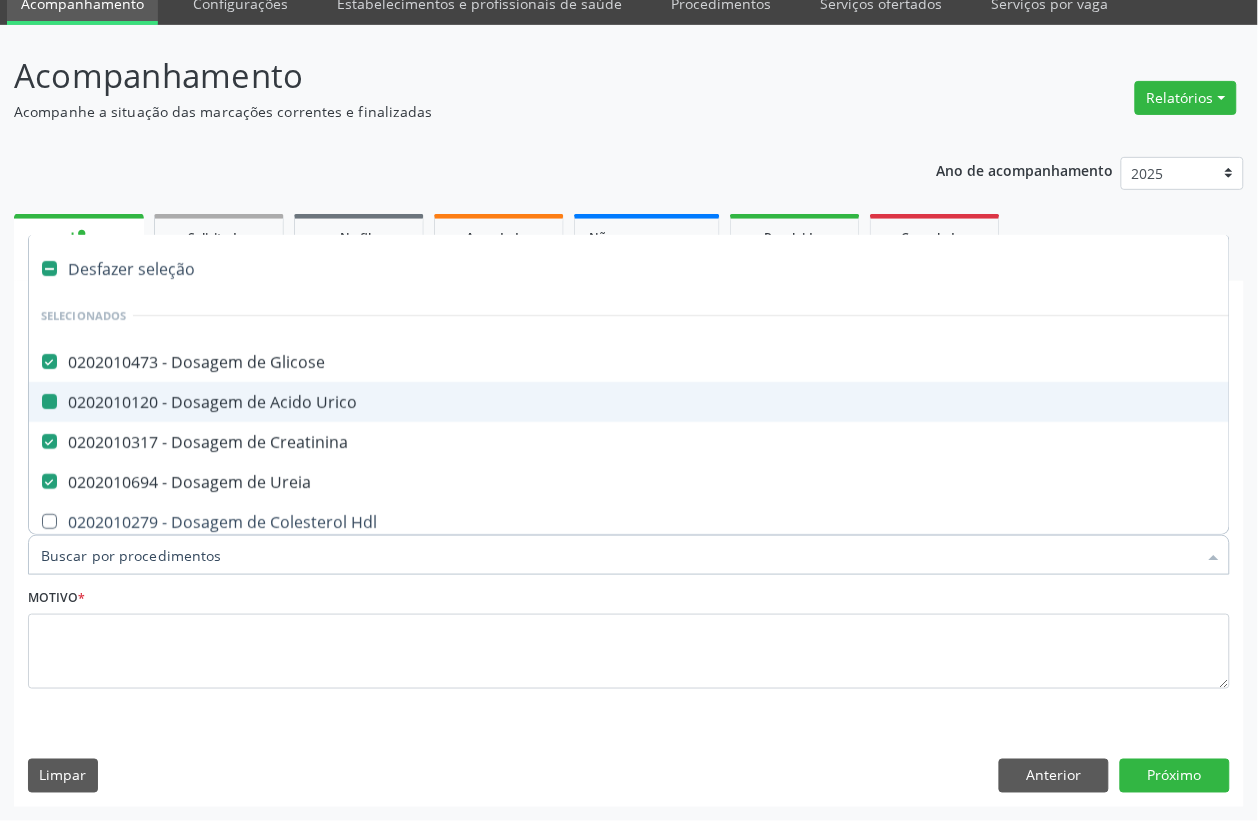 type on "t" 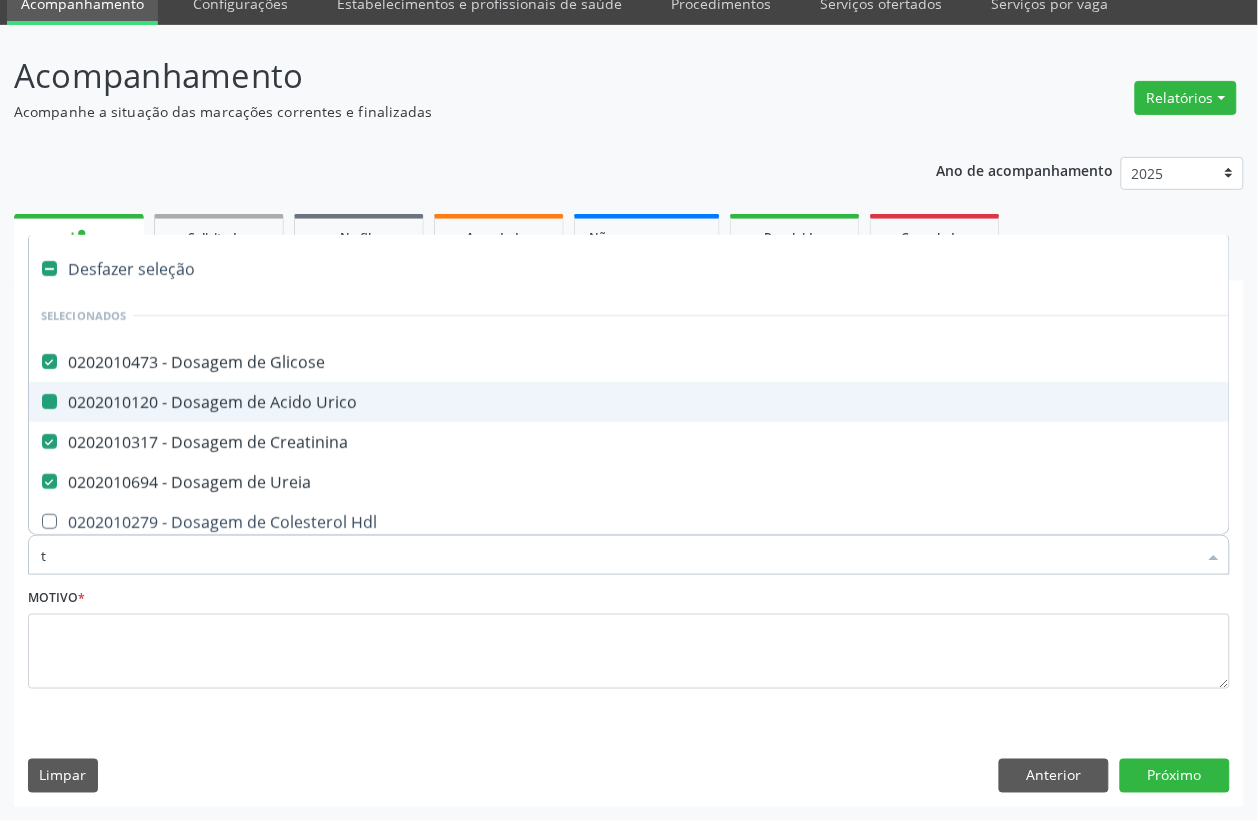checkbox on "false" 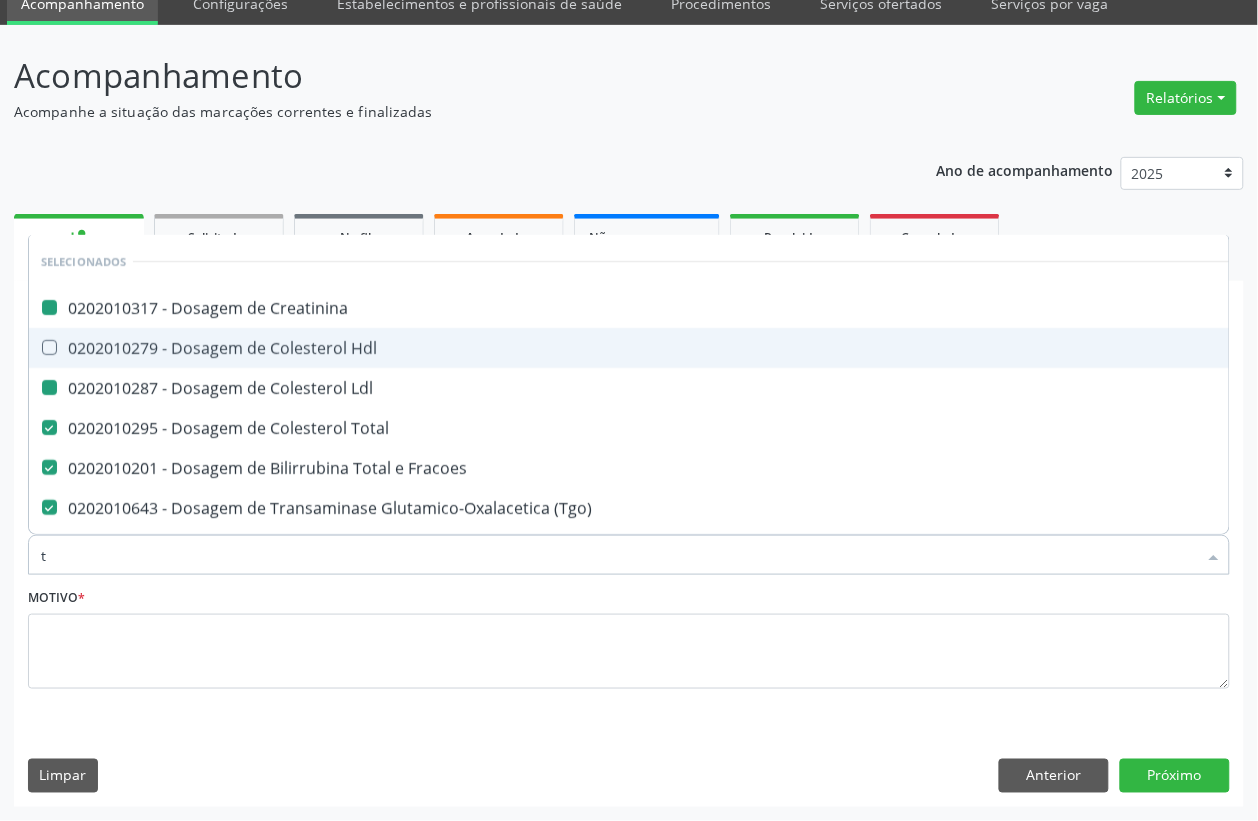 type on "t3" 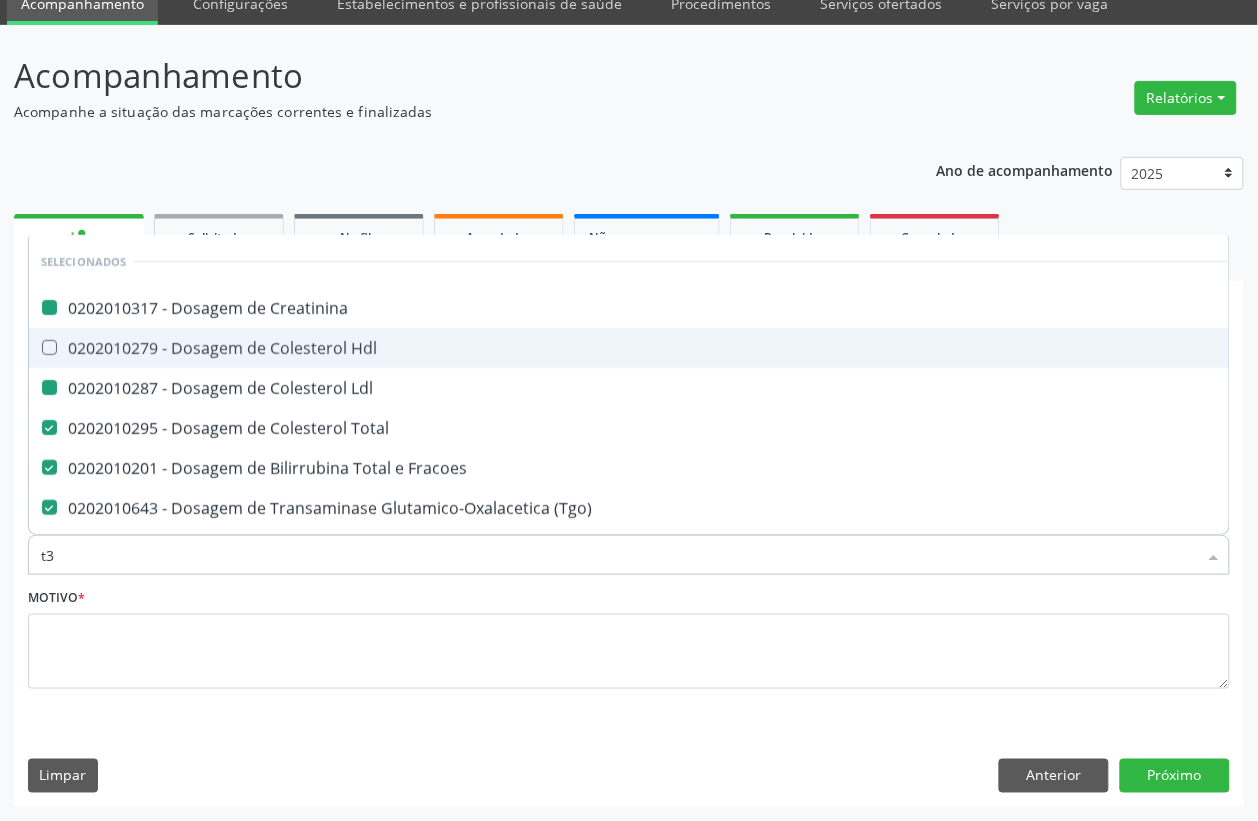 checkbox on "false" 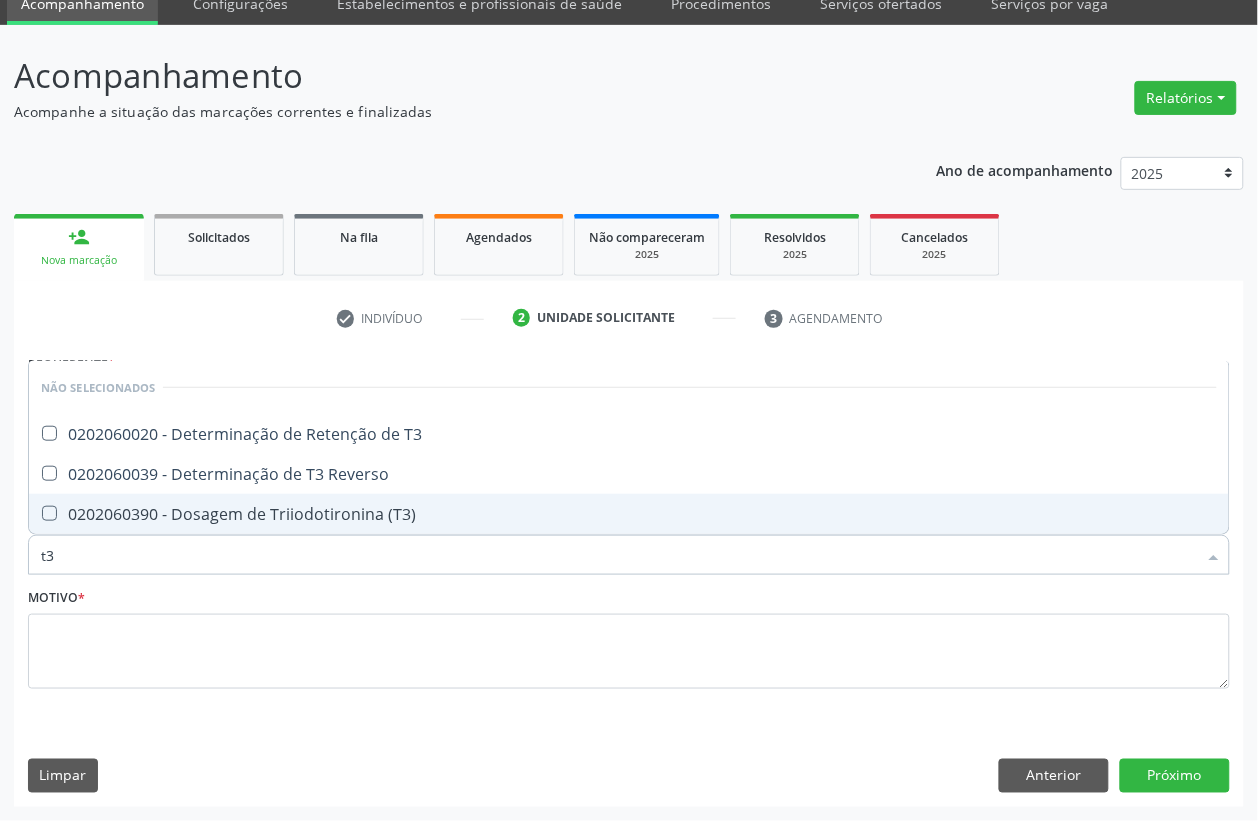 click on "0202060390 - Dosagem de Triiodotironina (T3)" at bounding box center (629, 514) 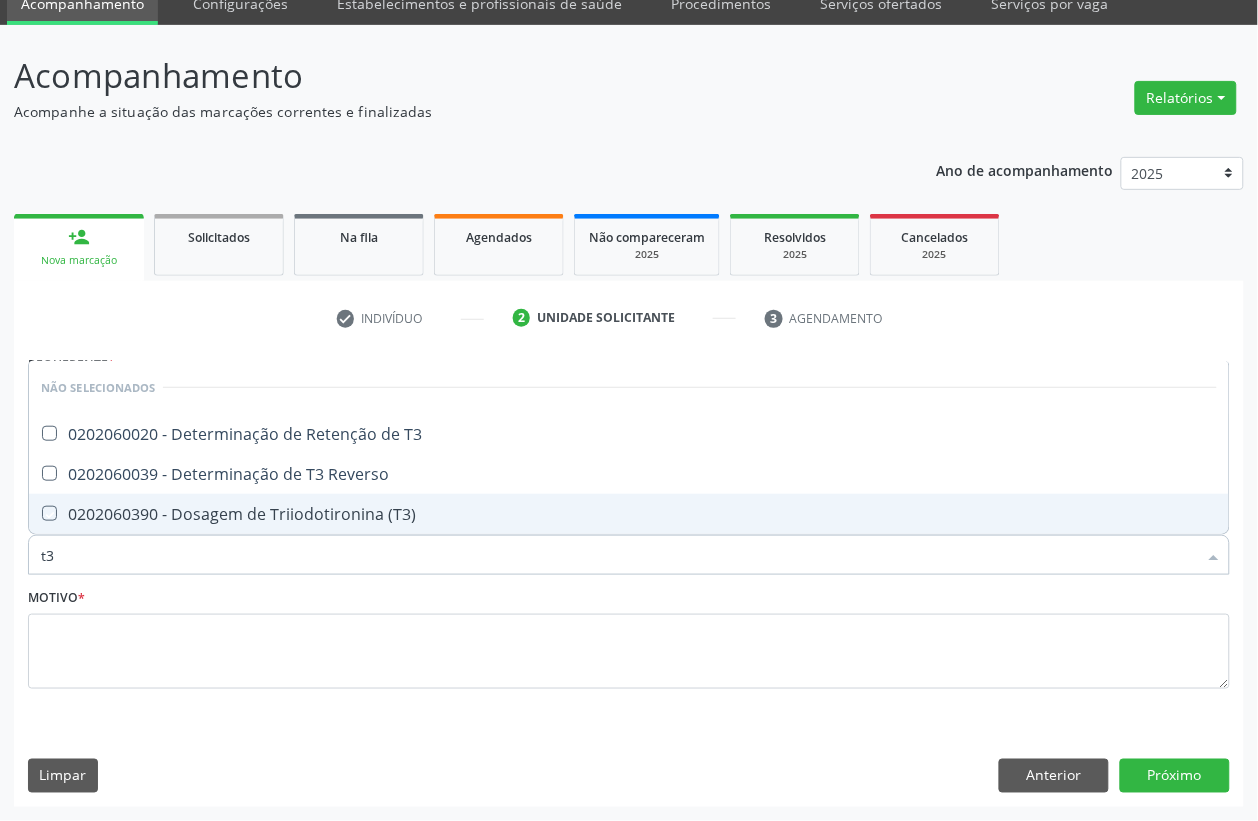 checkbox on "true" 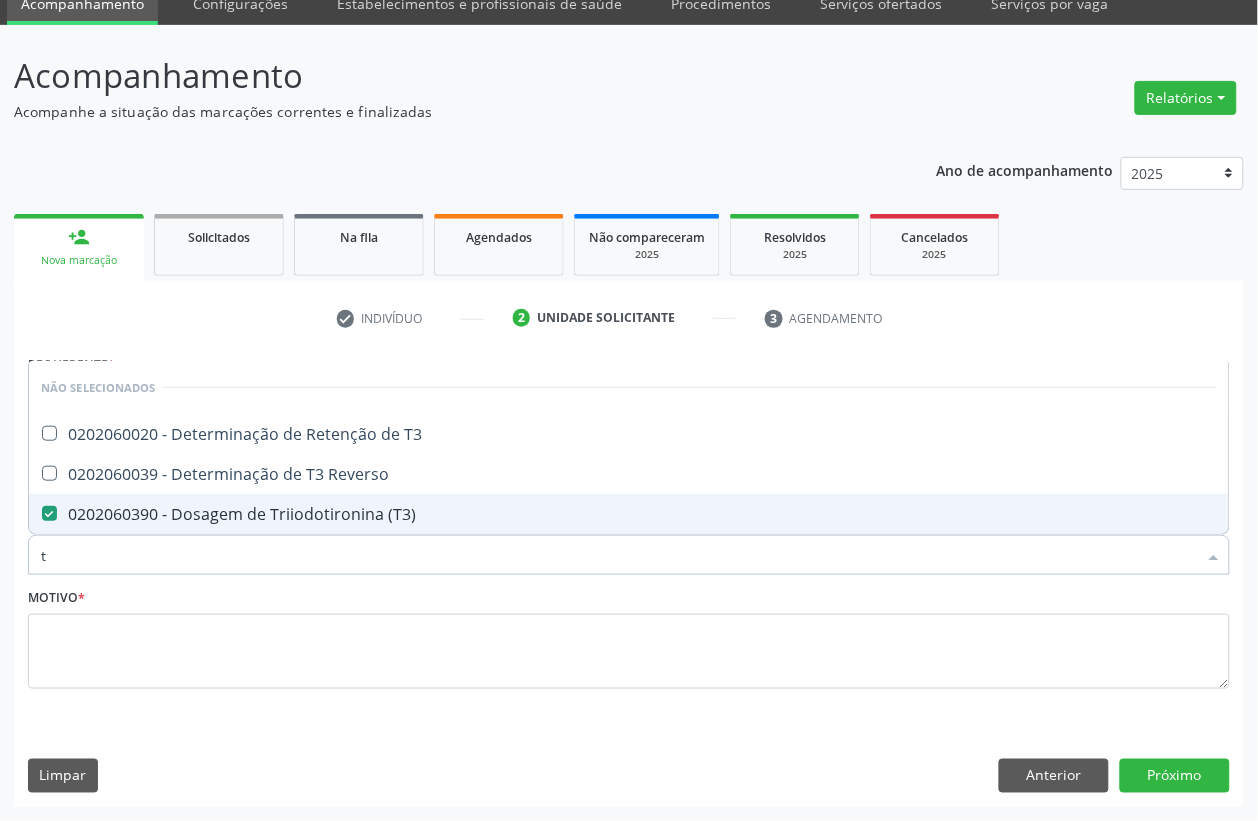 type on "t4" 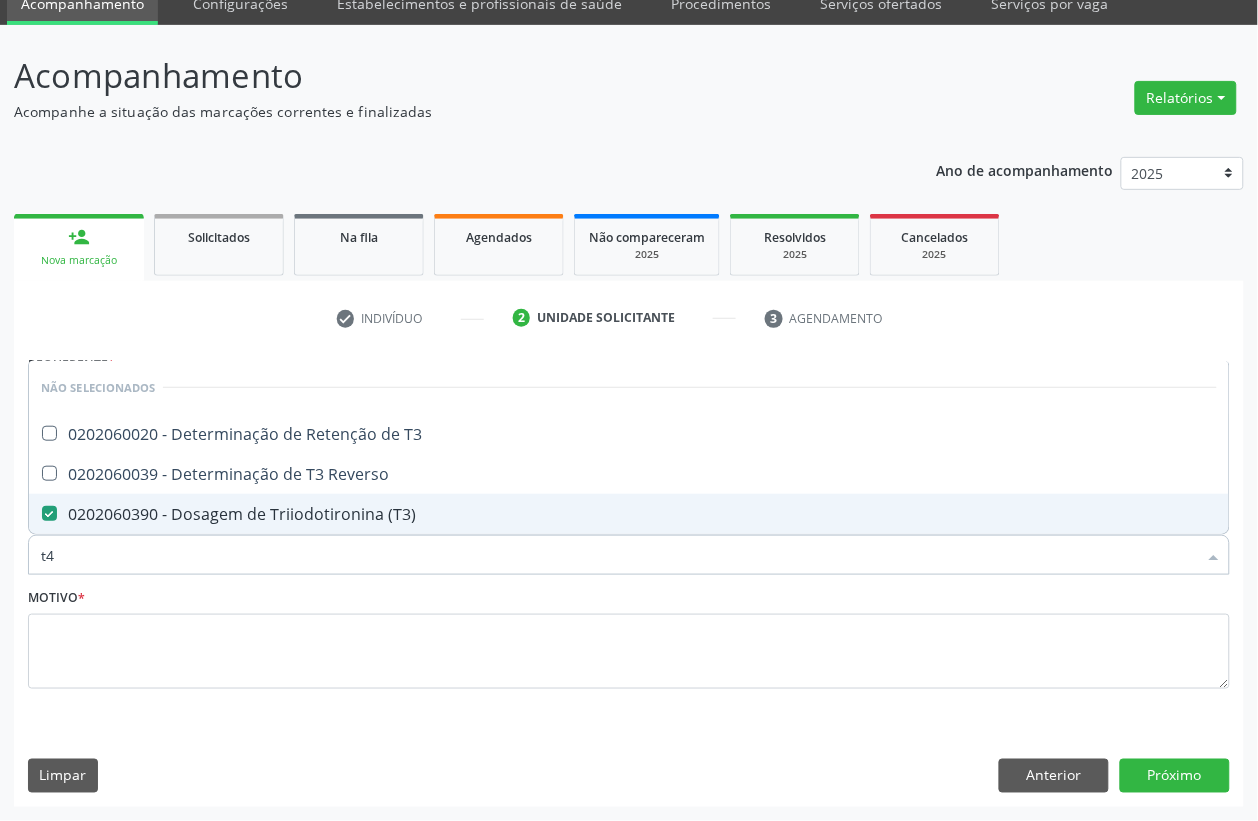 checkbox on "false" 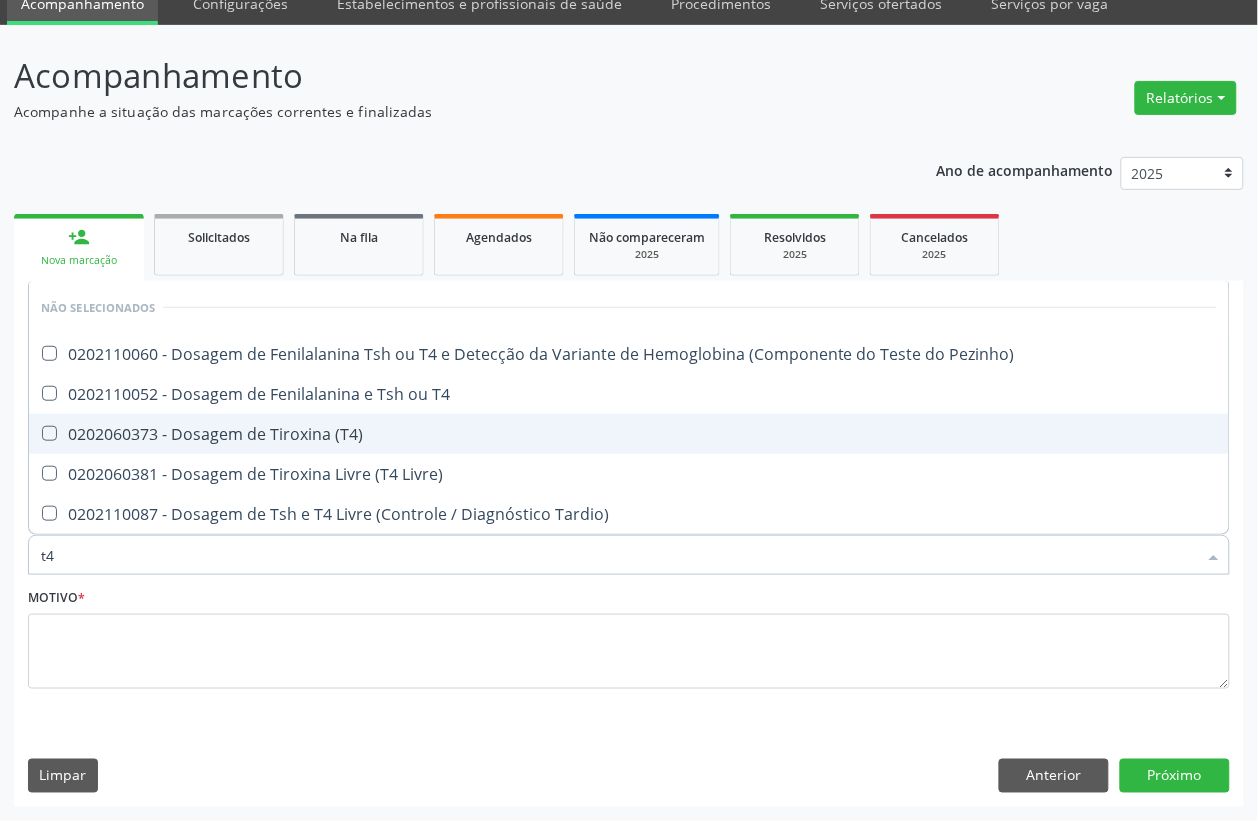 click on "0202060373 - Dosagem de Tiroxina (T4)" at bounding box center [629, 434] 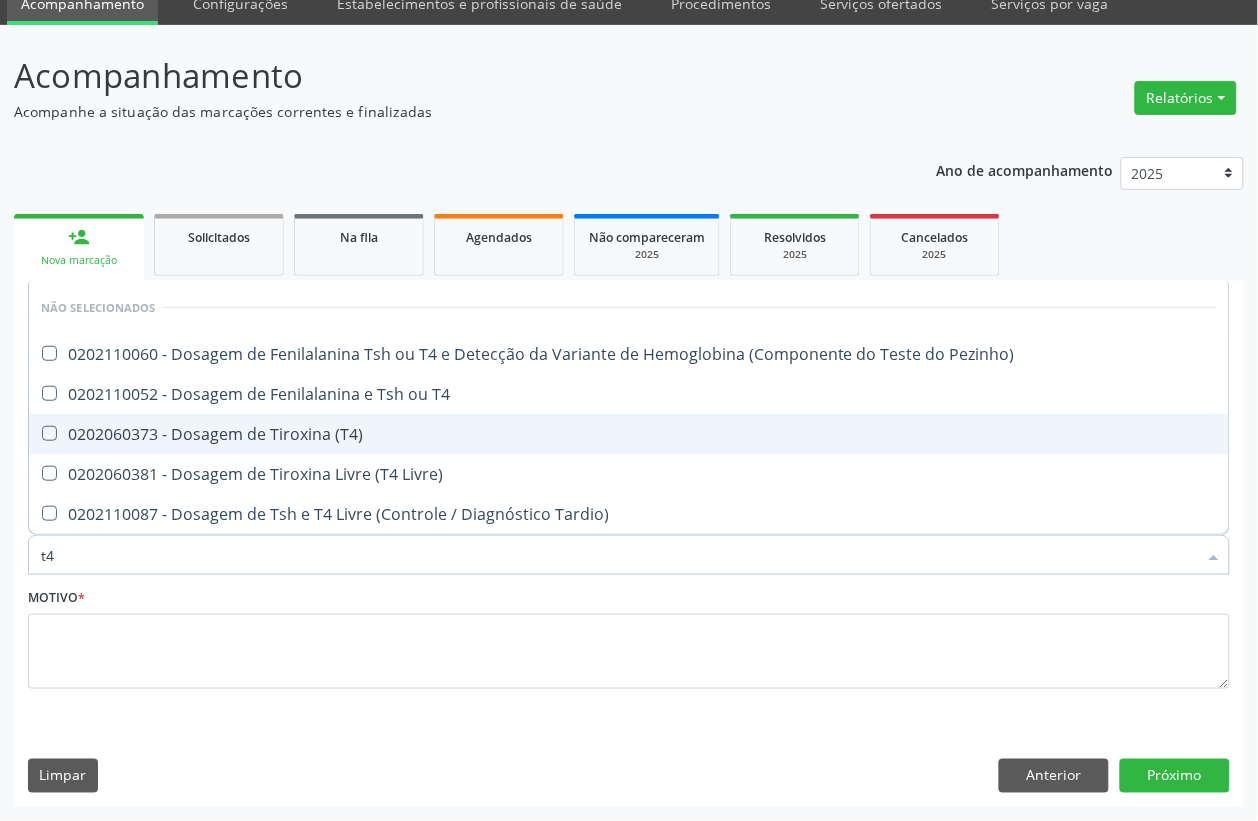 checkbox on "true" 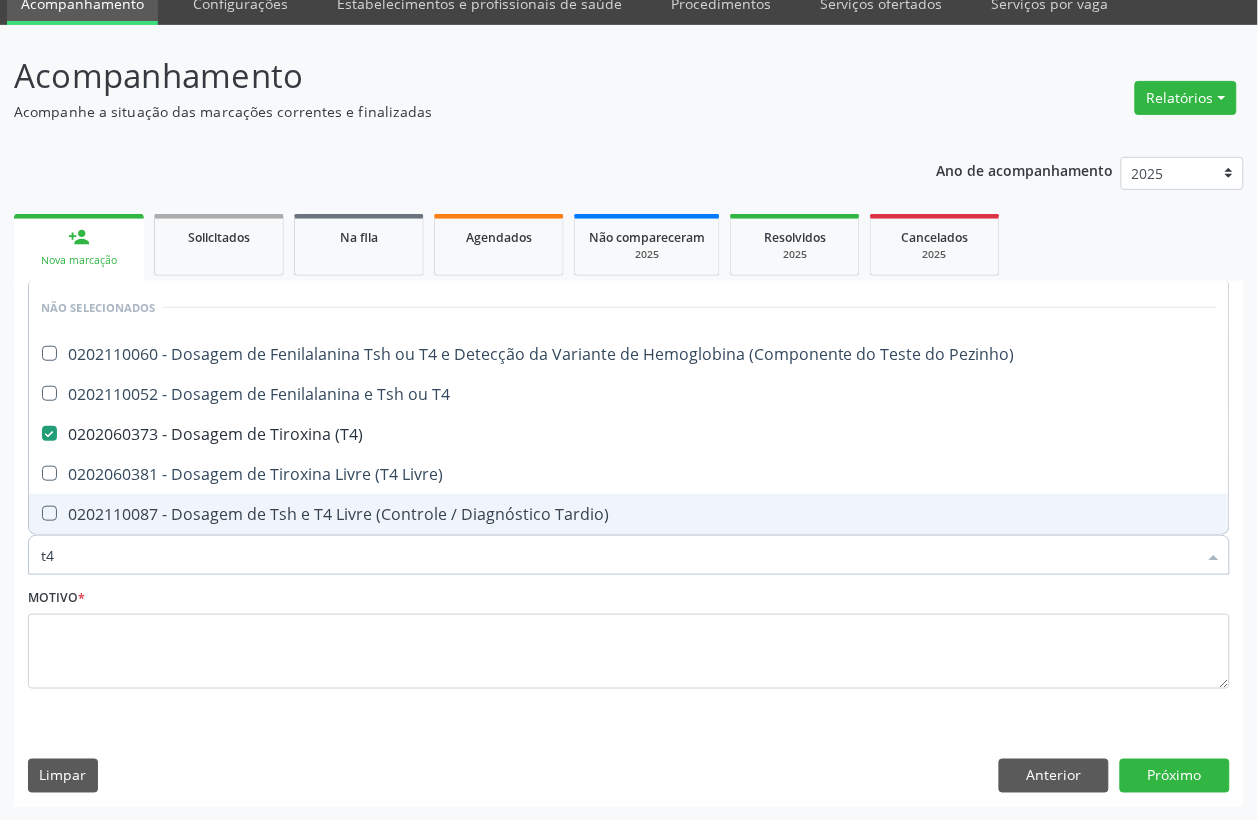 click on "t4" at bounding box center (619, 555) 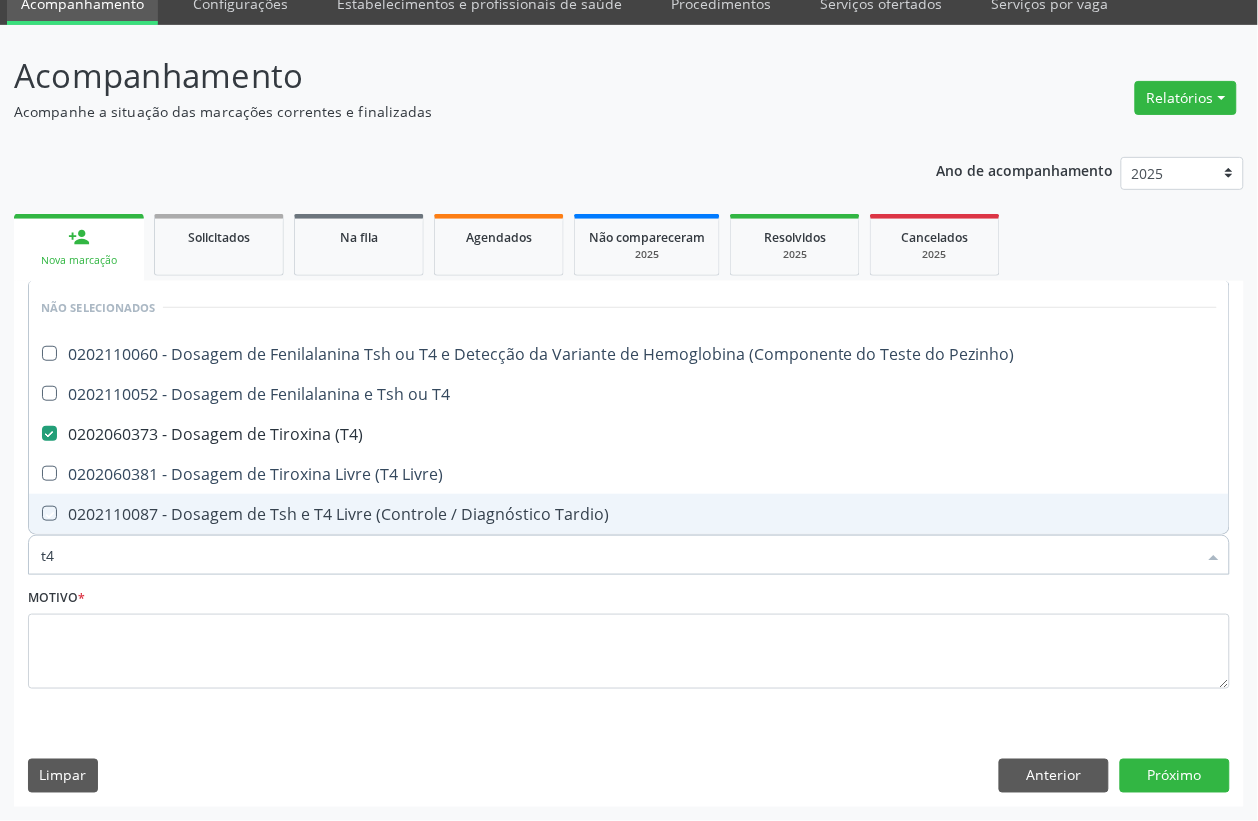 type on "t" 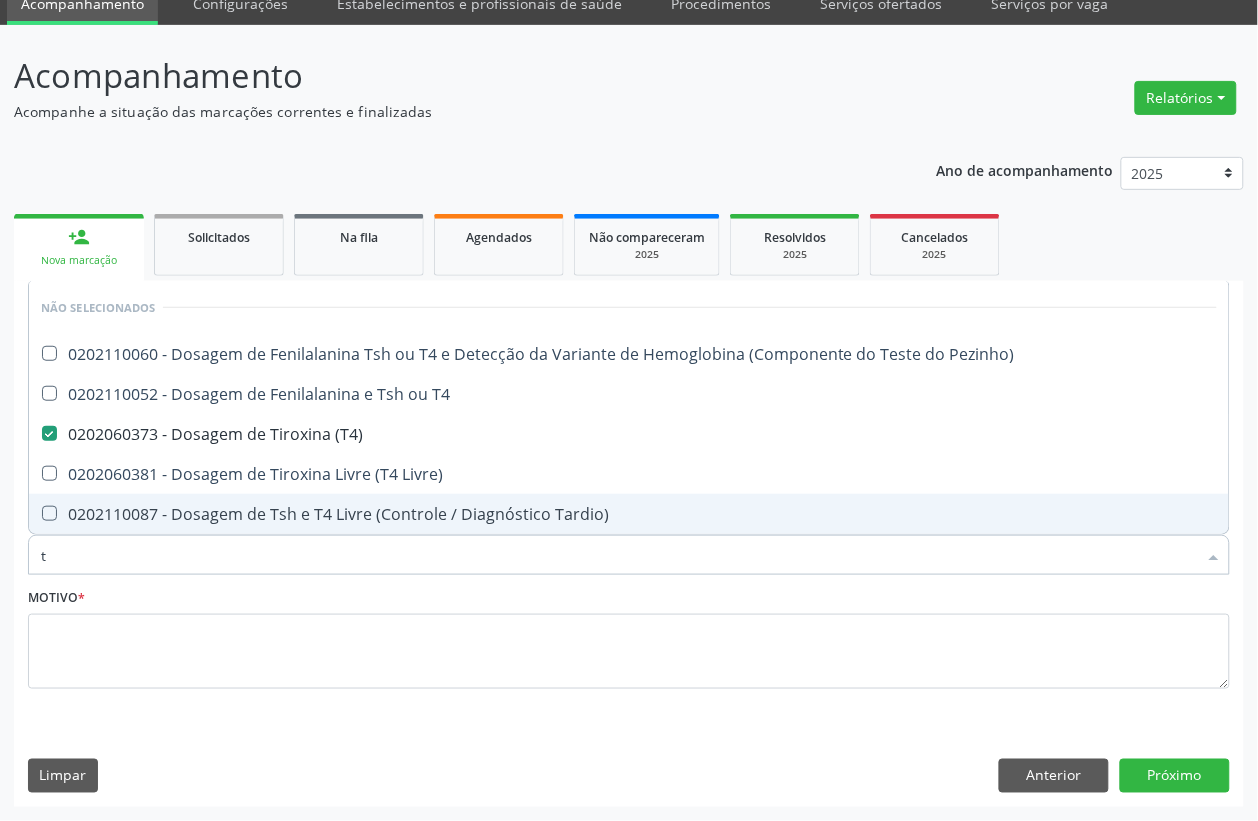 type 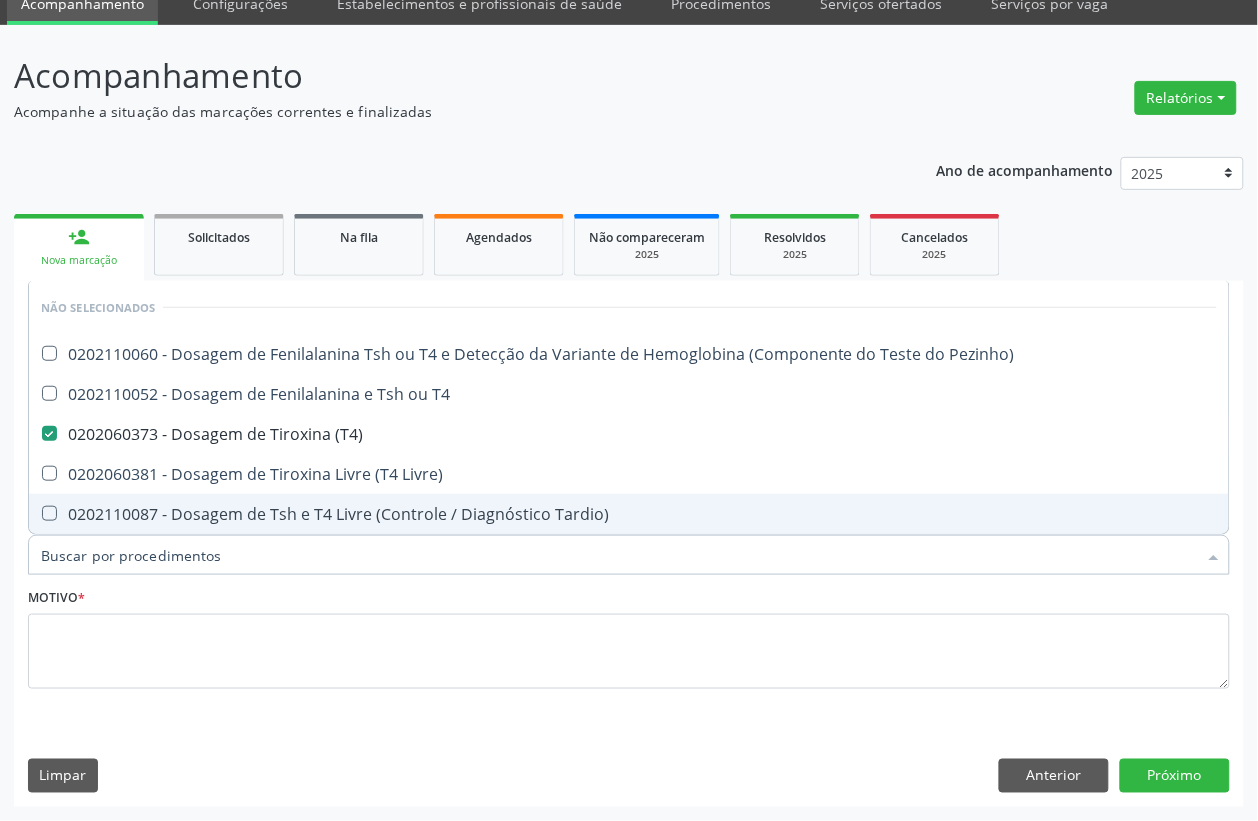 checkbox on "true" 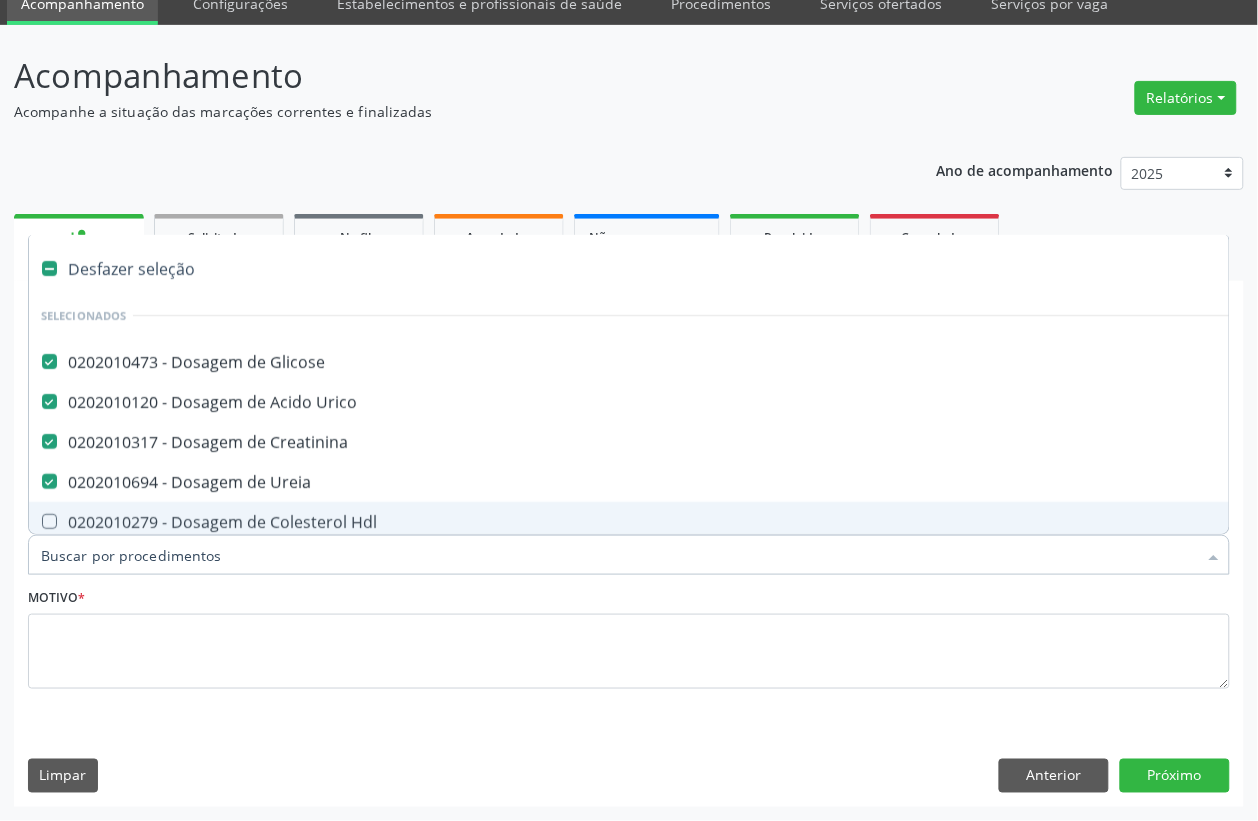 type on "t" 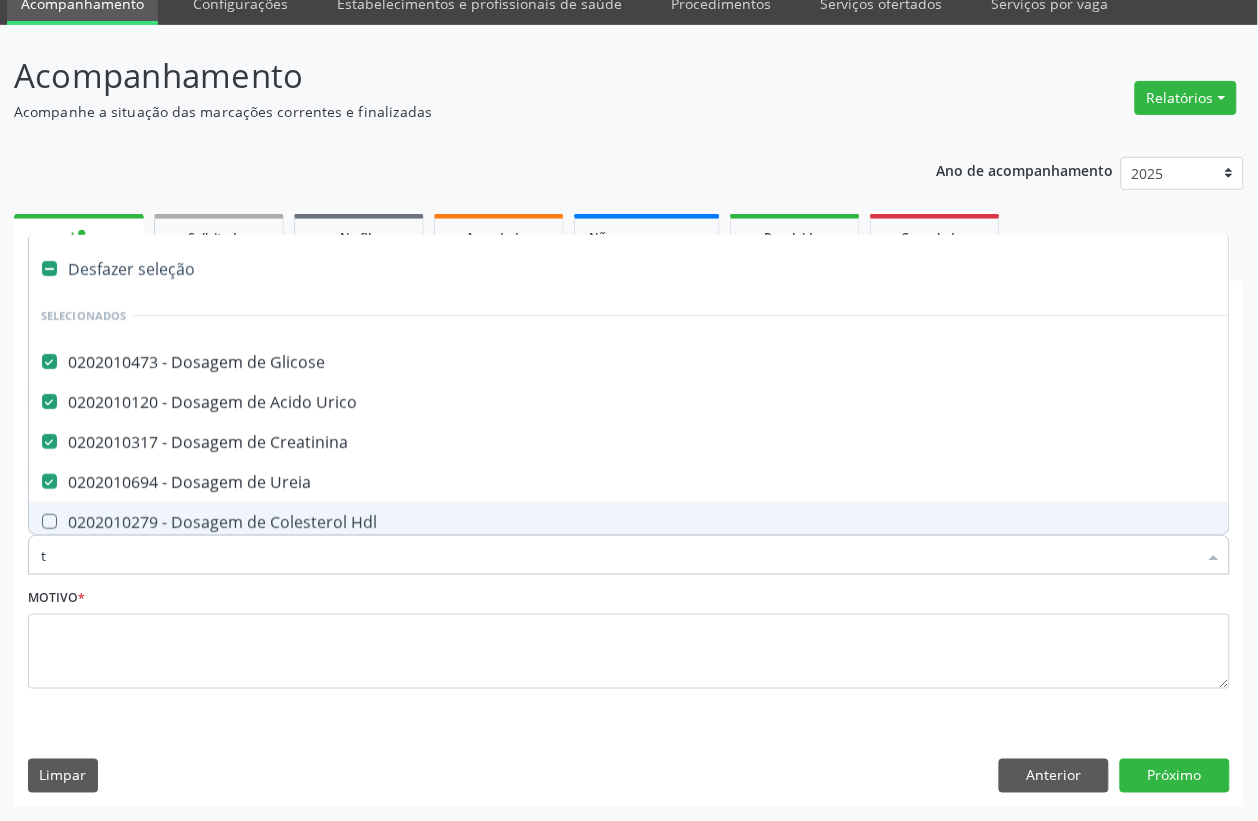 checkbox on "false" 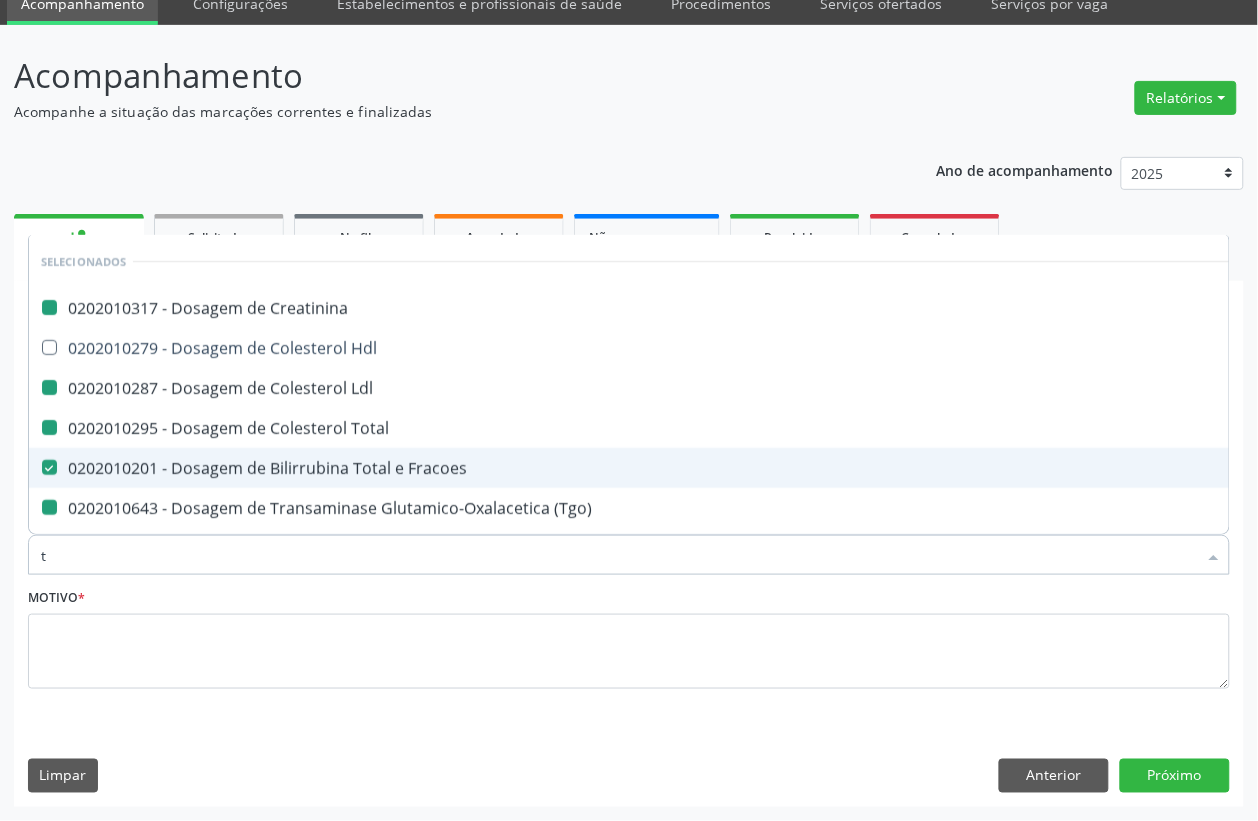 type on "ts" 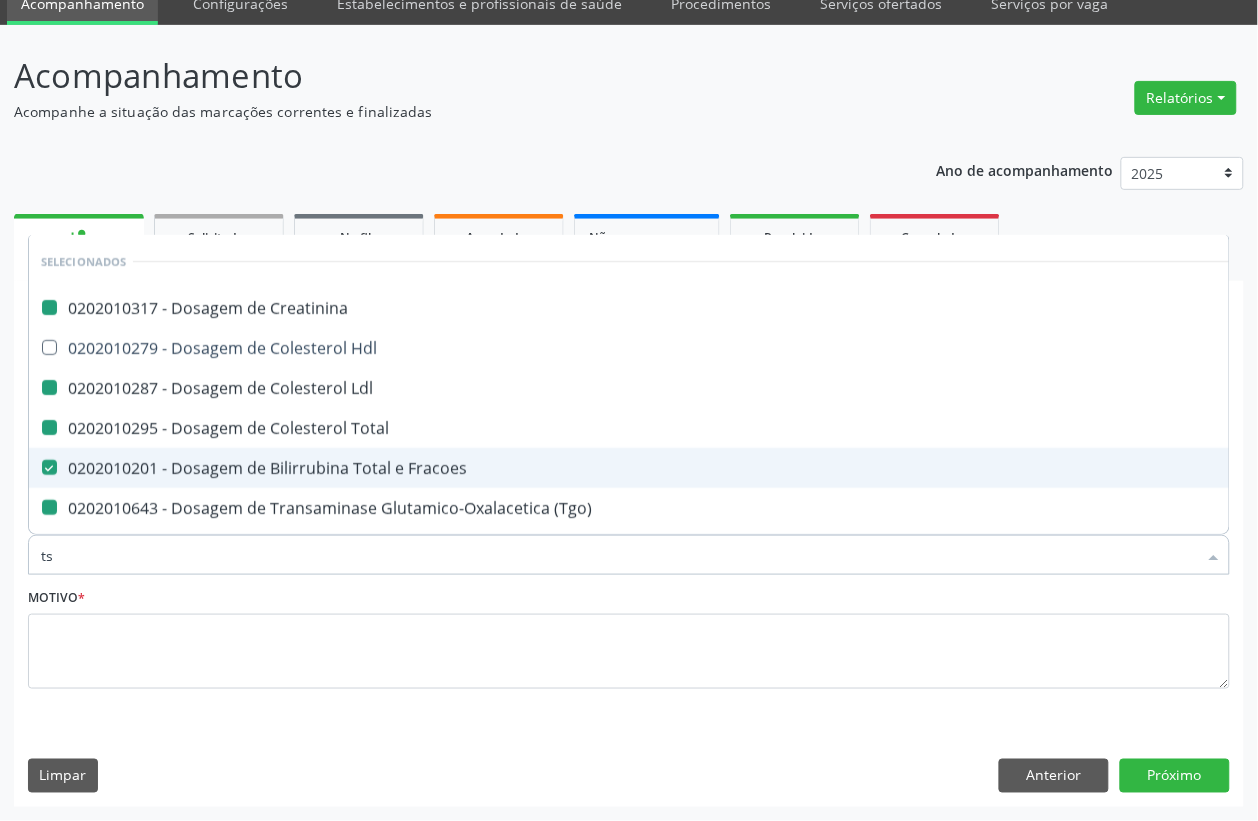 checkbox on "false" 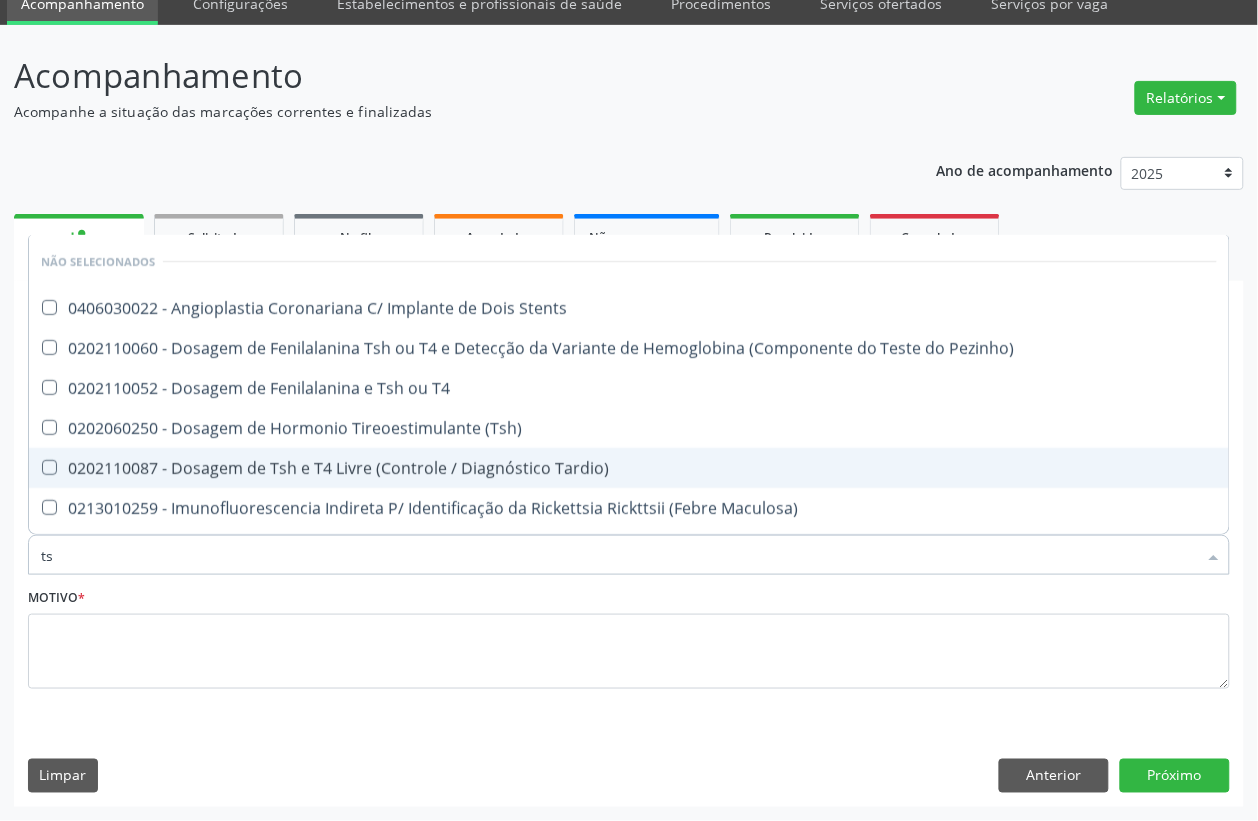 type on "tsh" 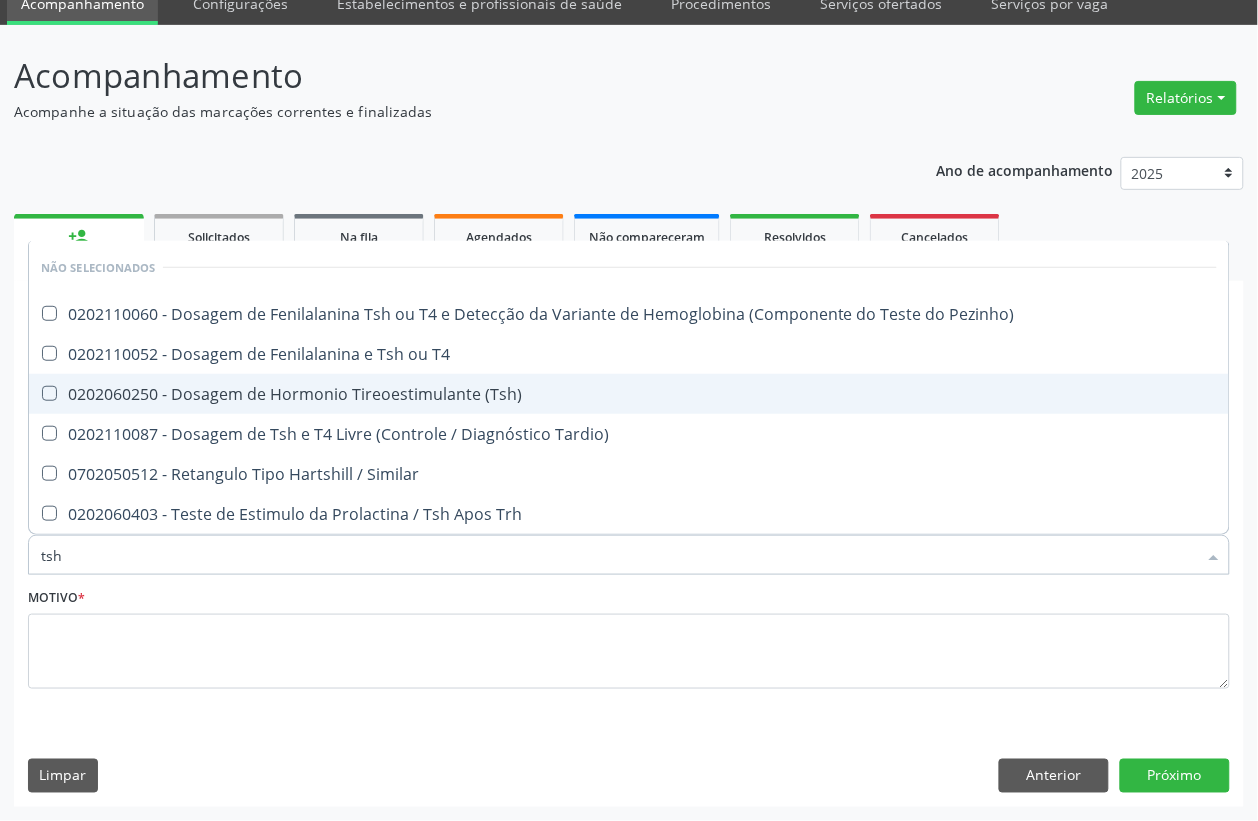 click on "0202060250 - Dosagem de Hormonio Tireoestimulante (Tsh)" at bounding box center [629, 394] 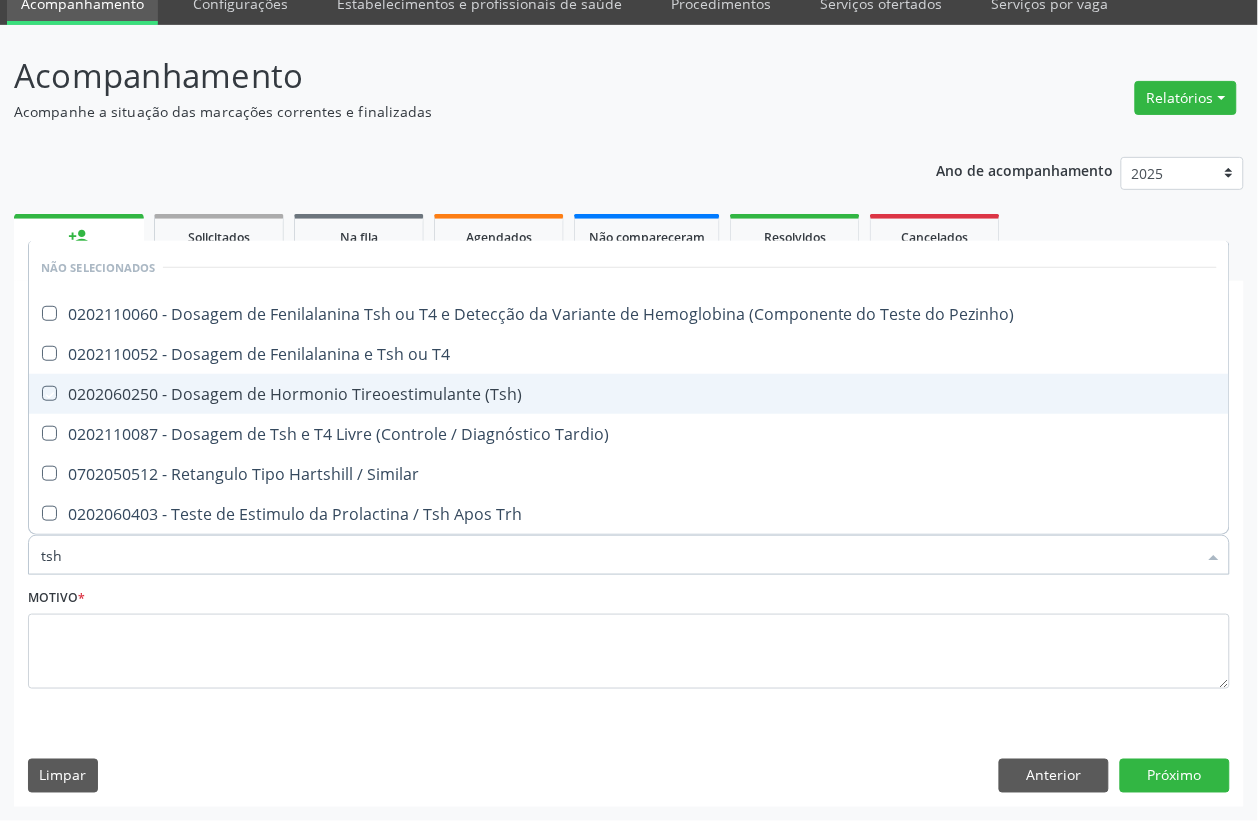checkbox on "true" 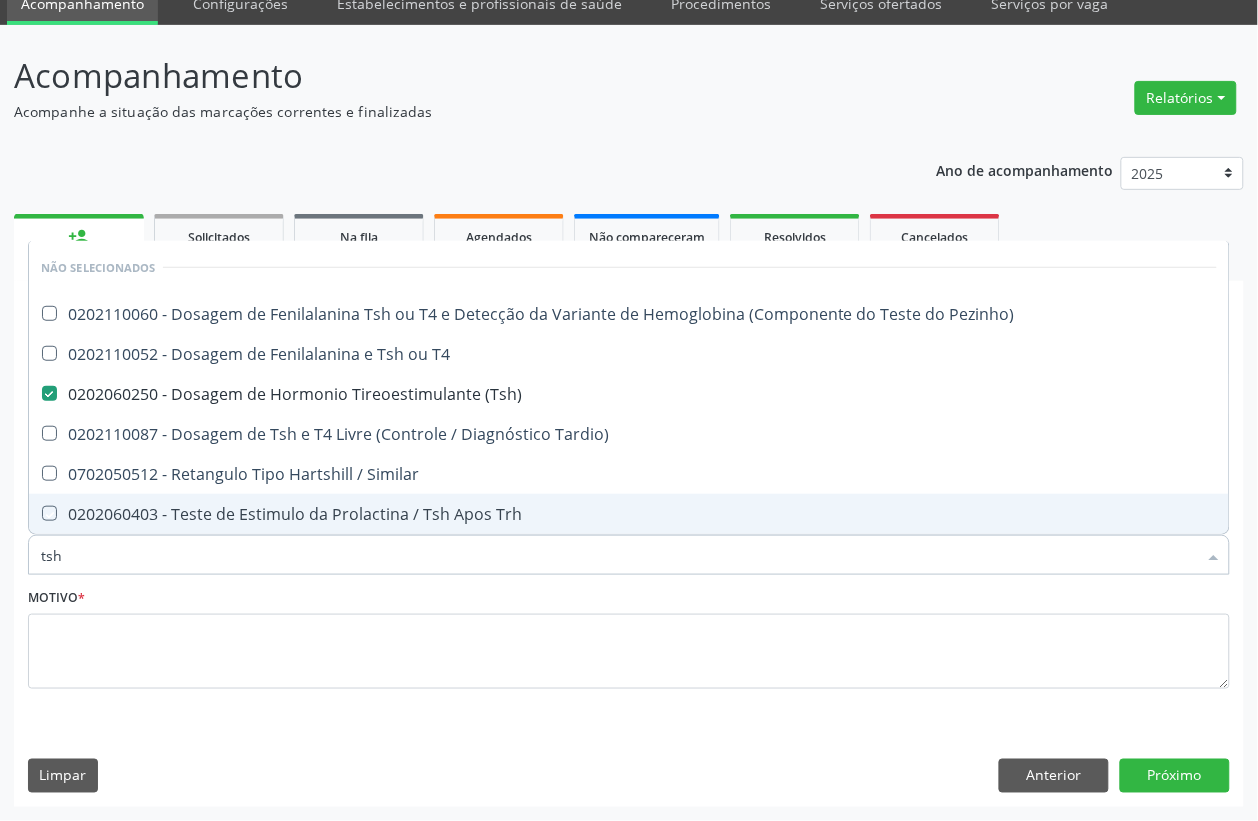 drag, startPoint x: 172, startPoint y: 608, endPoint x: 167, endPoint y: 628, distance: 20.615528 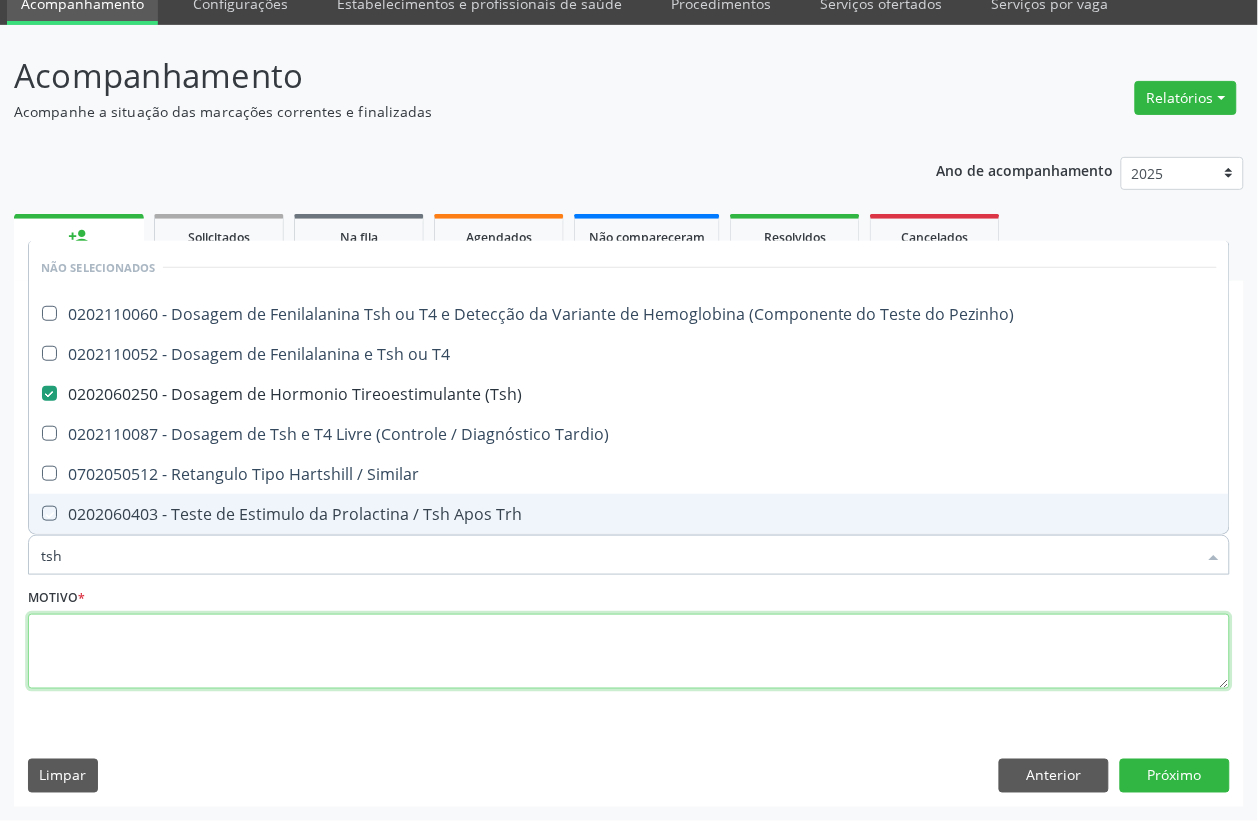 click at bounding box center [629, 652] 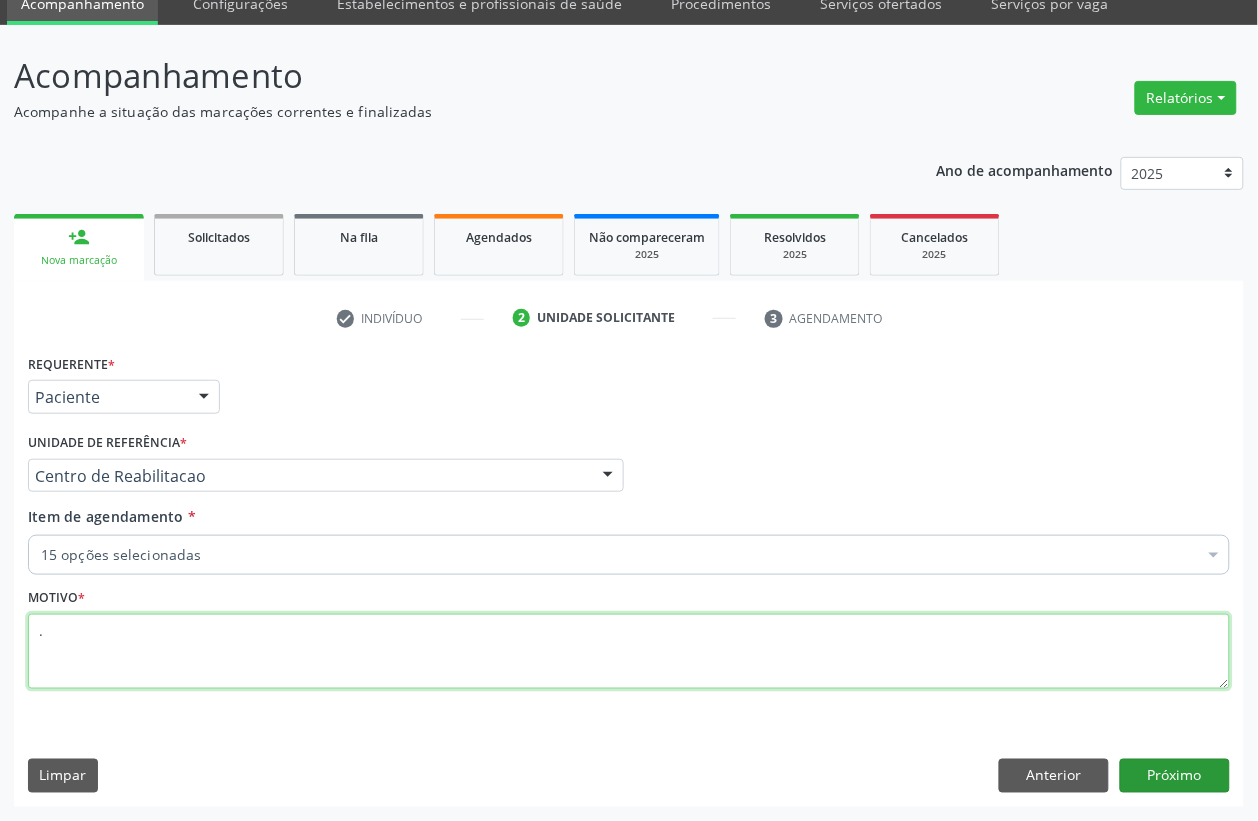 type on "." 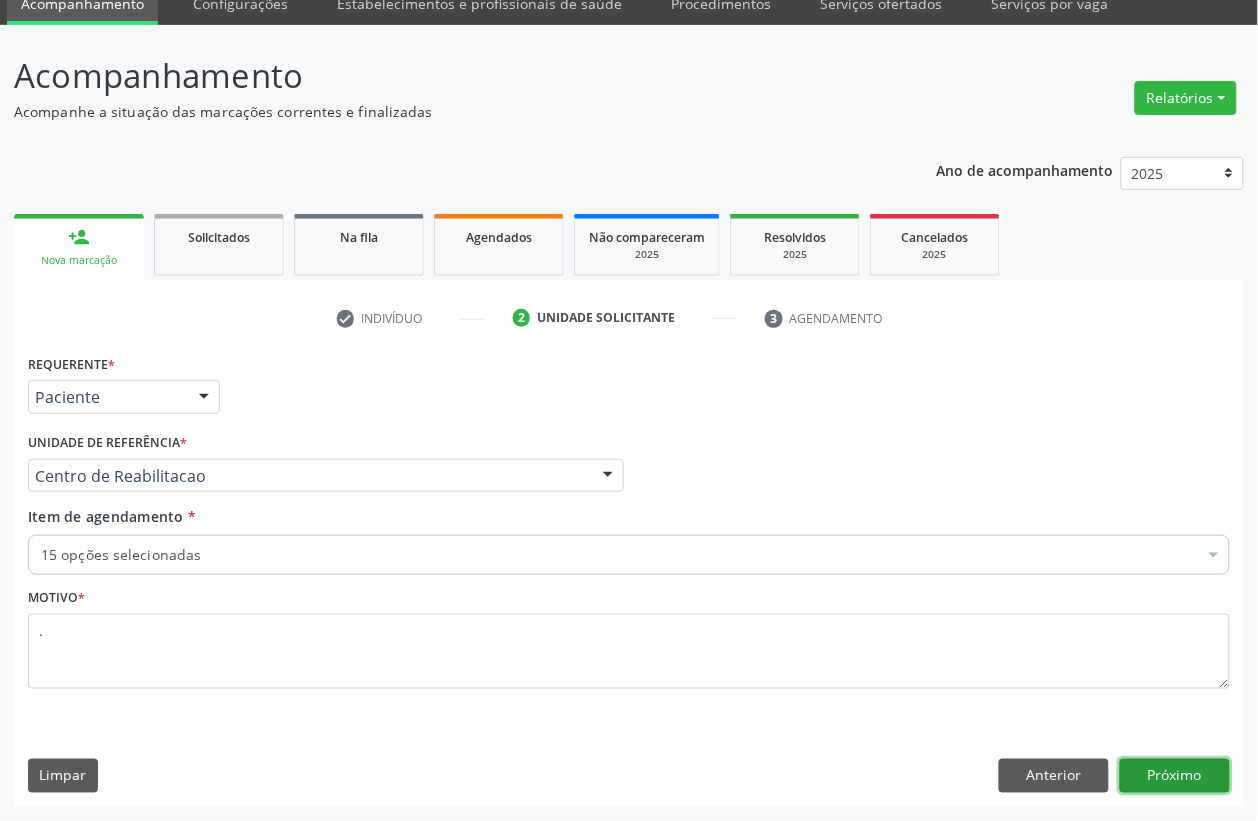 click on "Próximo" at bounding box center (1175, 776) 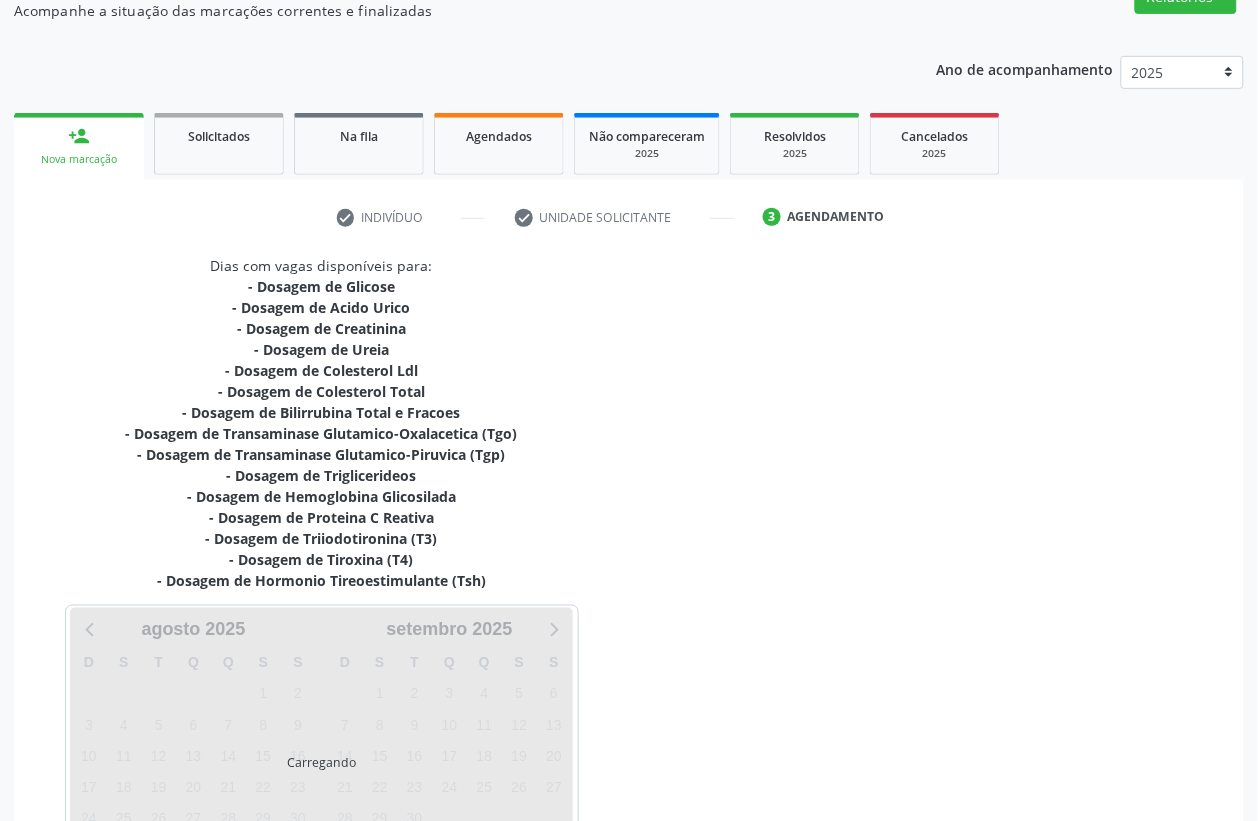 scroll, scrollTop: 343, scrollLeft: 0, axis: vertical 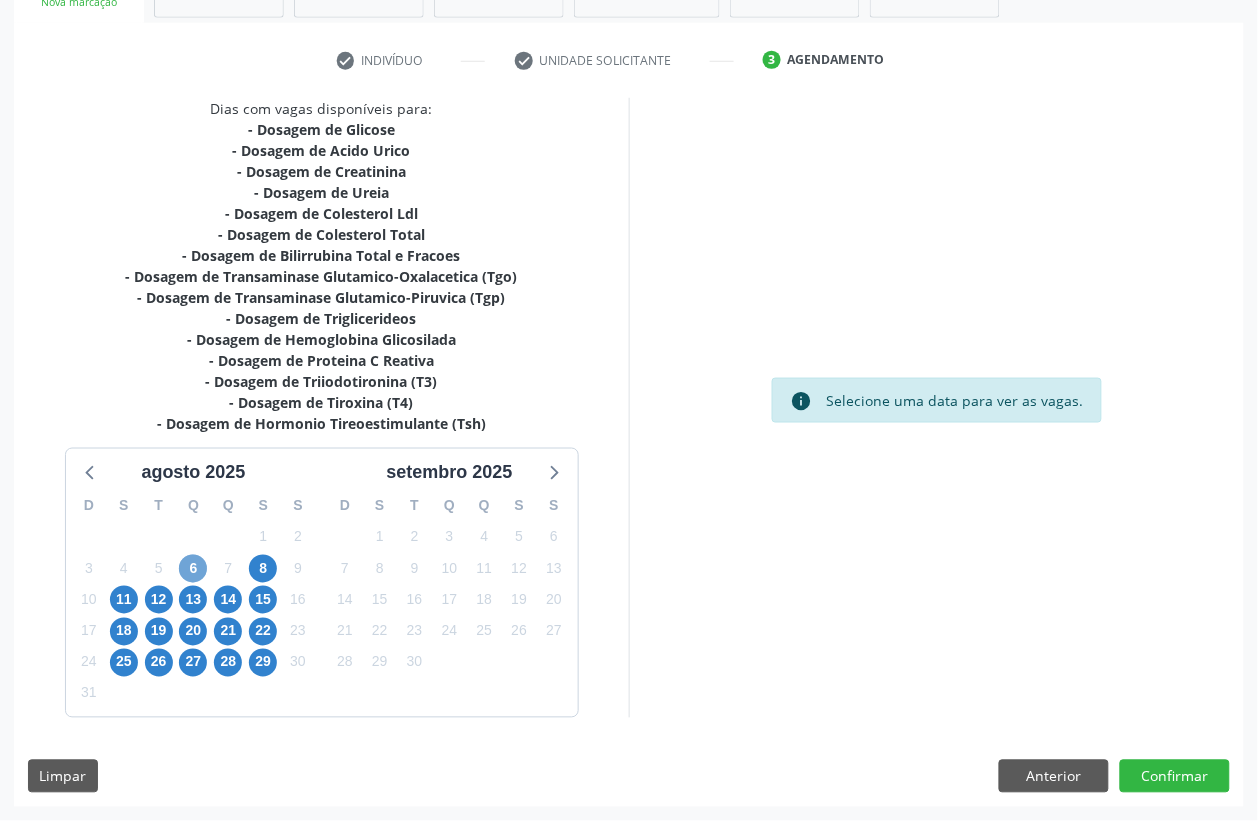 click on "6" at bounding box center (193, 569) 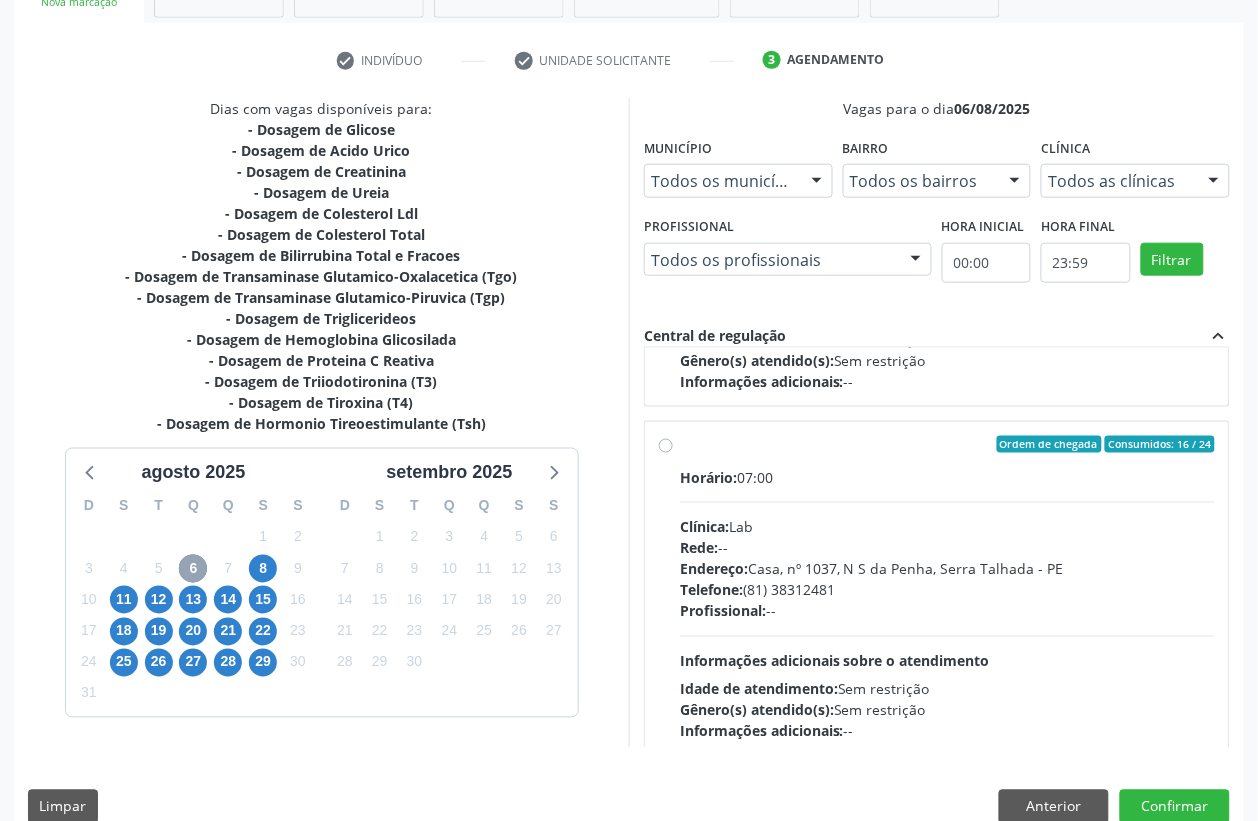 scroll, scrollTop: 316, scrollLeft: 0, axis: vertical 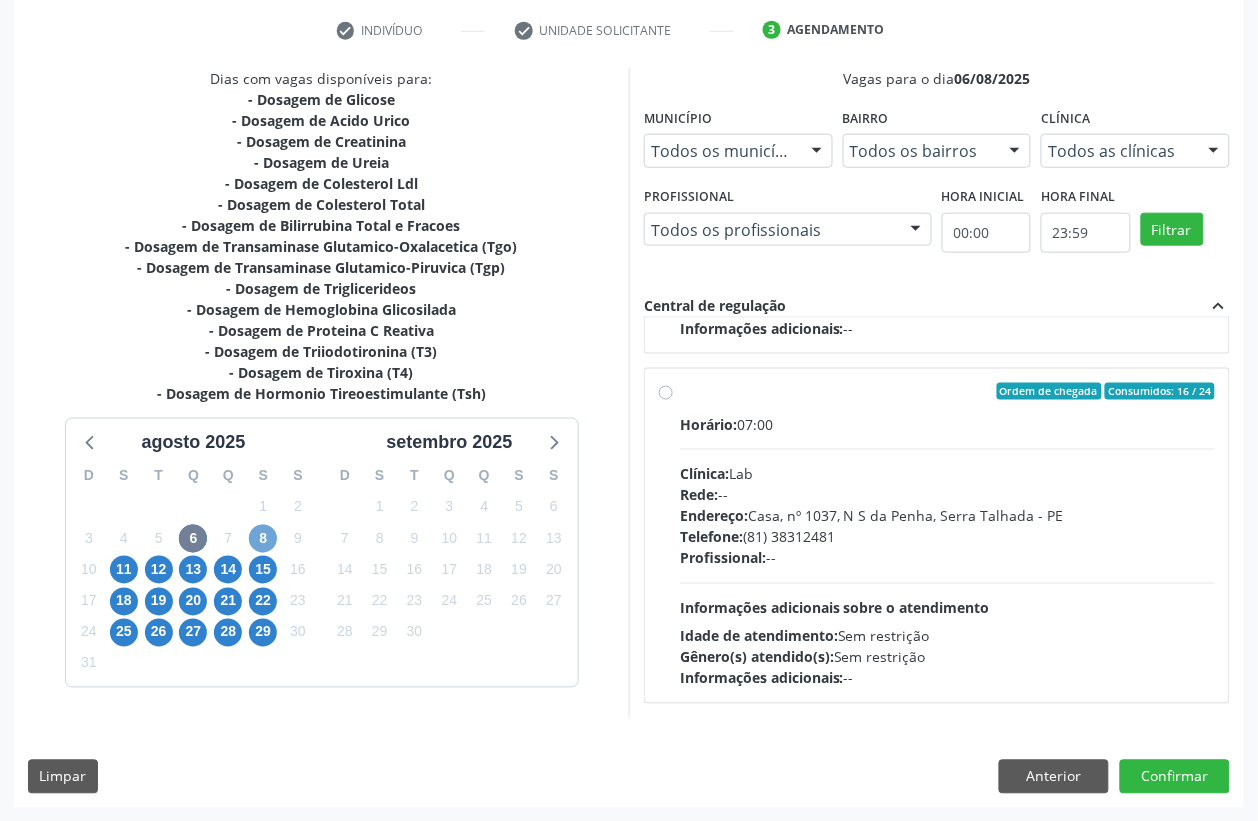 click on "8" at bounding box center [263, 539] 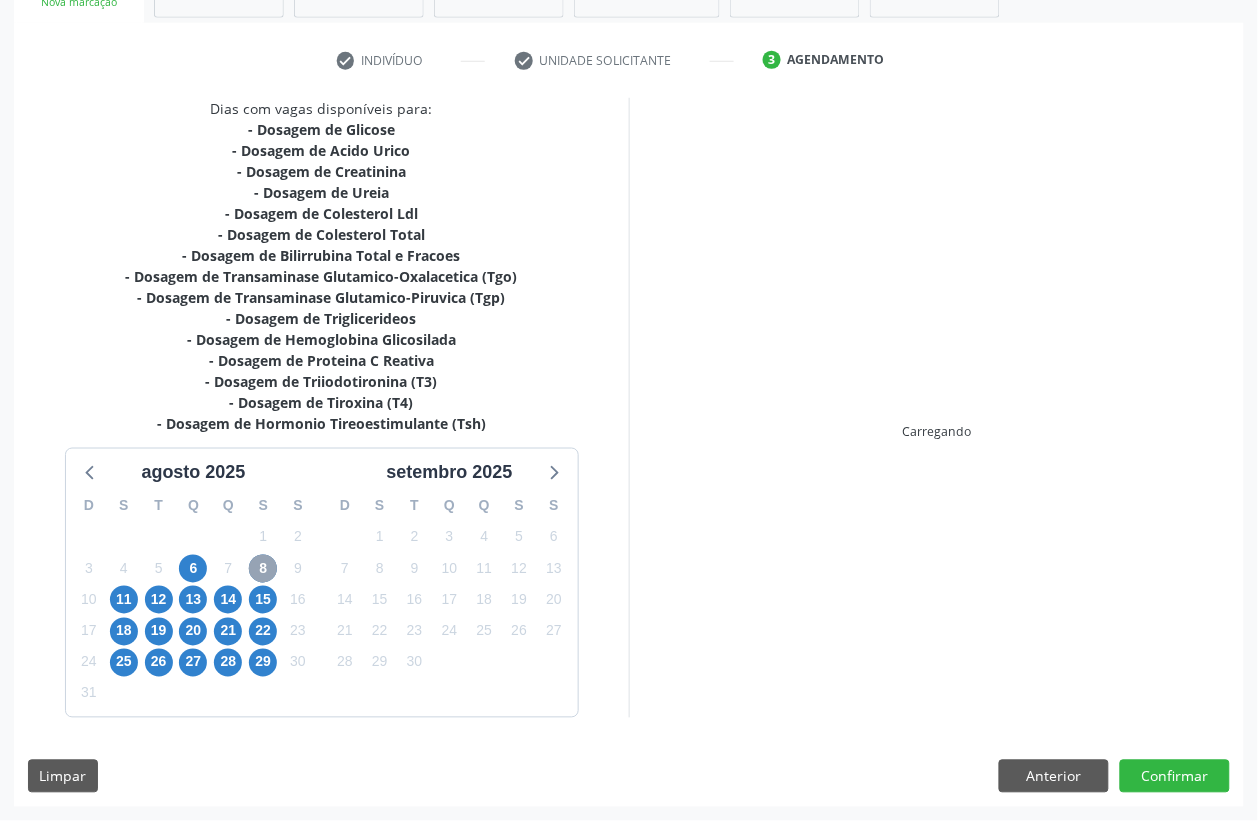 scroll, scrollTop: 343, scrollLeft: 0, axis: vertical 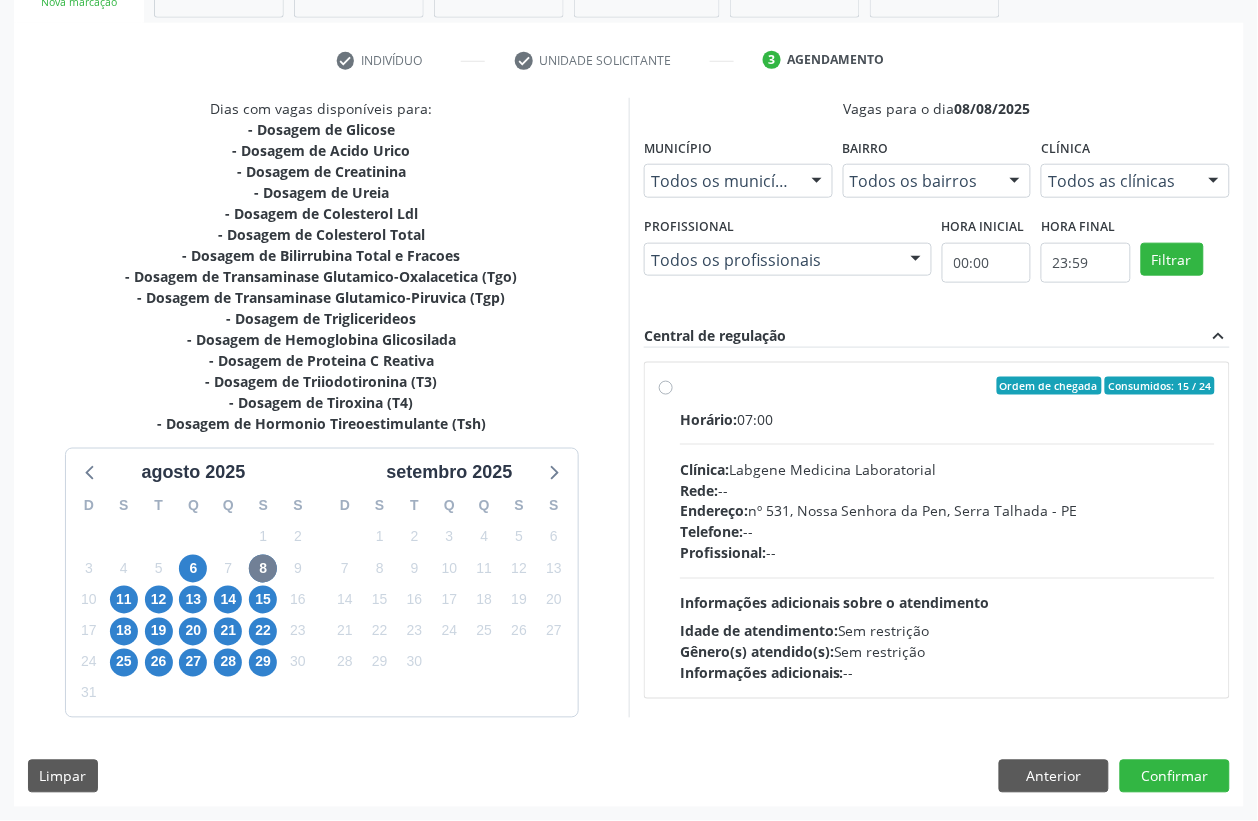 click on "Endereço:   nº 531, Nossa Senhora da Pen, [CITY] - [STATE]" at bounding box center (947, 511) 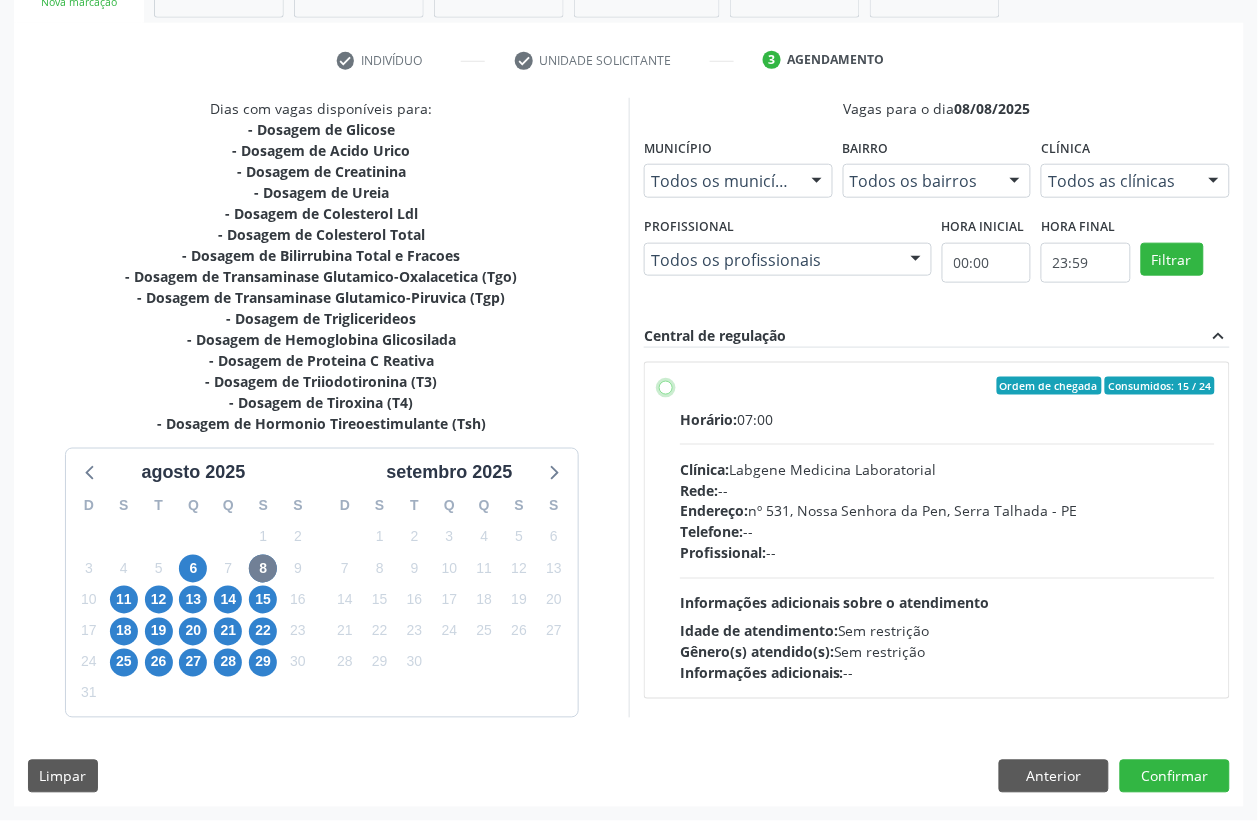 radio on "true" 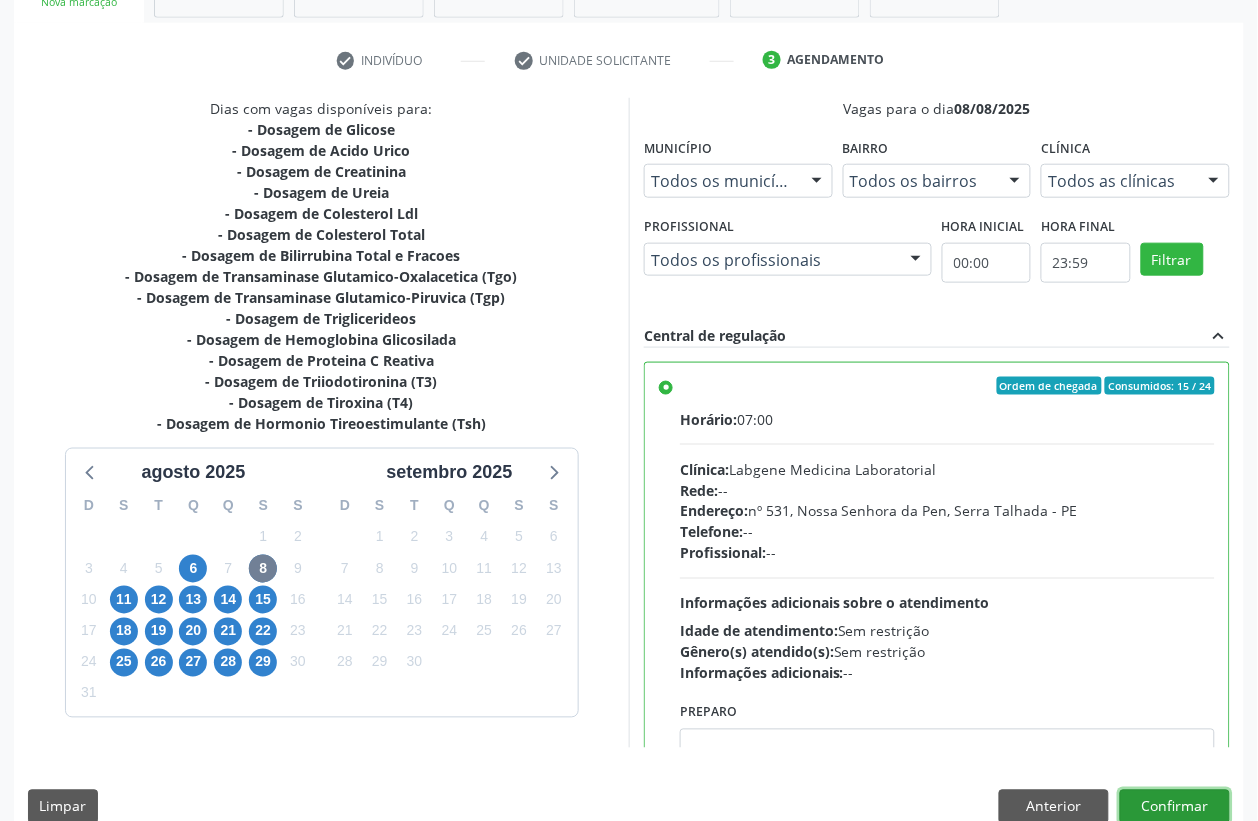 click on "Confirmar" at bounding box center [1175, 807] 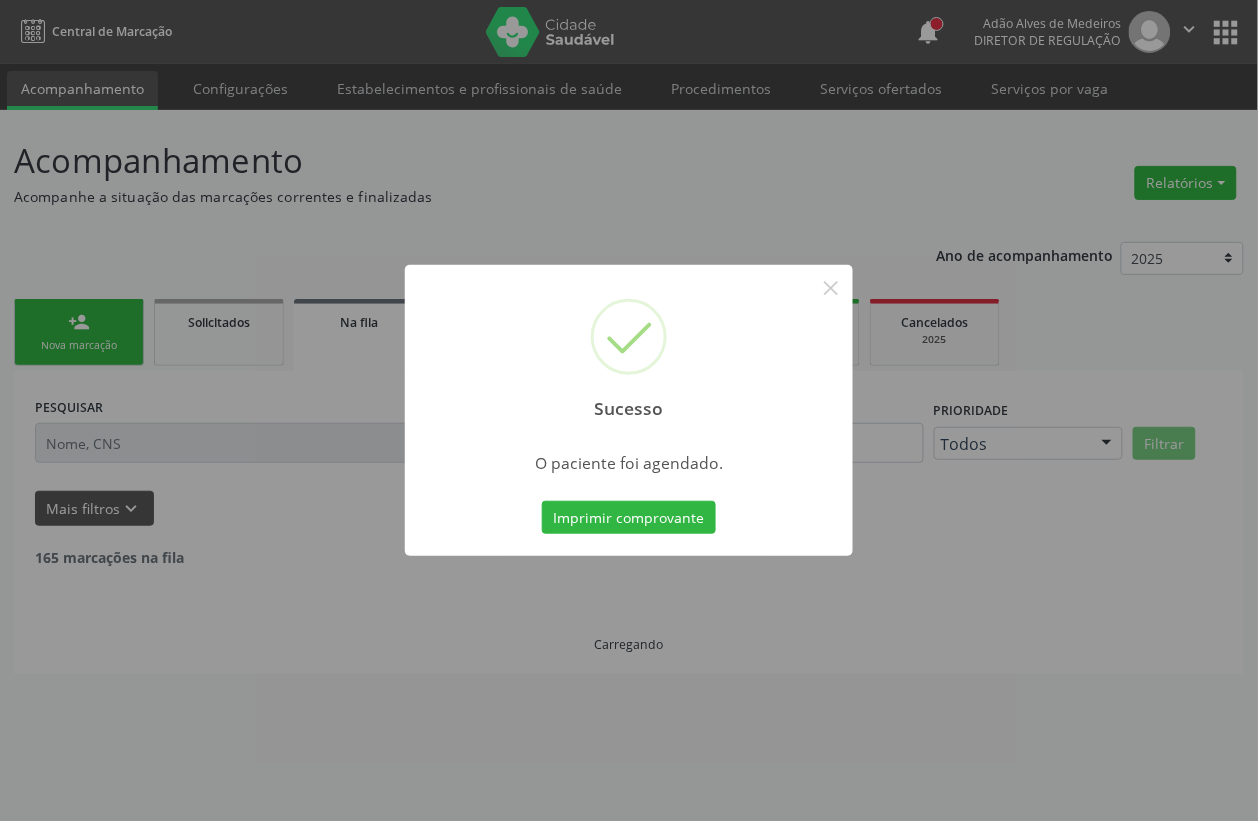 scroll, scrollTop: 0, scrollLeft: 0, axis: both 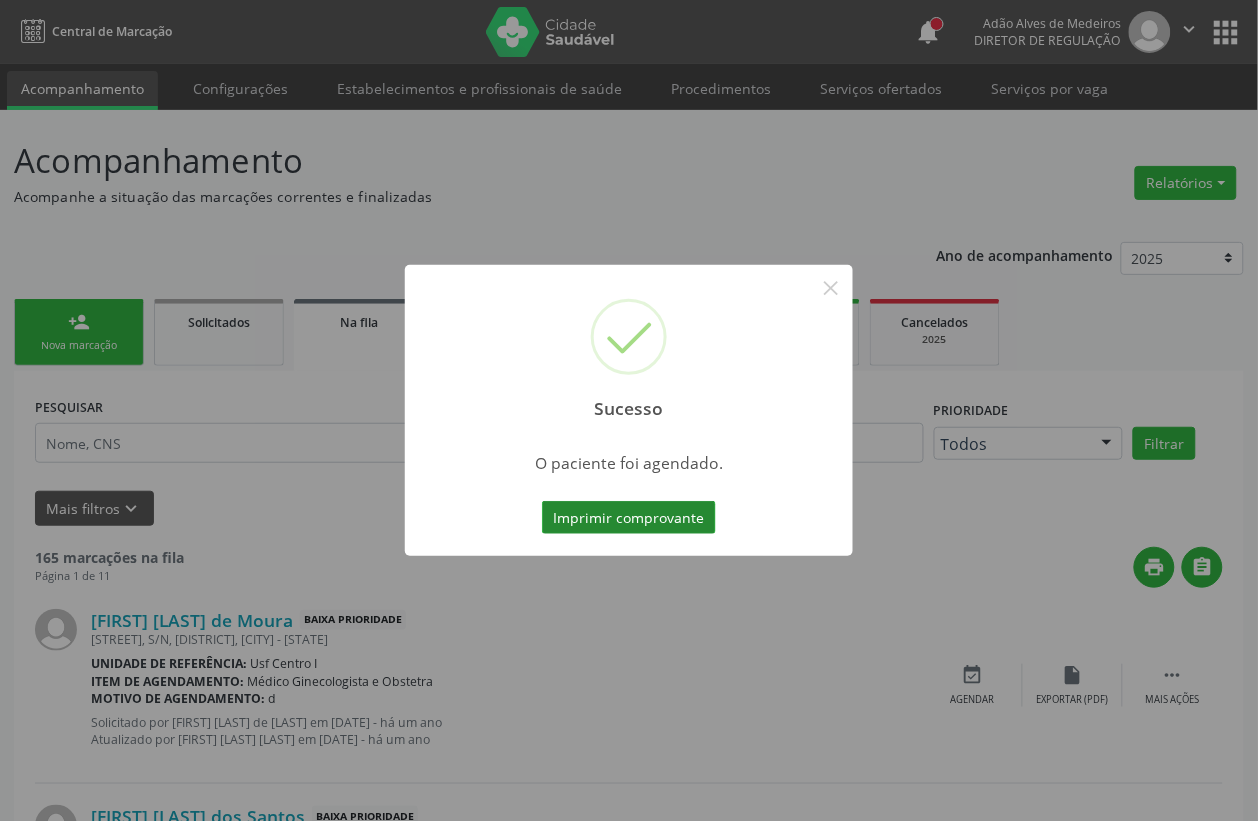 click on "Imprimir comprovante" at bounding box center [629, 518] 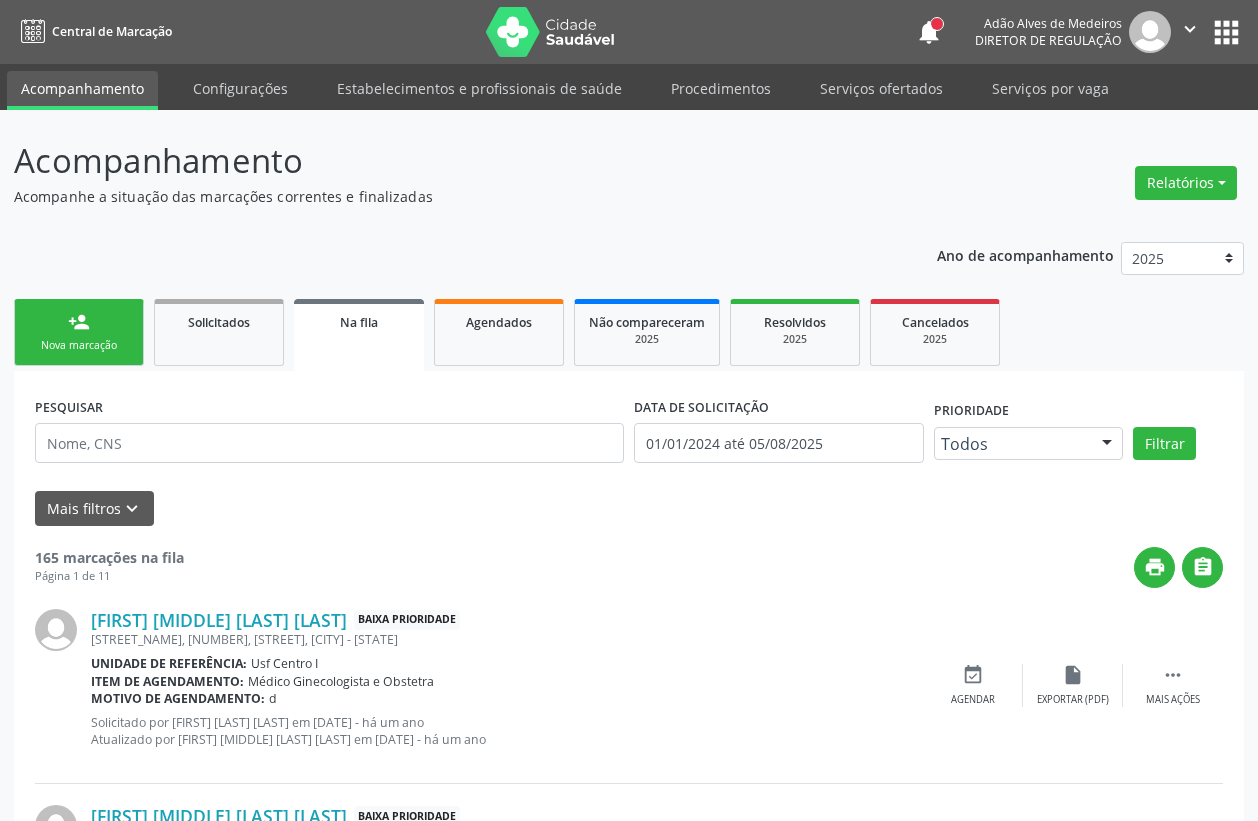 scroll, scrollTop: 0, scrollLeft: 0, axis: both 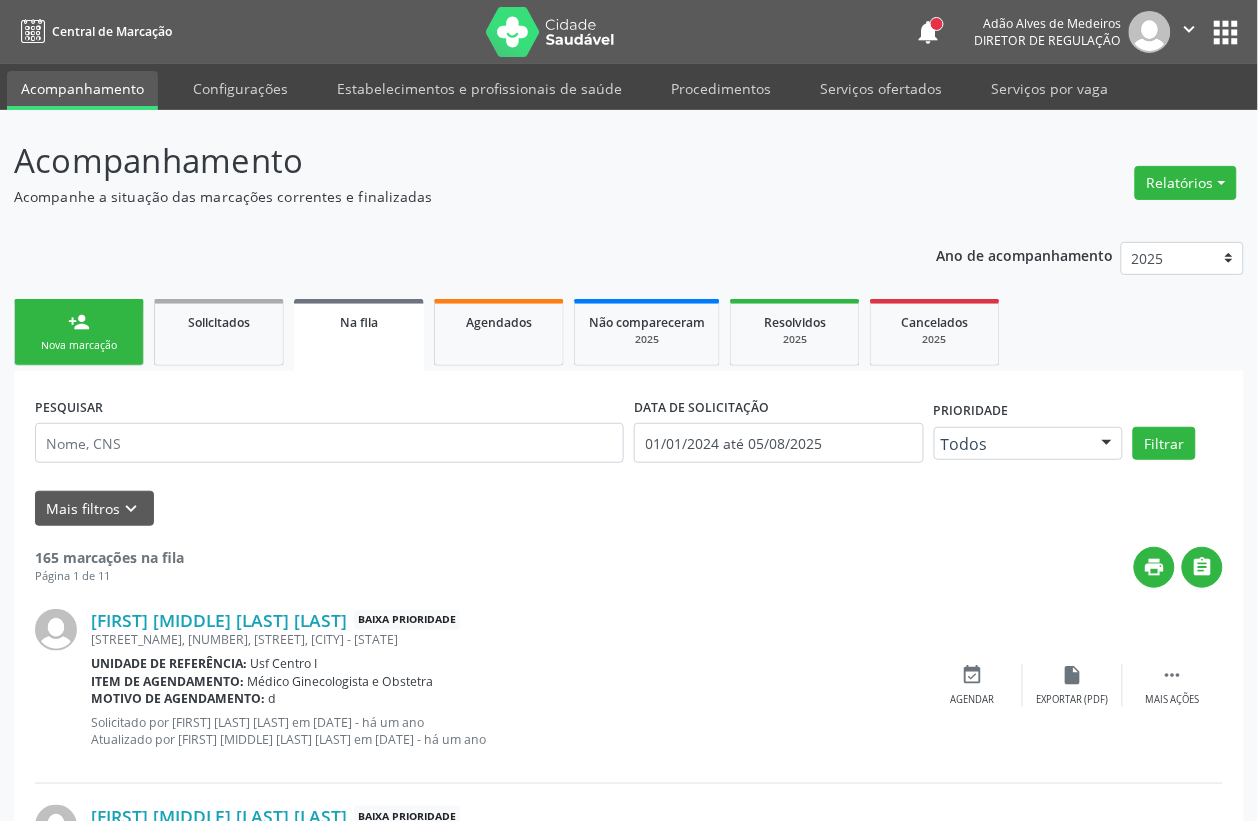 click on "[DATE] [DATE]" at bounding box center (629, 1870) 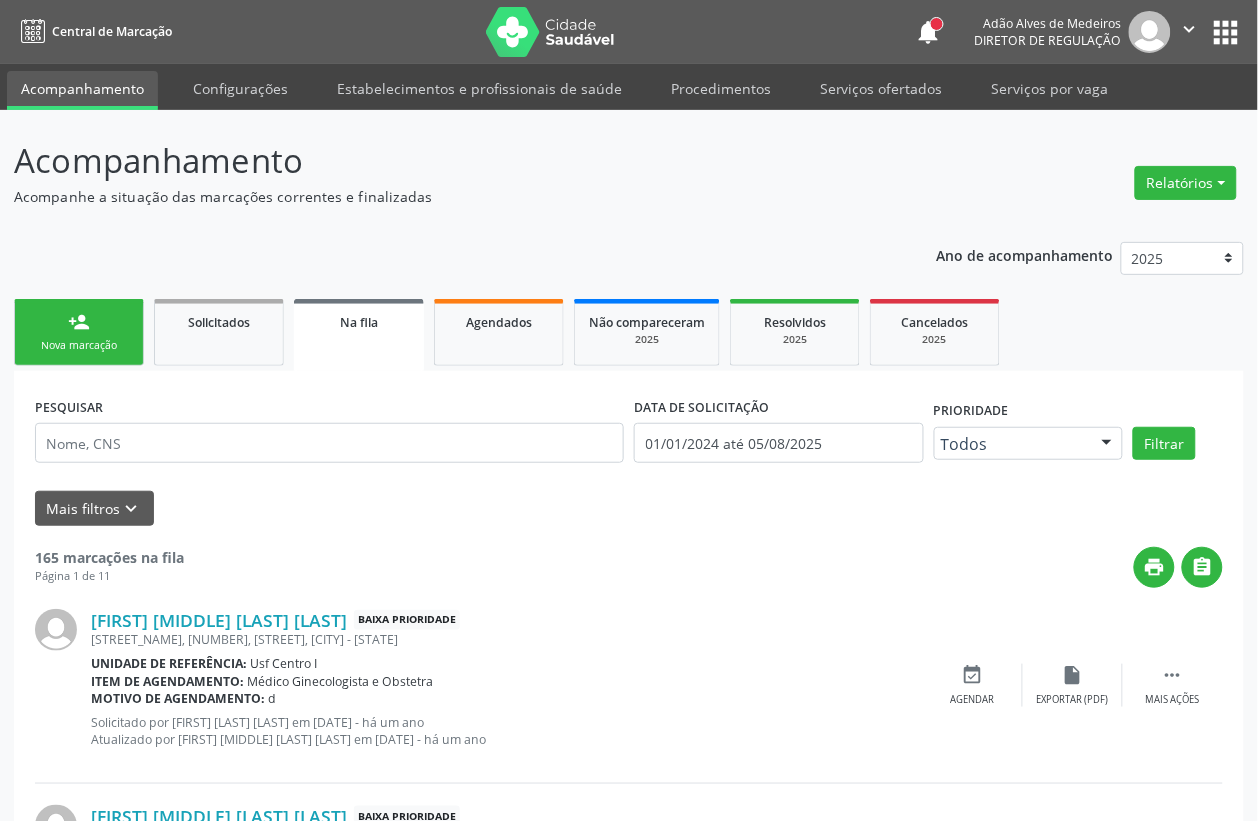 click on "person_add
Nova marcação" at bounding box center (79, 332) 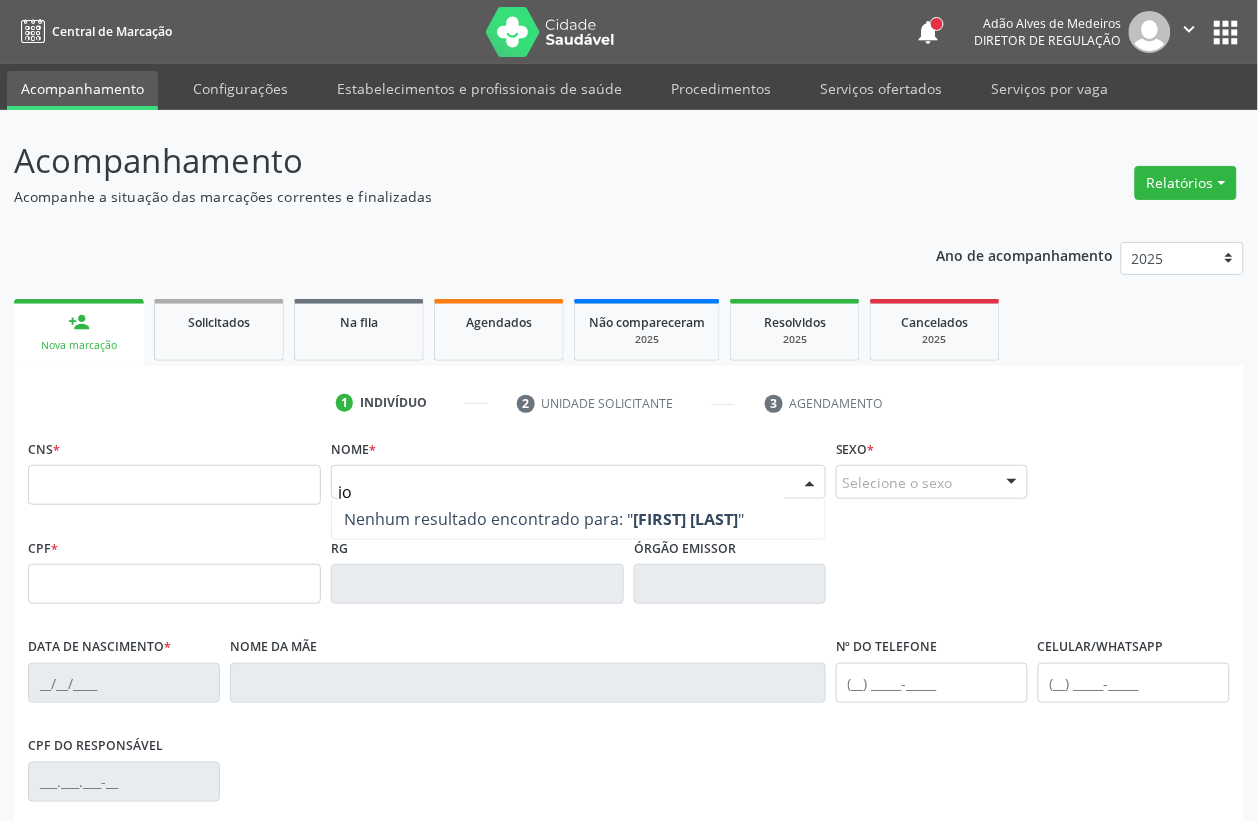 type on "j" 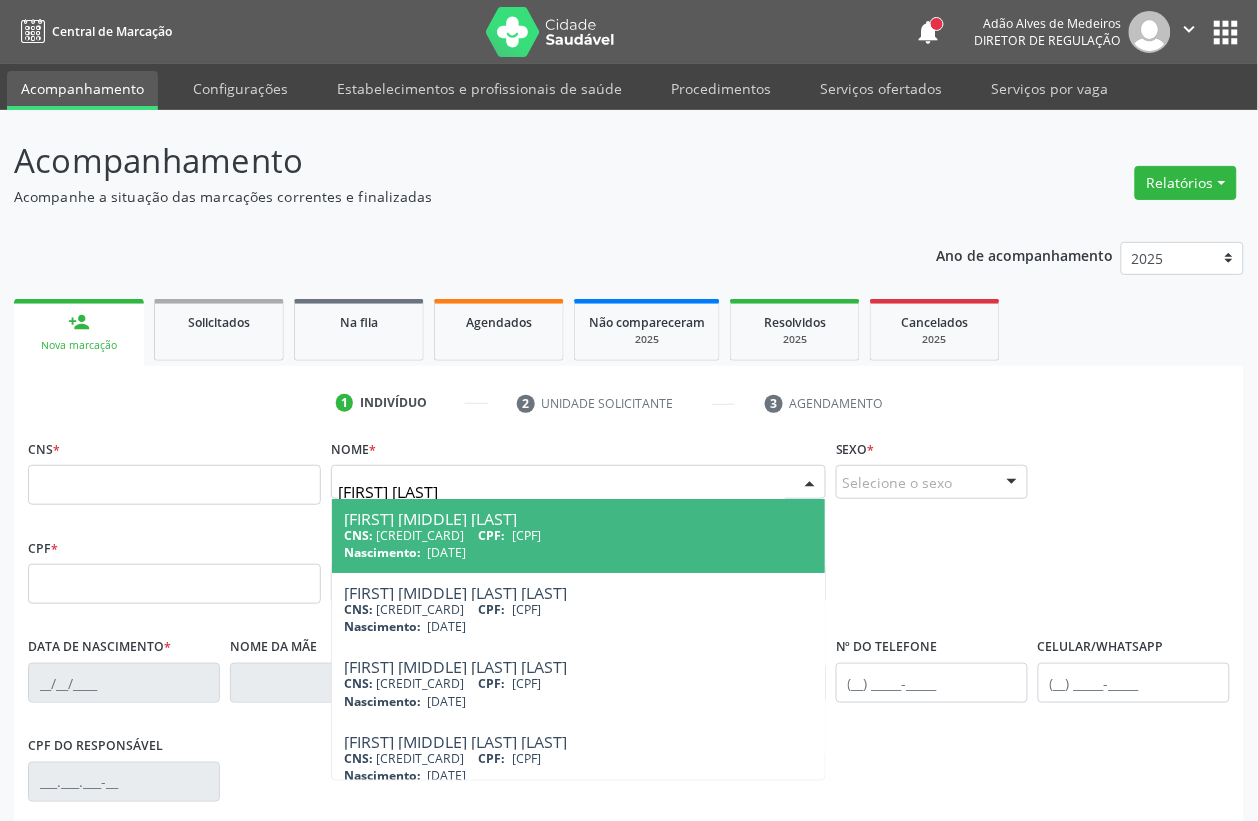 type on "joaquim jose lo" 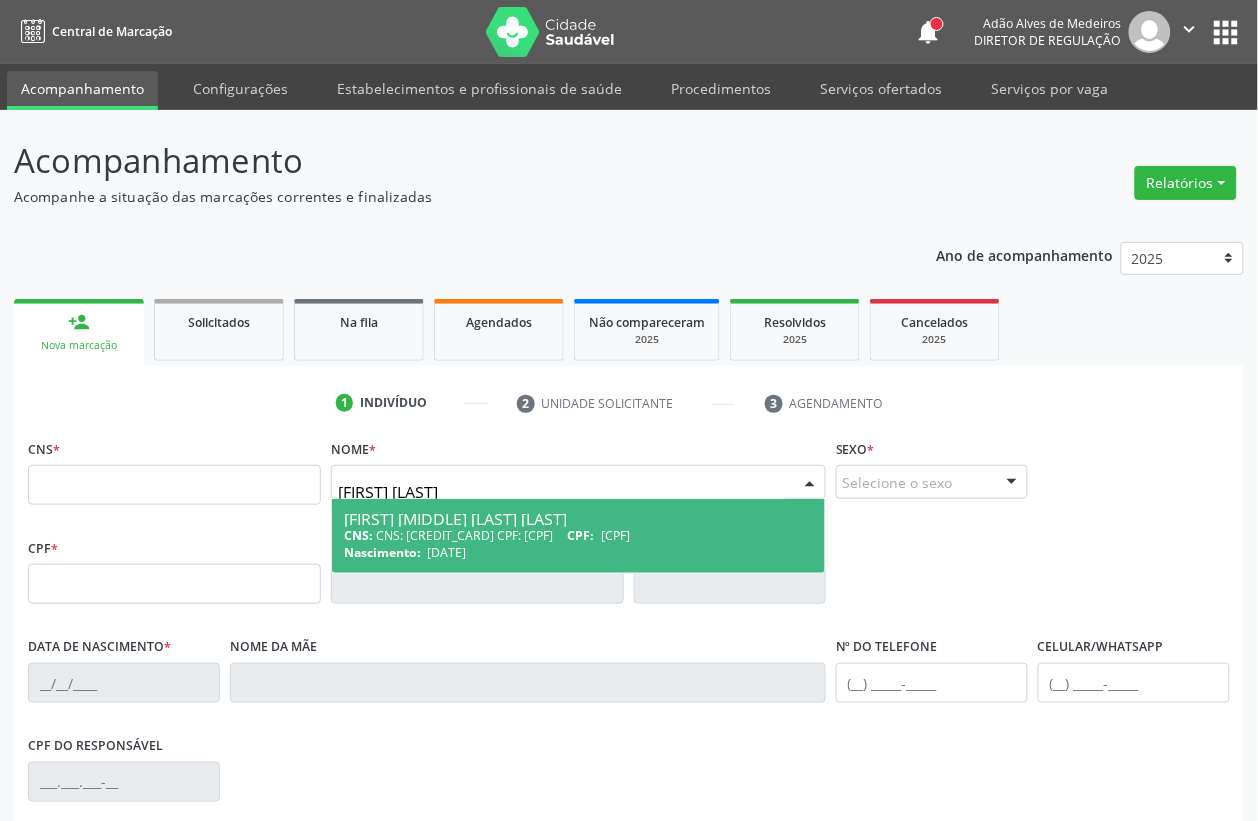 click on "CNS:
704 8055 4224 0143
CPF:
173.500.594-00" at bounding box center (578, 535) 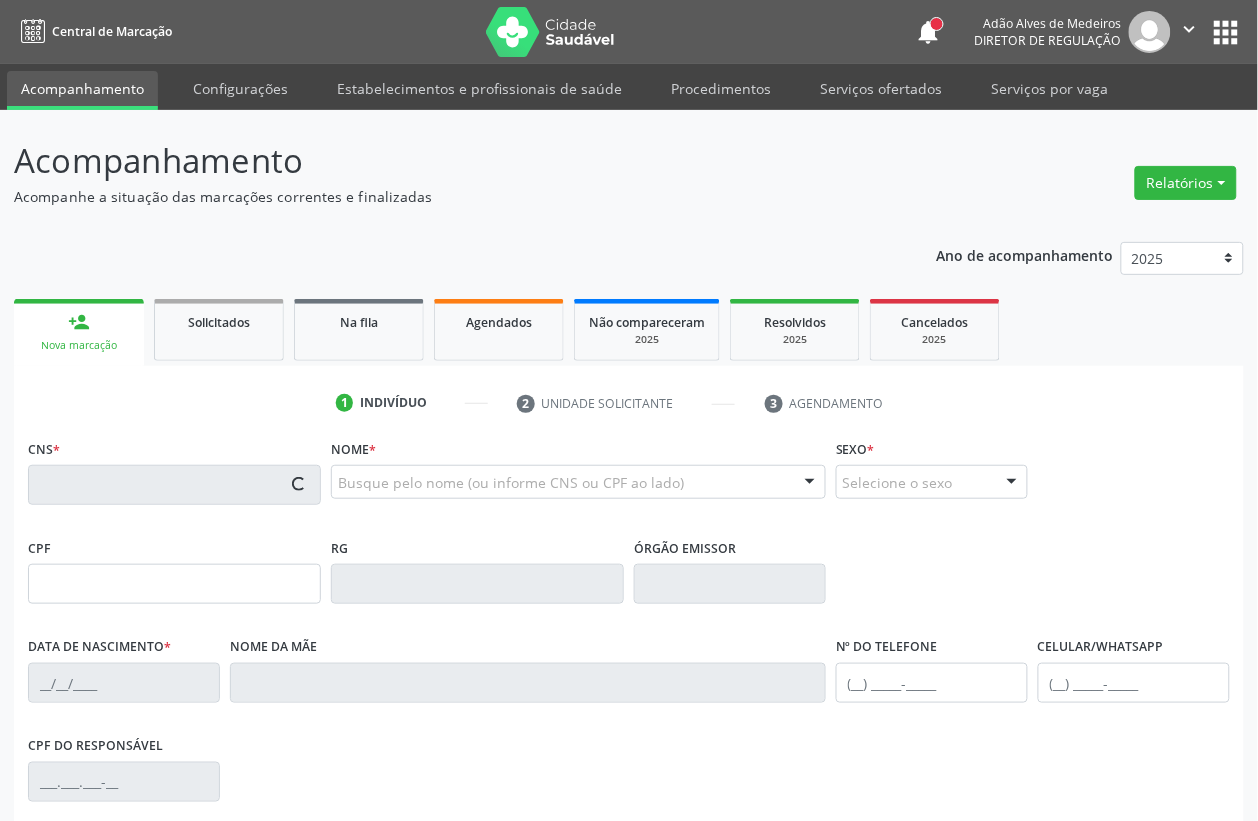 click on "704 8055 4224 0143" at bounding box center [174, 485] 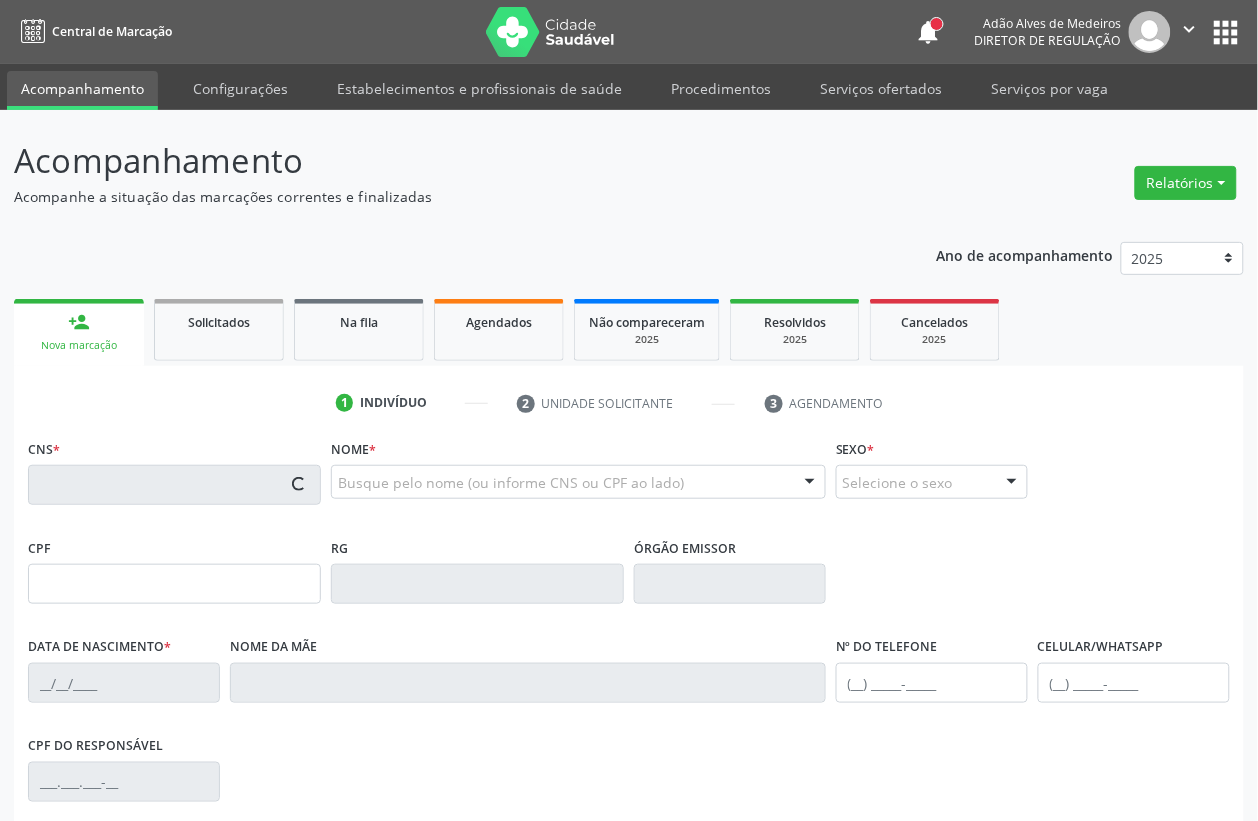 type on "173.500.594-00" 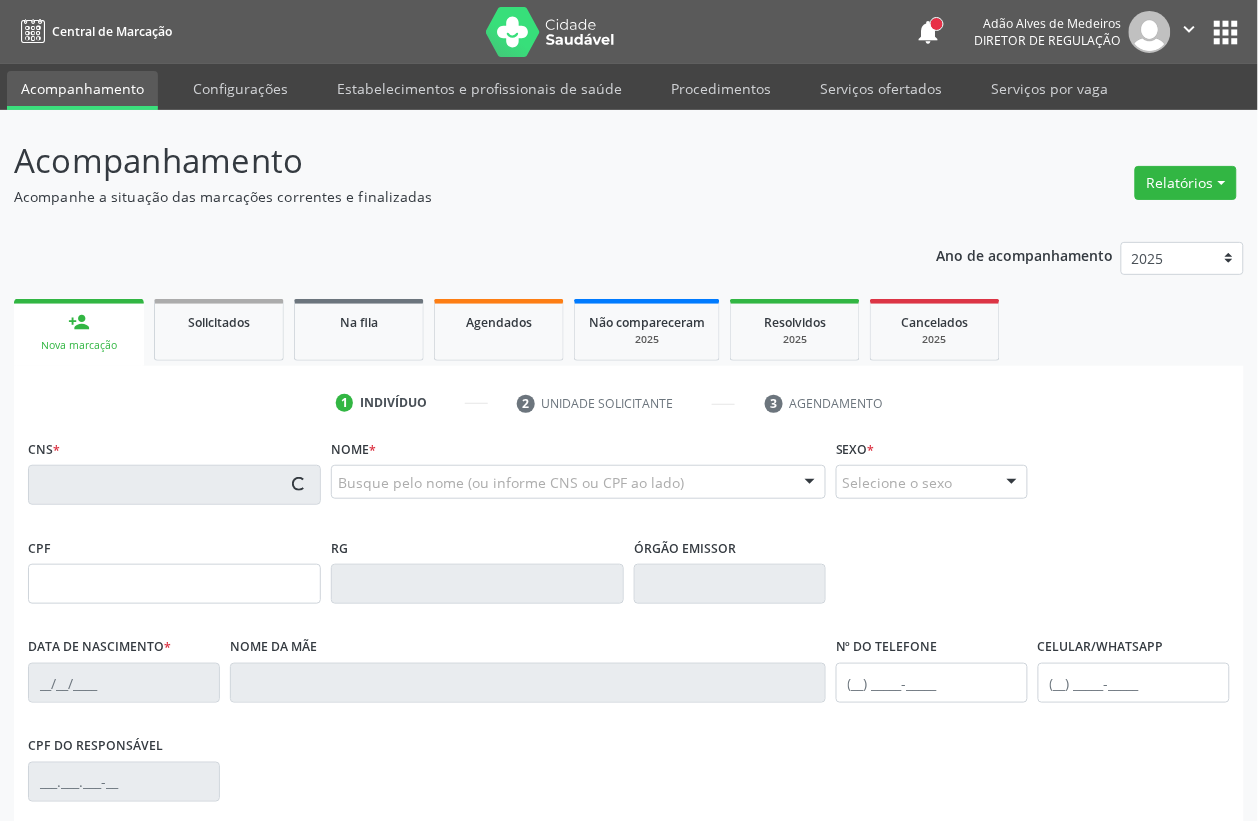 type on "22/09/2020" 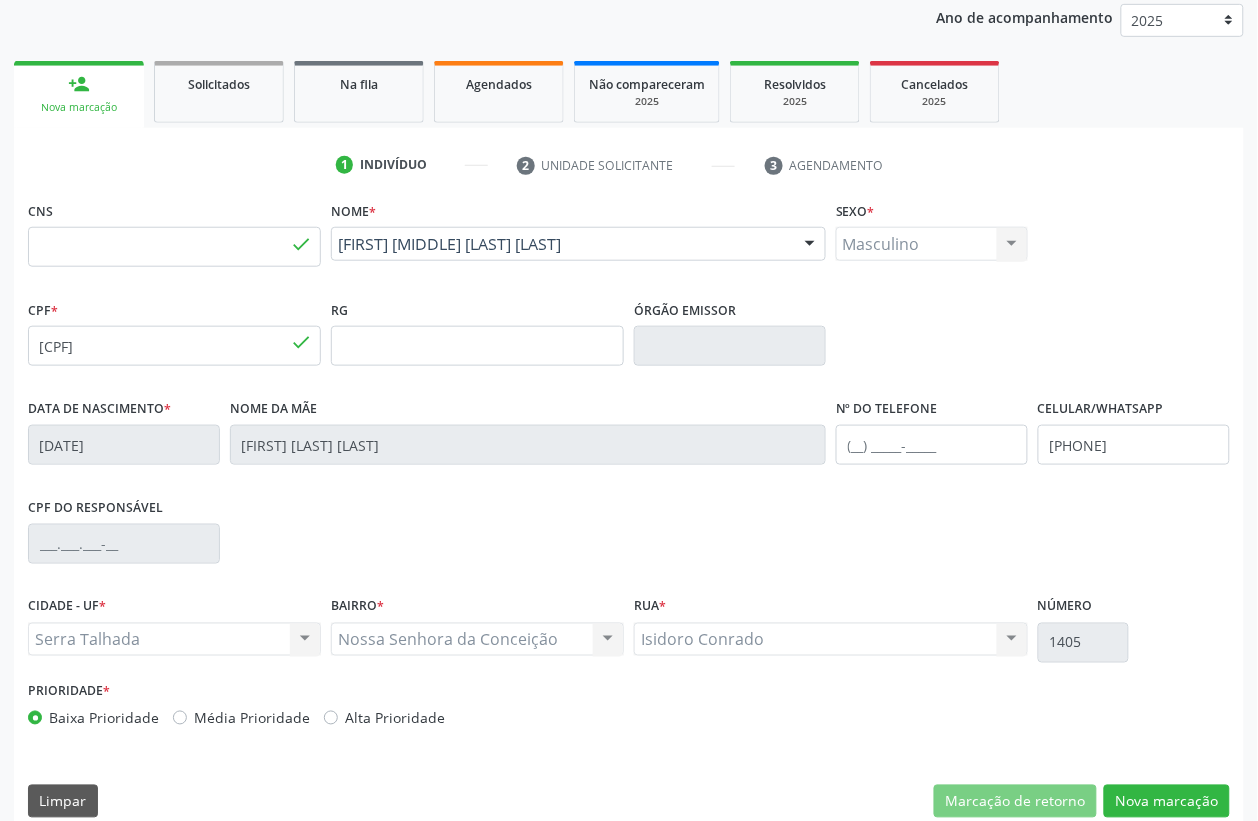scroll, scrollTop: 263, scrollLeft: 0, axis: vertical 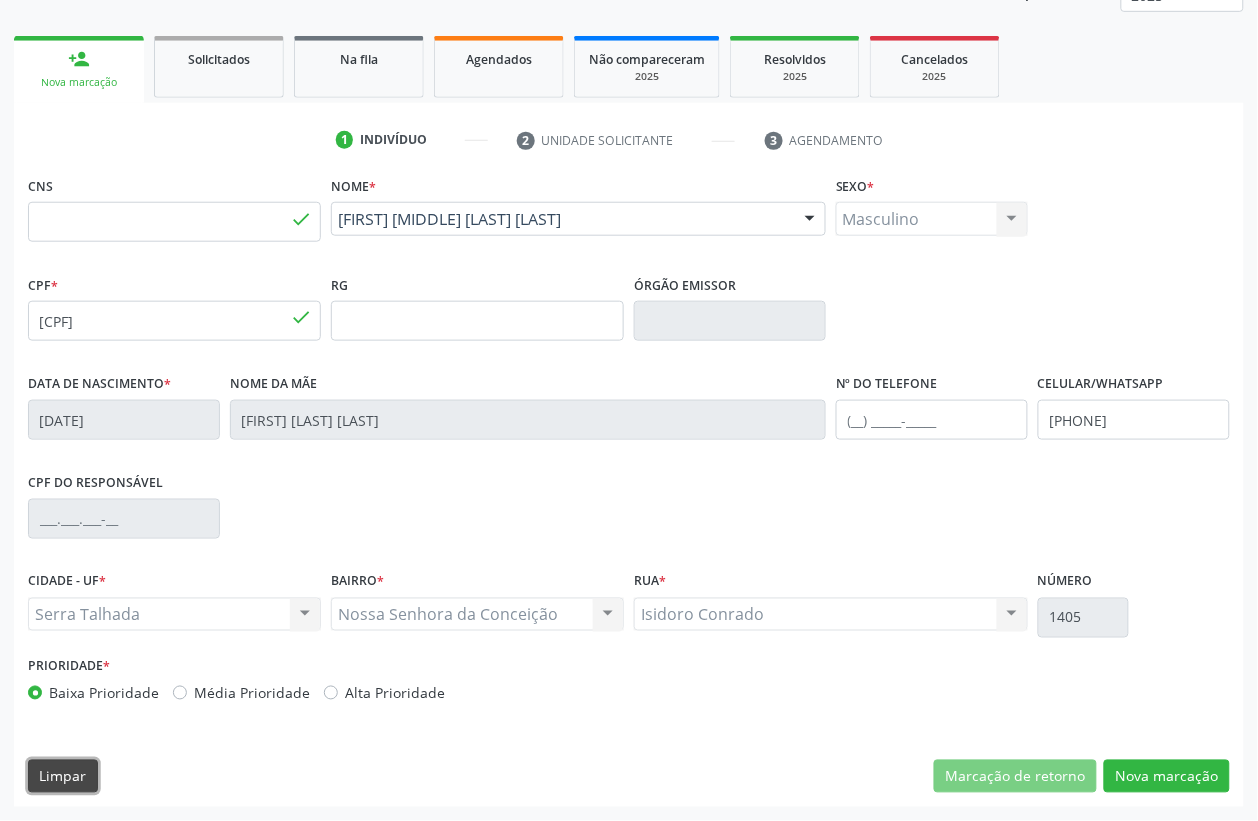 click on "Limpar" at bounding box center [63, 777] 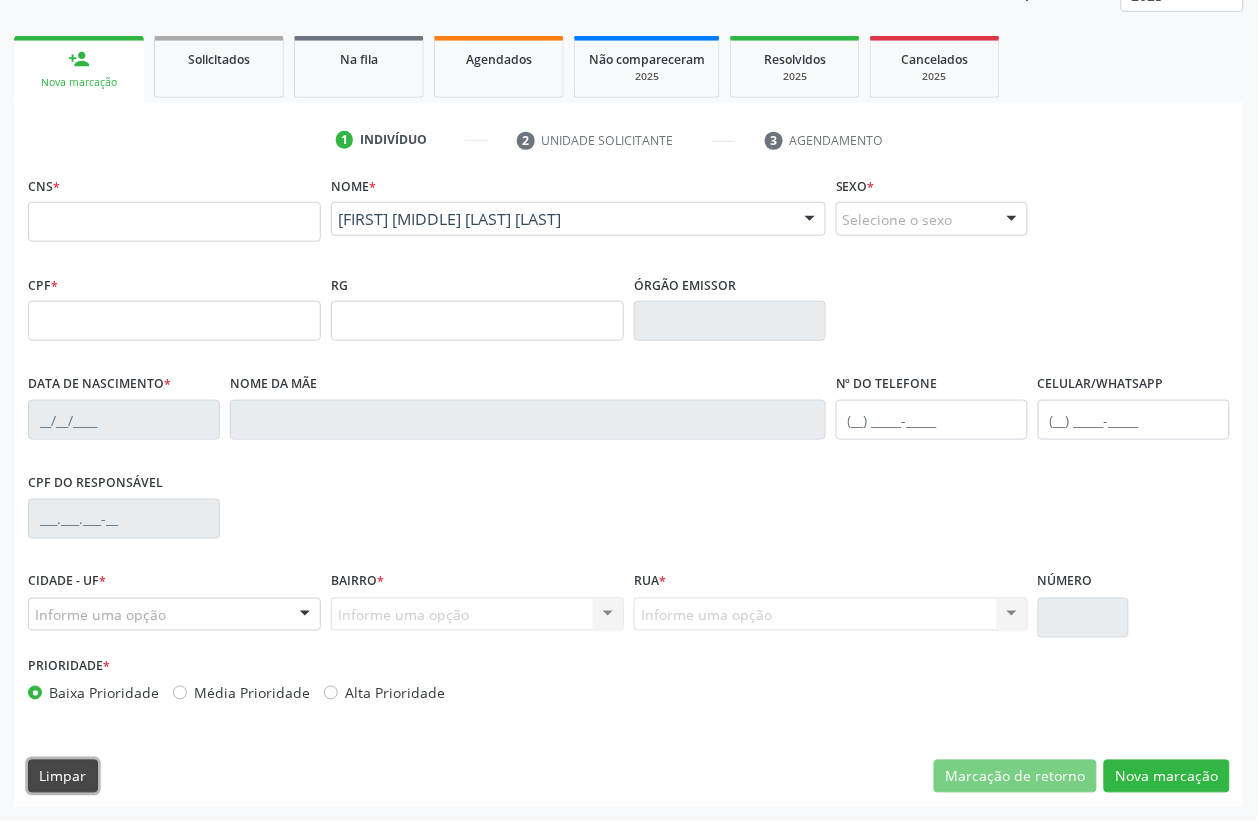 click on "Limpar" at bounding box center (63, 777) 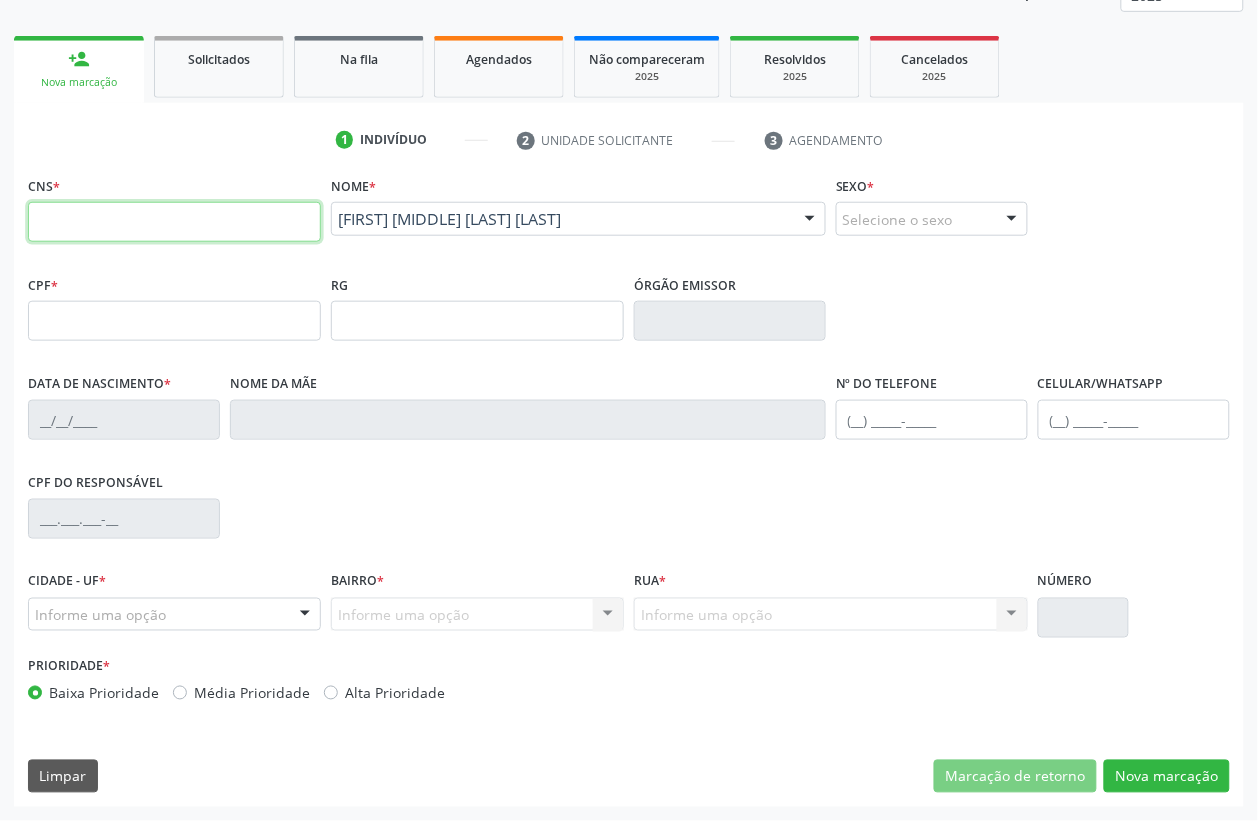 click at bounding box center [174, 222] 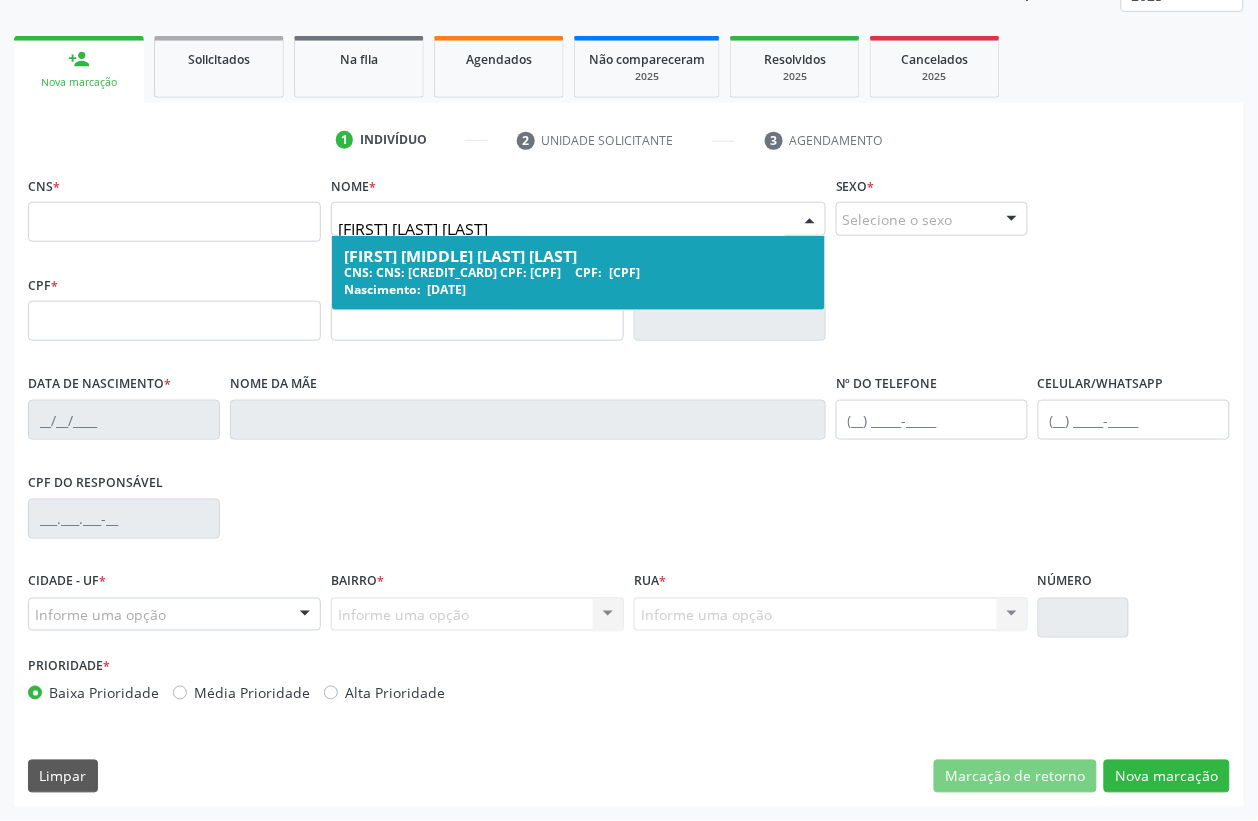 type on "joaquim fernandes de" 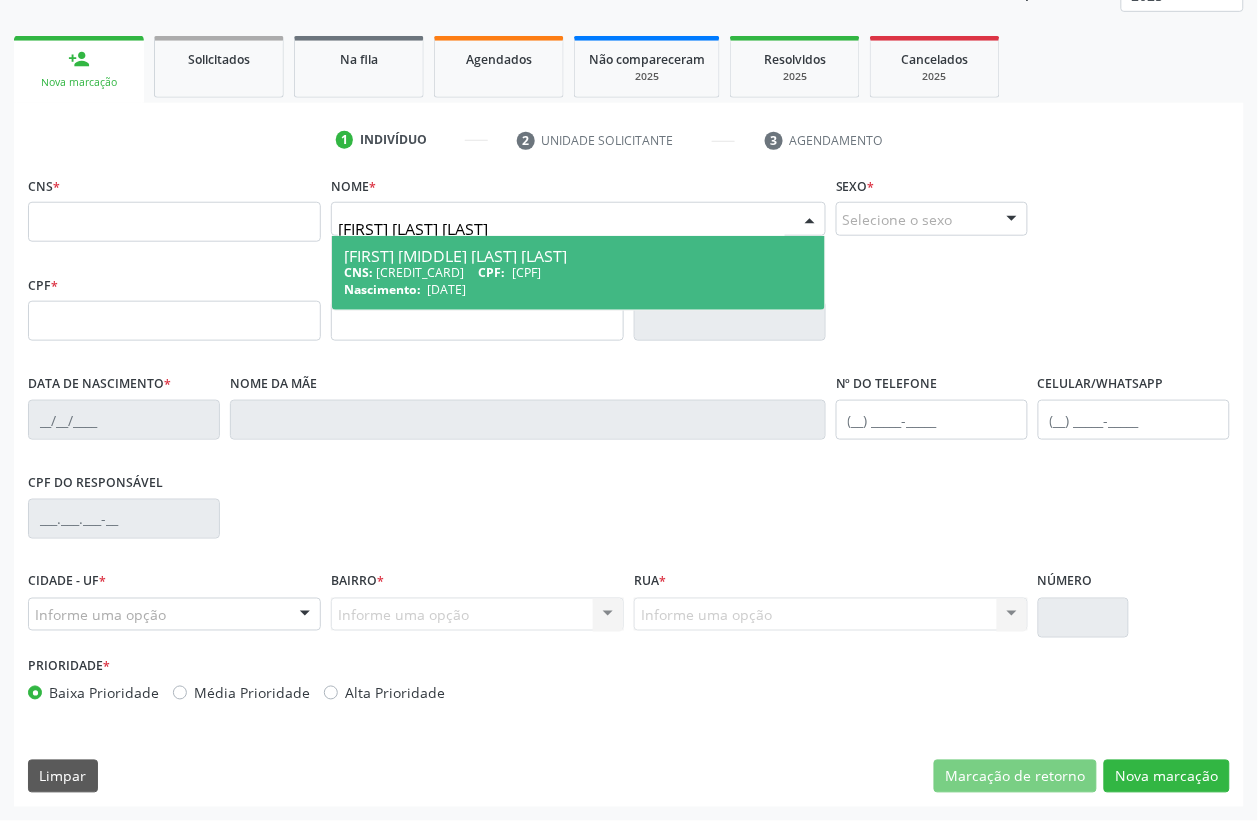 click on "CNS:
704 6046 3635 5328
CPF:
126.031.044-20" at bounding box center [578, 272] 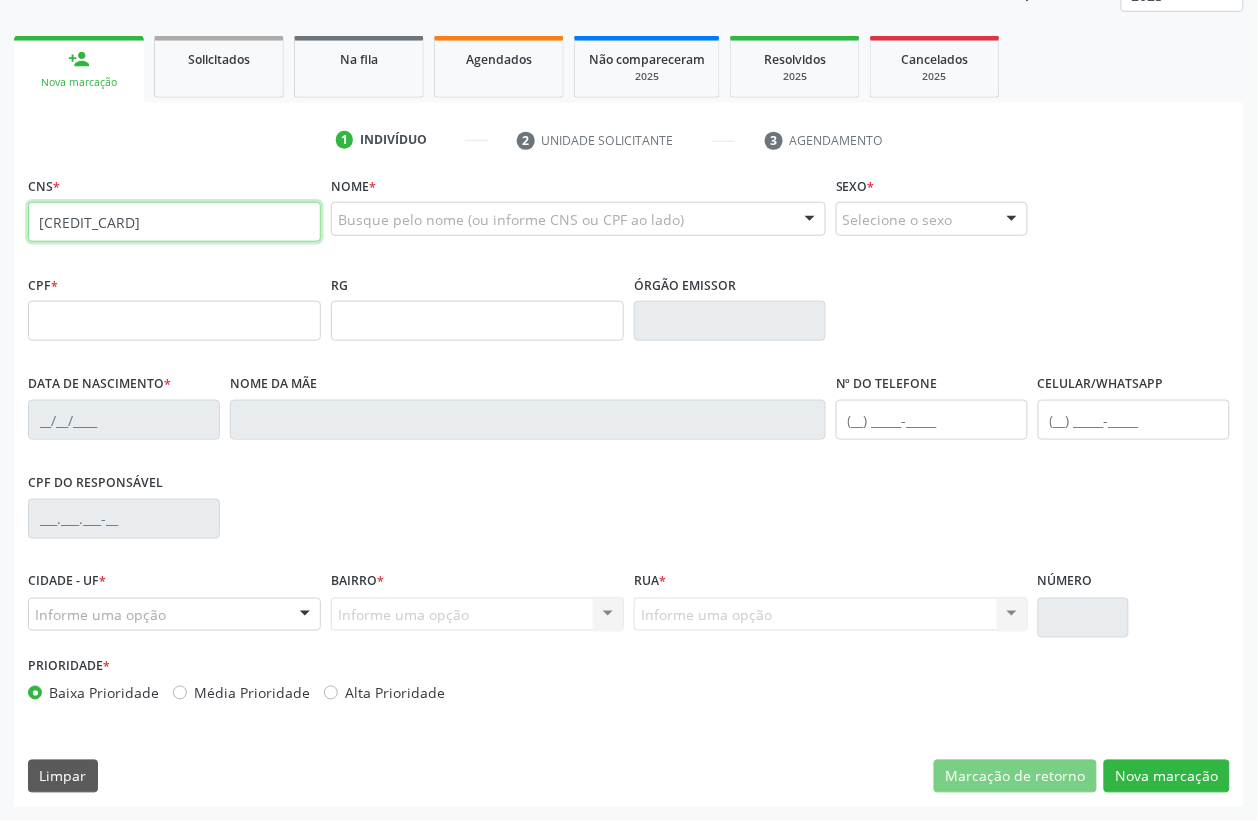click on "704 6046 3635 5328" at bounding box center (174, 222) 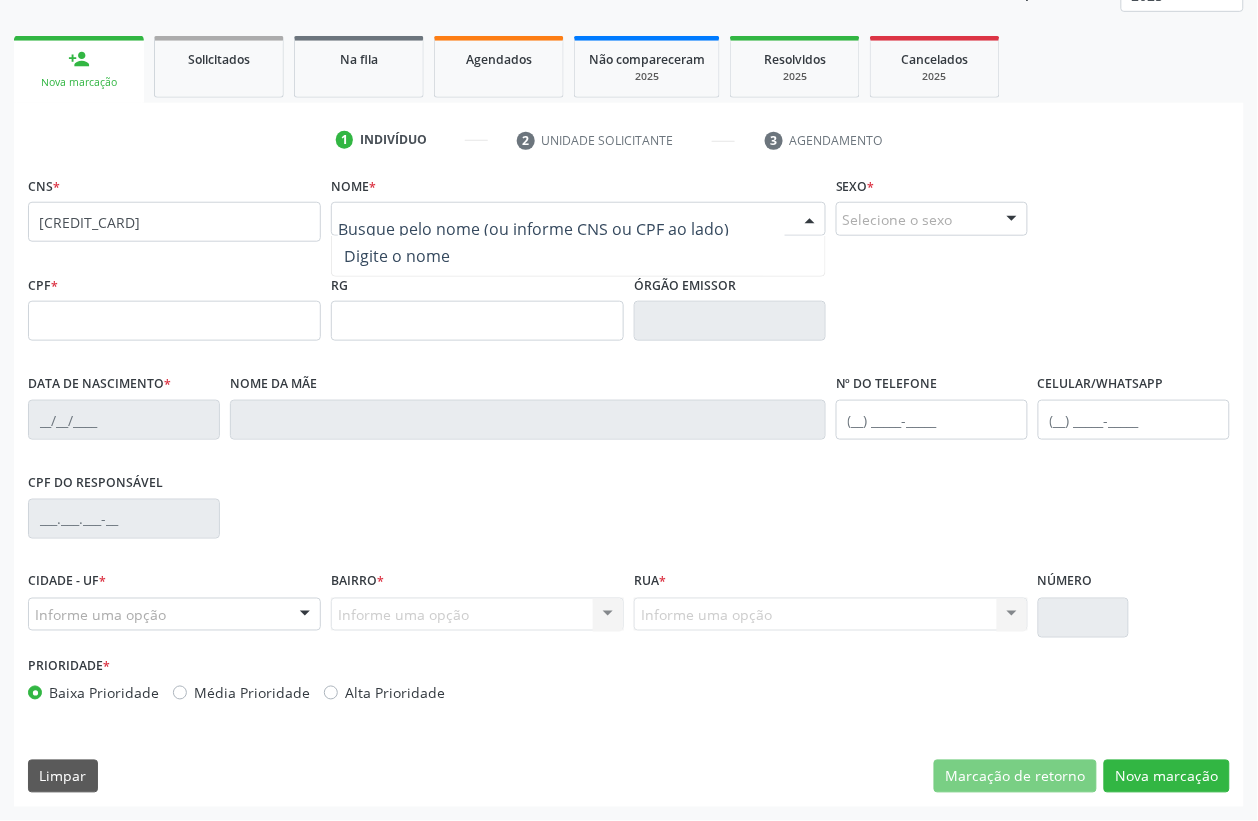 click at bounding box center (561, 229) 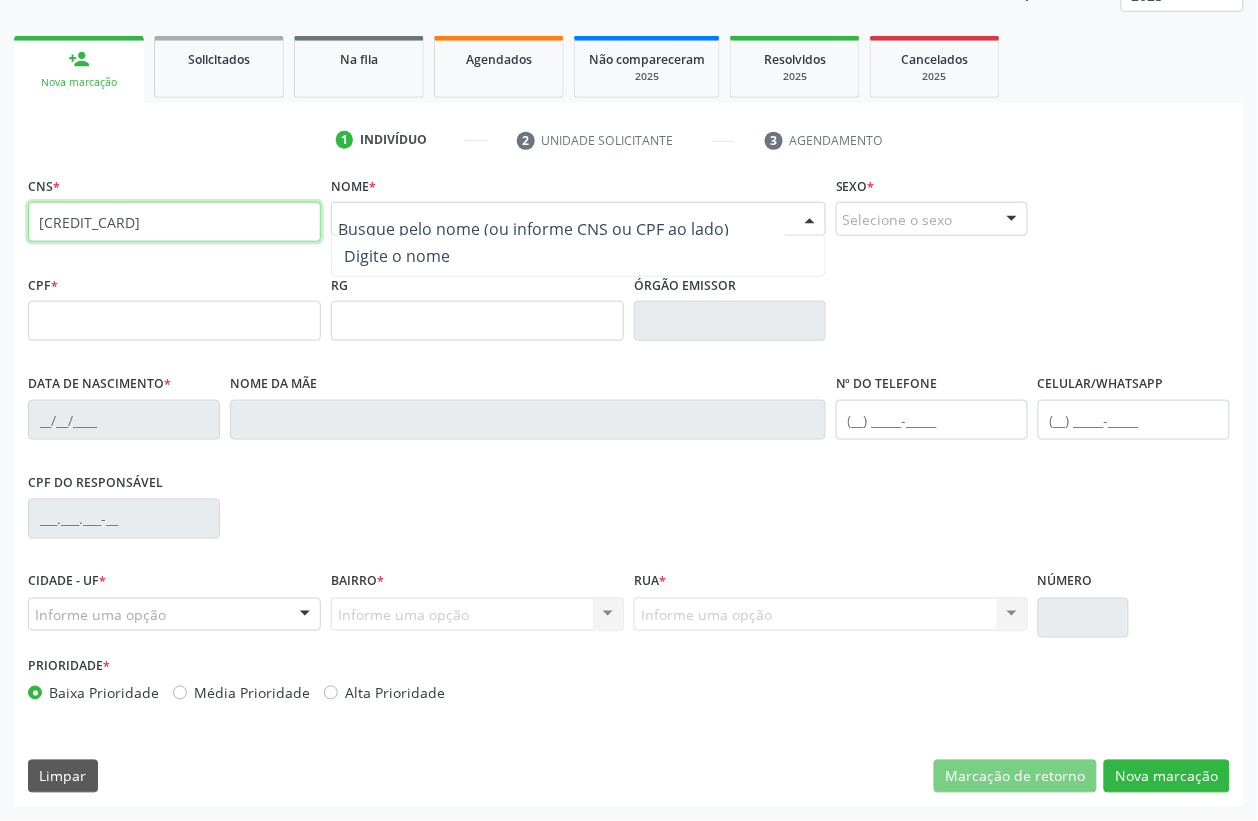 click on "704 6046 3635 5328" at bounding box center [174, 222] 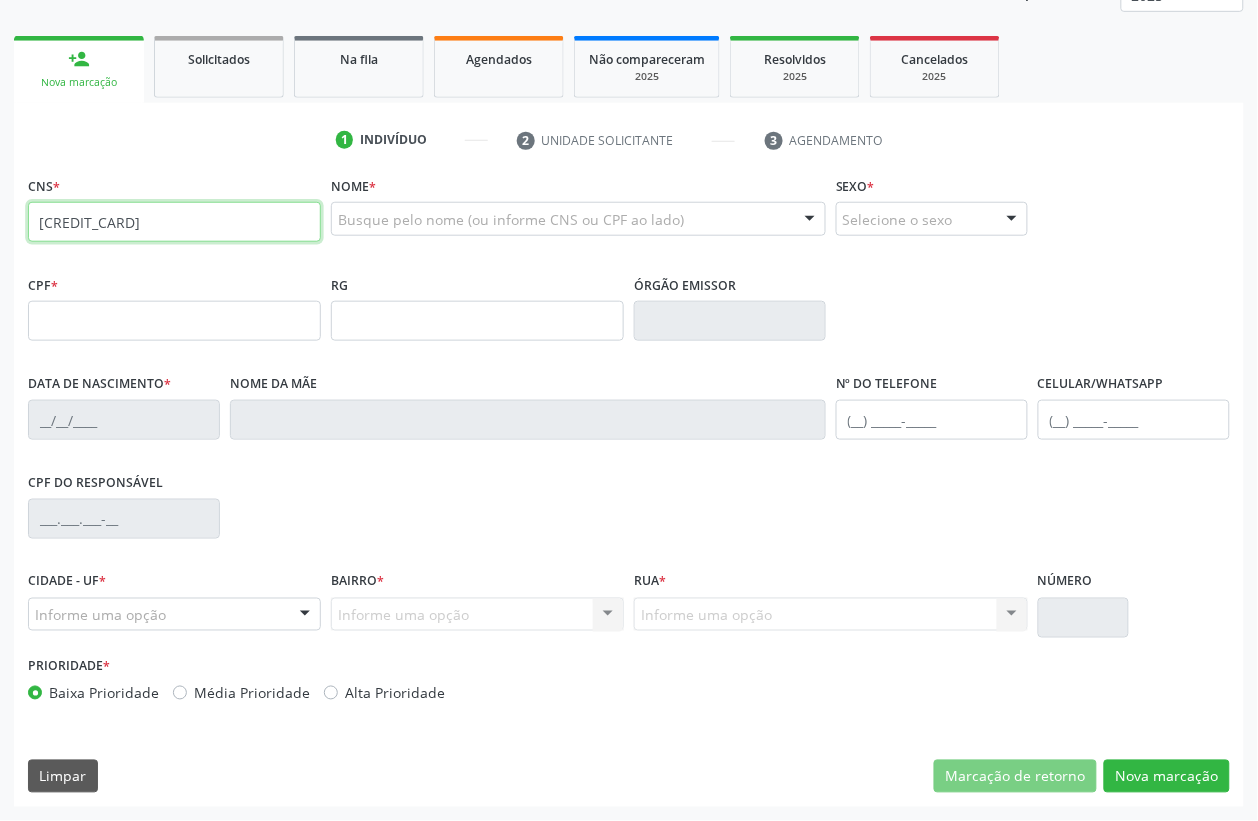 click on "704 6046 3635 5328" at bounding box center (174, 222) 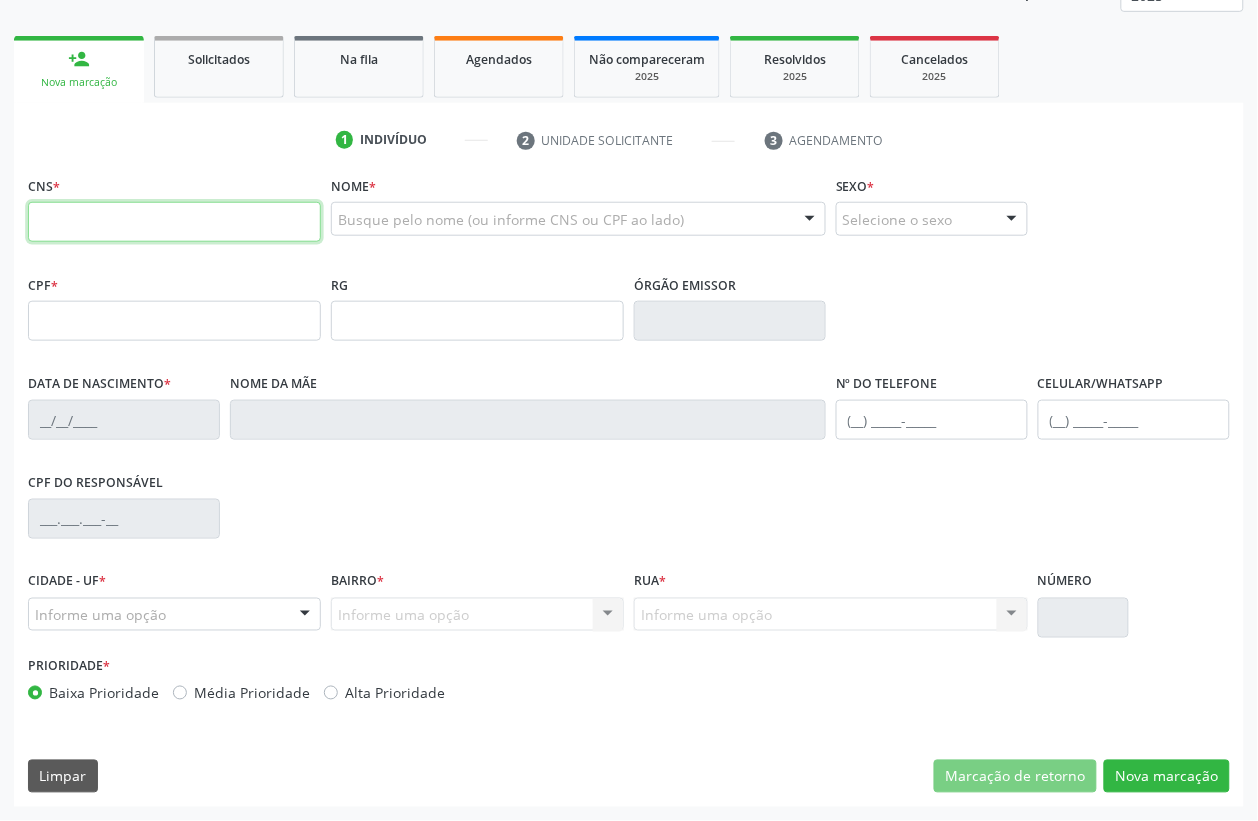 type 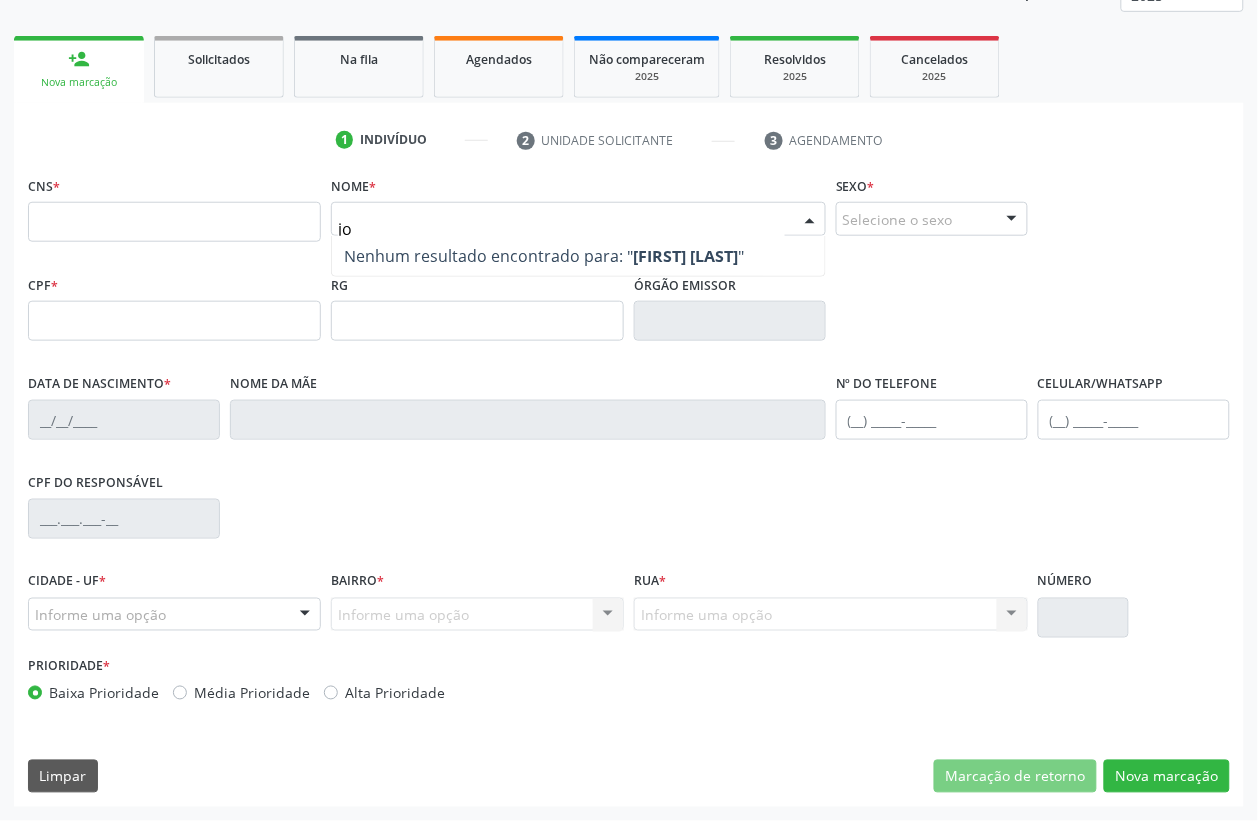 type on "j" 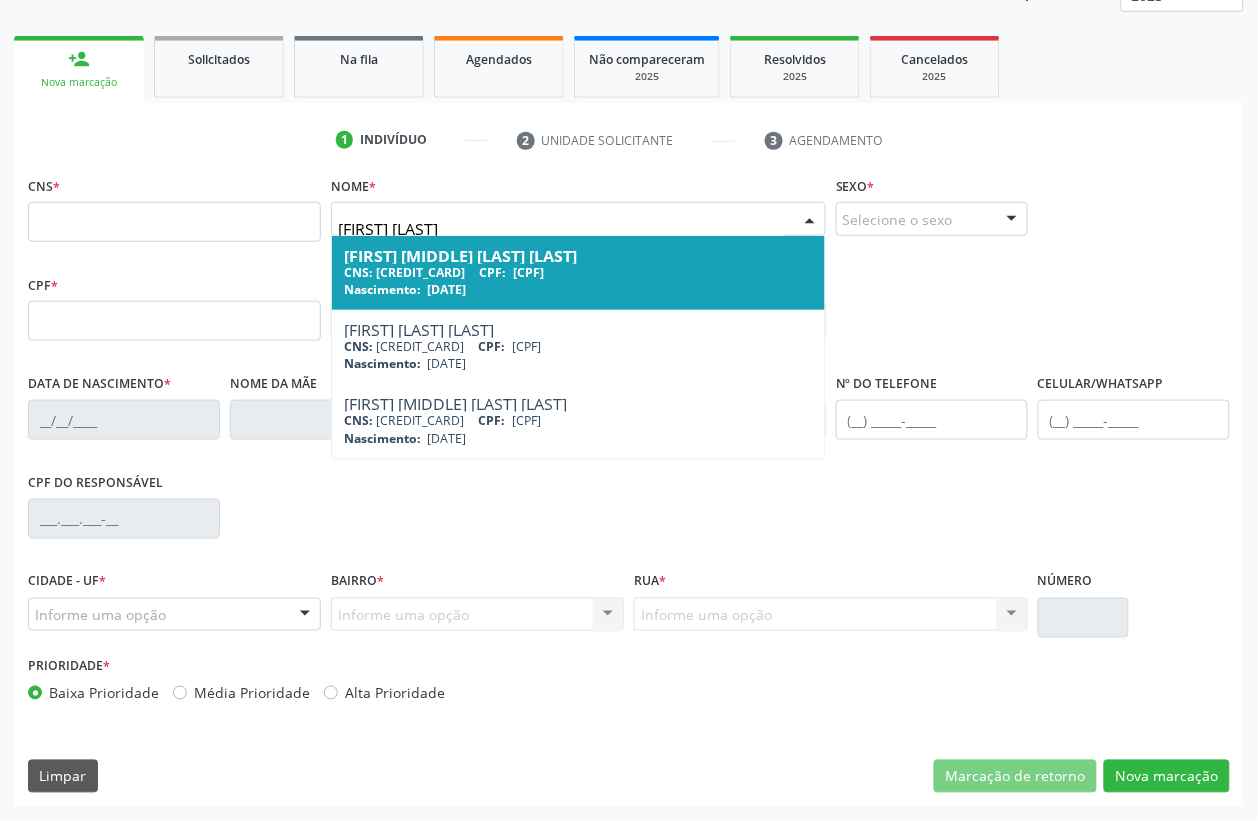 click on "Joaquim Fernandes de Araujo" at bounding box center [578, 256] 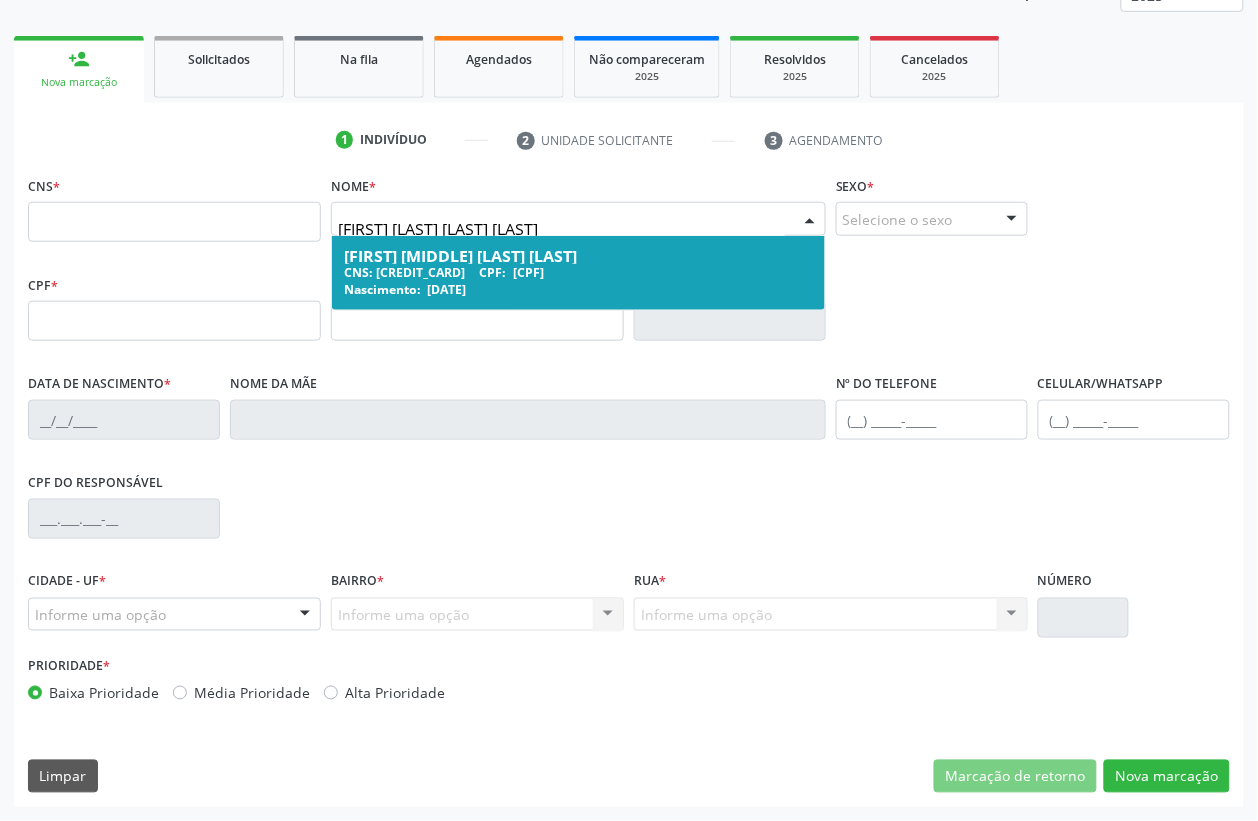 click on "CNS:
704 6046 3635 5328
CPF:
126.031.044-20" at bounding box center (578, 272) 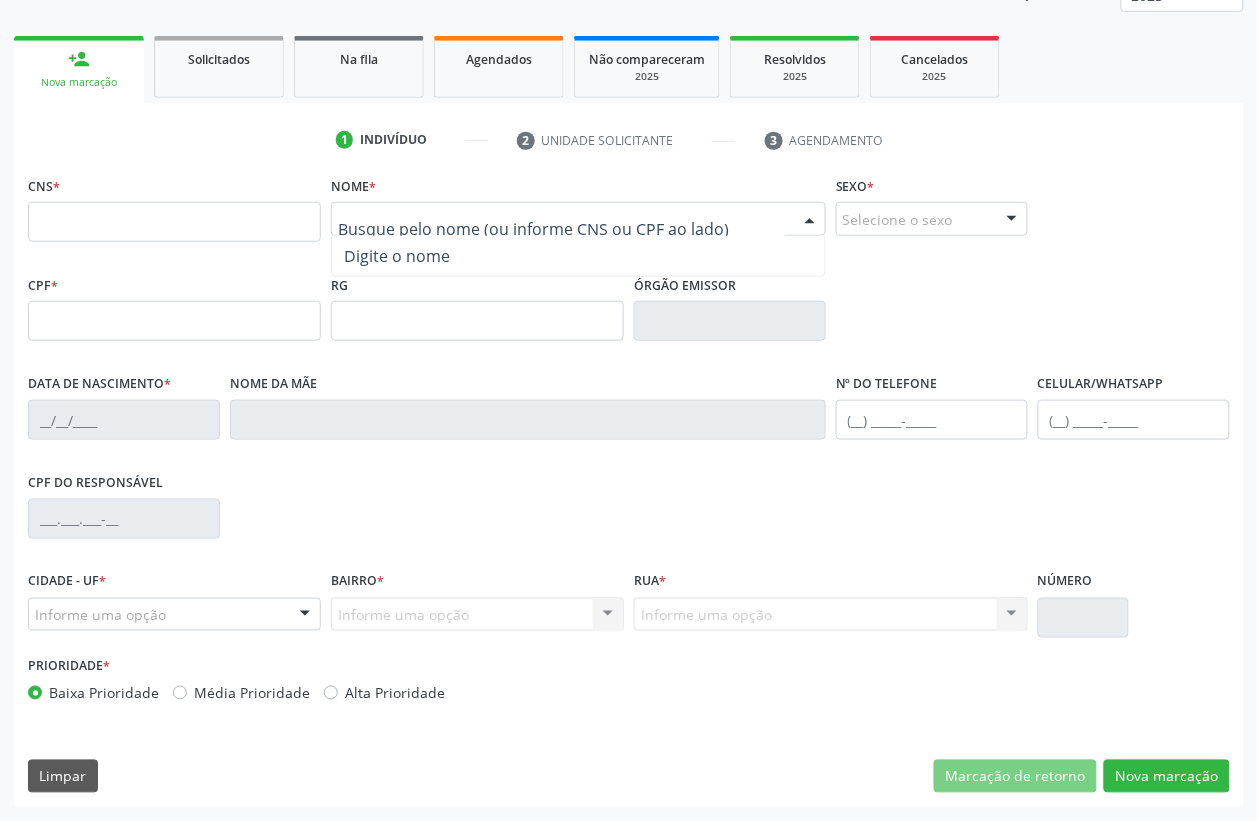 click at bounding box center (561, 229) 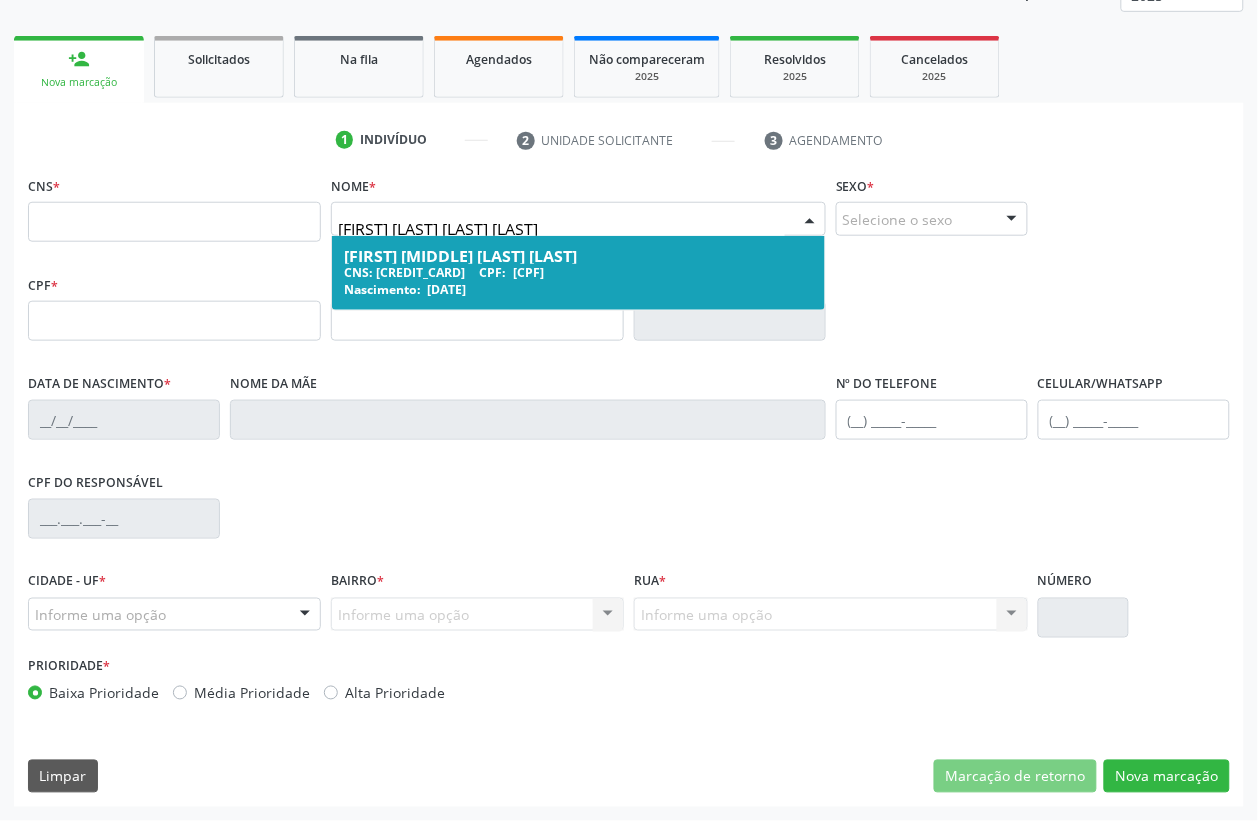 click on "CNS:
704 6046 3635 5328
CPF:
126.031.044-20" at bounding box center [578, 272] 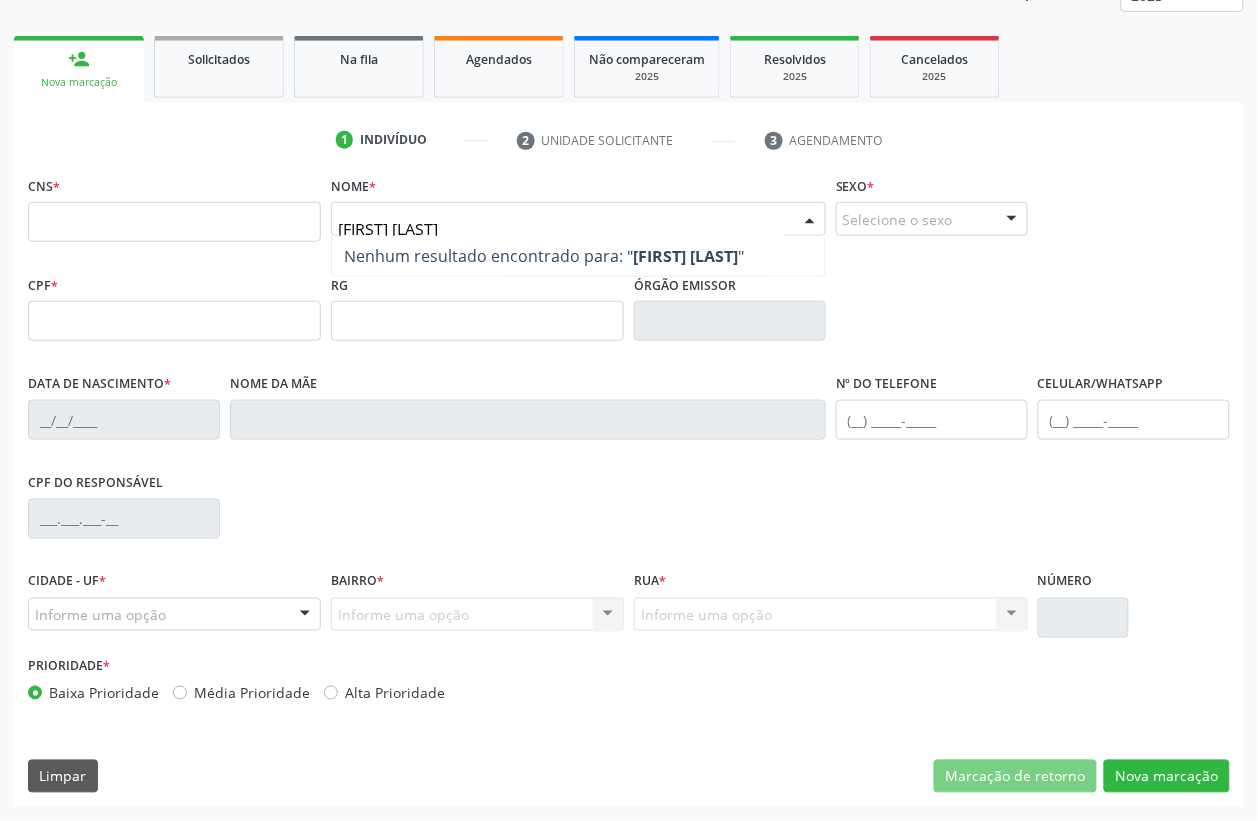 type on "joaquim fern" 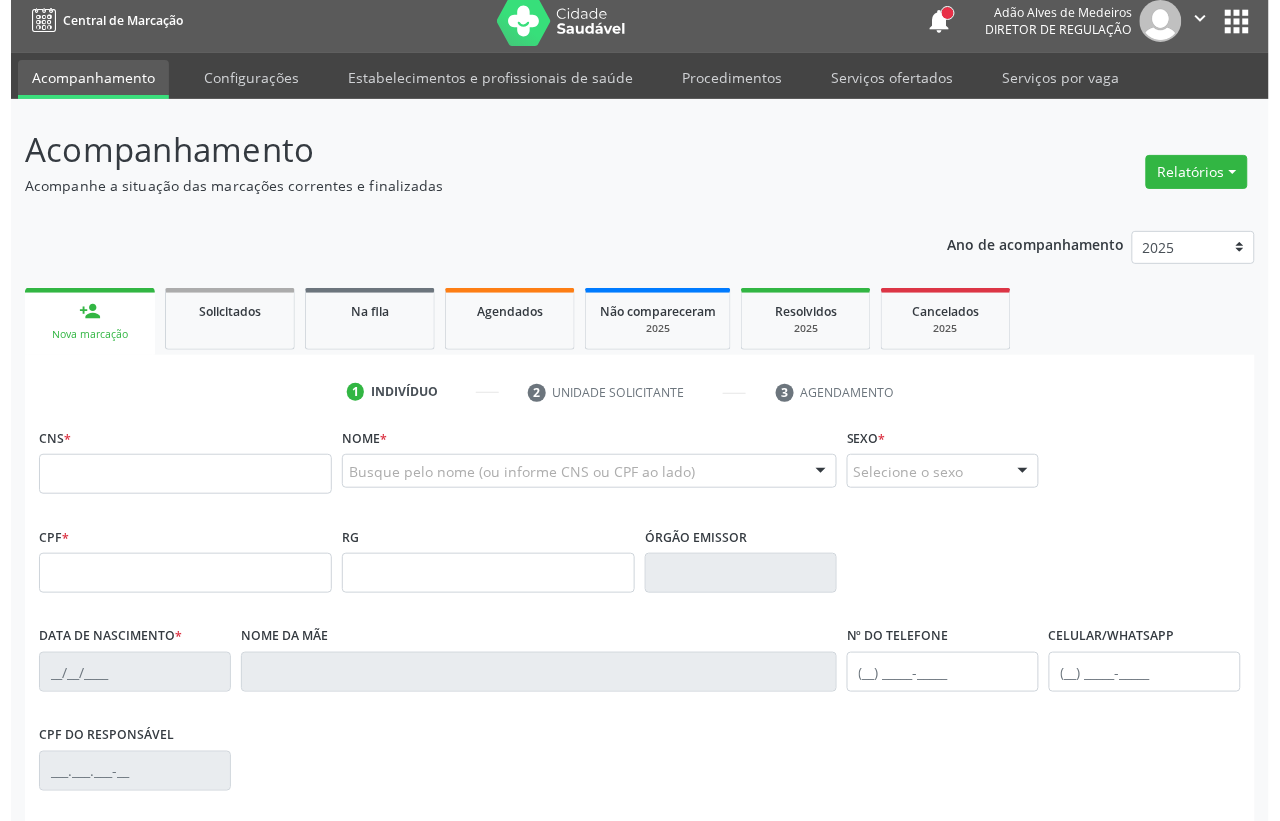 scroll, scrollTop: 0, scrollLeft: 0, axis: both 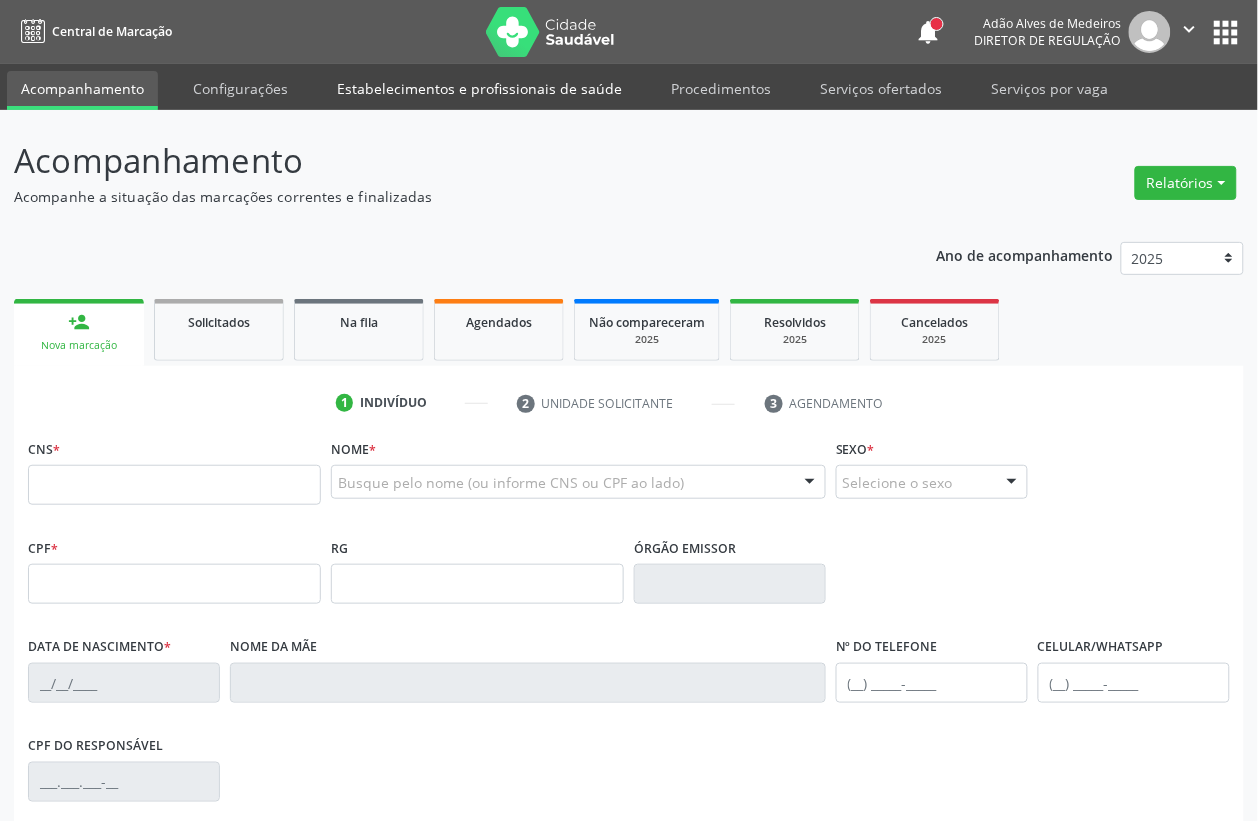 click on "Estabelecimentos e profissionais de saúde" at bounding box center (479, 88) 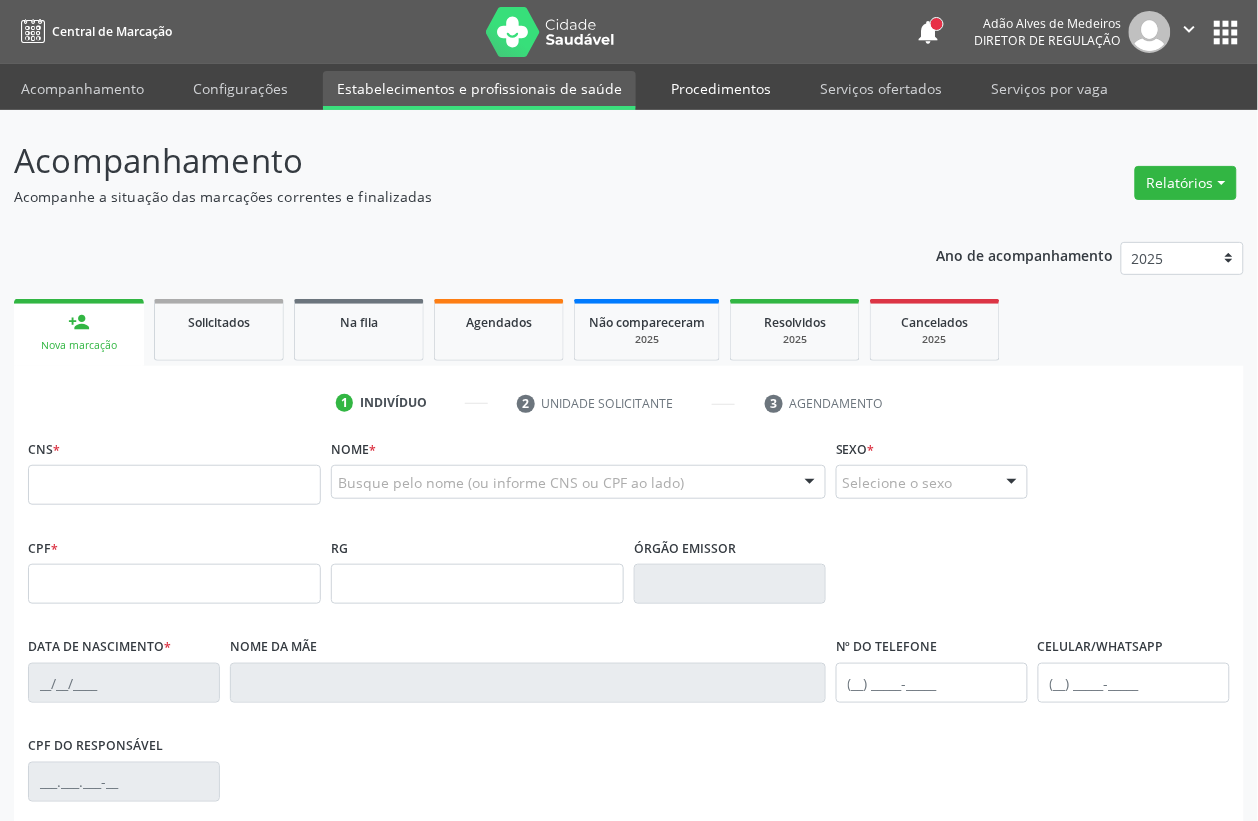 click on "Procedimentos" at bounding box center (721, 88) 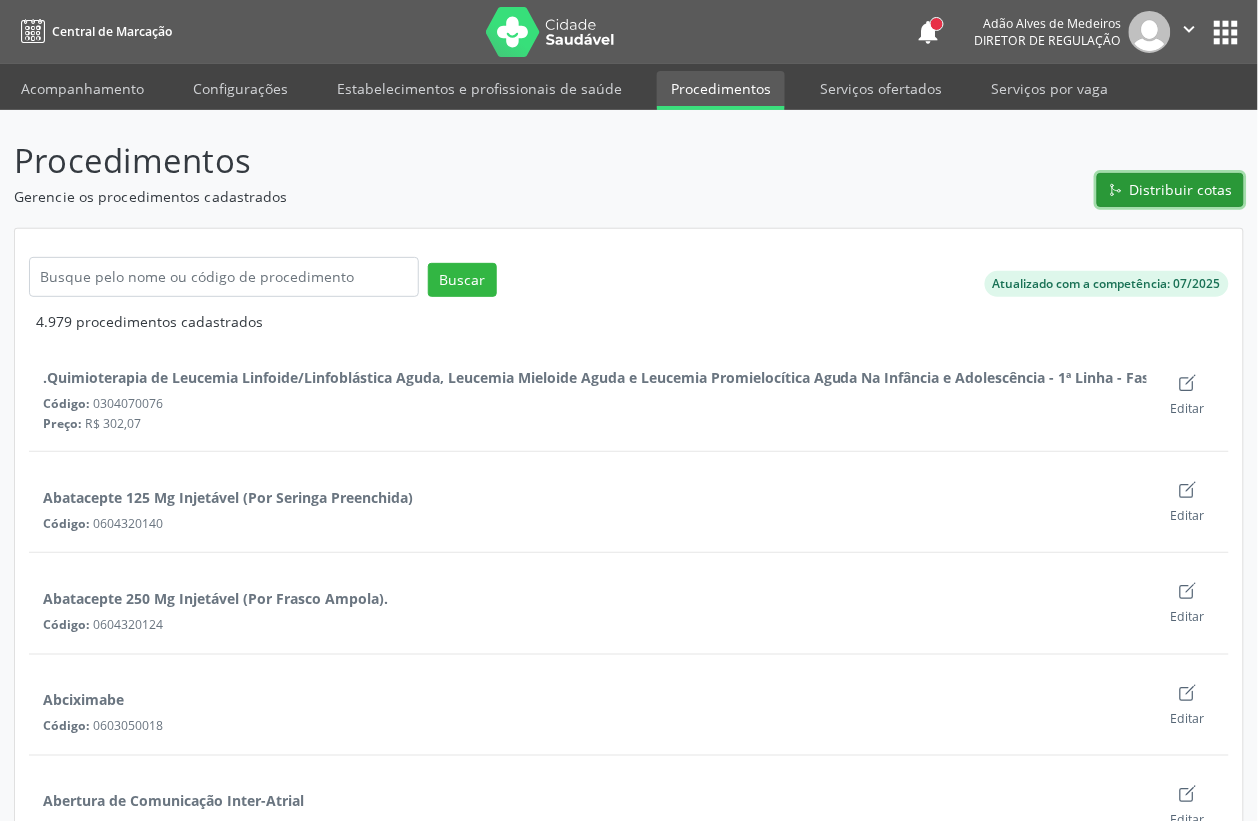 click on "Distribuir cotas" at bounding box center (1181, 189) 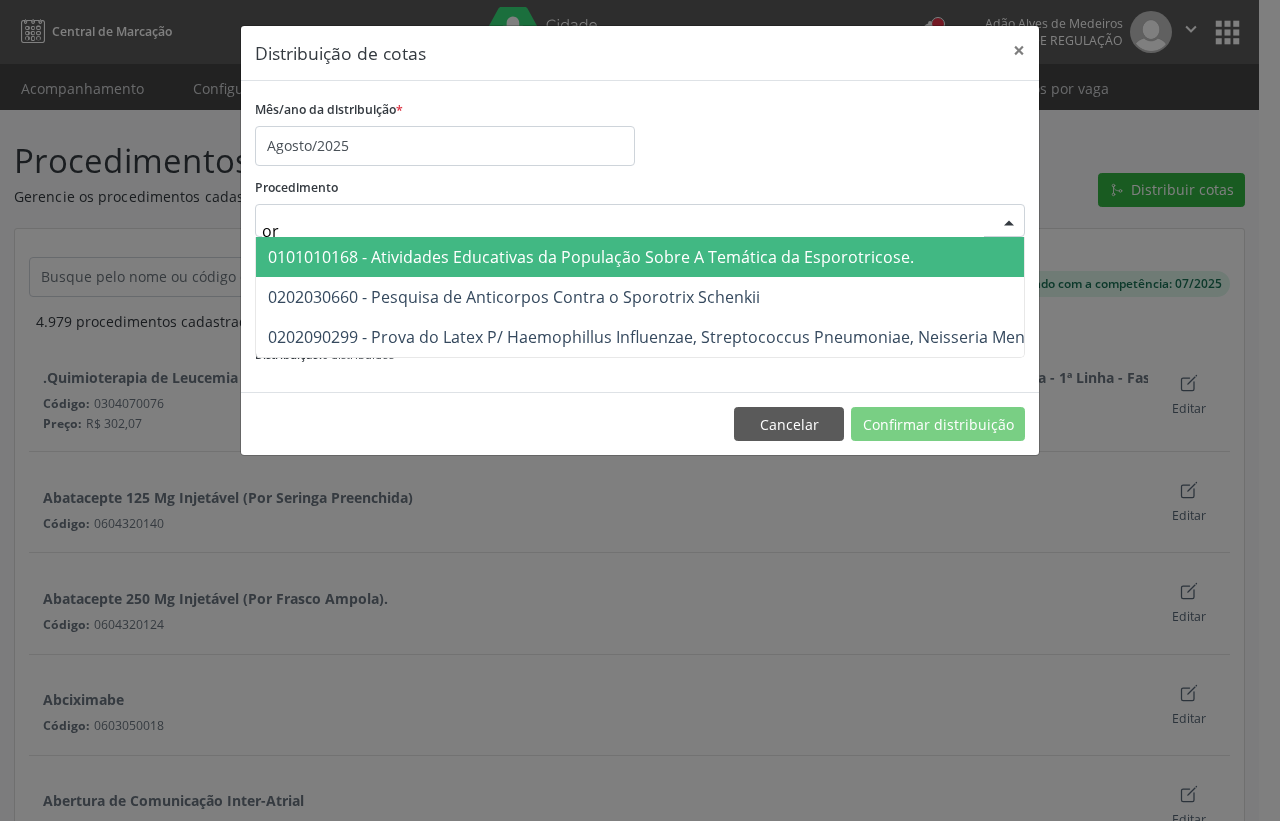 type on "o" 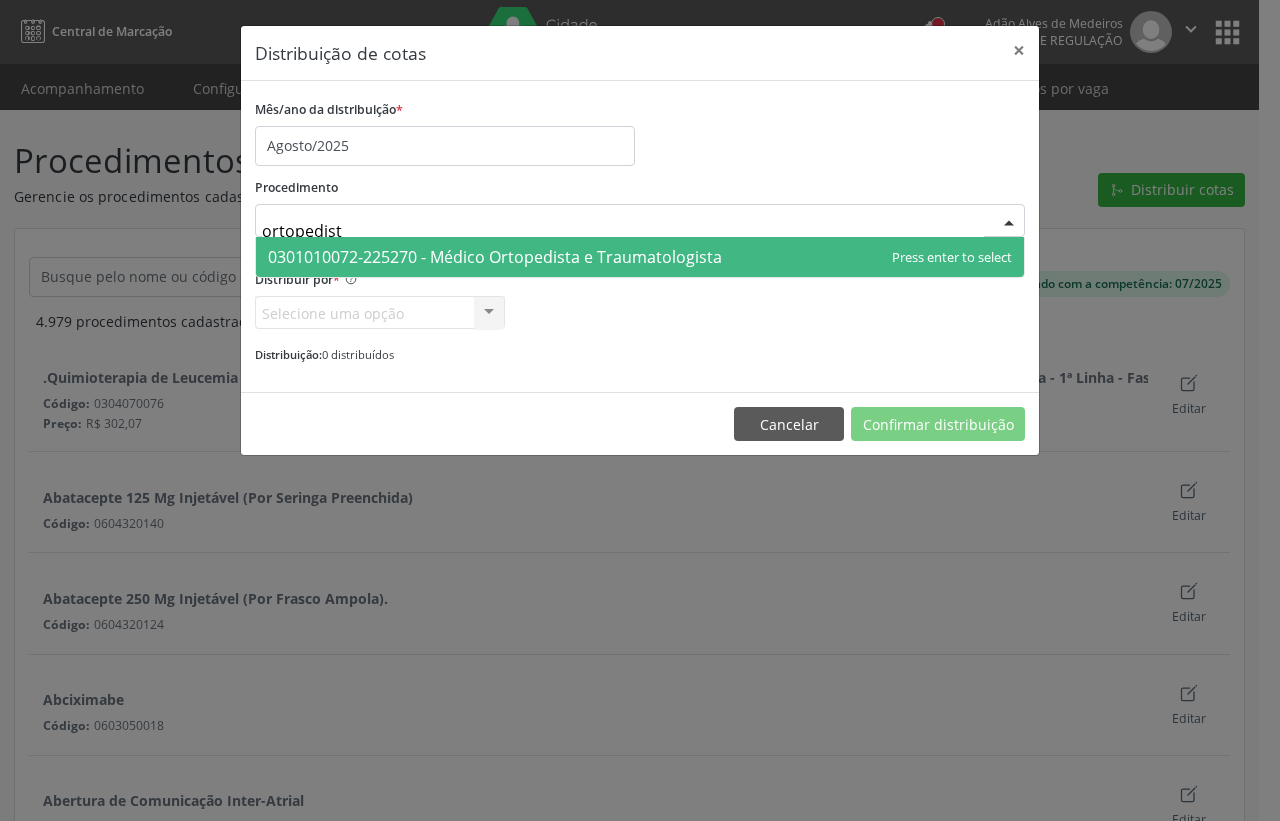 type on "ortopedista" 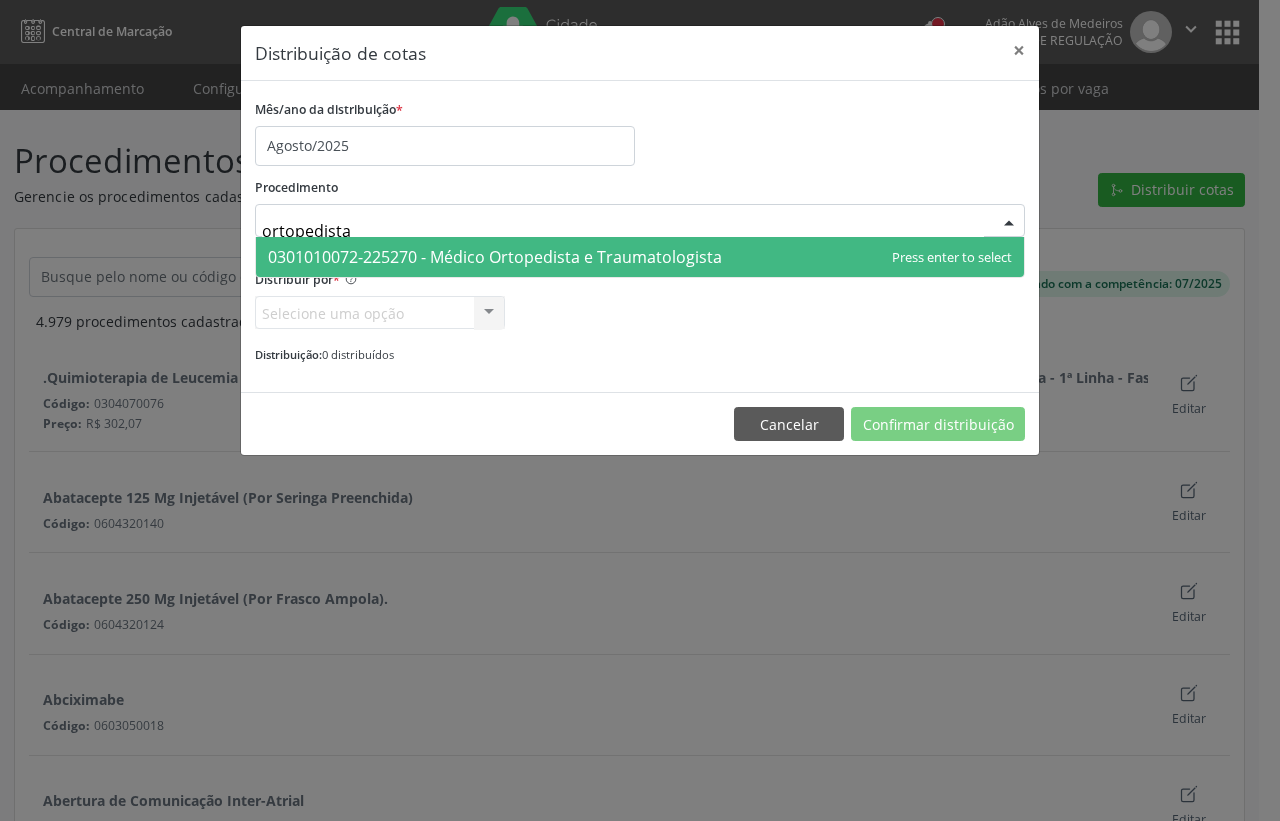 click on "0301010072-225270 - Médico Ortopedista e Traumatologista" at bounding box center (495, 257) 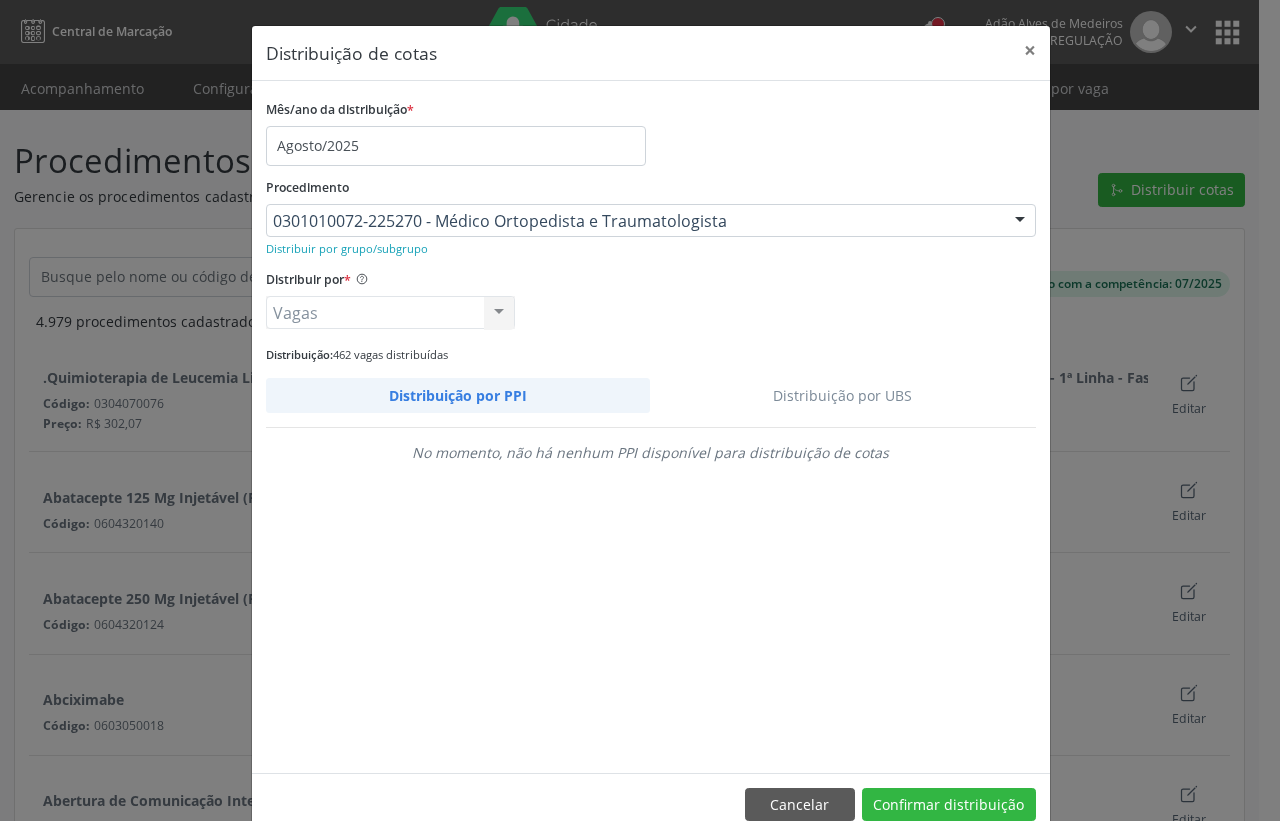 click on "Distribuição por UBS" at bounding box center (843, 395) 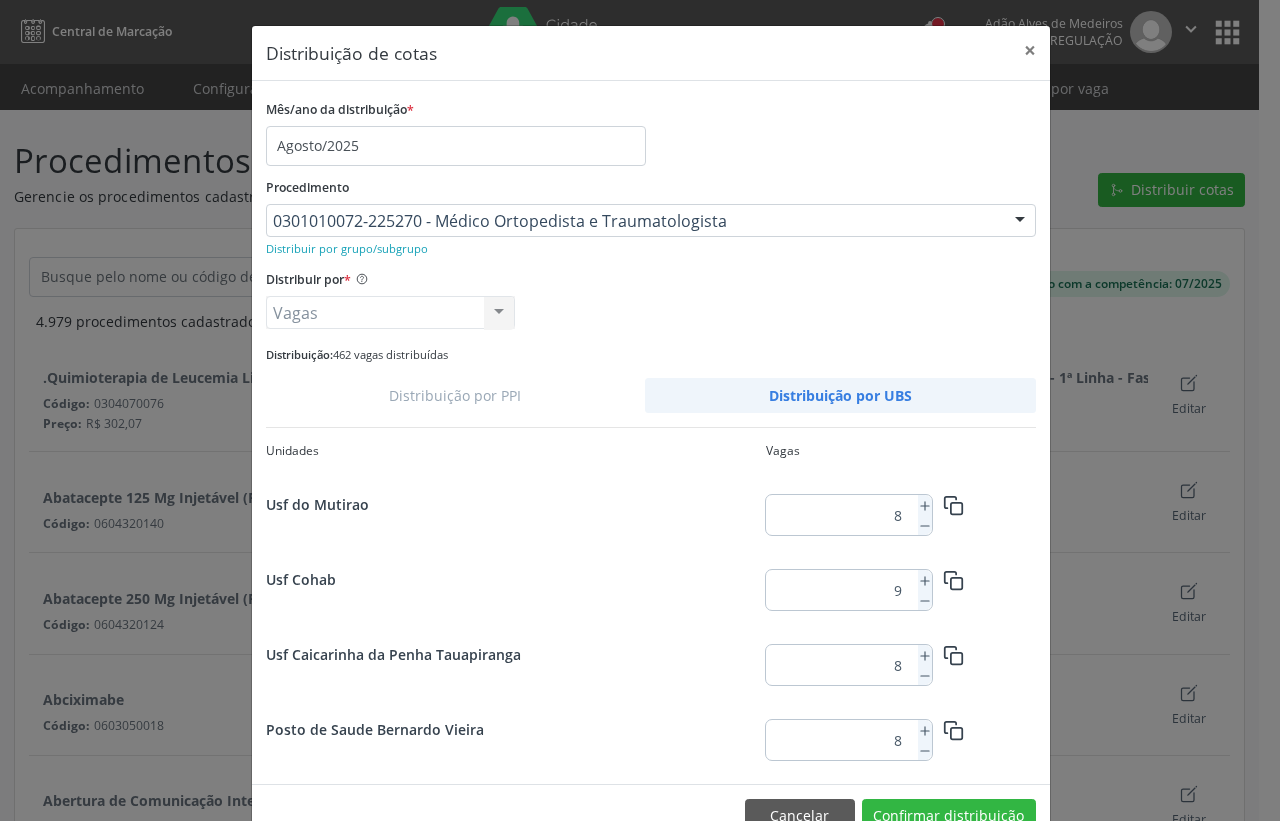 scroll, scrollTop: 2581, scrollLeft: 0, axis: vertical 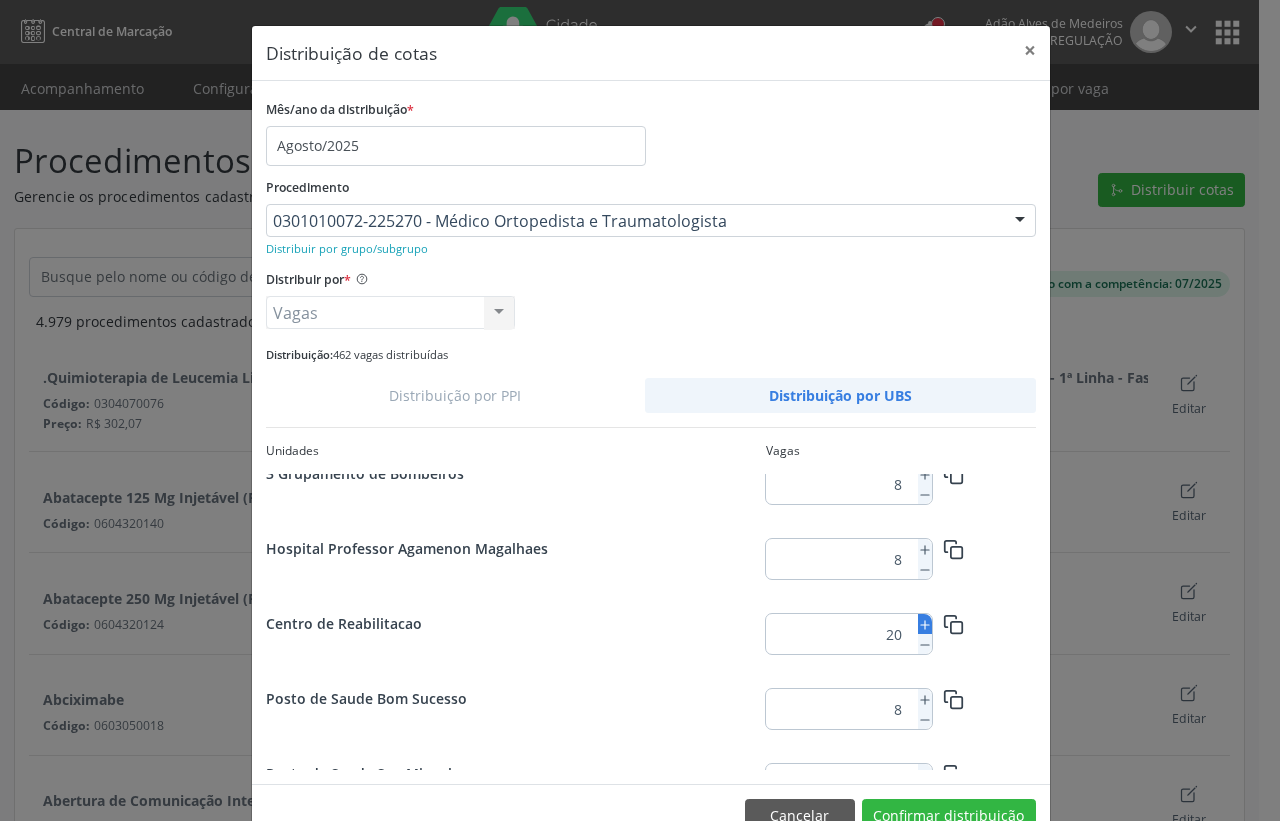 click 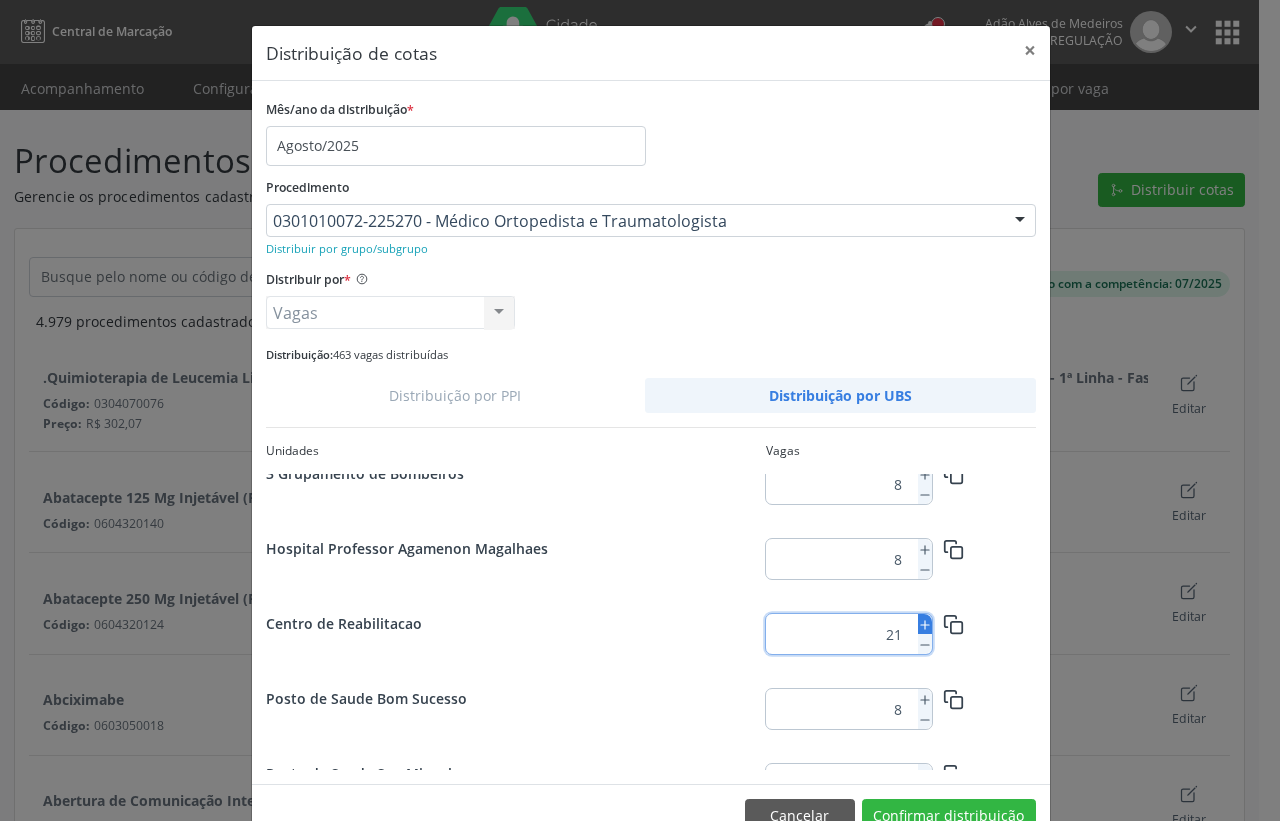 click 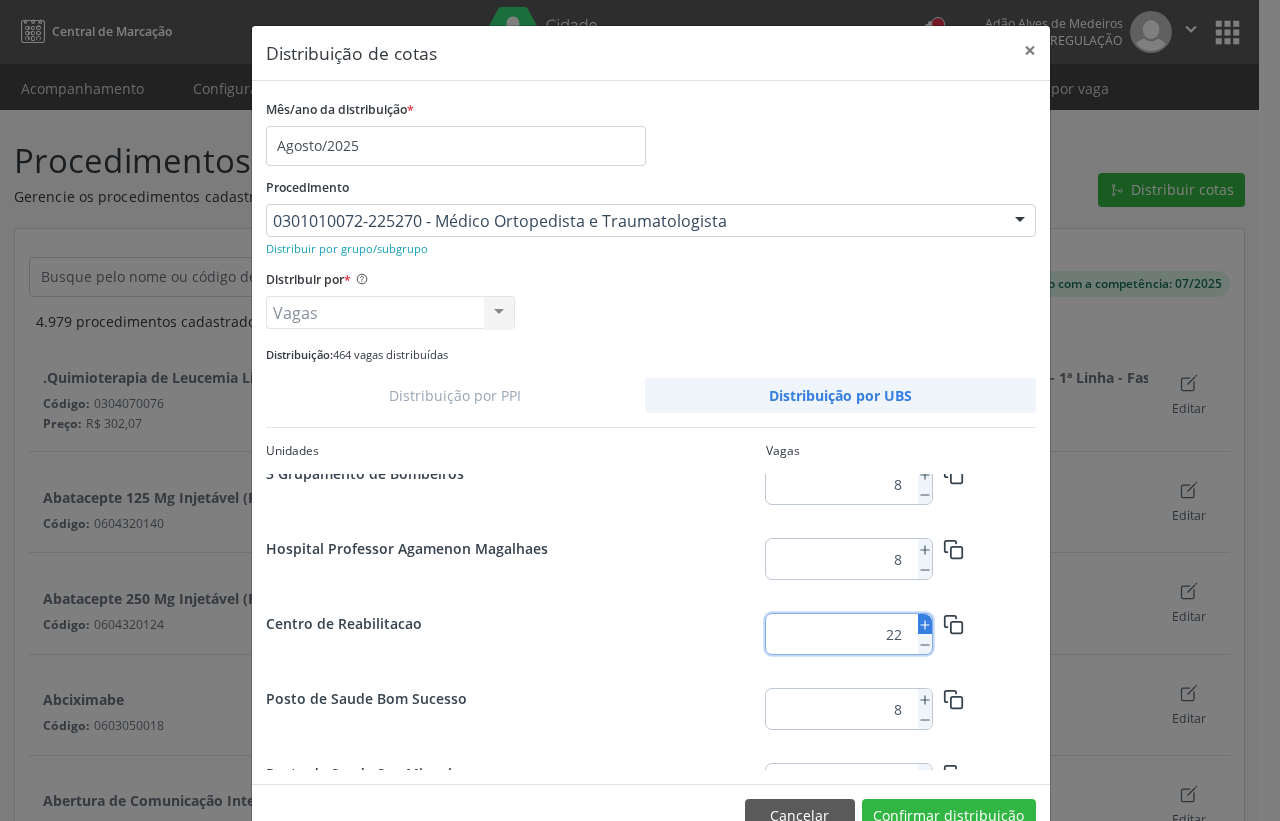 click 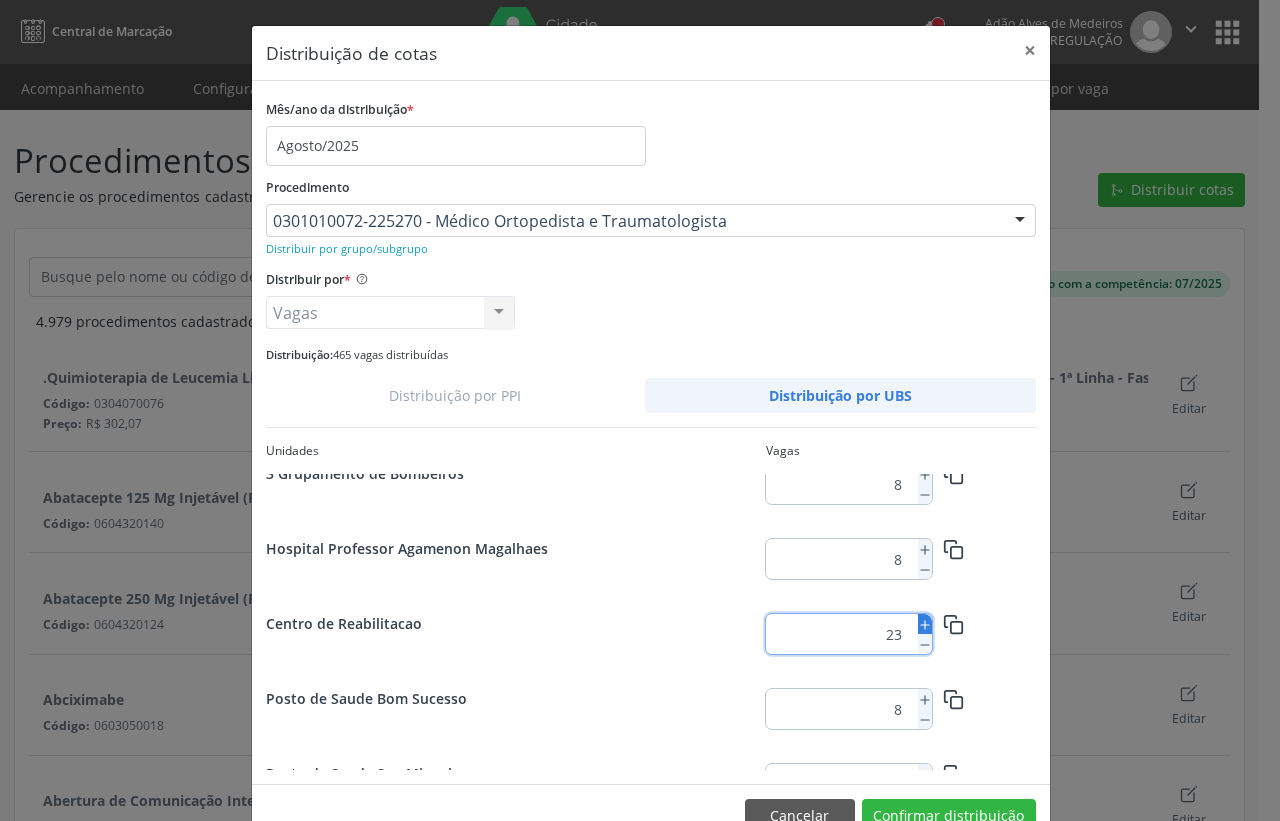 click 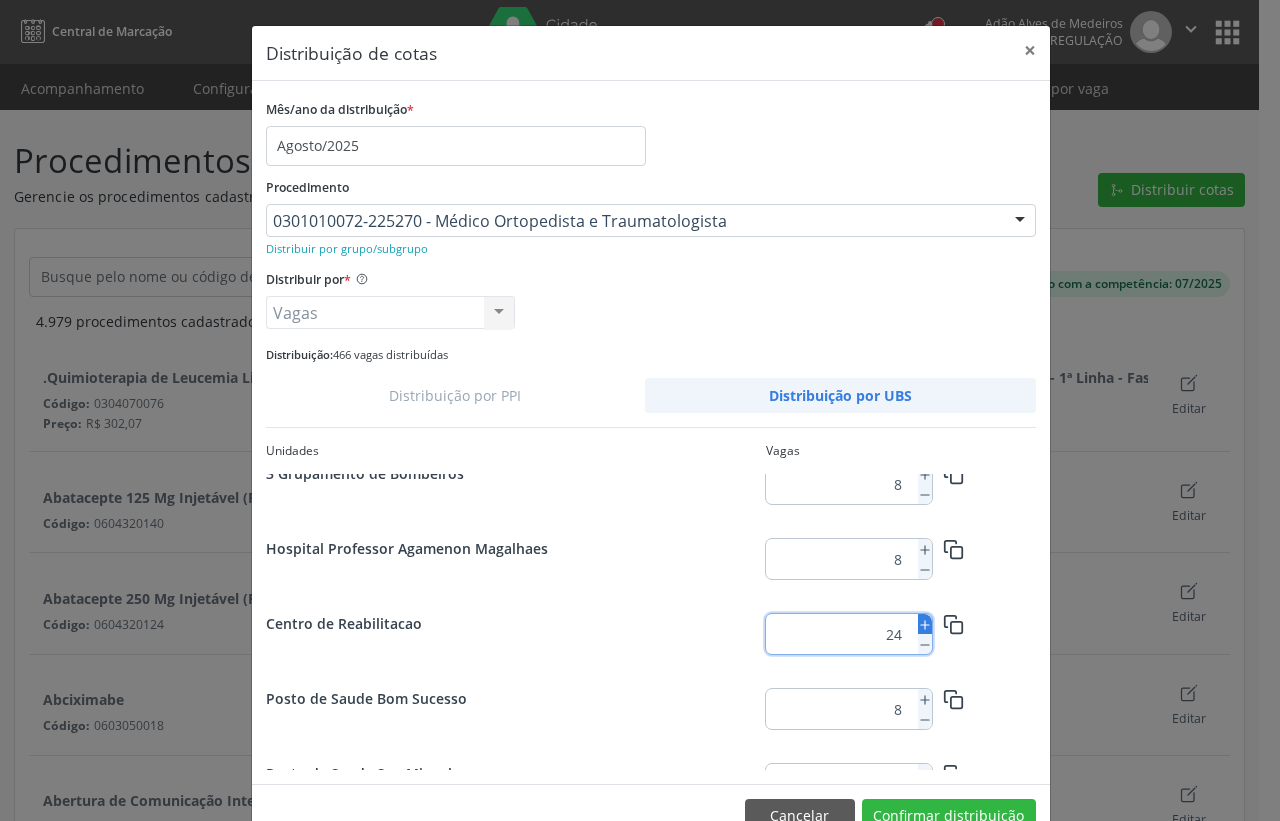 click 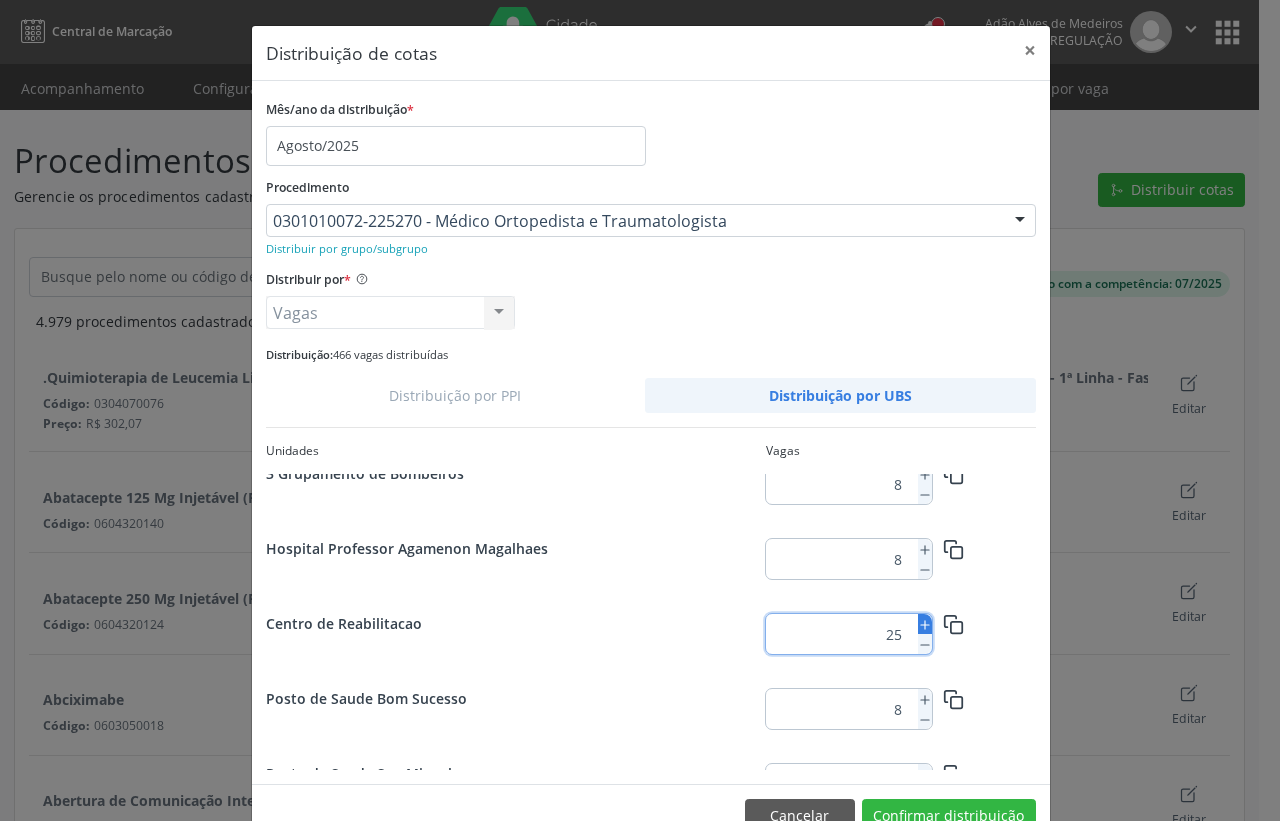 click 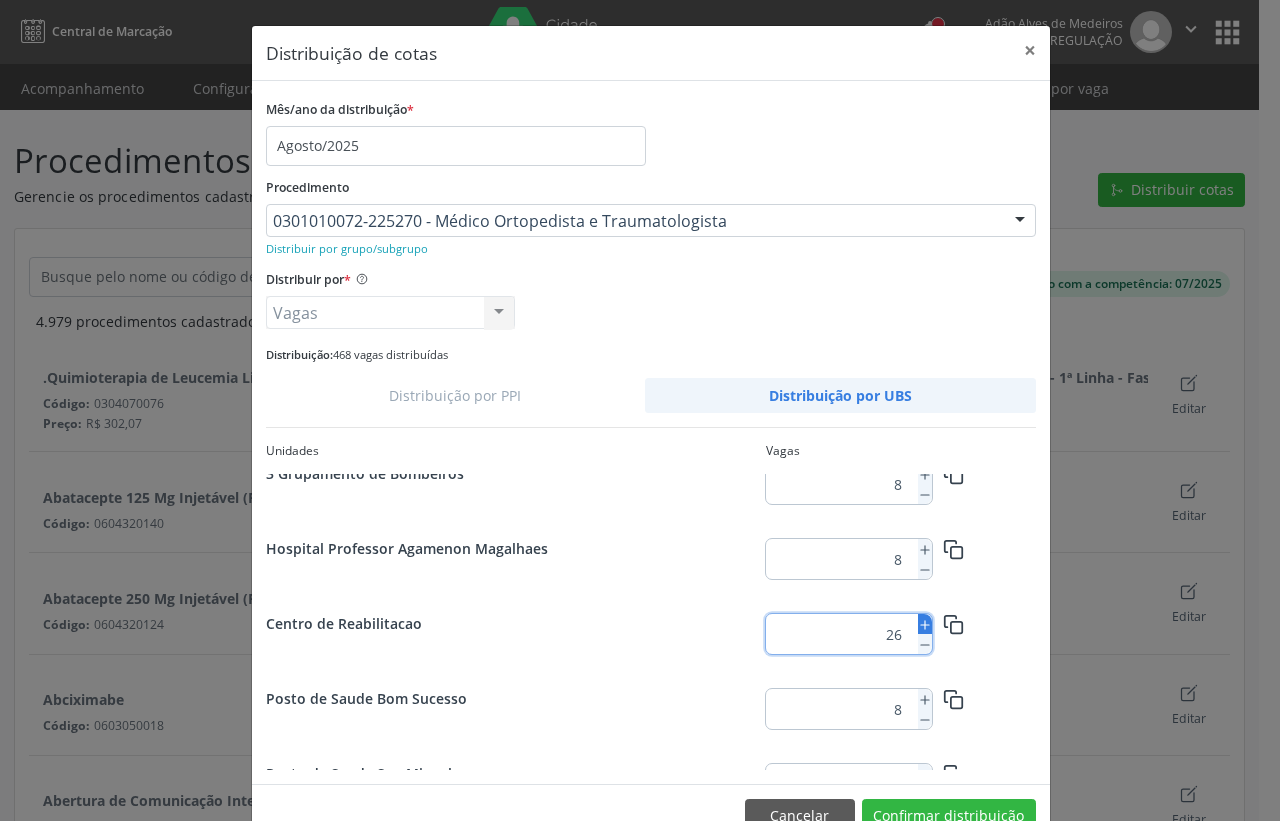 click 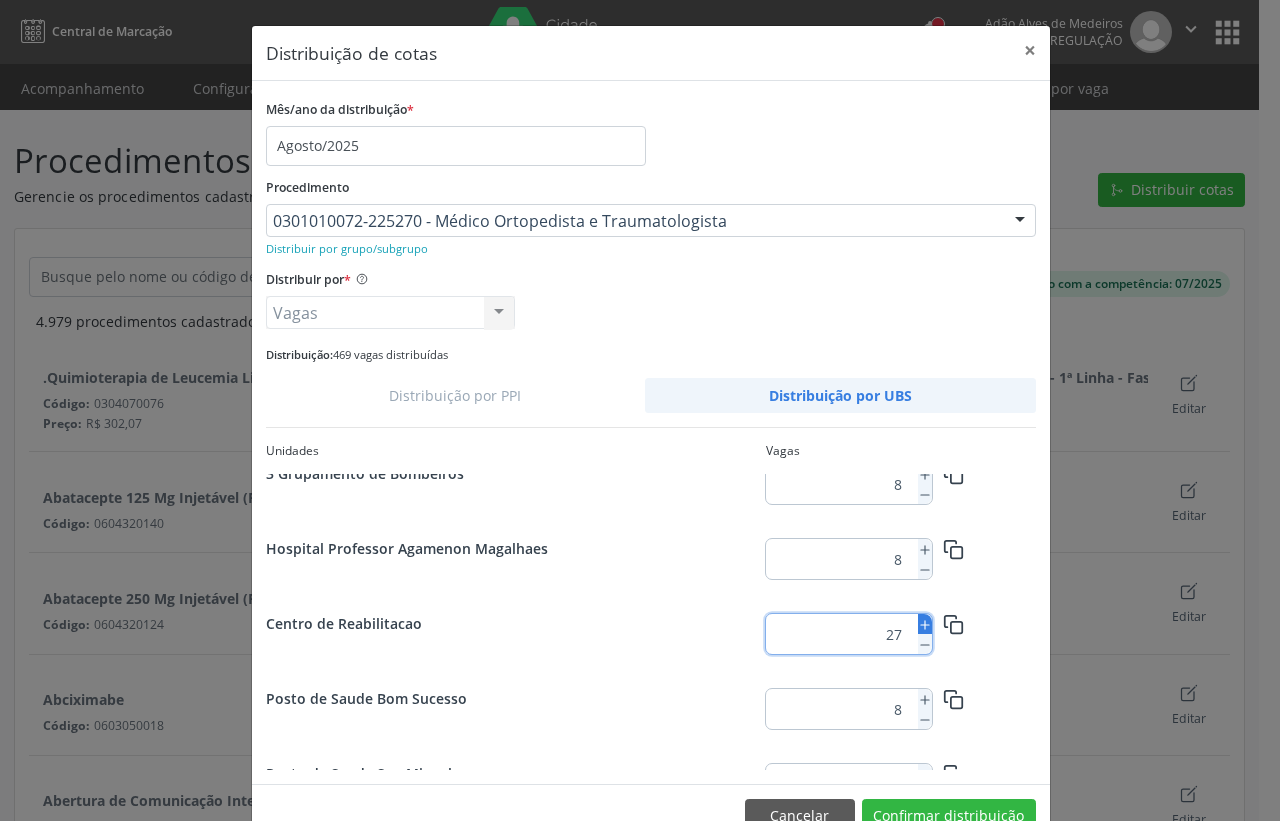 click 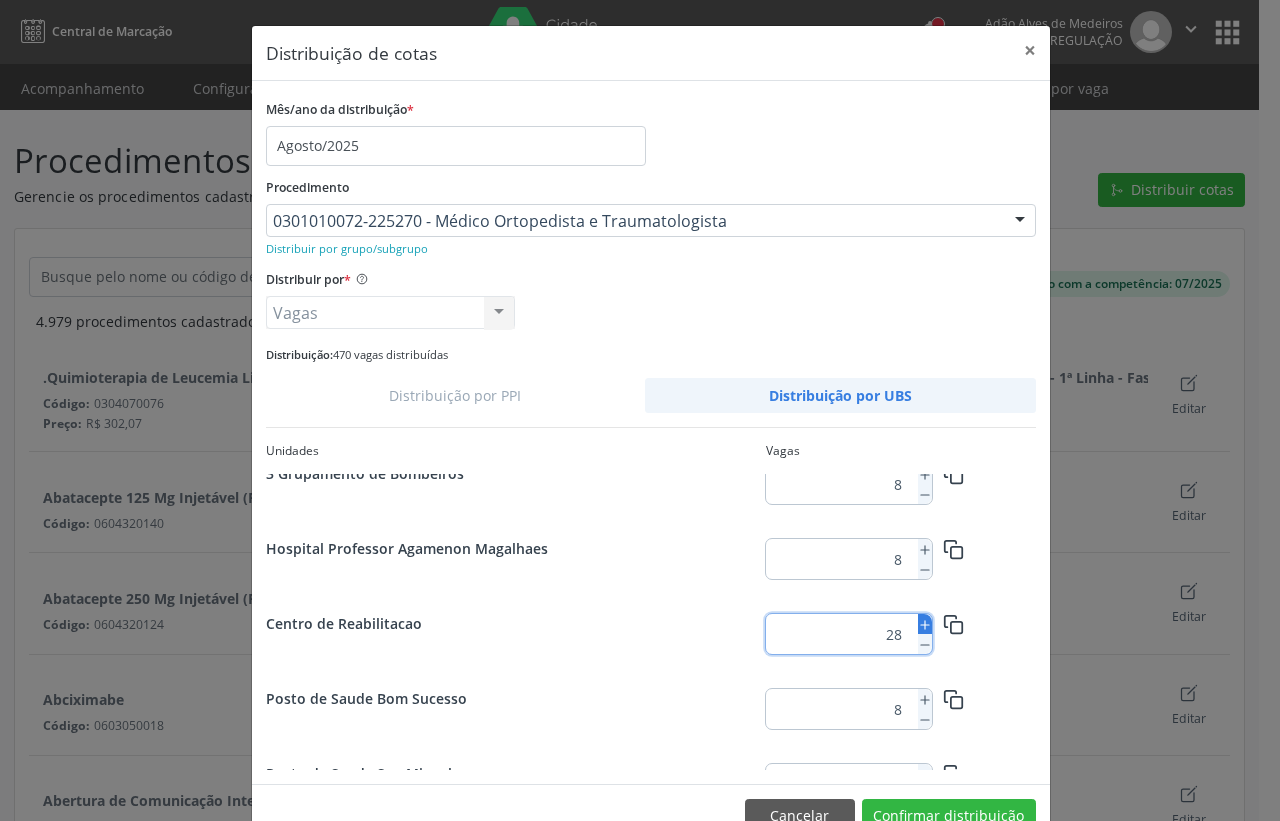 click 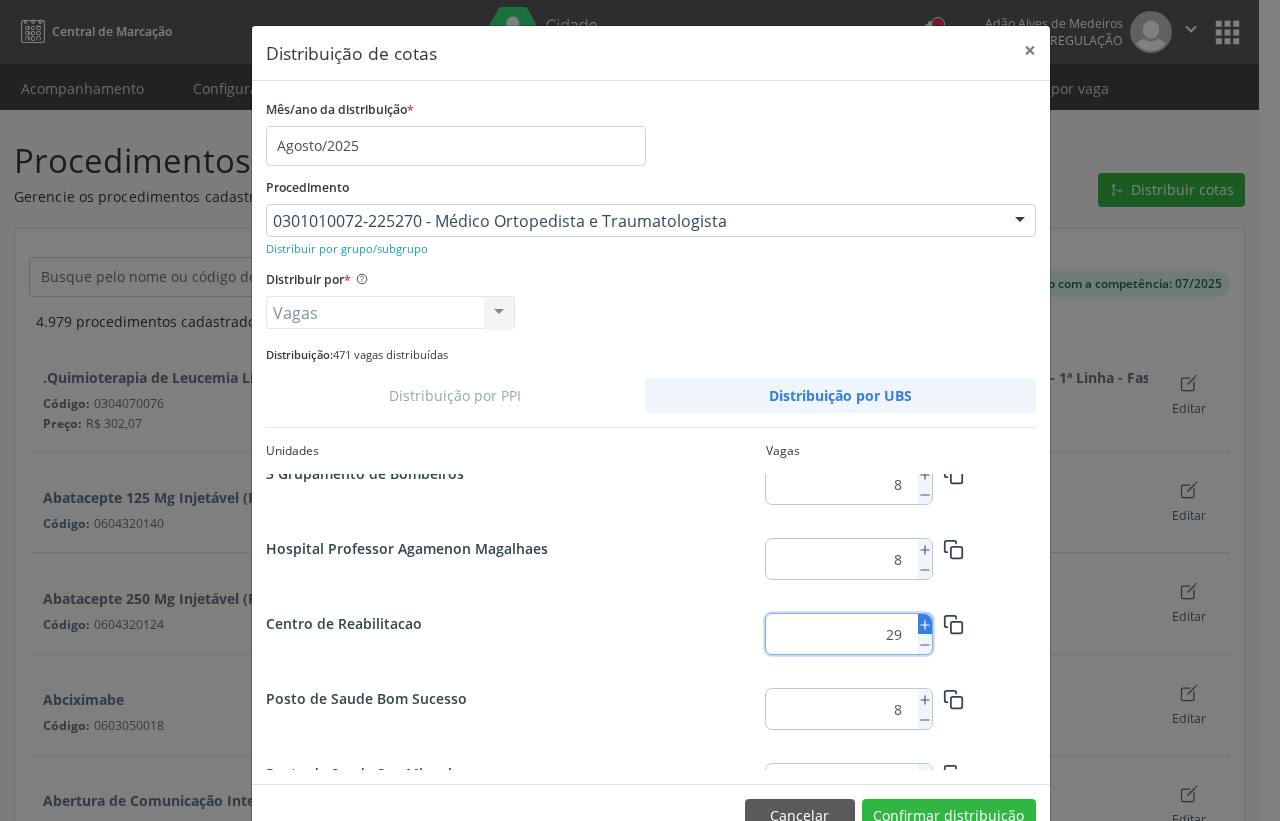 click 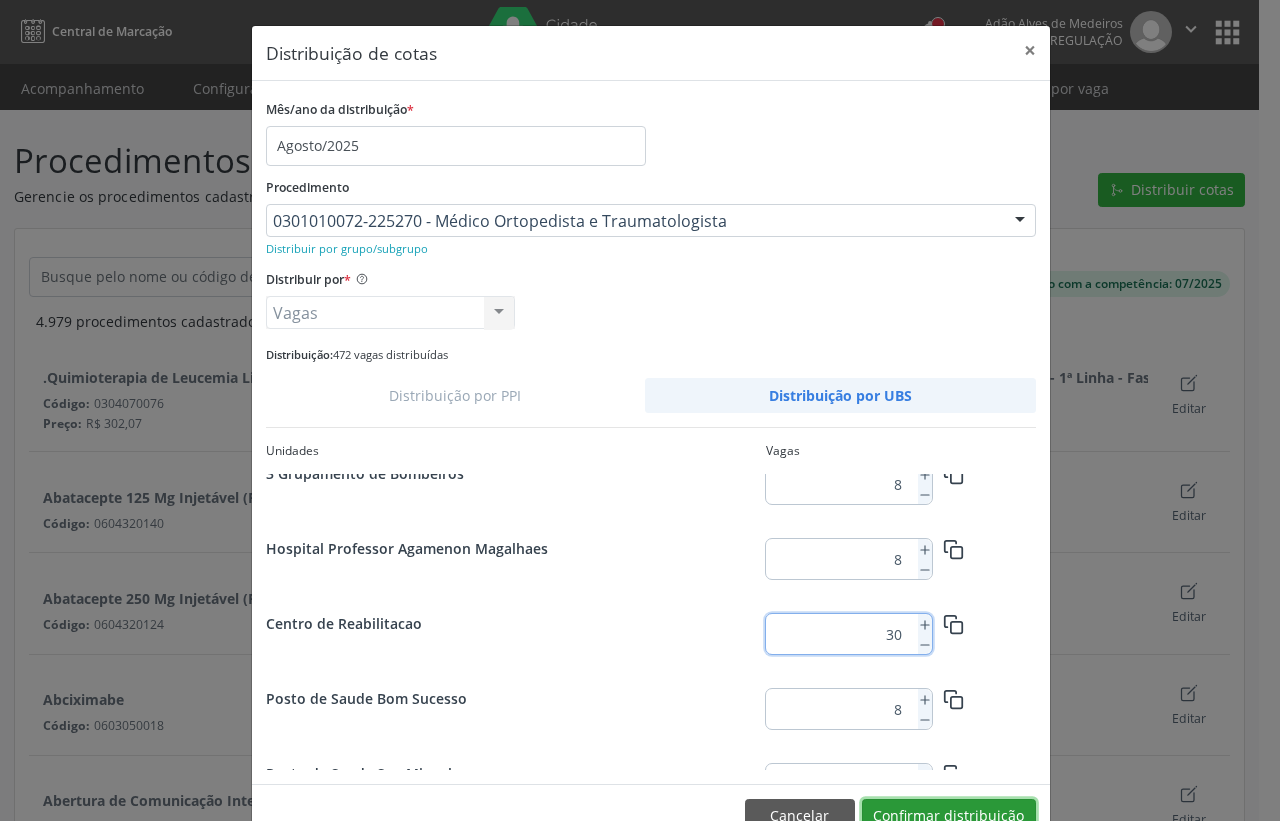 click on "Confirmar distribuição" at bounding box center [949, 816] 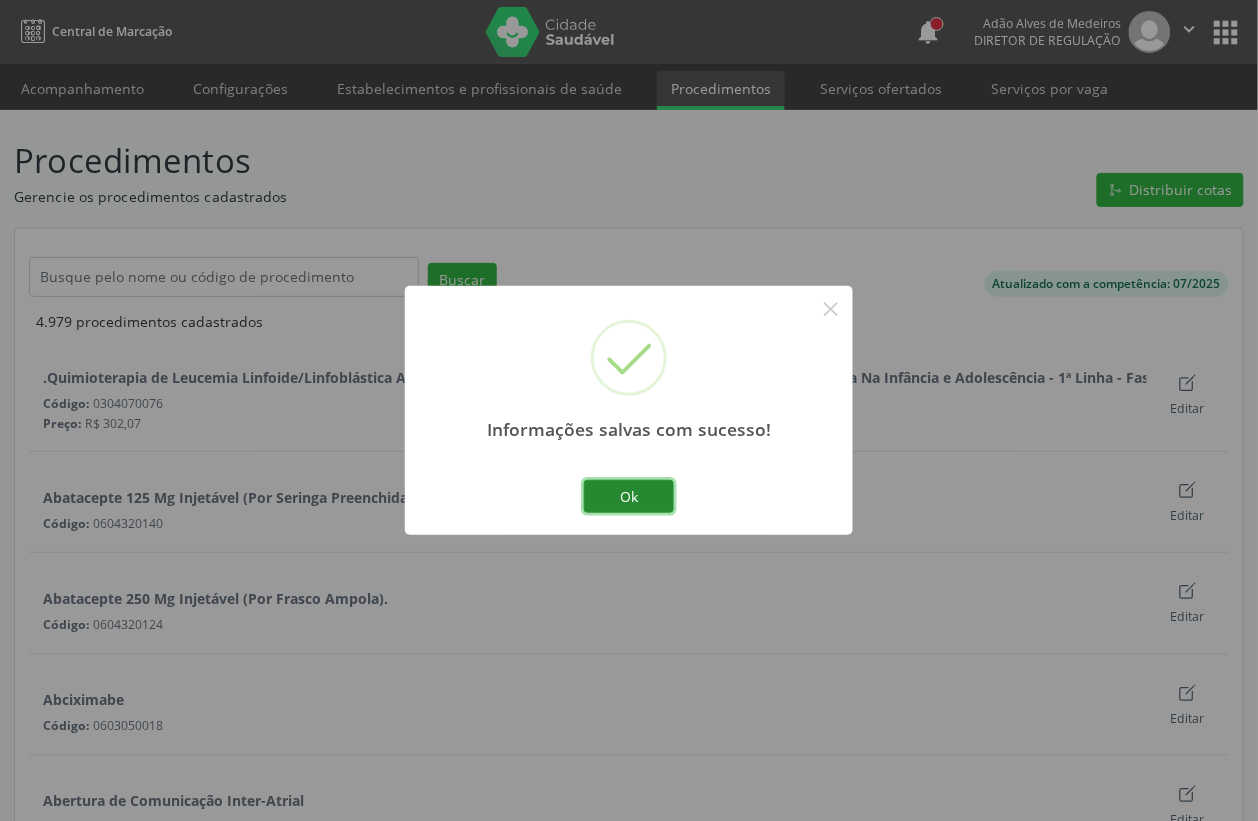 click on "Ok" at bounding box center [629, 497] 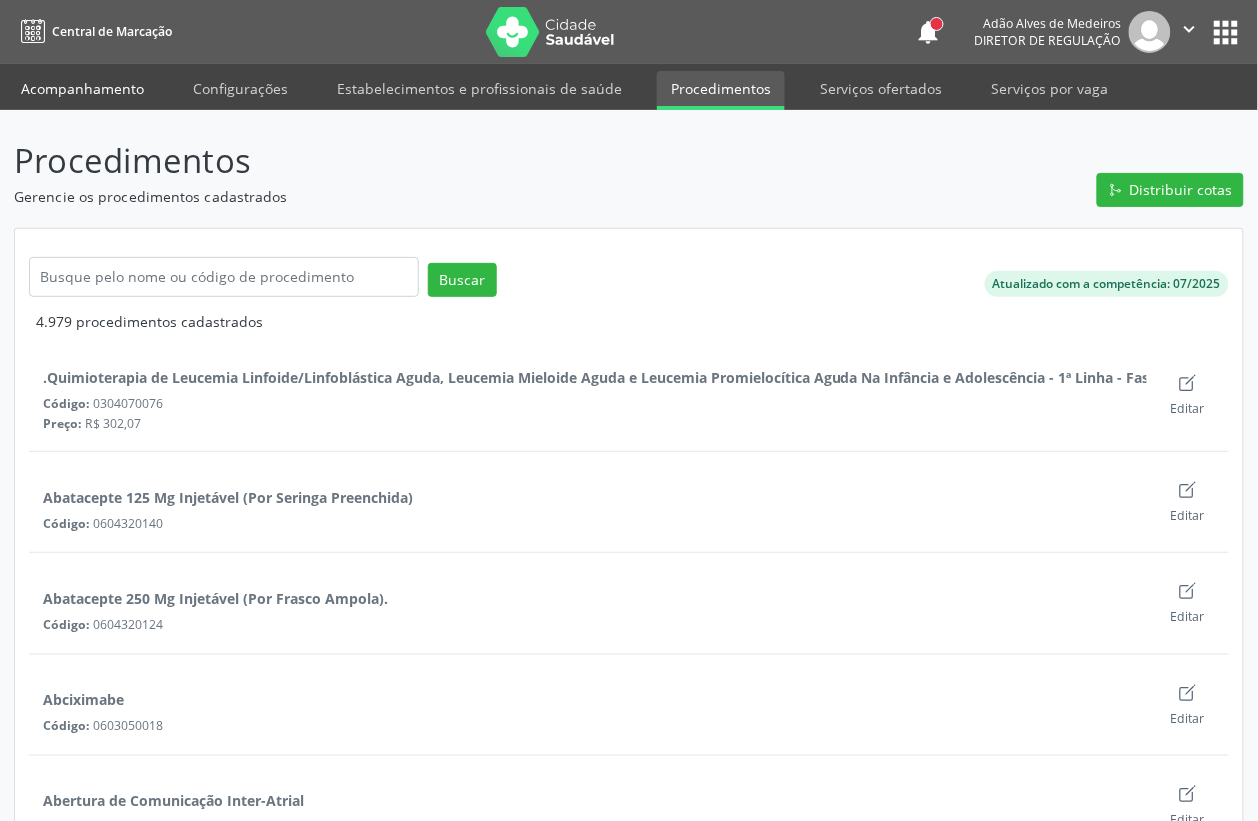 click on "Acompanhamento" at bounding box center [82, 88] 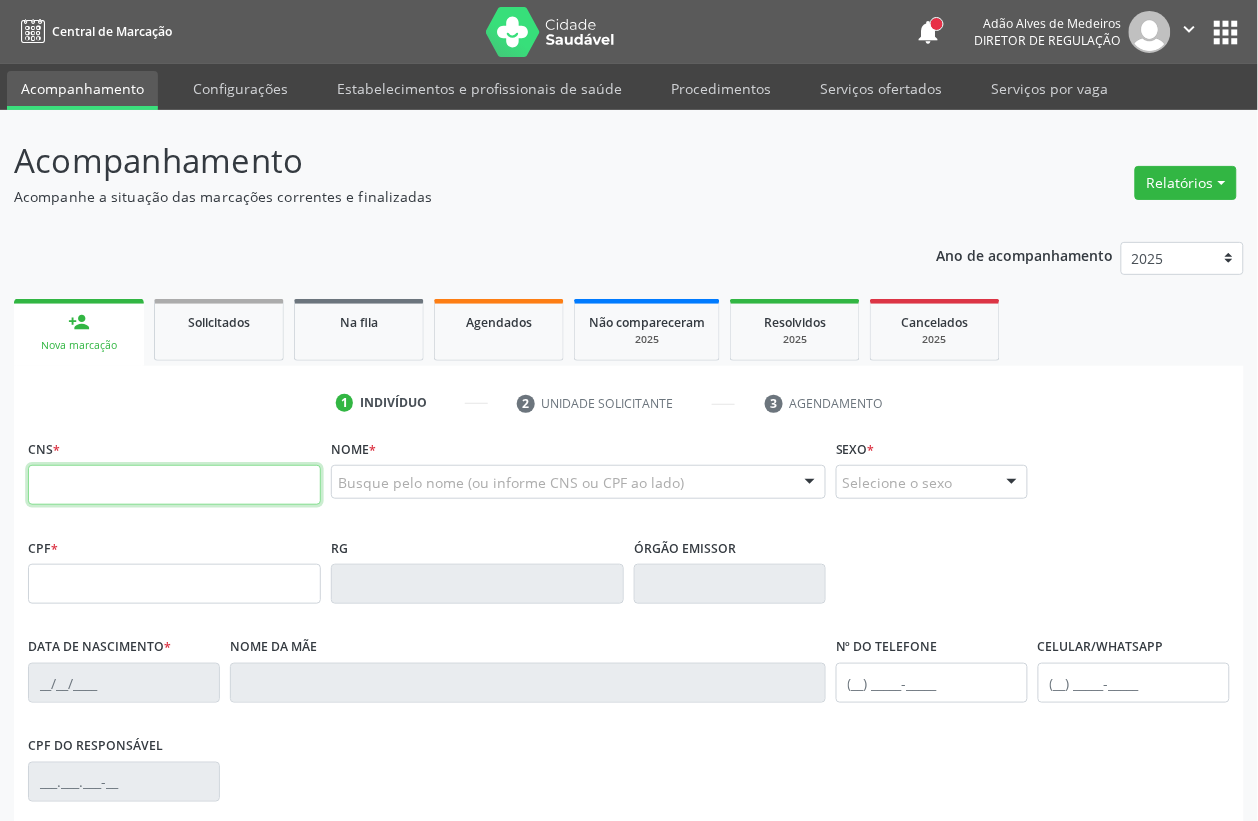 click at bounding box center [174, 485] 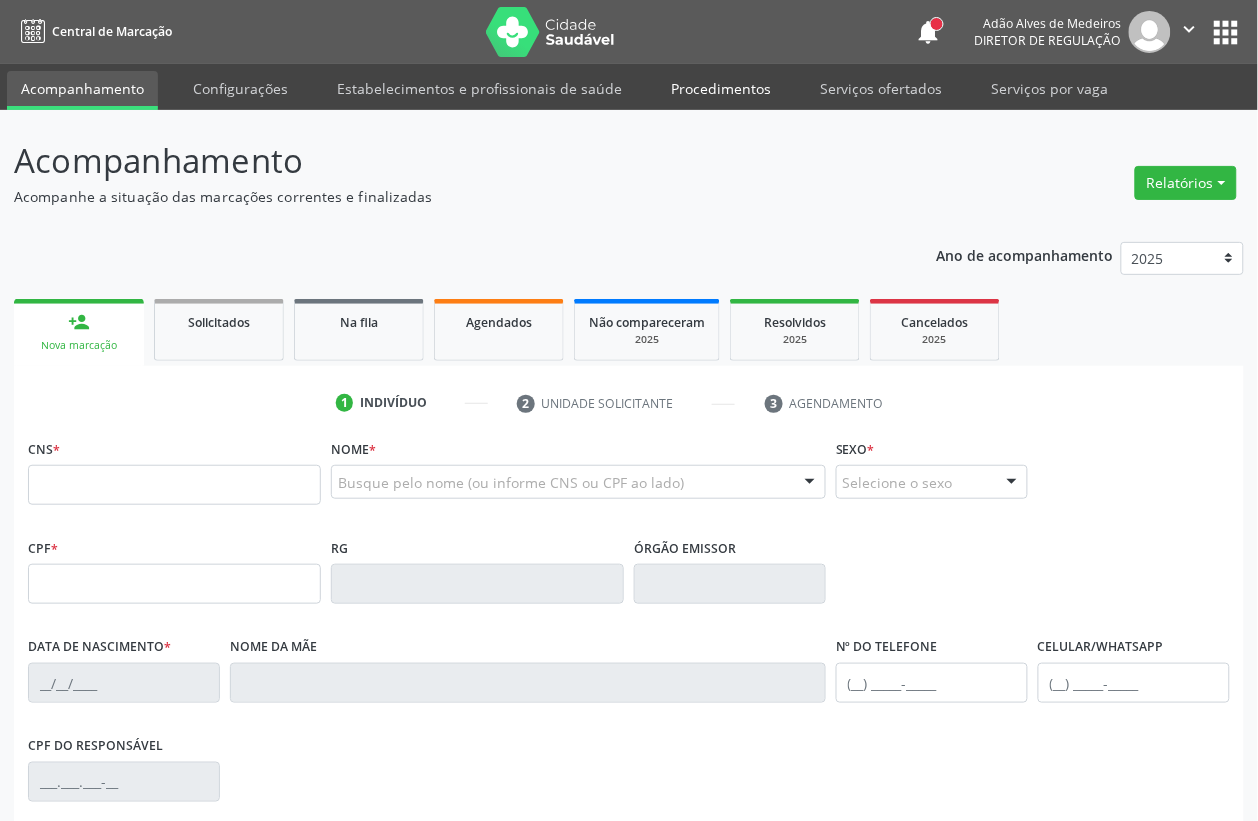 click on "Procedimentos" at bounding box center (721, 88) 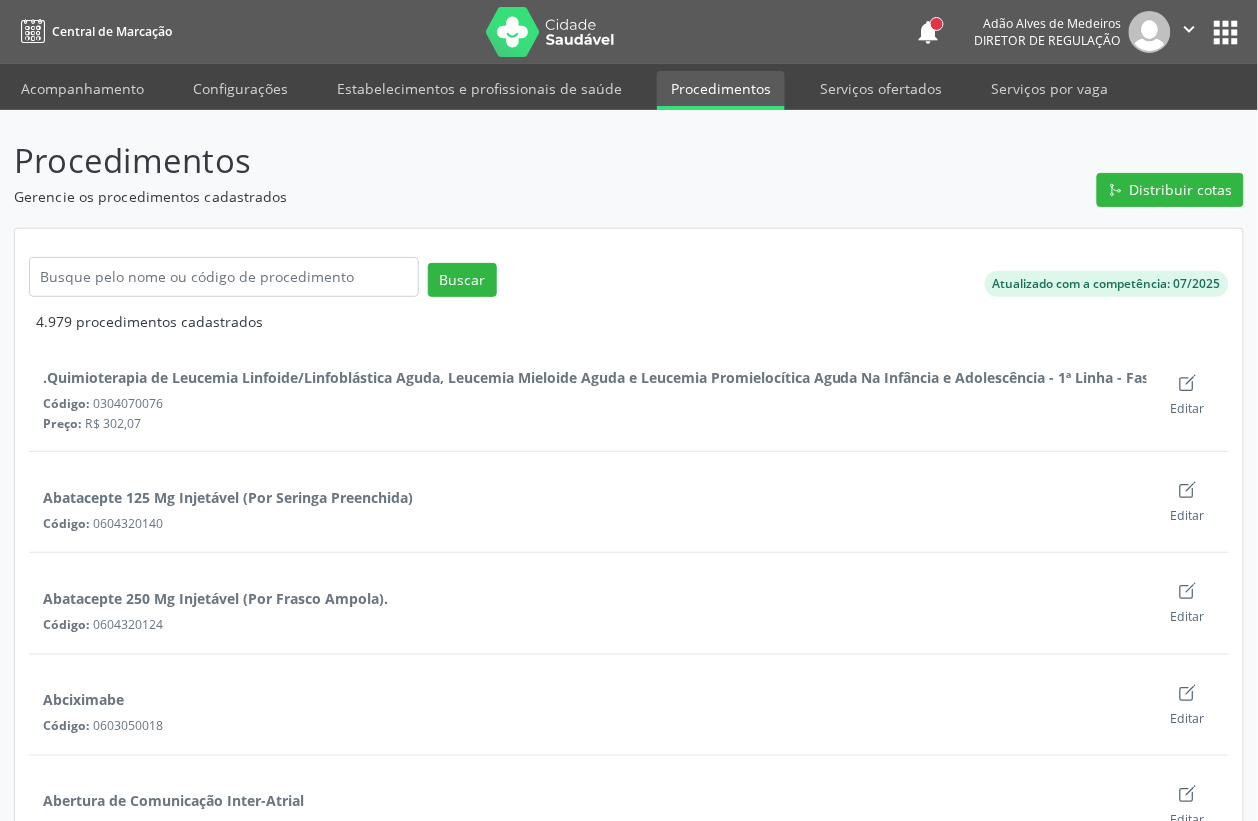 click on "Procedimentos
Gerencie os procedimentos cadastrados
Distribuir cotas
Buscar
Atualizado com a competência: 07/2025
4.979 procedimentos cadastrados
.Quimioterapia de Leucemia Linfoide/Linfoblástica Aguda, Leucemia Mieloide Aguda e Leucemia Promielocítica Aguda Na Infância e Adolescência - 1ª Linha - Fase de Manutenção
Código:
0304070076
Preço:    R$ 302,07
Editar
Abatacepte 125 Mg Injetável (Por Seringa Preenchida)
Código:
0604320140
Editar
Abatacepte 250 Mg Injetável (Por Frasco Ampola).
Código:
0604320124
Editar
Abciximabe
Código:
0603050018
Editar
Código:
0406010013" at bounding box center [629, 1021] 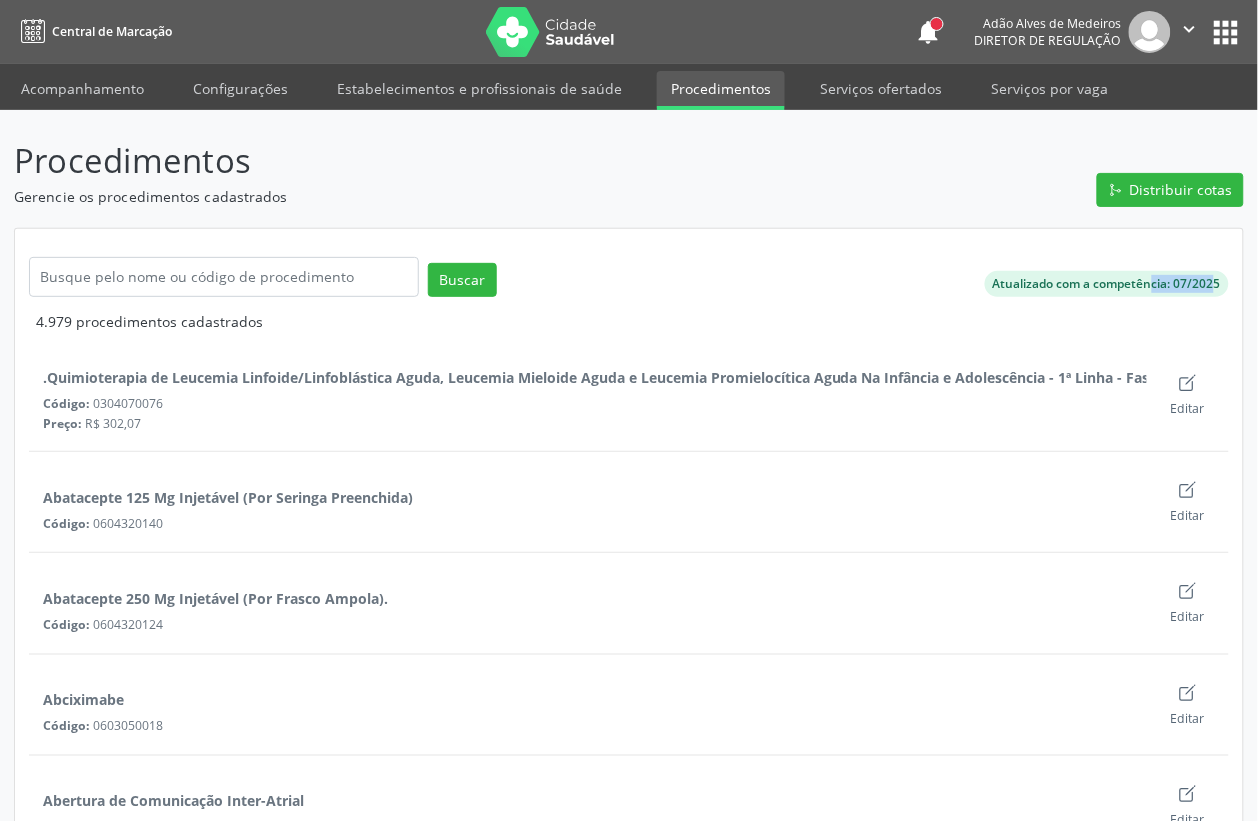click on "Procedimentos
Gerencie os procedimentos cadastrados
Distribuir cotas
Buscar
Atualizado com a competência: 07/2025
4.979 procedimentos cadastrados
.Quimioterapia de Leucemia Linfoide/Linfoblástica Aguda, Leucemia Mieloide Aguda e Leucemia Promielocítica Aguda Na Infância e Adolescência - 1ª Linha - Fase de Manutenção
Código:
0304070076
Preço:    R$ 302,07
Editar
Abatacepte 125 Mg Injetável (Por Seringa Preenchida)
Código:
0604320140
Editar
Abatacepte 250 Mg Injetável (Por Frasco Ampola).
Código:
0604320124
Editar
Abciximabe
Código:
0603050018
Editar
Código:
0406010013" at bounding box center [629, 1021] 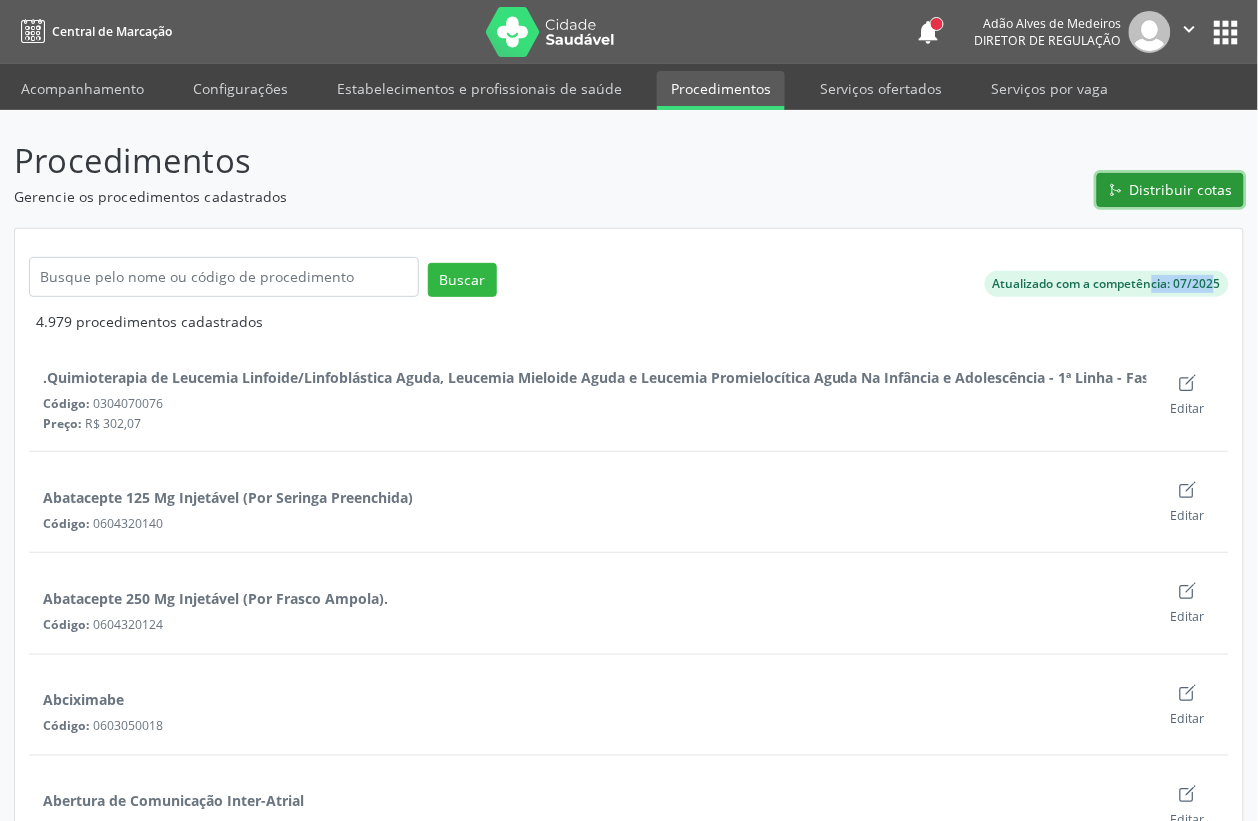 click on "Distribuir cotas" at bounding box center (1181, 189) 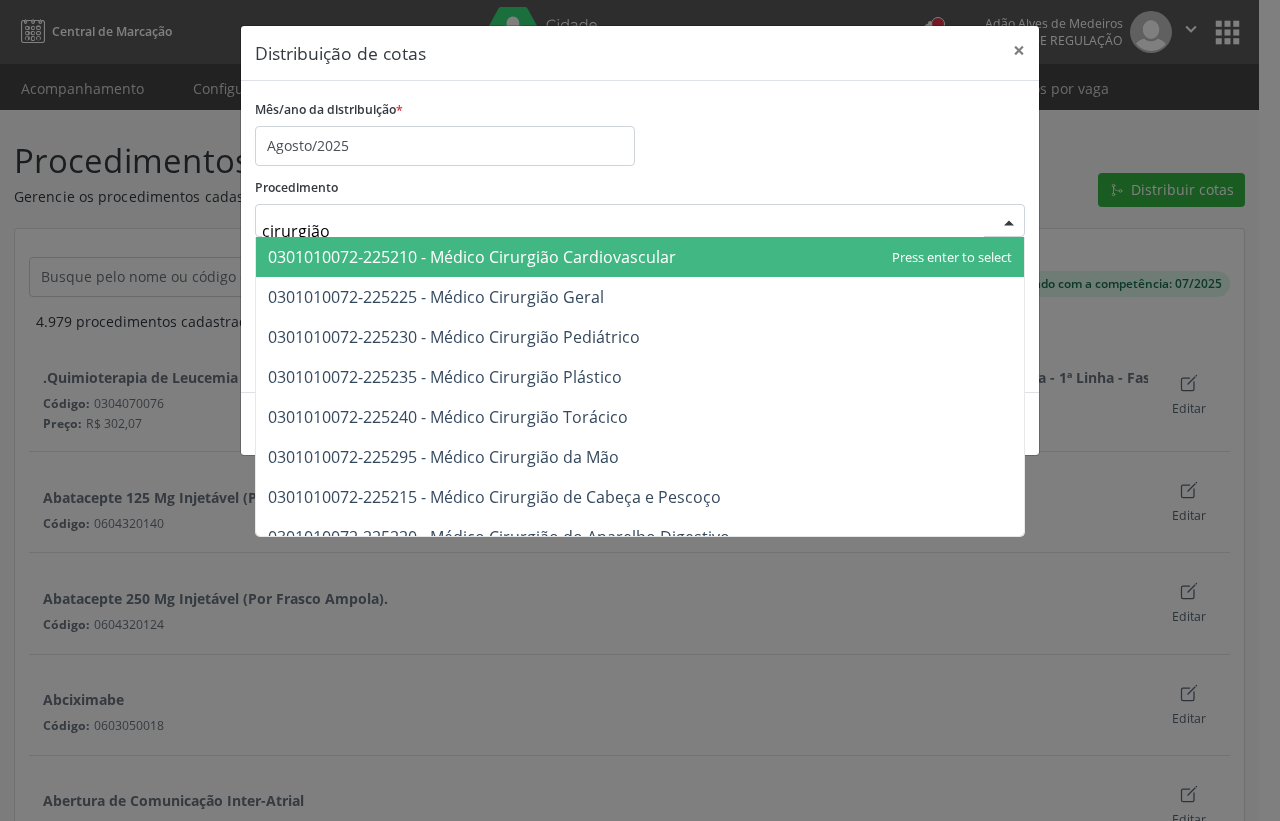 type on "cirurgião g" 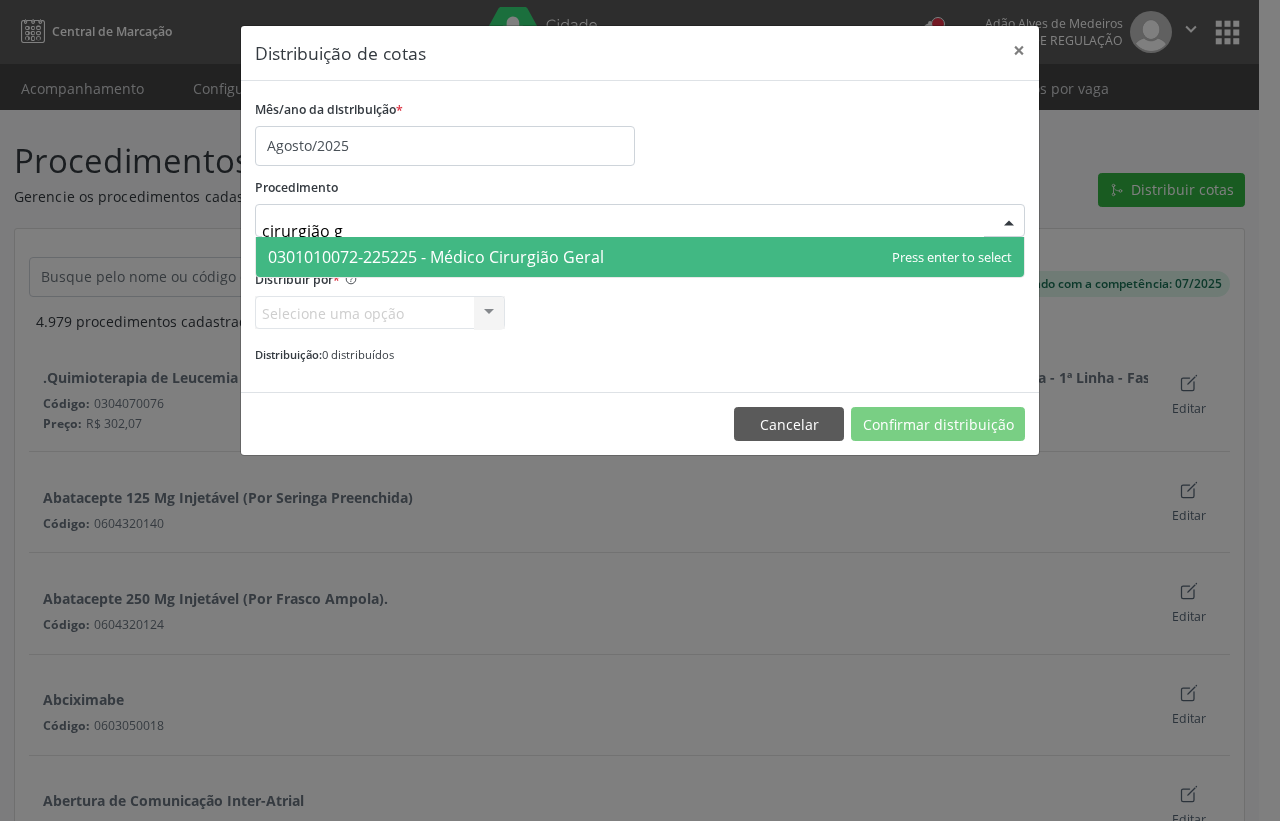 click on "0301010072-225225 - Médico Cirurgião Geral" at bounding box center (436, 257) 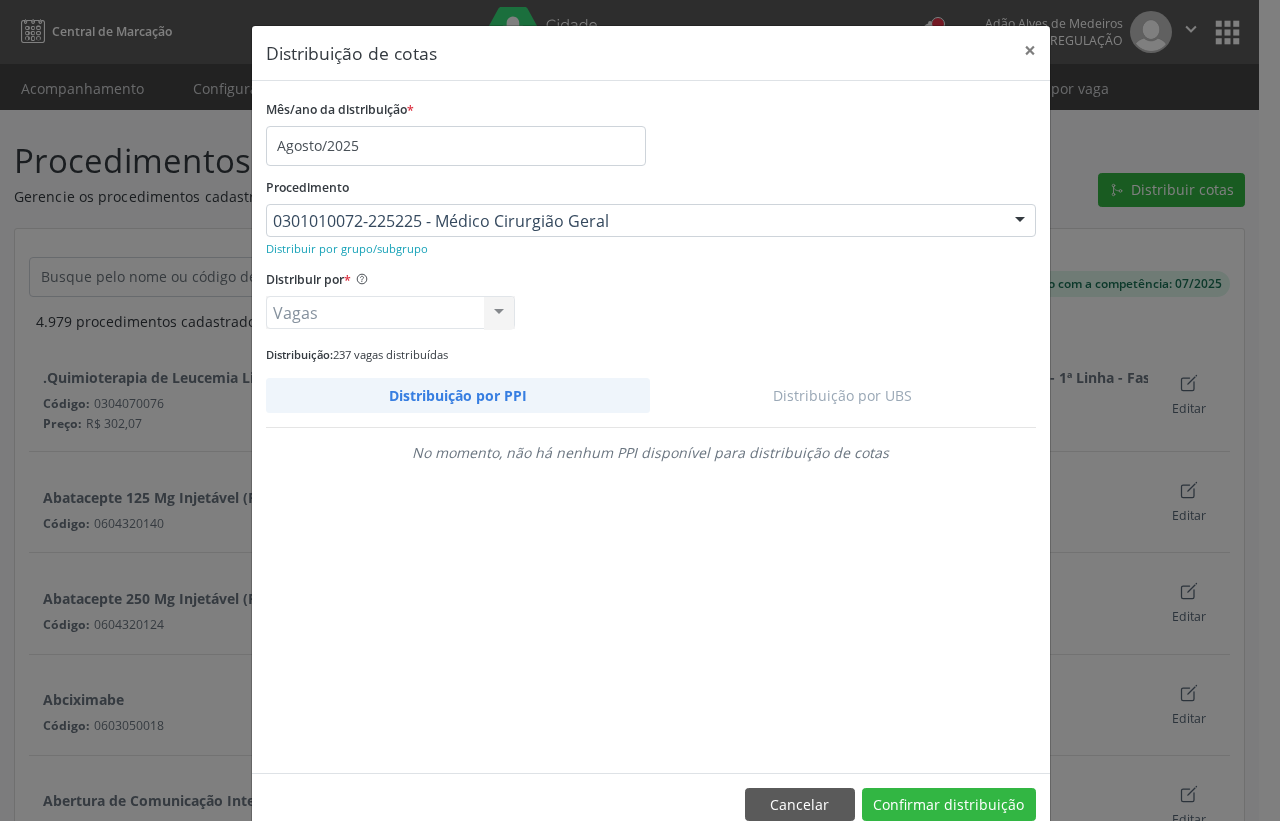 click on "Distribuição por UBS" at bounding box center (843, 395) 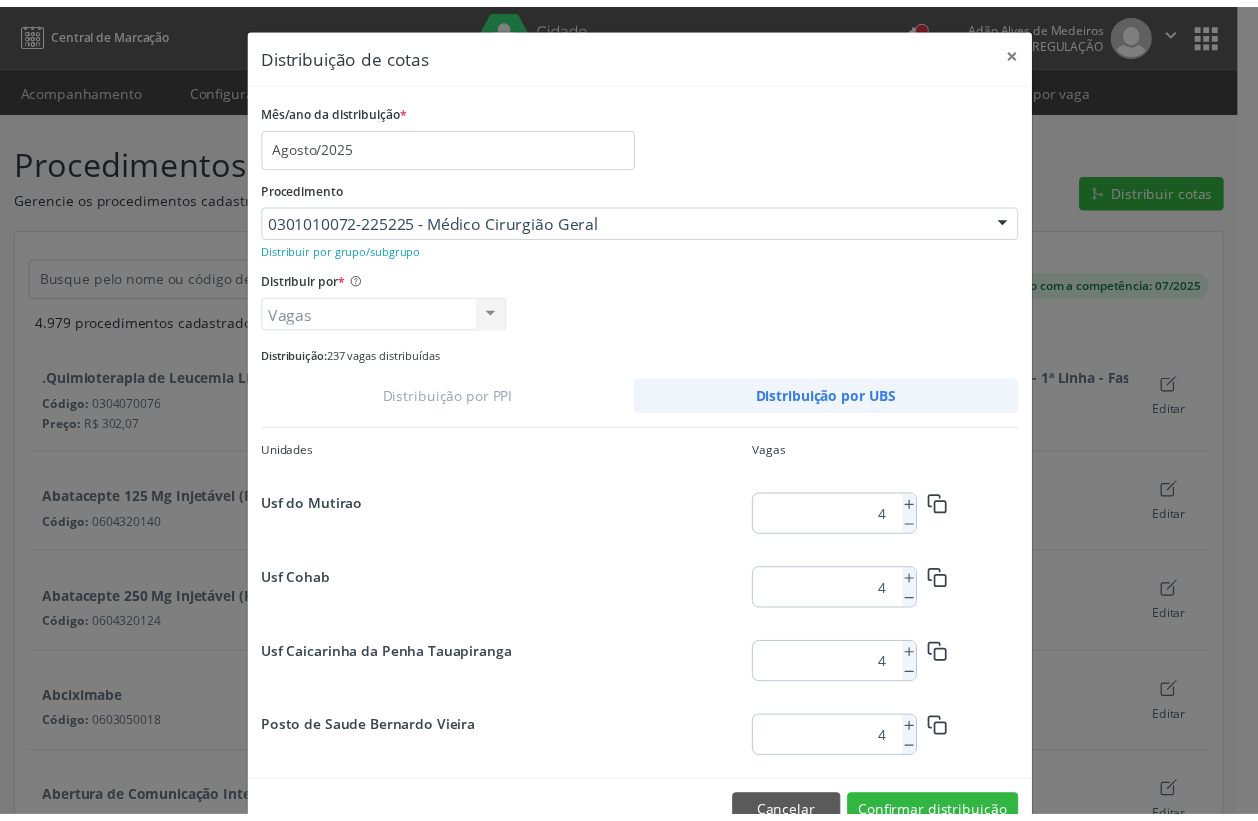 scroll, scrollTop: 2581, scrollLeft: 0, axis: vertical 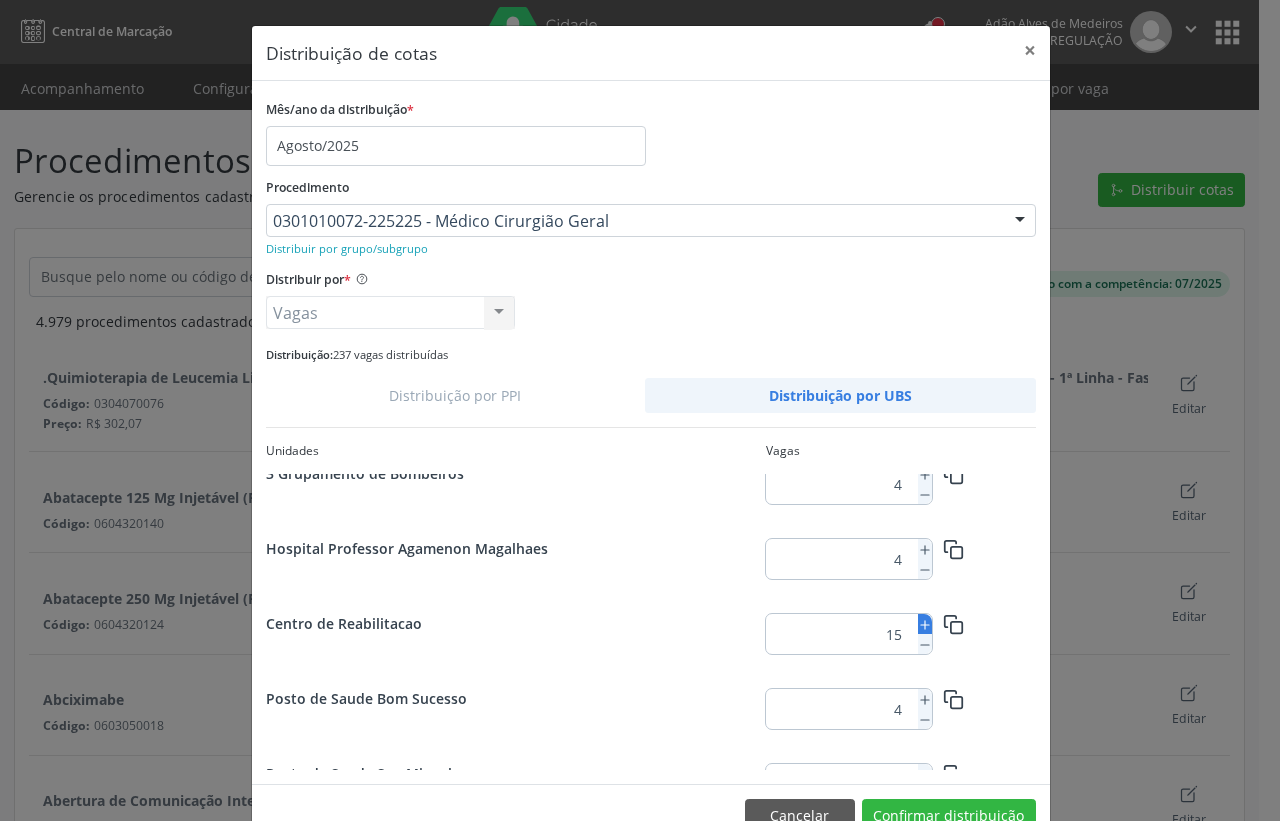click 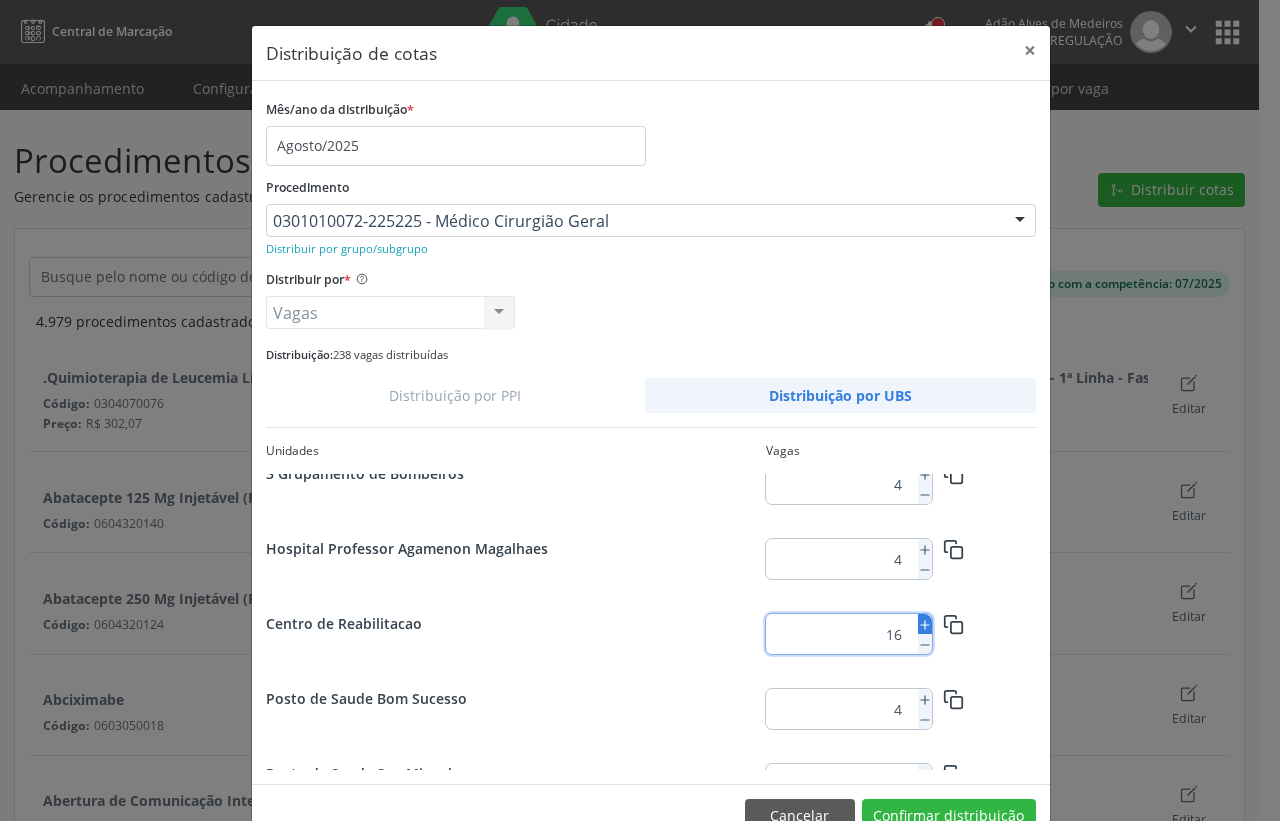 click 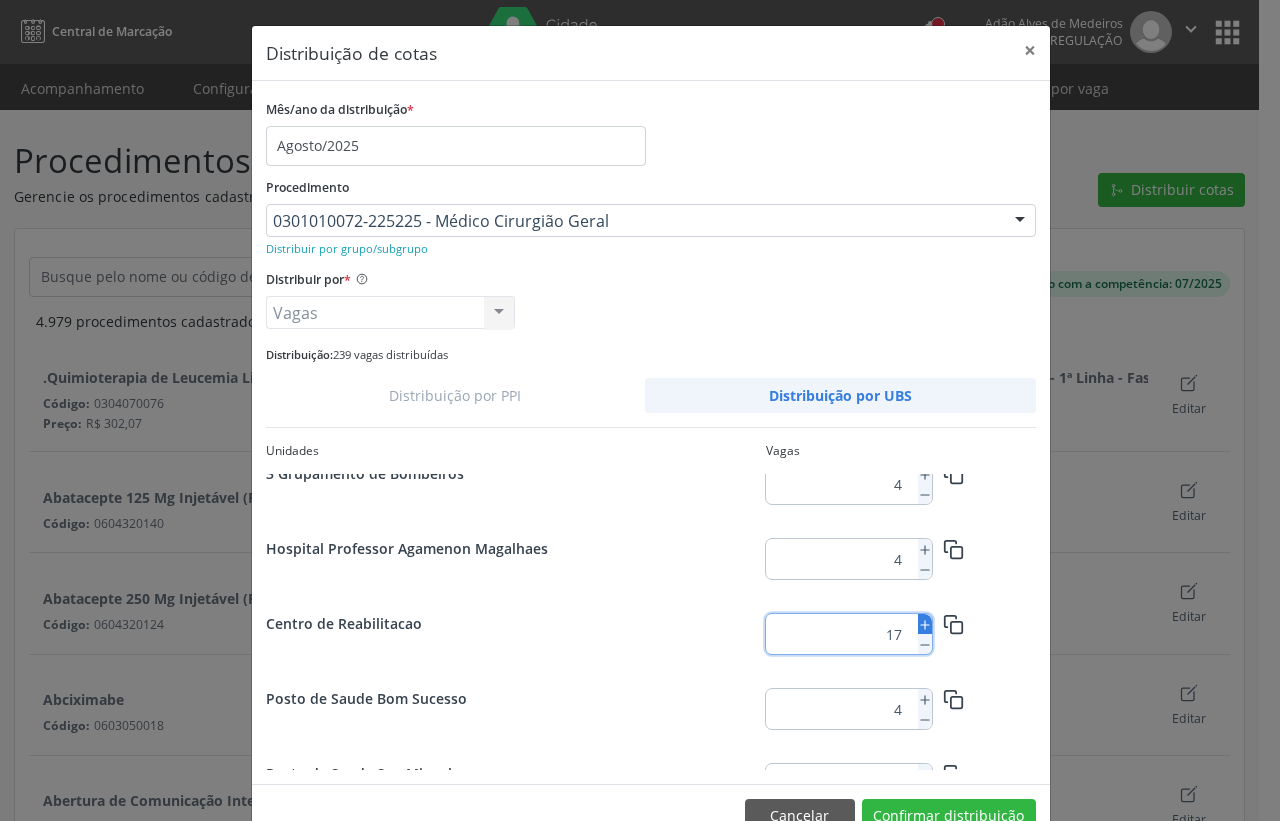 click 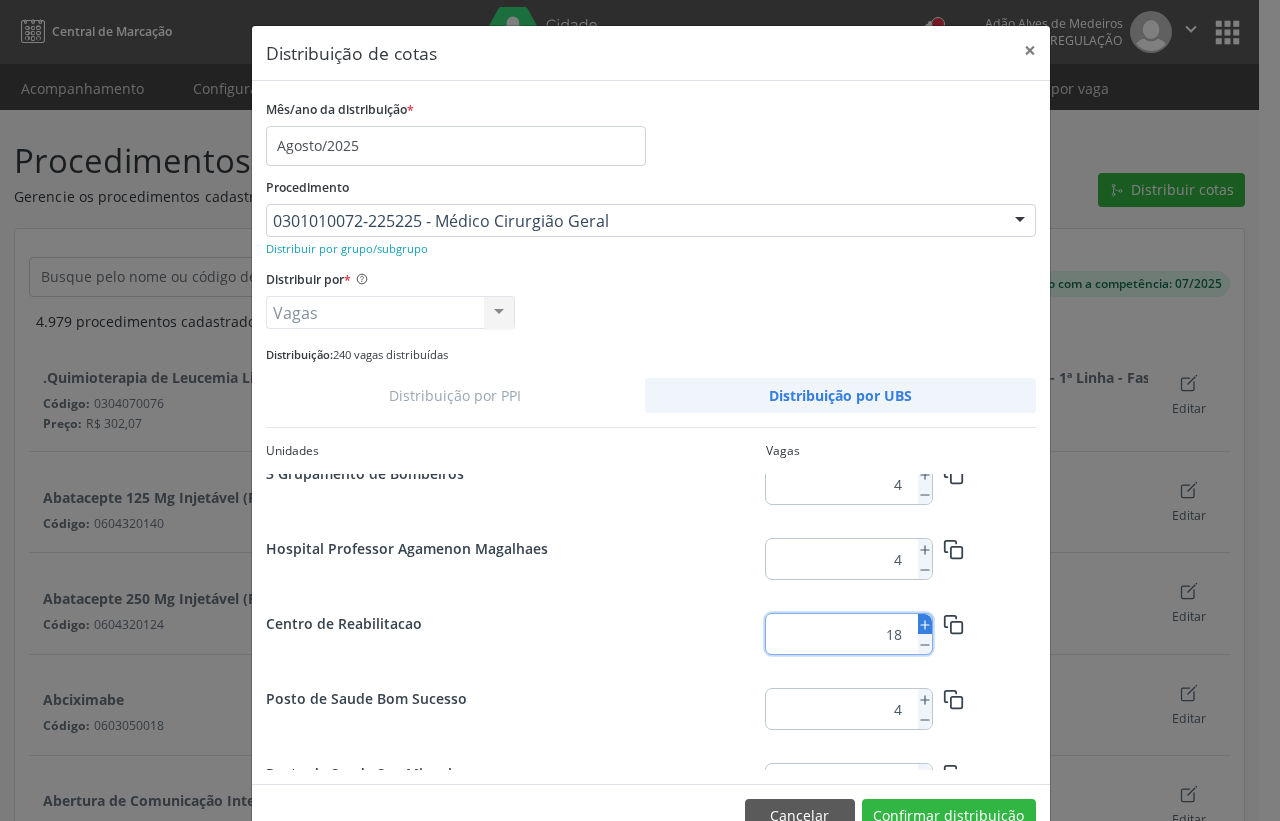 click 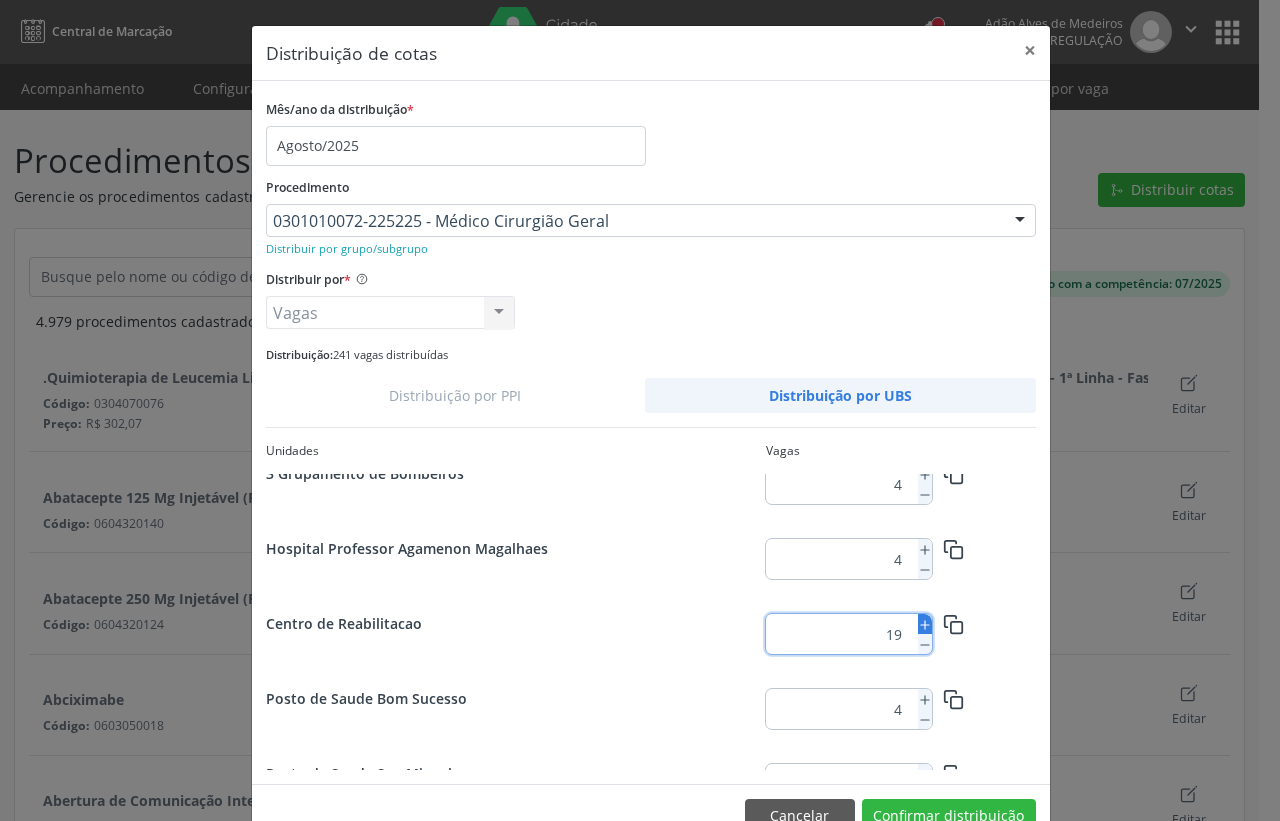 click 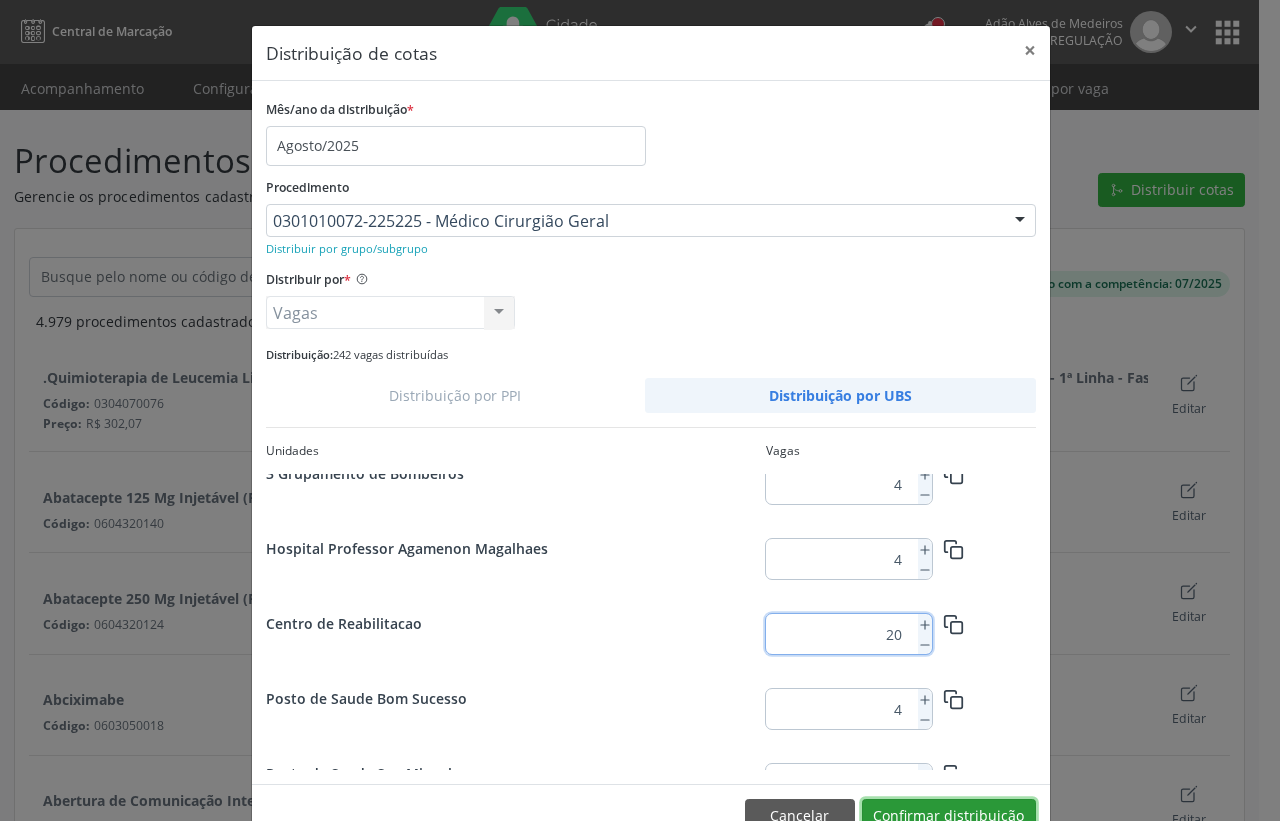 click on "Confirmar distribuição" at bounding box center [949, 816] 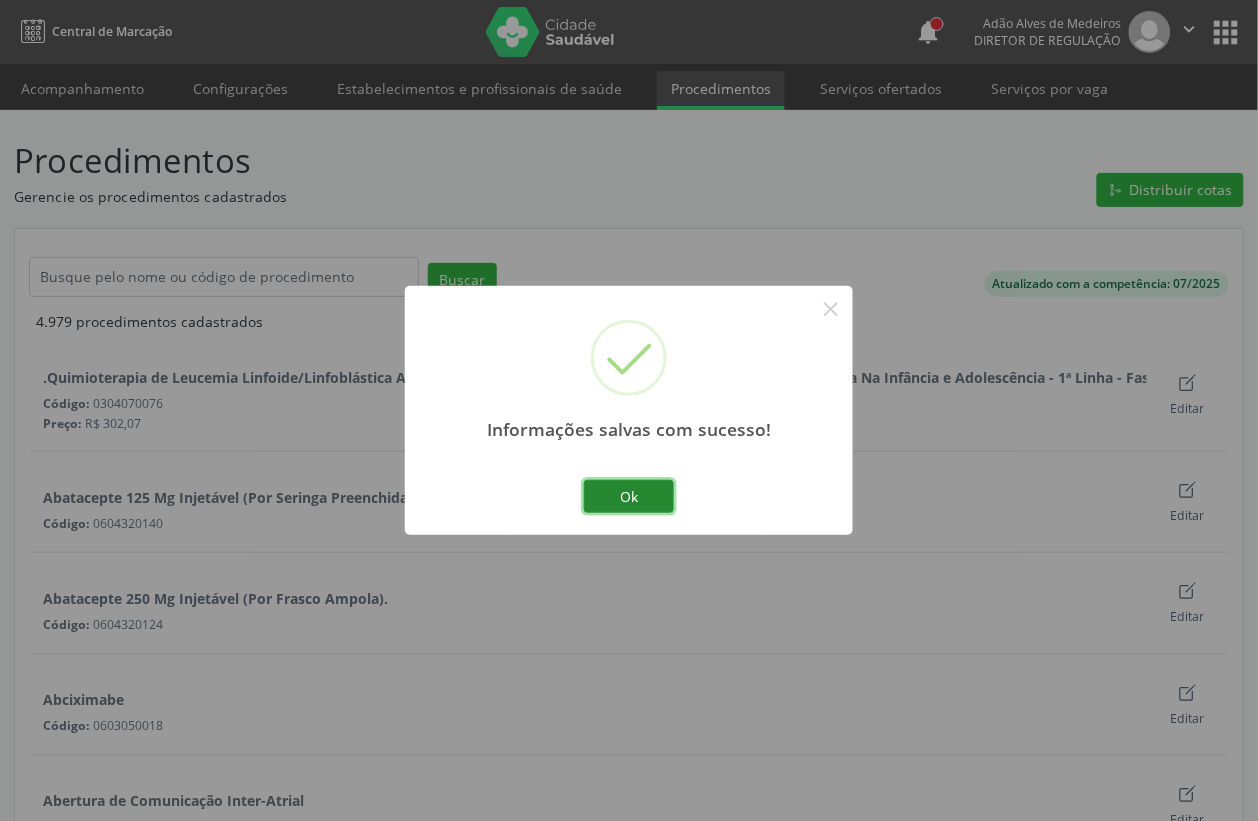 click on "Ok" at bounding box center [629, 497] 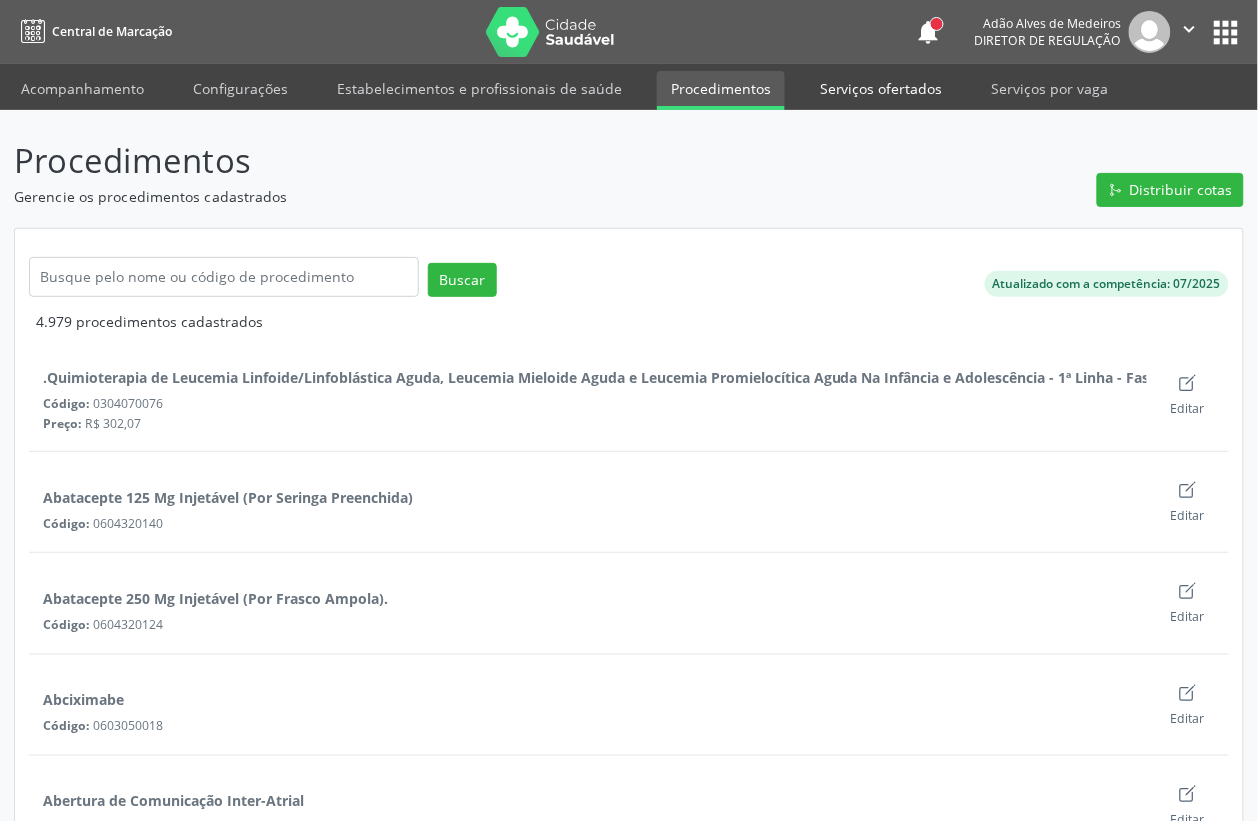 click on "Serviços ofertados" at bounding box center (881, 88) 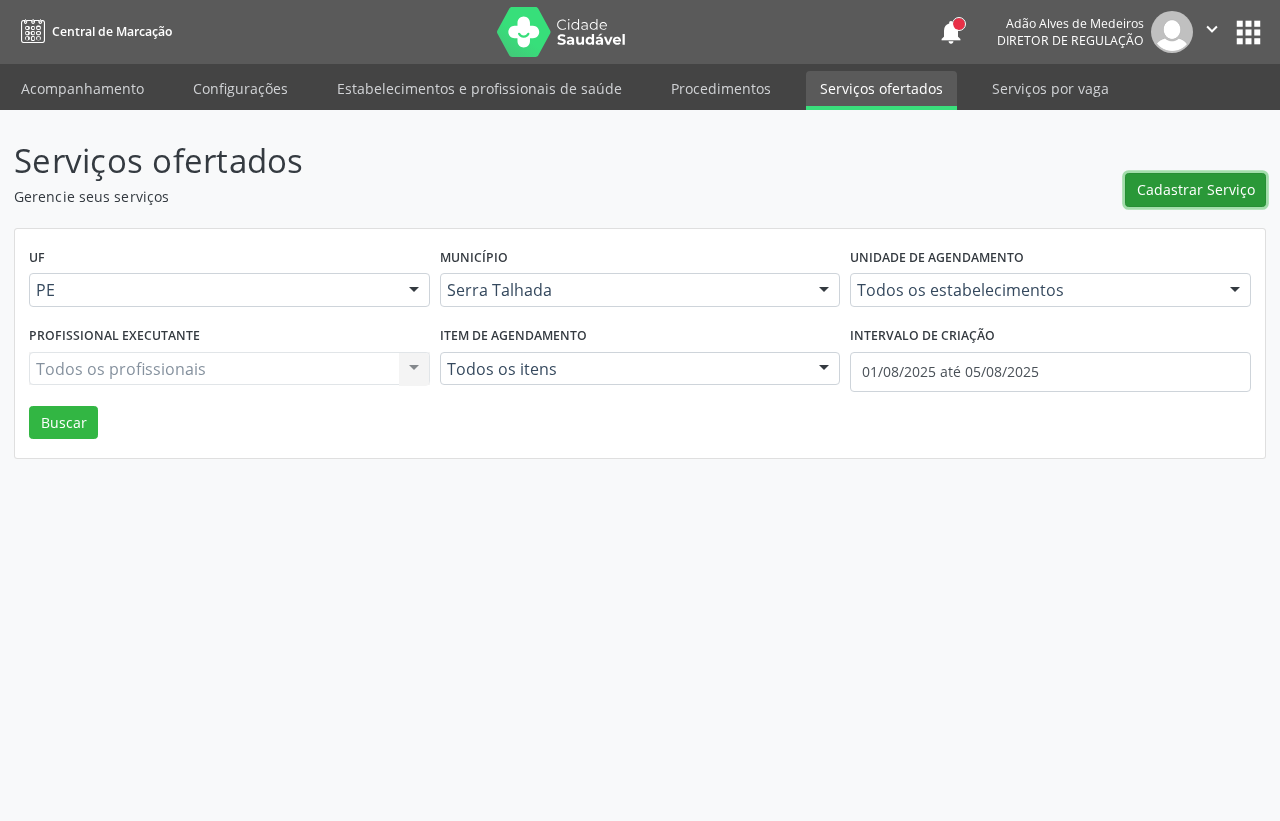 click on "Cadastrar Serviço" at bounding box center [1196, 189] 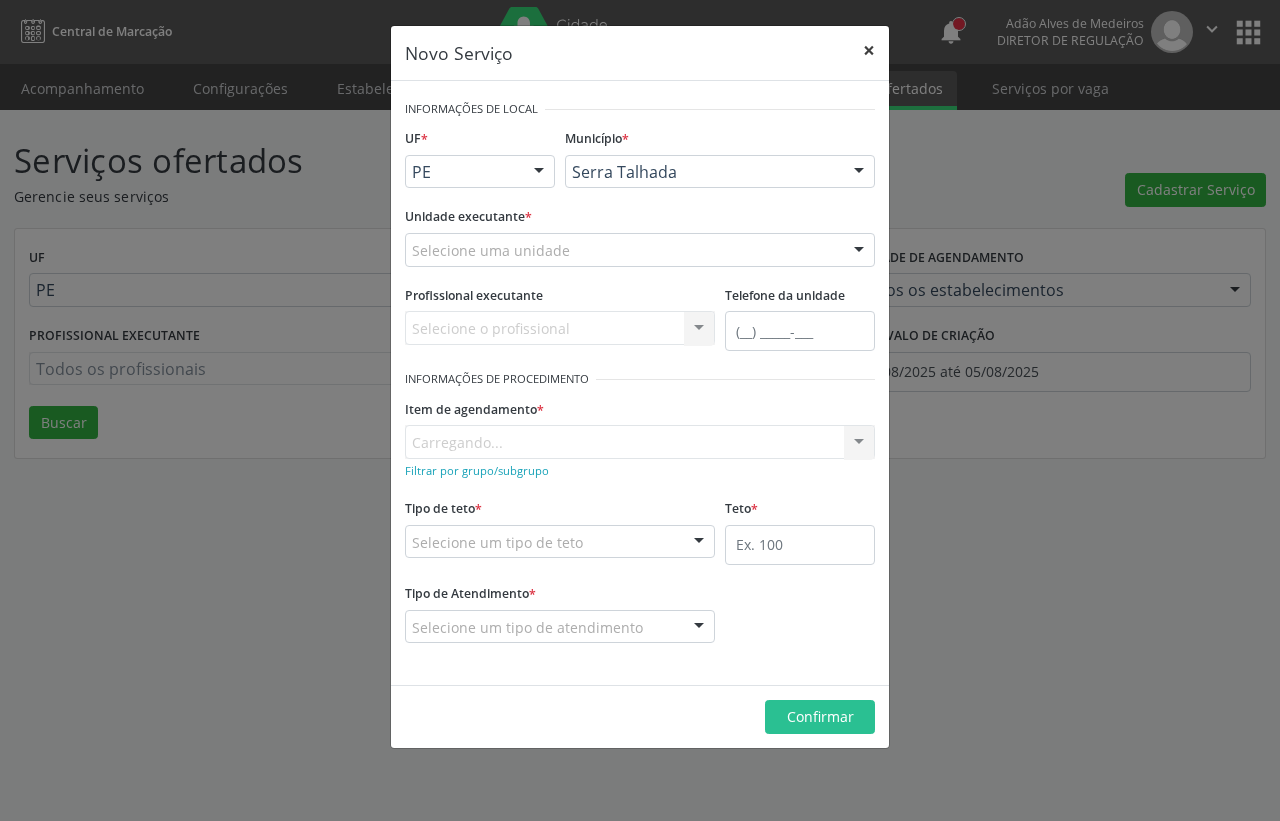 click on "×" at bounding box center [869, 50] 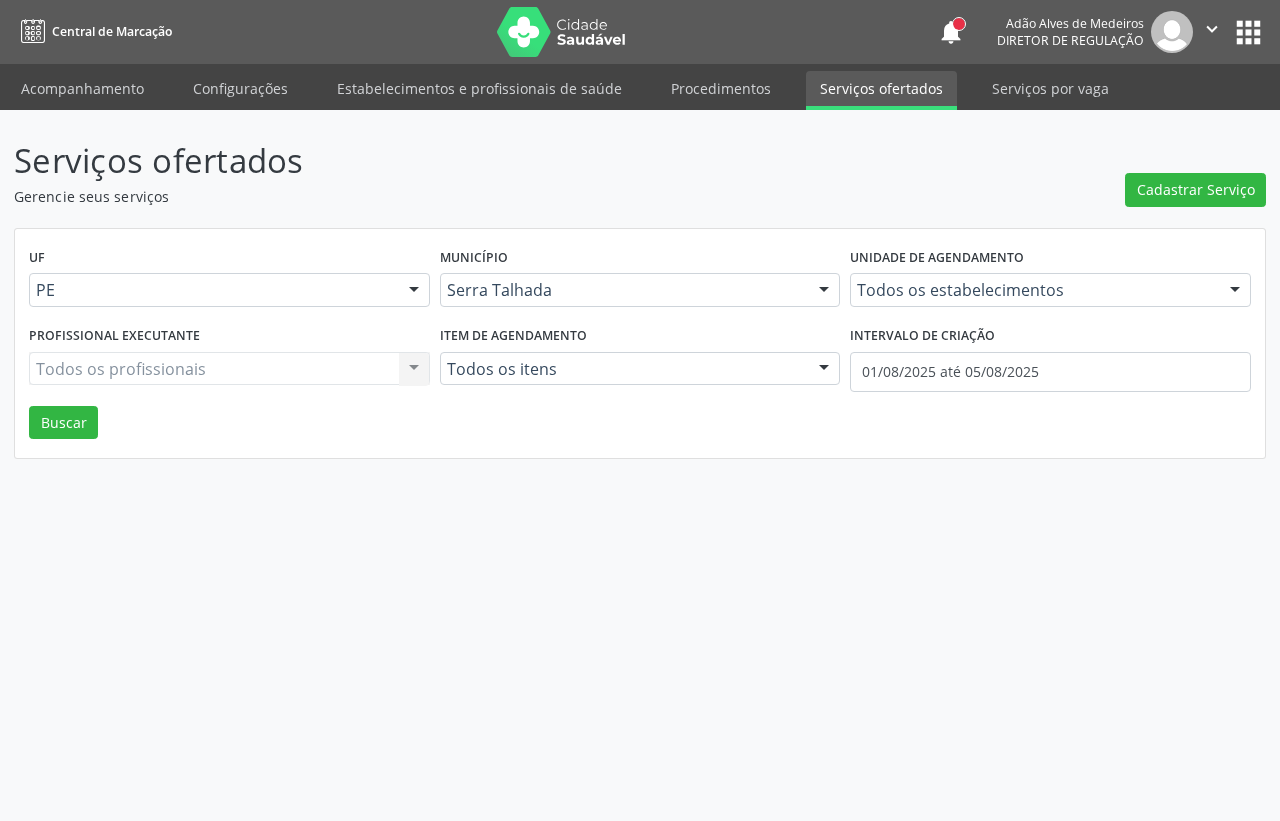 click on "Serviços ofertados" at bounding box center [881, 90] 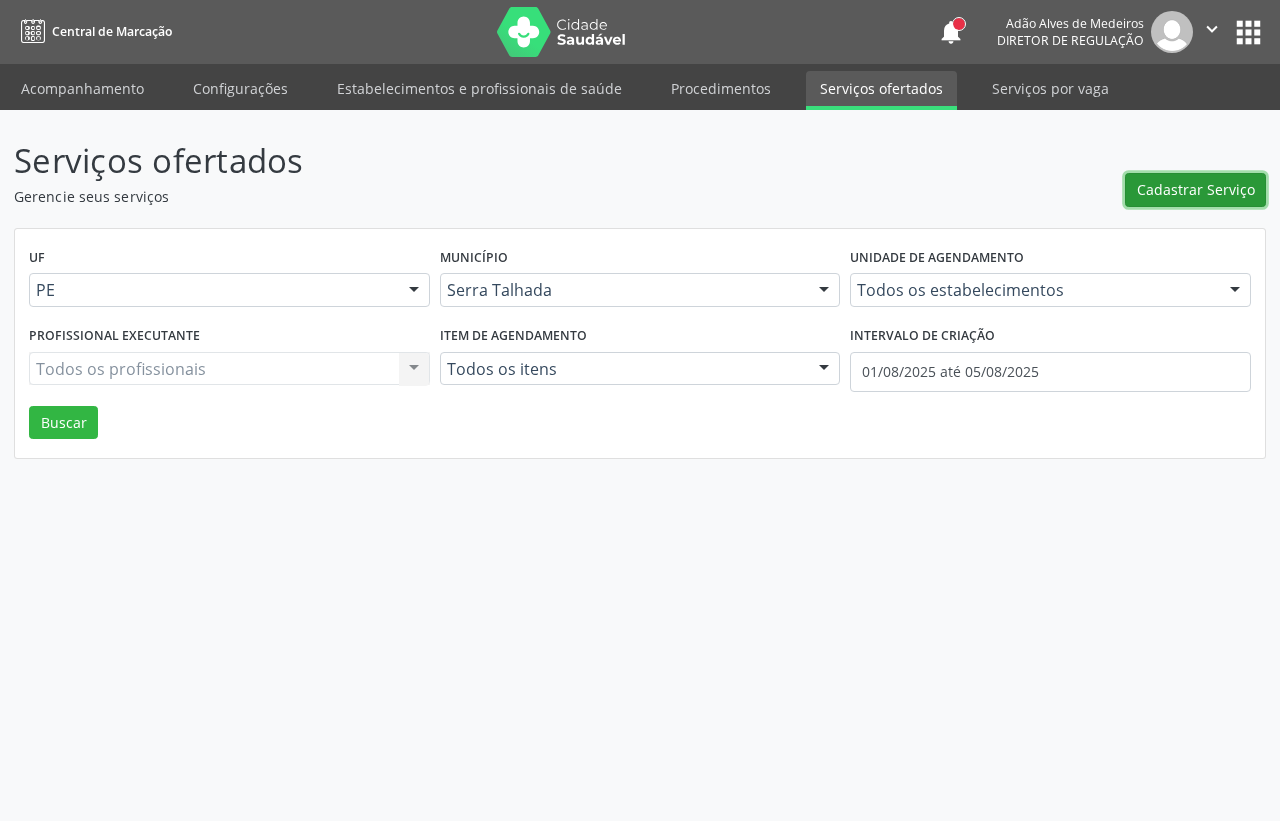 click on "Cadastrar Serviço" at bounding box center (1196, 189) 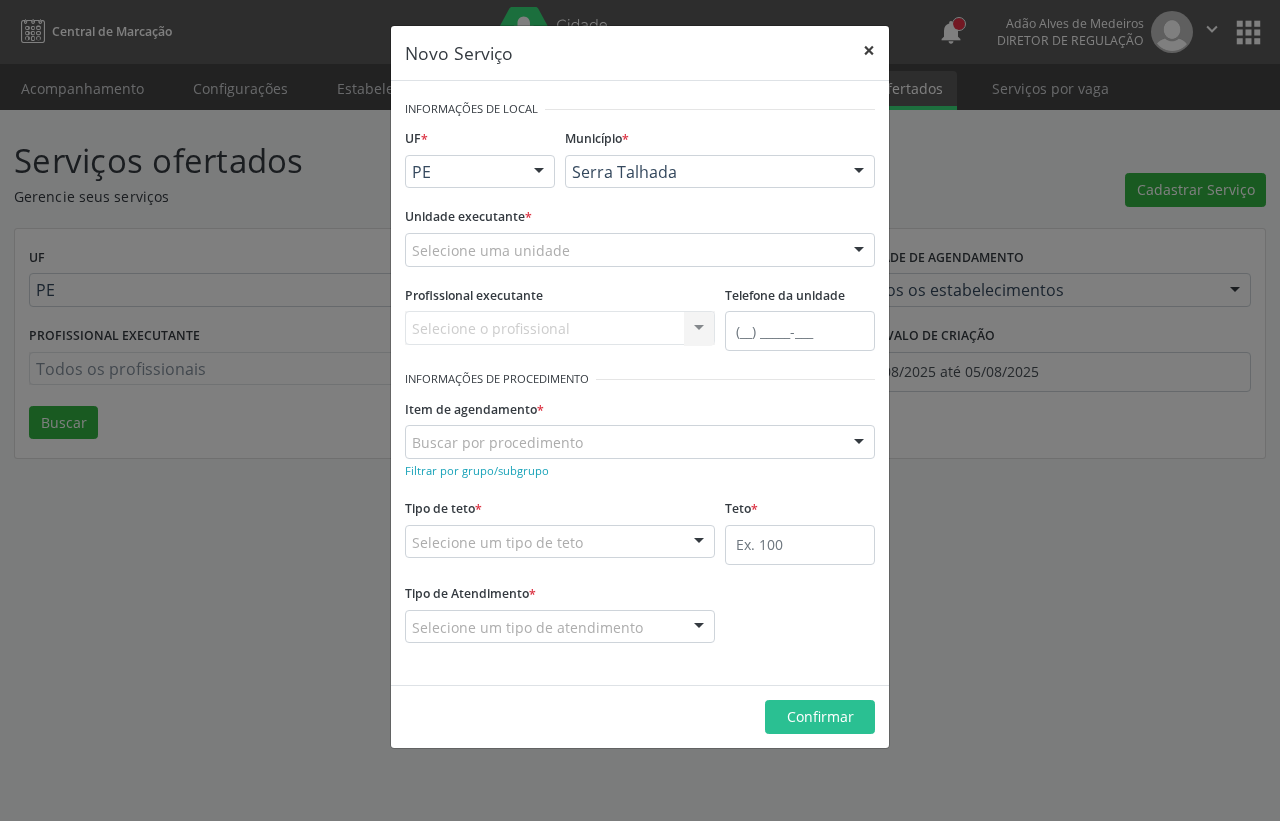 click on "×" at bounding box center [869, 50] 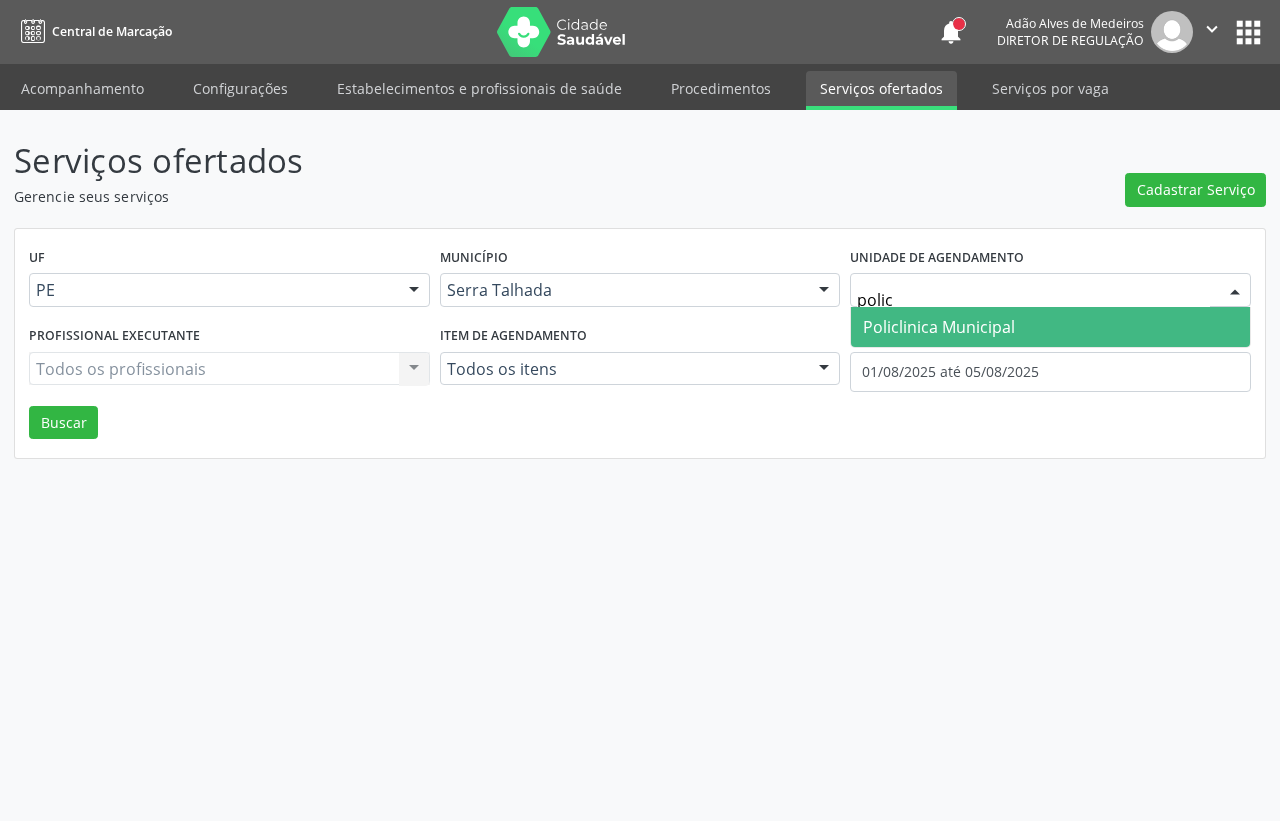 type on "policl" 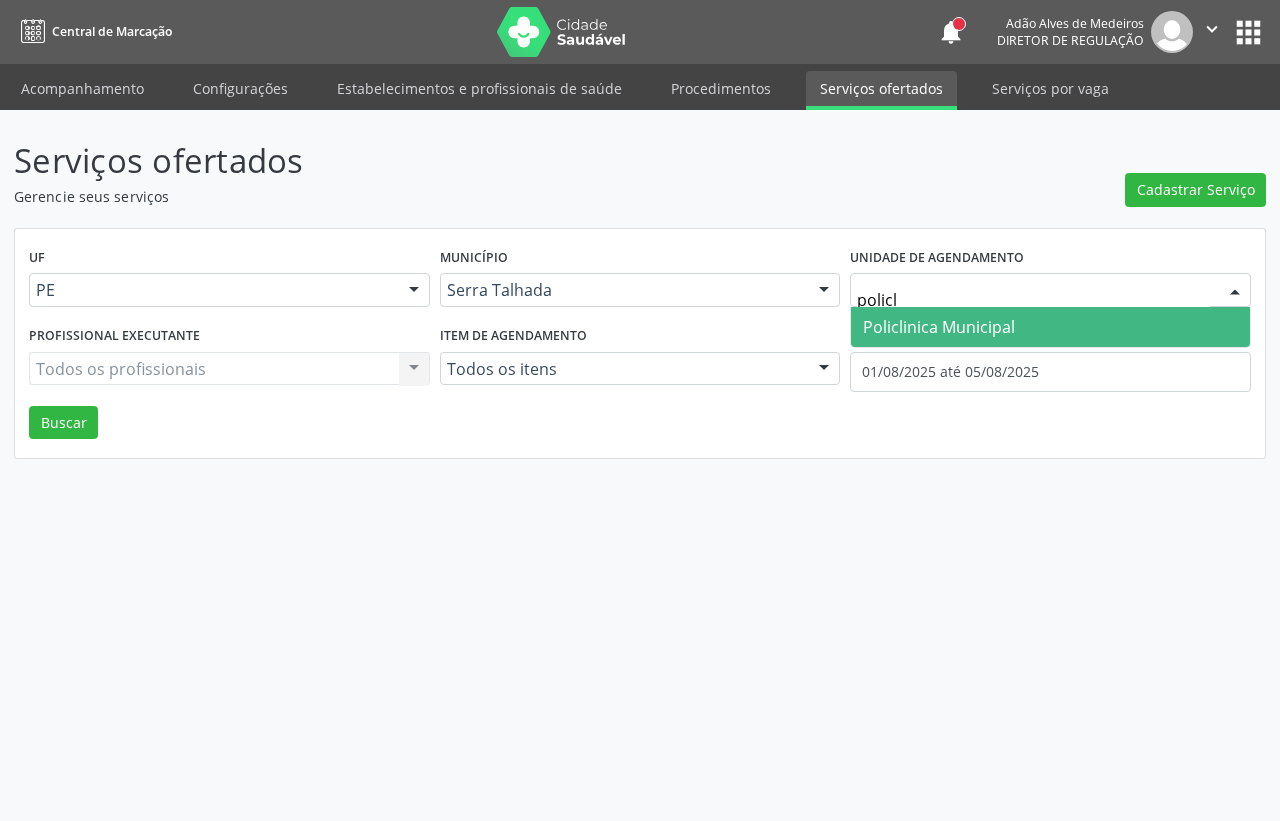click on "Policlinica Municipal" at bounding box center [939, 327] 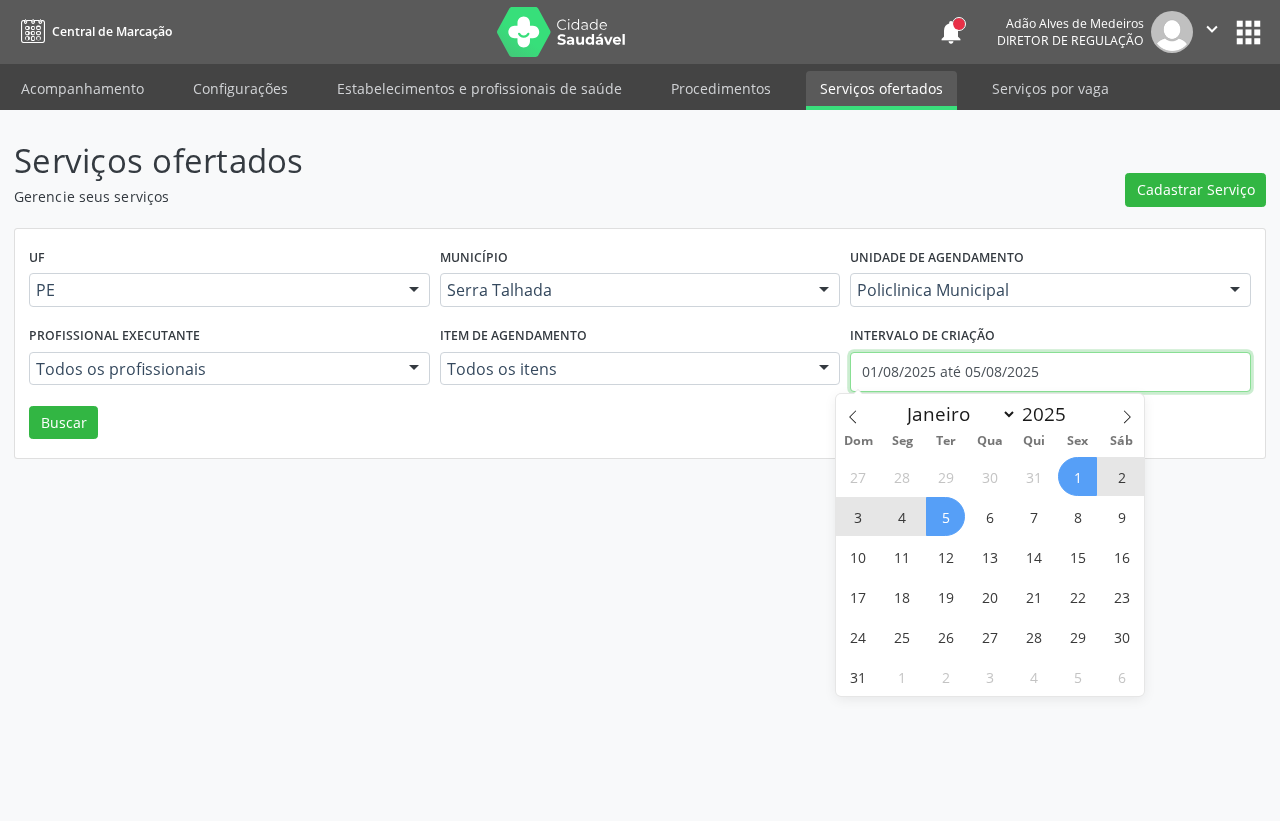 click on "01/08/2025 até 05/08/2025" at bounding box center [1050, 372] 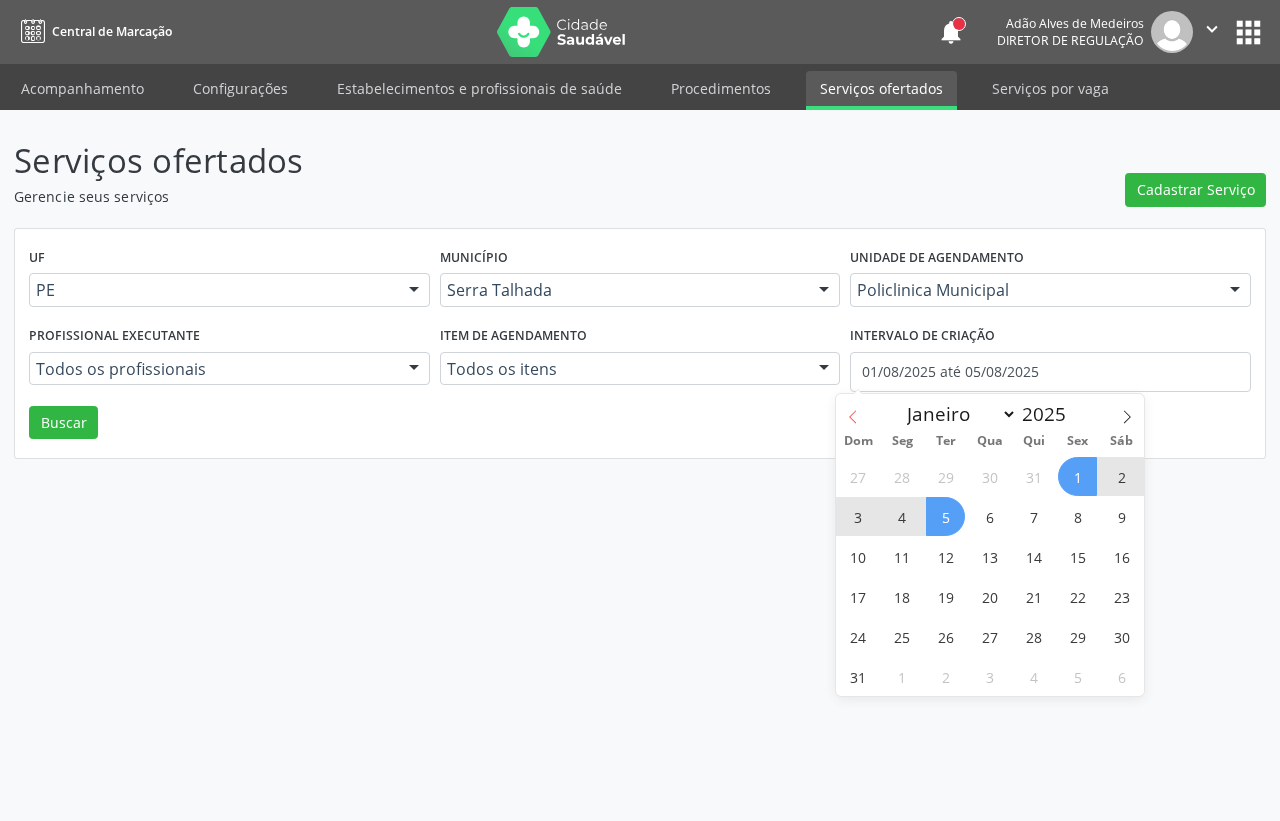 click 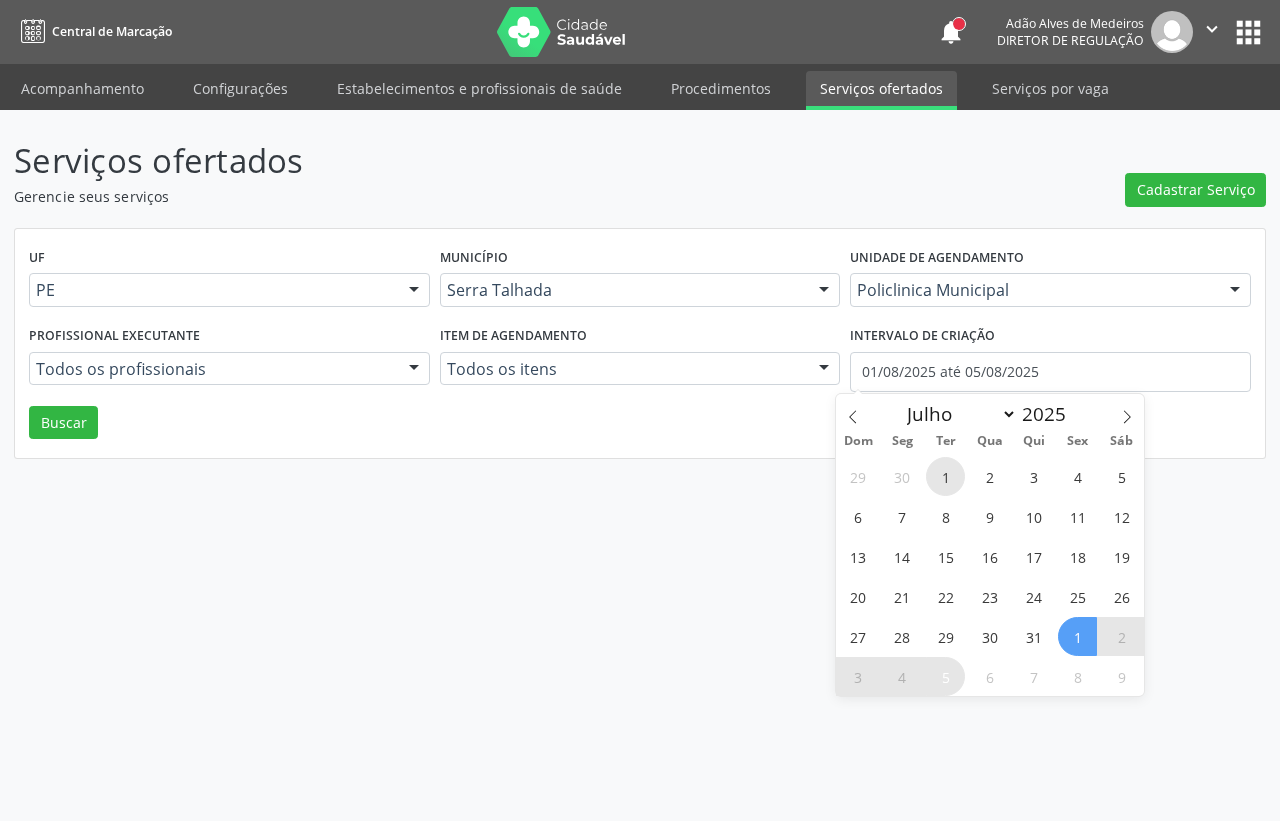 click on "1" at bounding box center [945, 476] 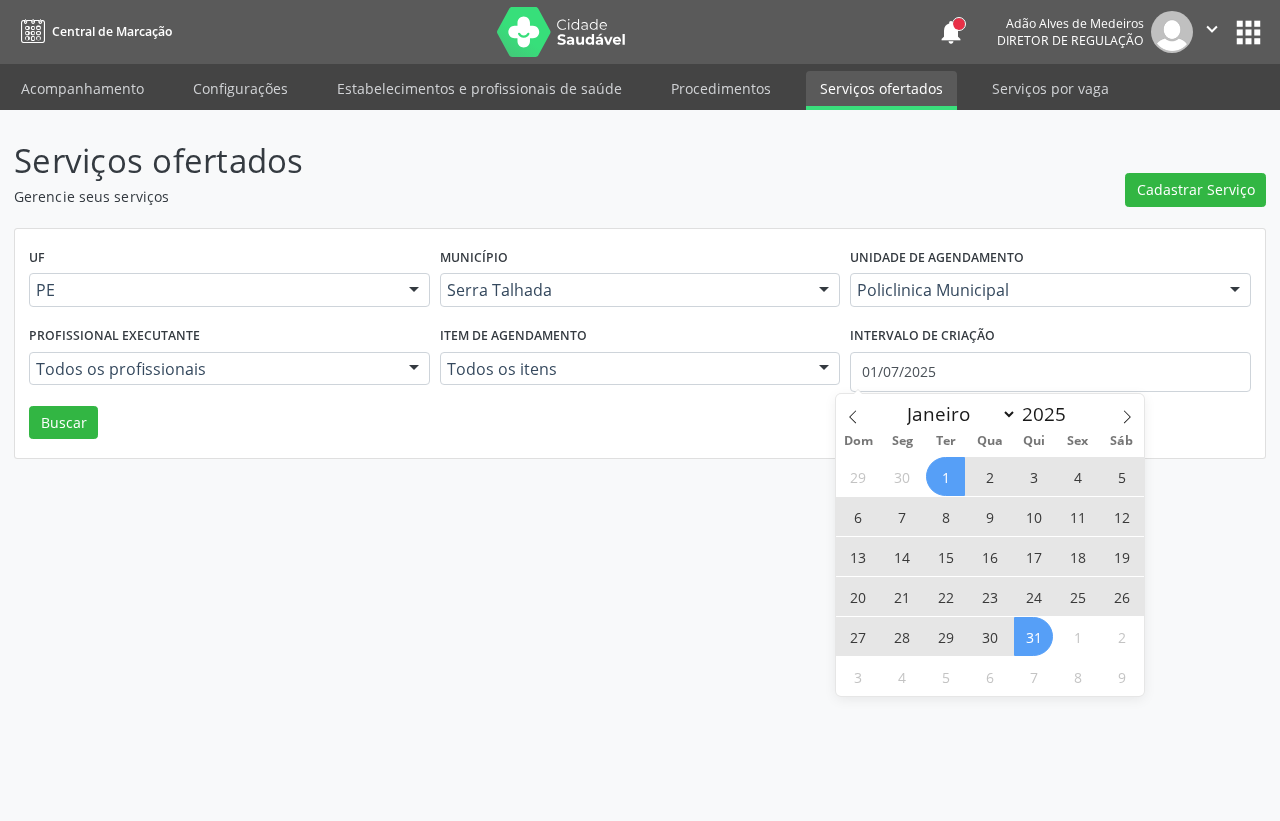 click on "31" at bounding box center (1033, 636) 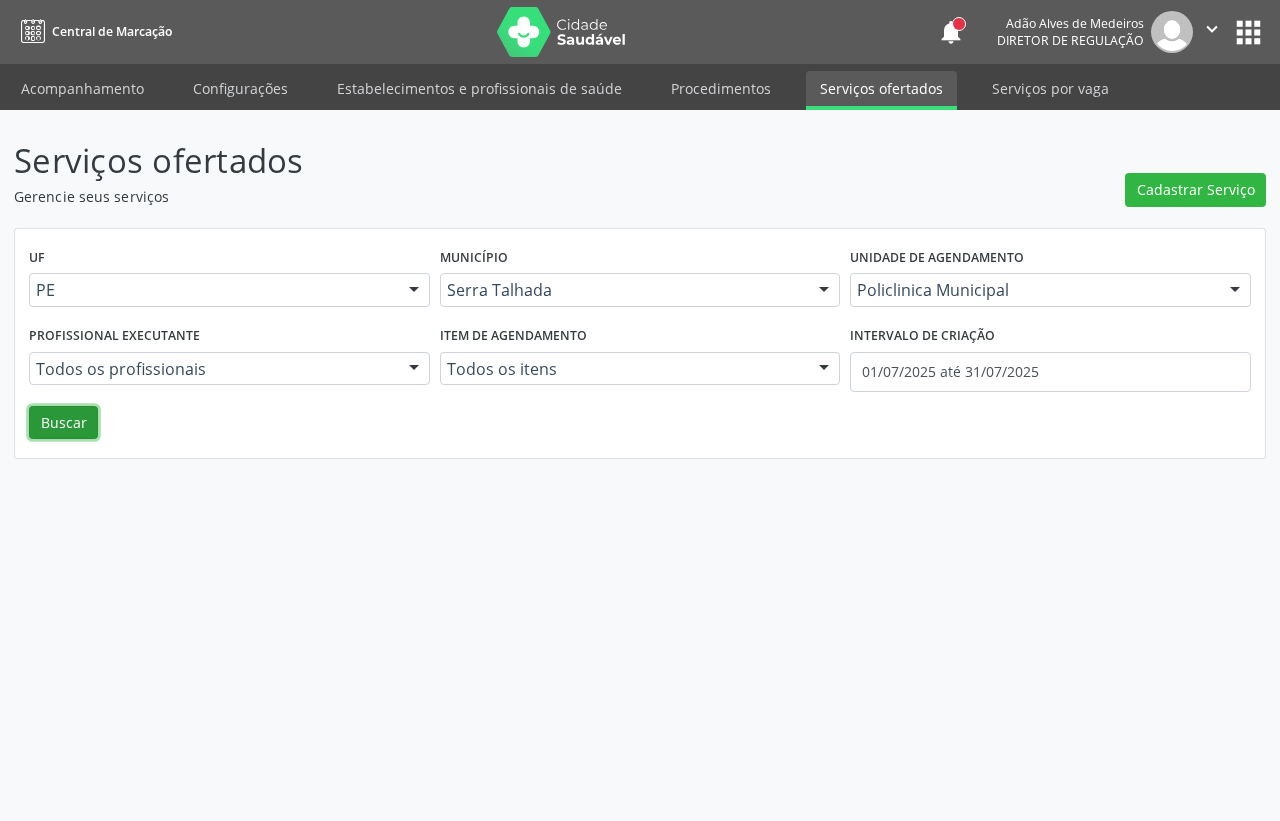 click on "Buscar" at bounding box center (63, 423) 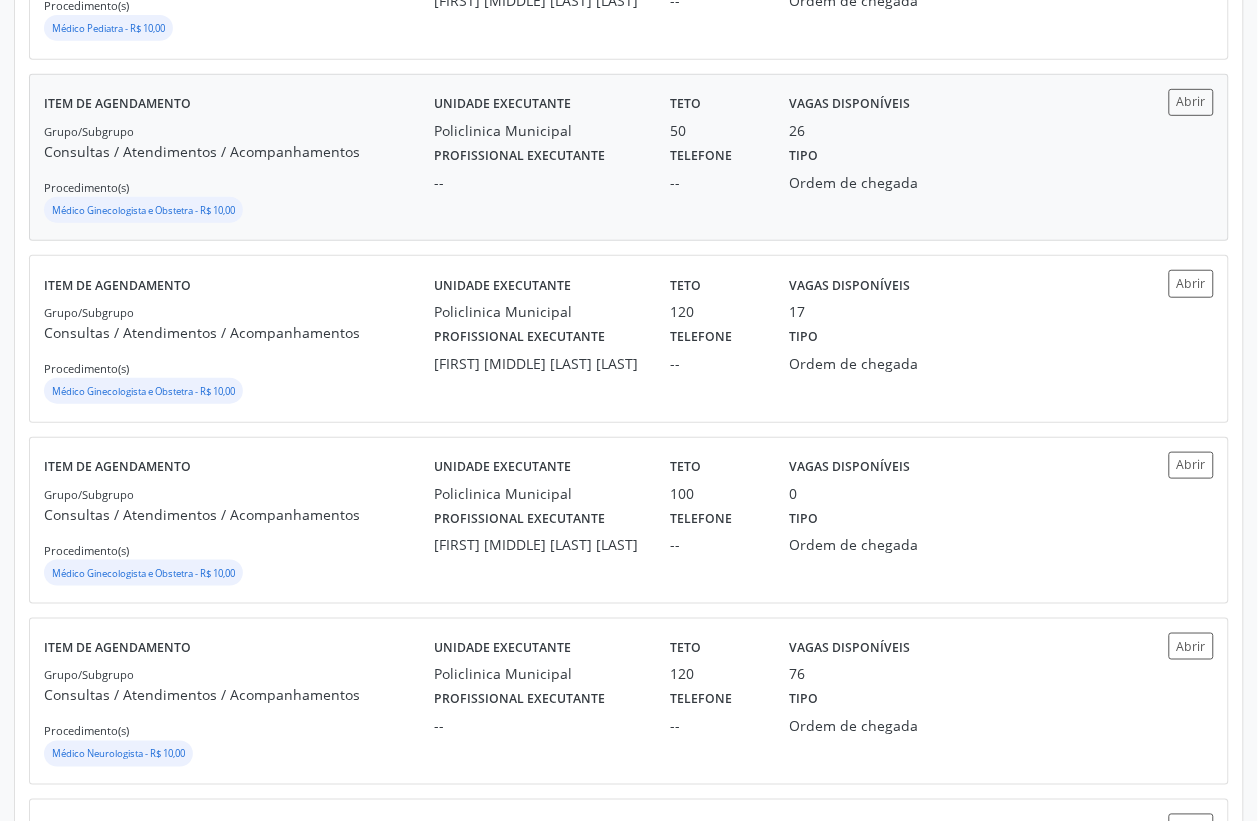 scroll, scrollTop: 1875, scrollLeft: 0, axis: vertical 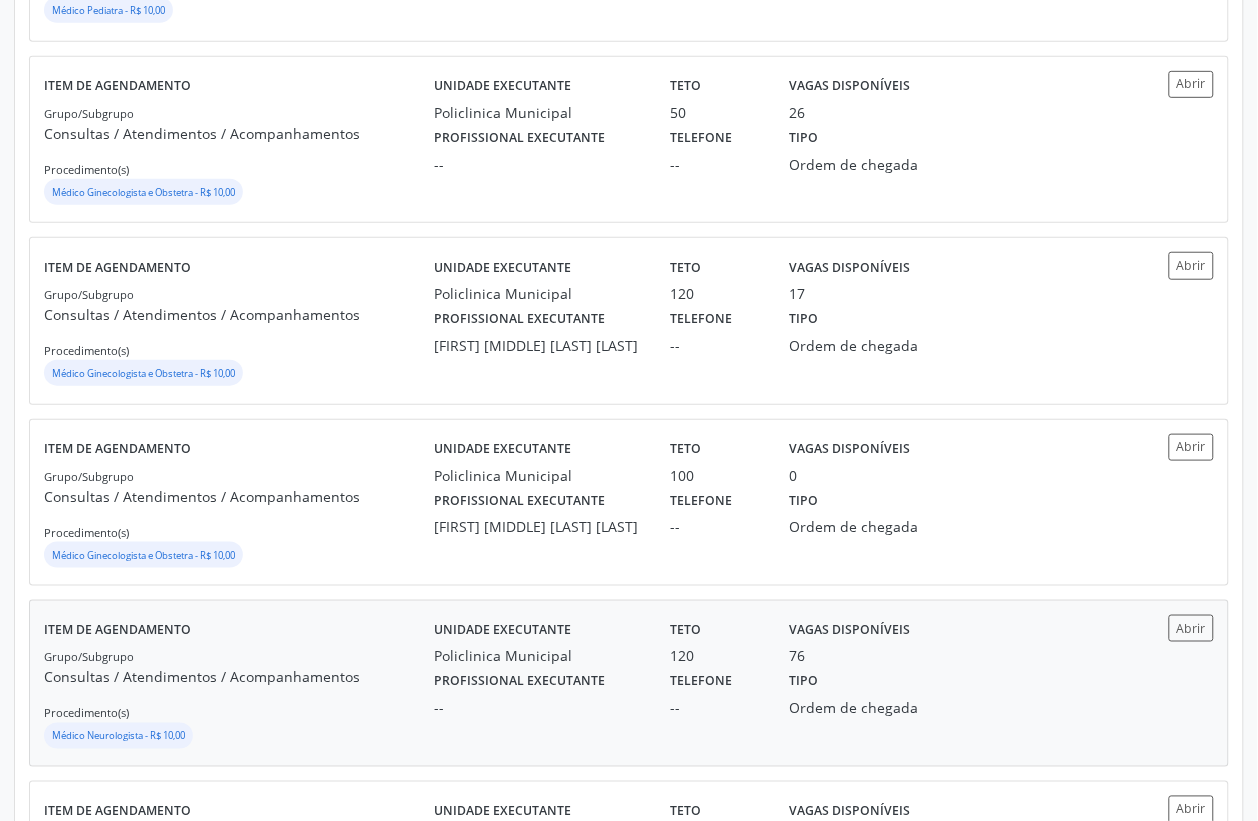 click on "Grupo/Subgrupo   Consultas / Atendimentos / Acompanhamentos   Procedimento(s)     Médico Neurologista - R$ 10,00" at bounding box center (239, 699) 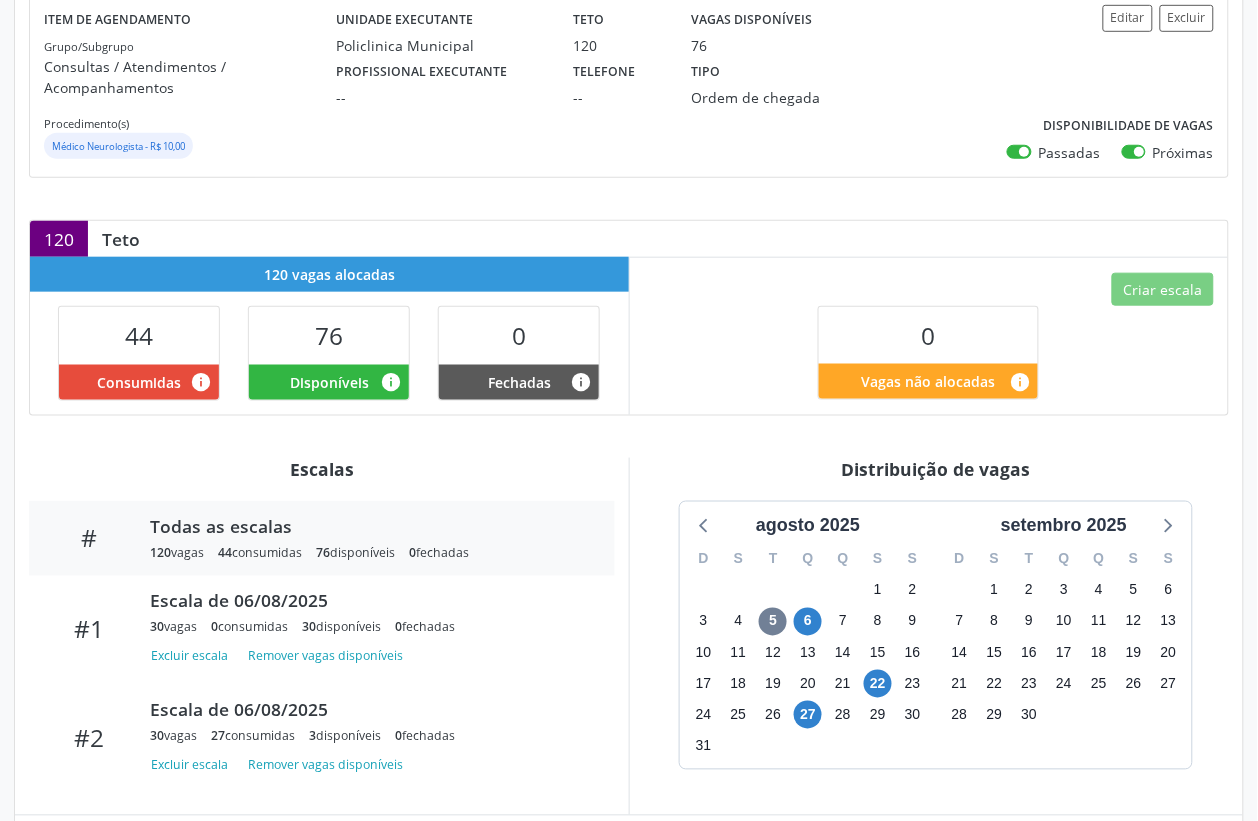 scroll, scrollTop: 375, scrollLeft: 0, axis: vertical 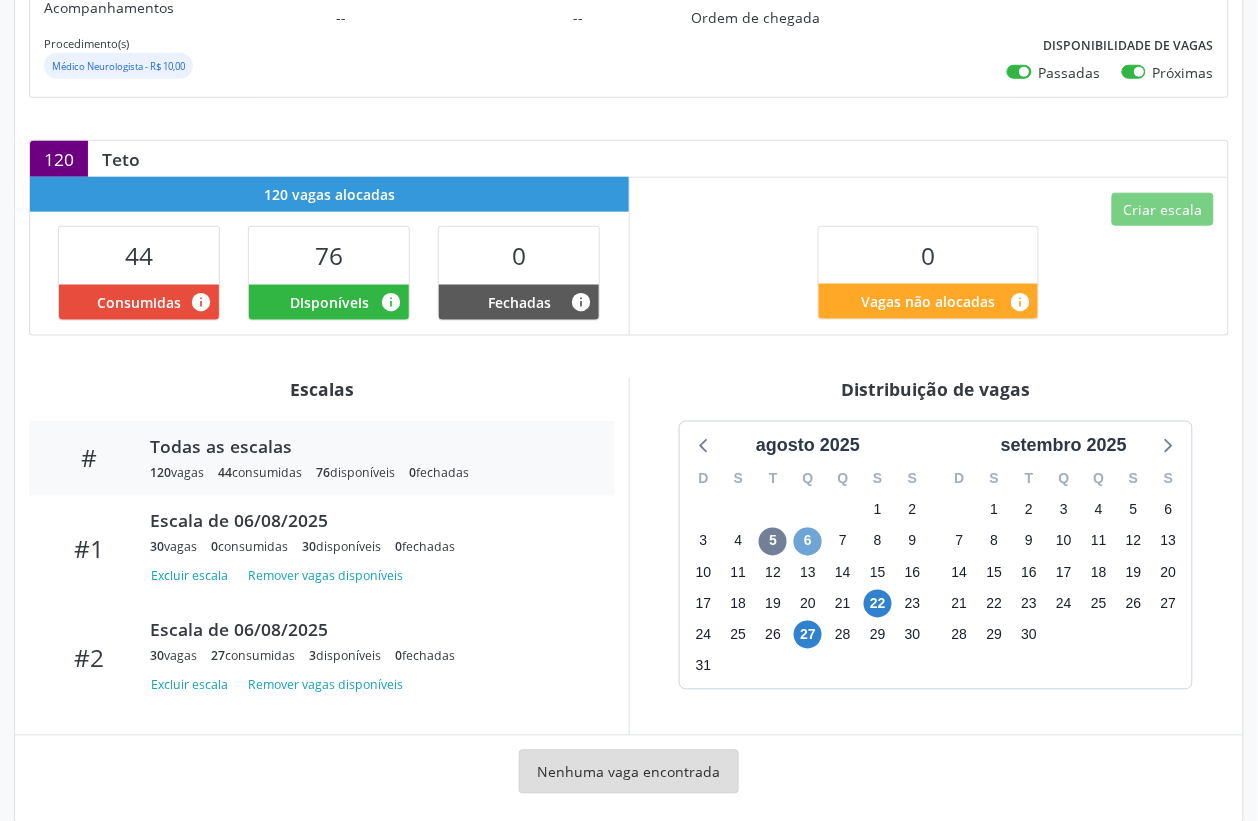click on "6" at bounding box center [808, 542] 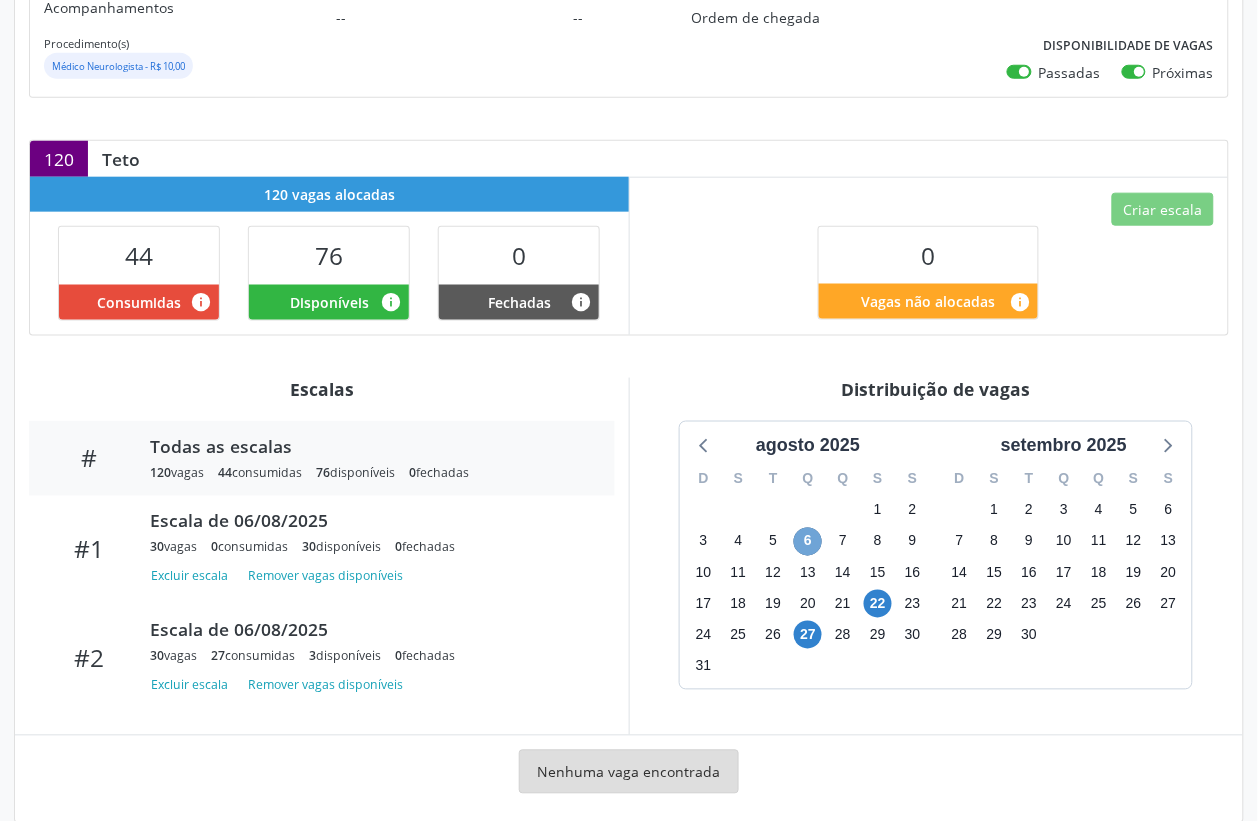 click on "6" at bounding box center [808, 542] 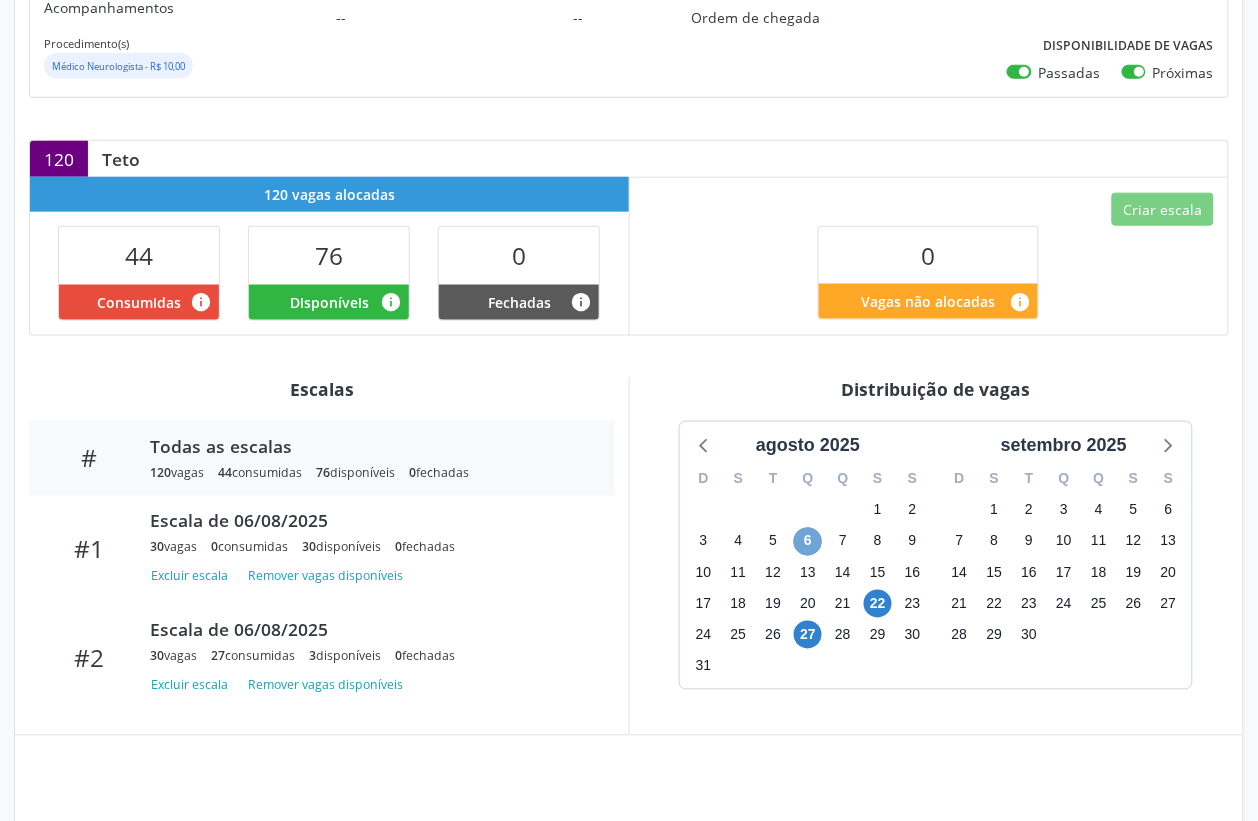click on "6" at bounding box center (808, 542) 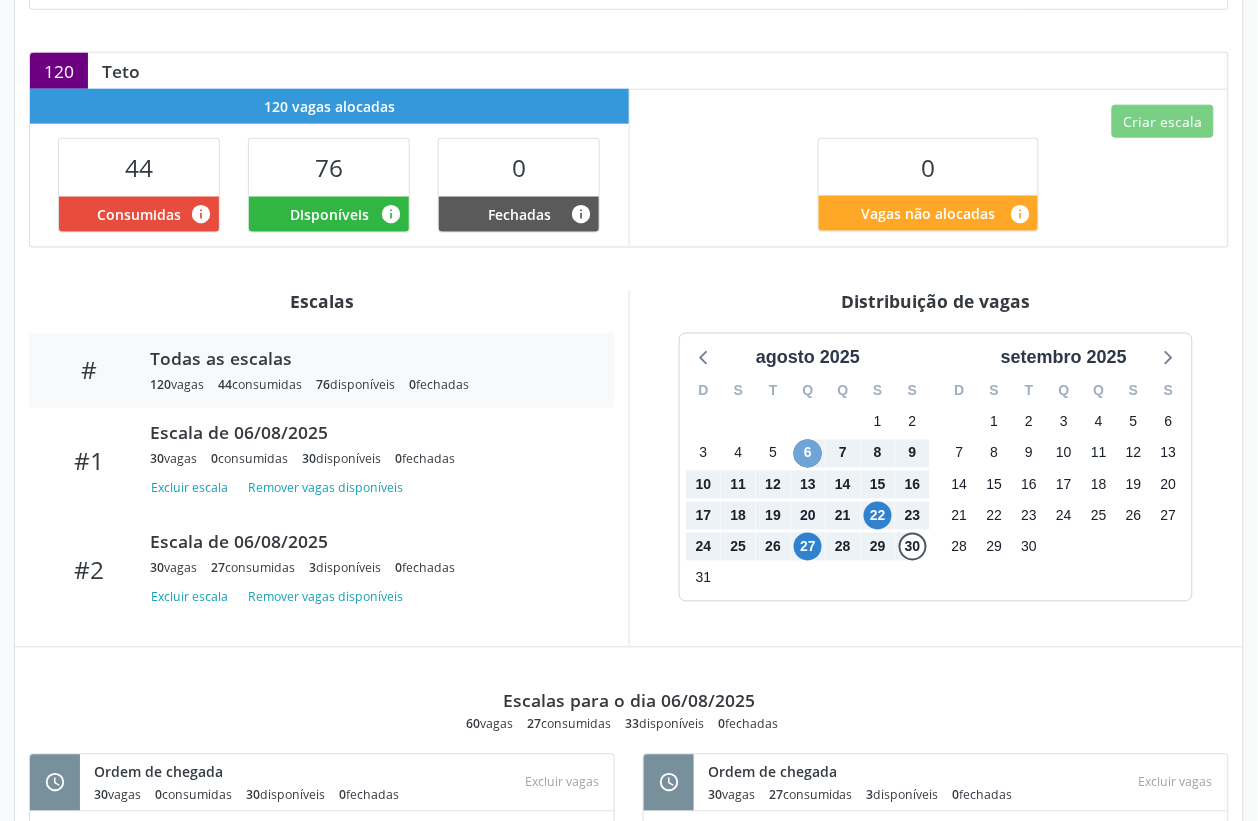 scroll, scrollTop: 802, scrollLeft: 0, axis: vertical 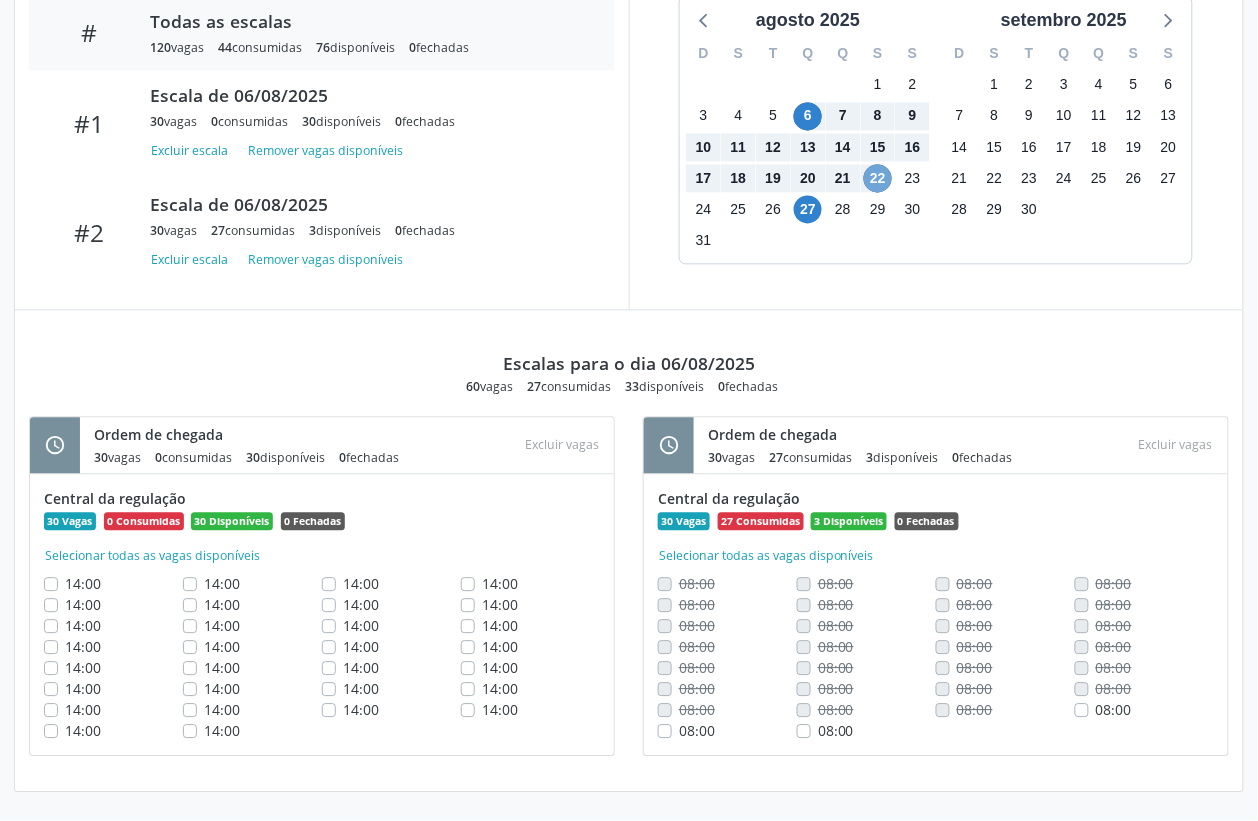 click on "22" at bounding box center (878, 179) 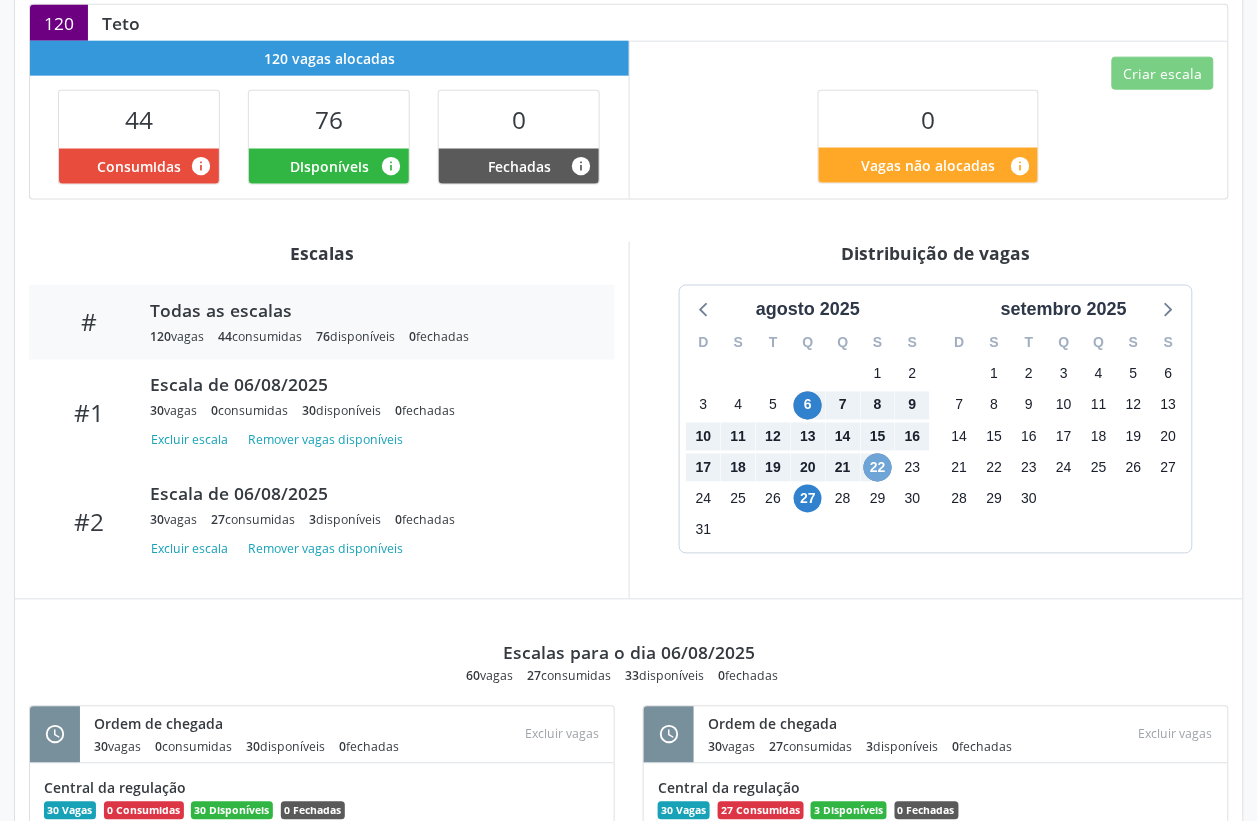 scroll, scrollTop: 802, scrollLeft: 0, axis: vertical 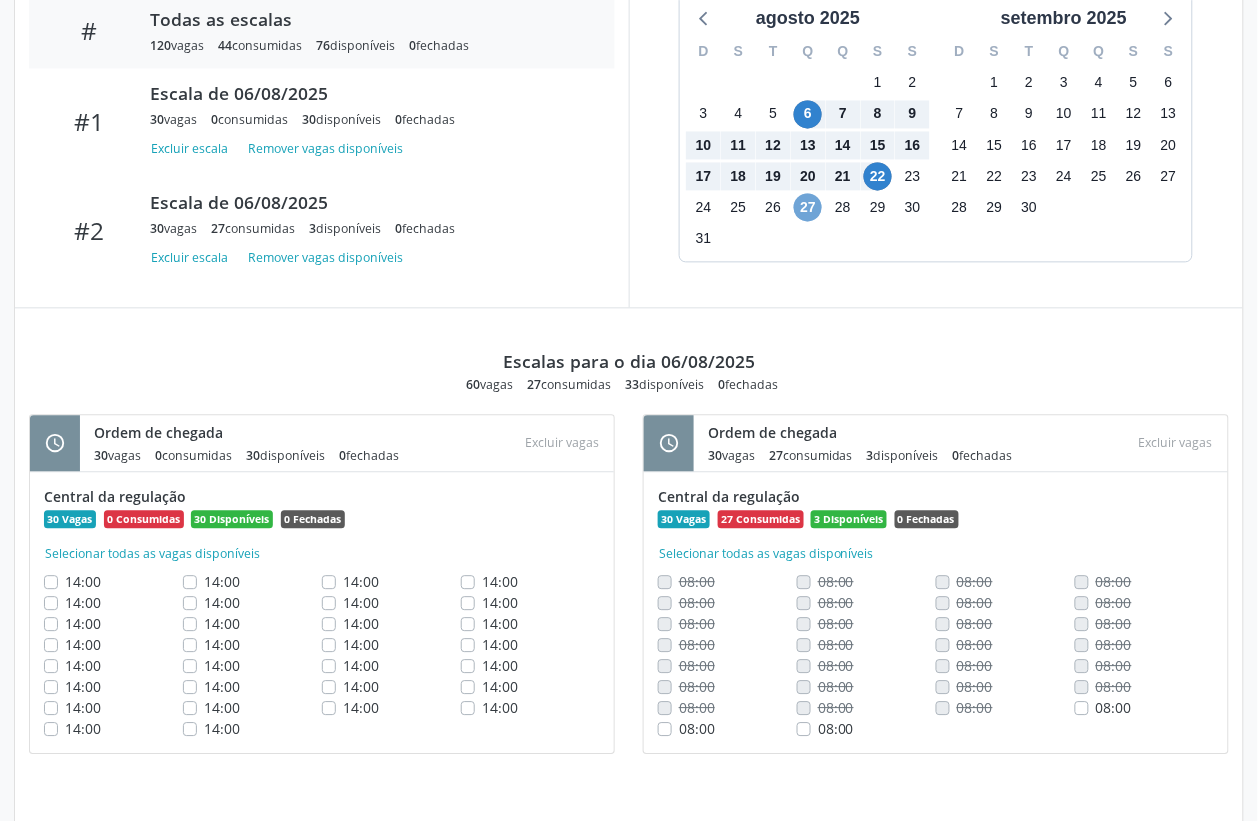click on "27" at bounding box center (808, 208) 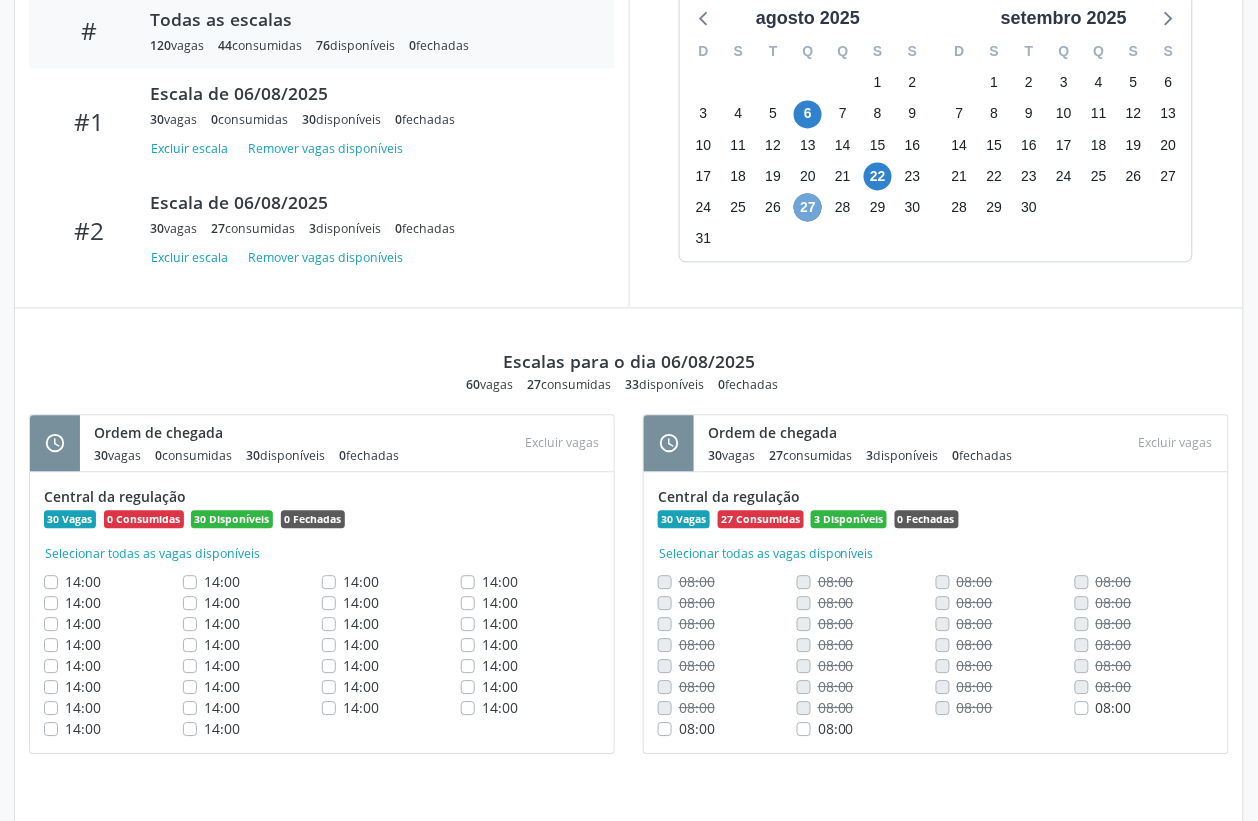 click on "27" at bounding box center [808, 208] 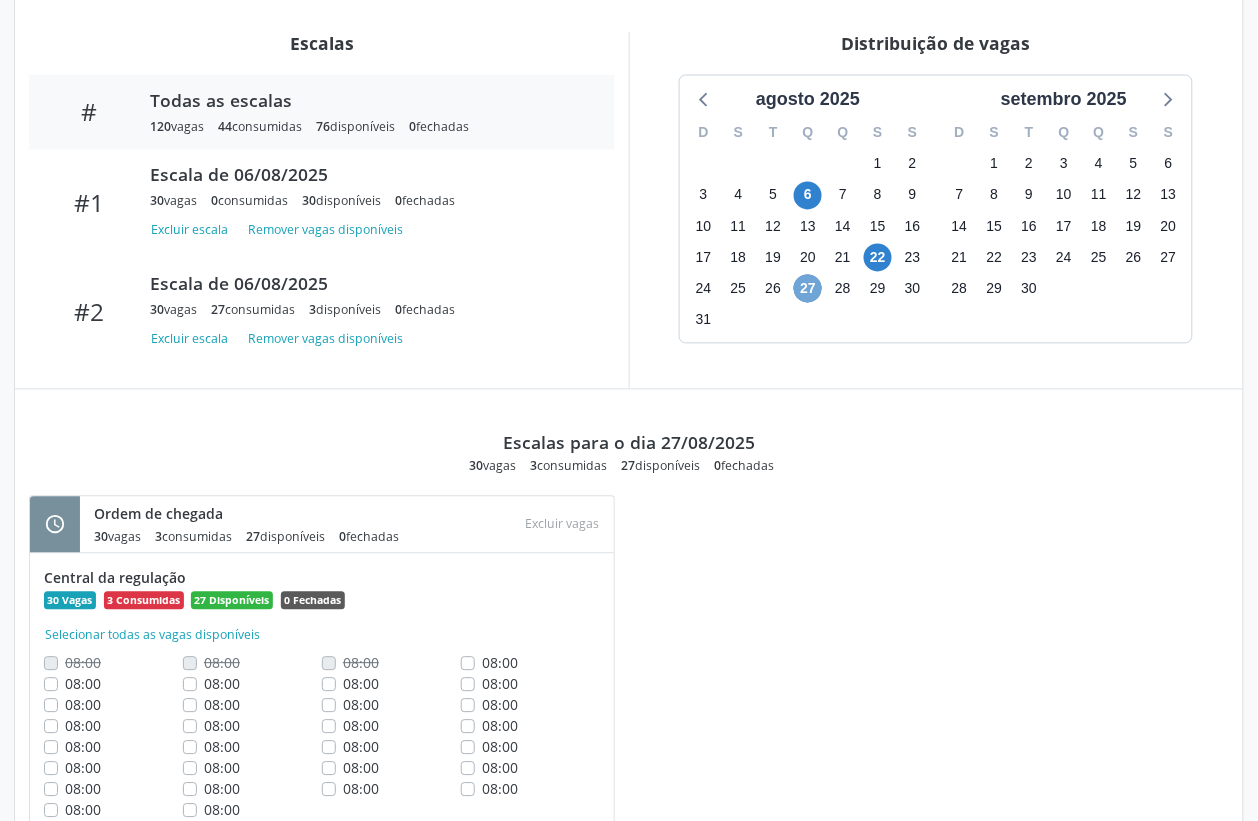 scroll, scrollTop: 677, scrollLeft: 0, axis: vertical 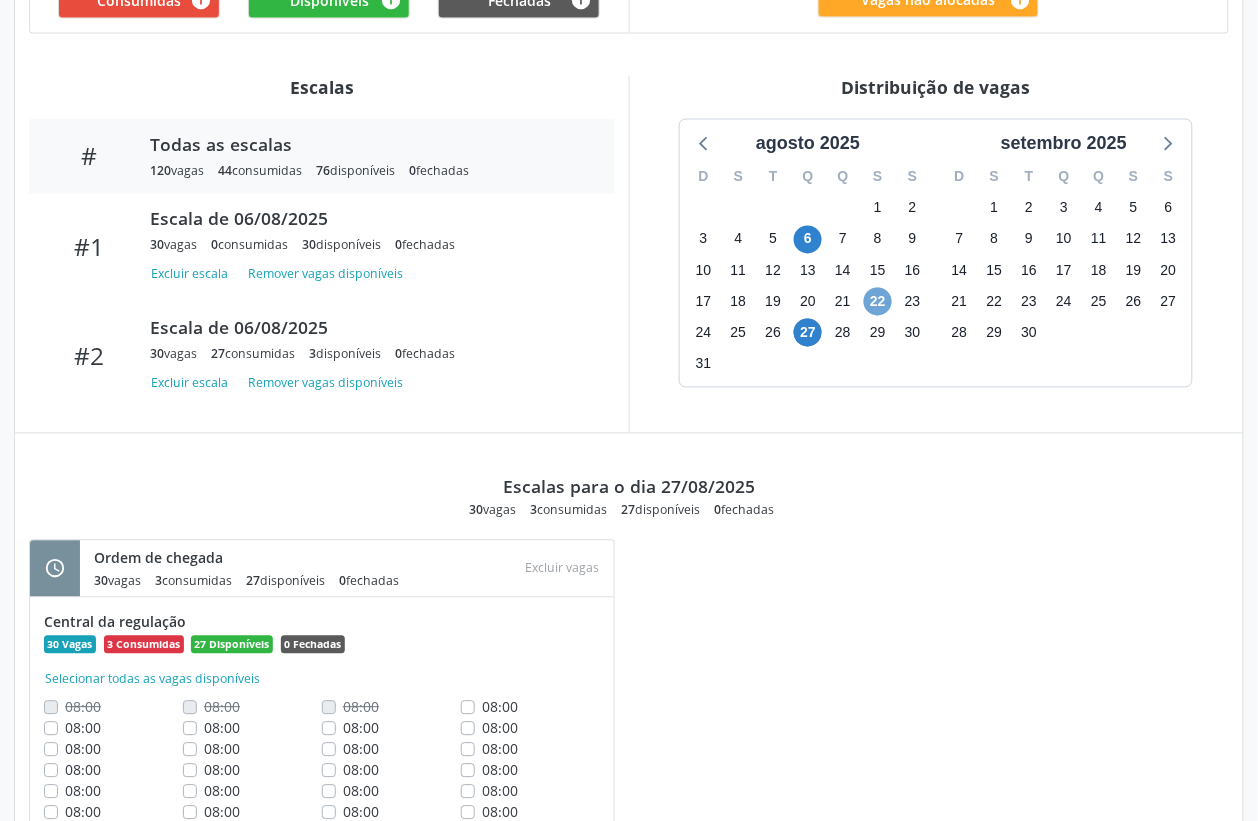 click on "22" at bounding box center [878, 302] 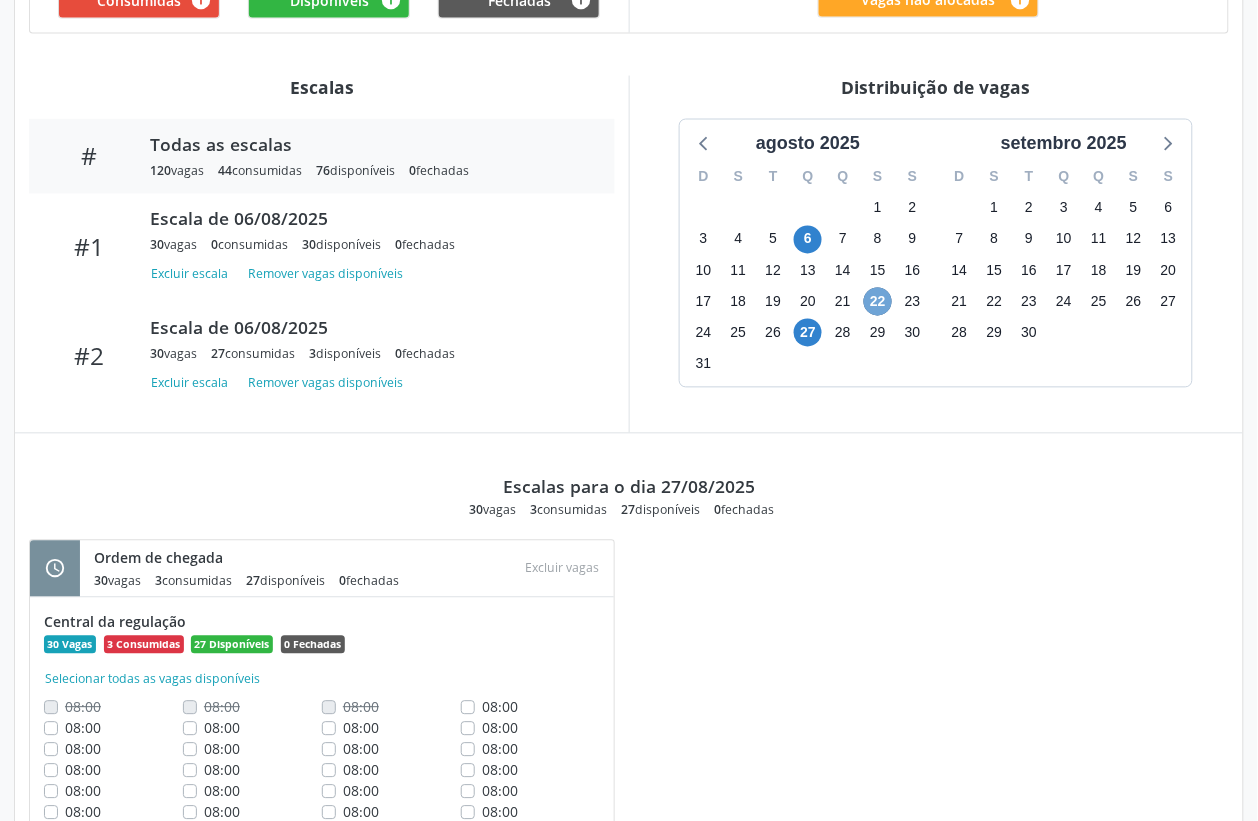 click on "22" at bounding box center (878, 302) 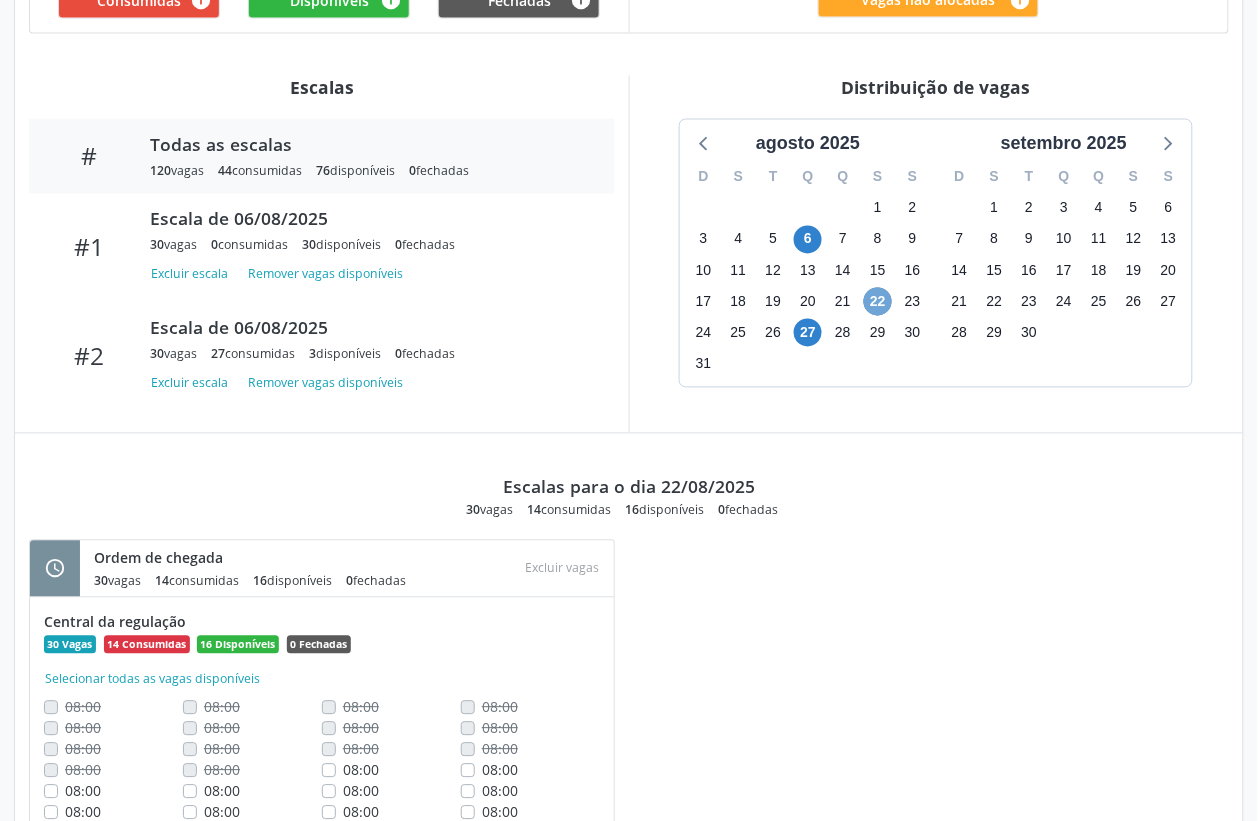 scroll, scrollTop: 552, scrollLeft: 0, axis: vertical 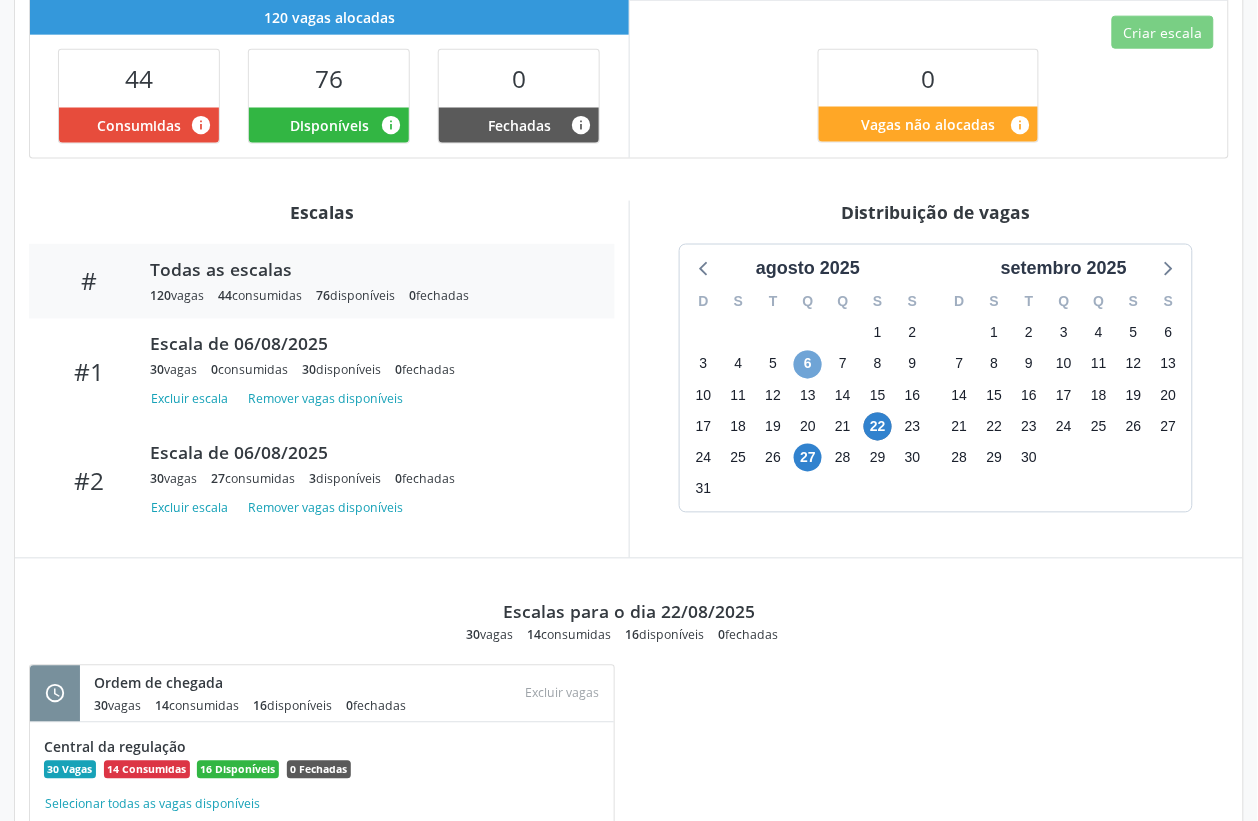 click on "6" at bounding box center [808, 365] 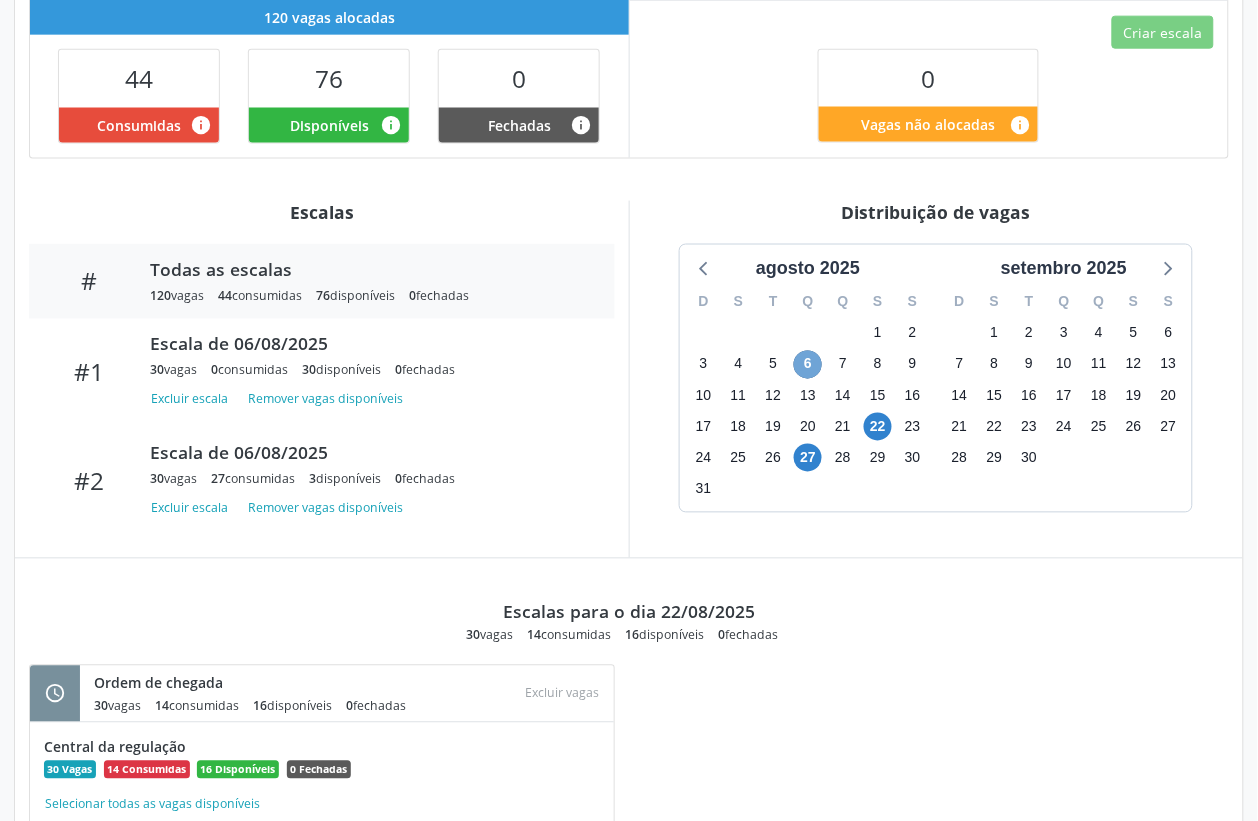 click on "6" at bounding box center (808, 365) 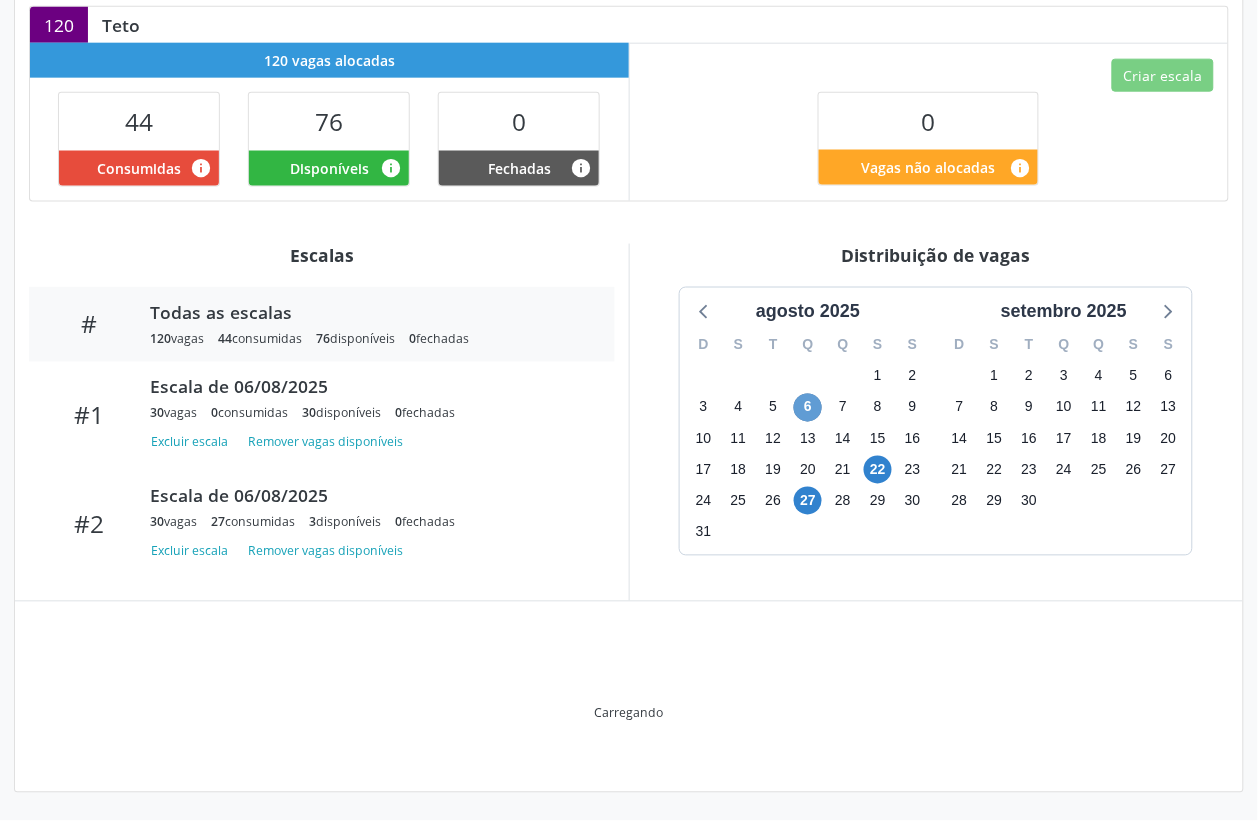 scroll, scrollTop: 511, scrollLeft: 0, axis: vertical 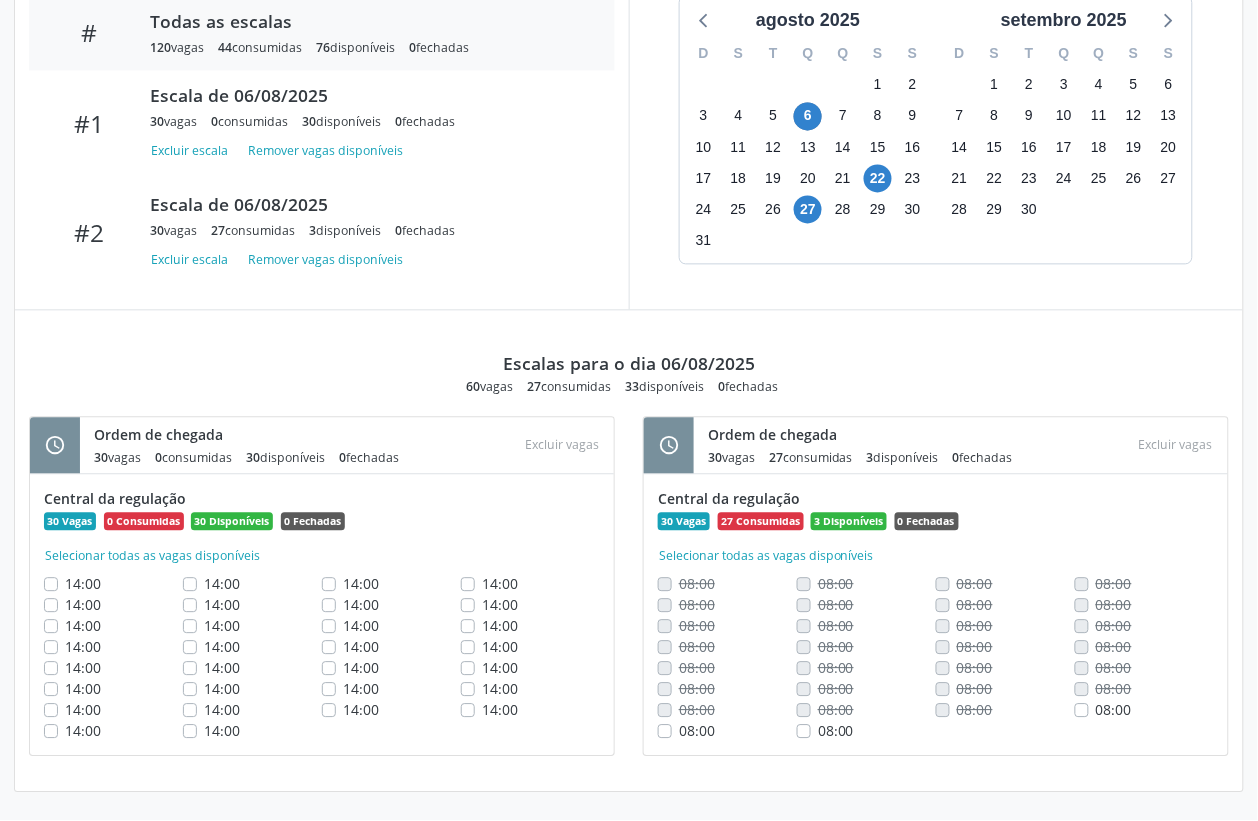 click on "Escalas para o dia 06/08/2025
60
vagas
27
consumidas
33
disponíveis
0
fechadas" at bounding box center [629, 353] 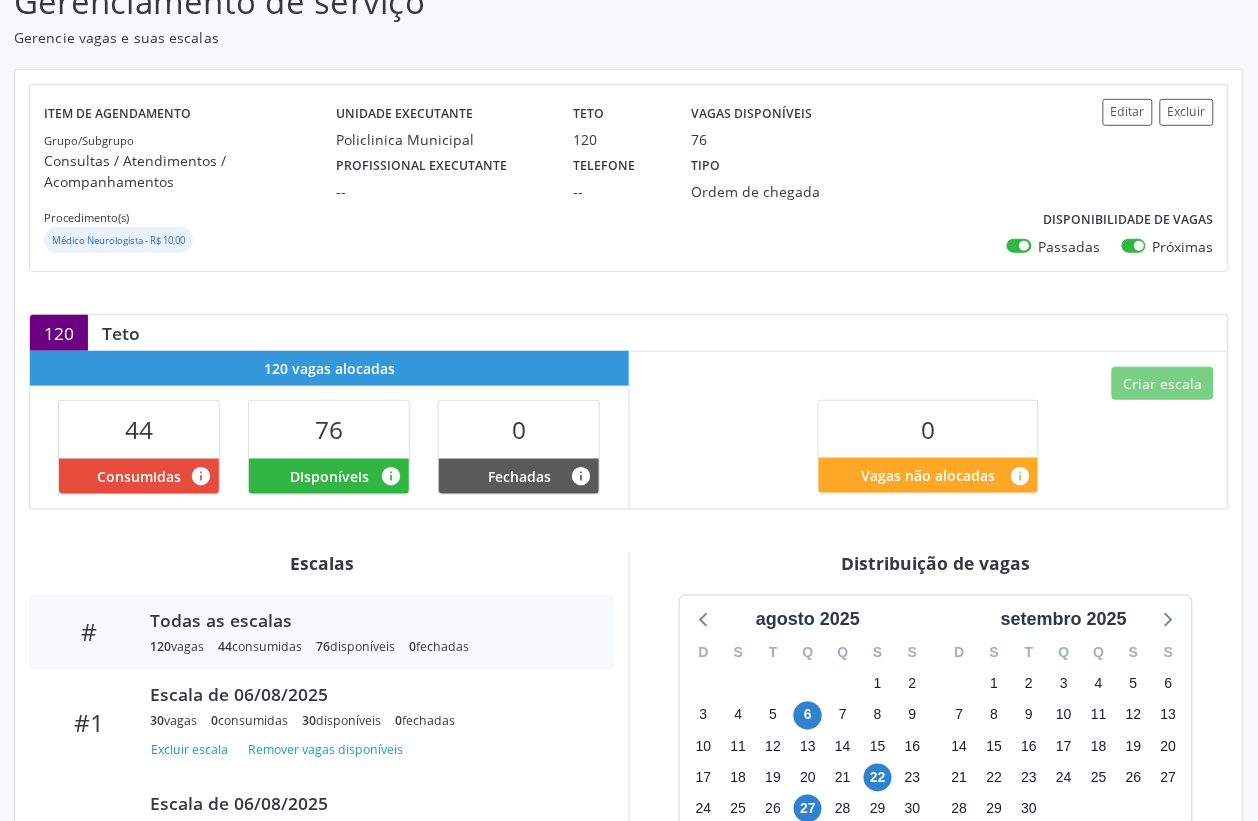 scroll, scrollTop: 52, scrollLeft: 0, axis: vertical 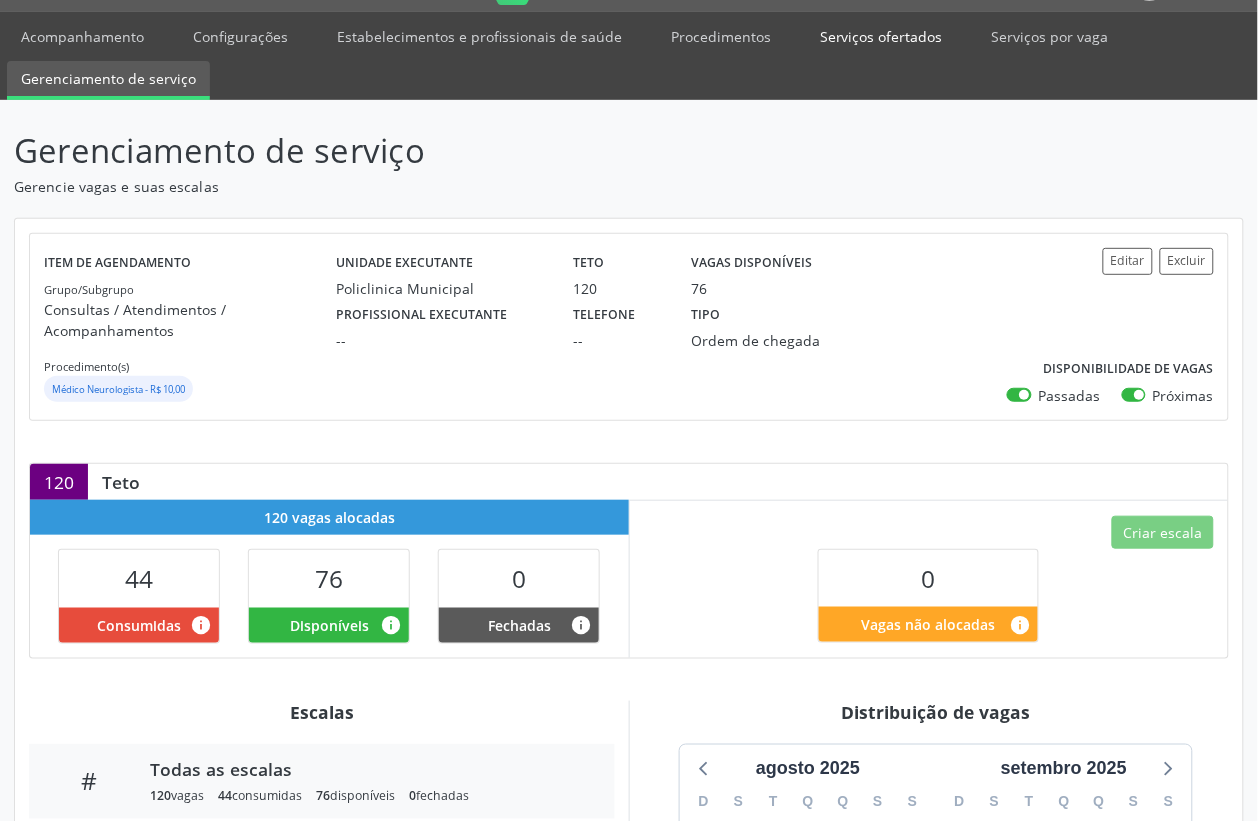 click on "Serviços ofertados" at bounding box center (881, 36) 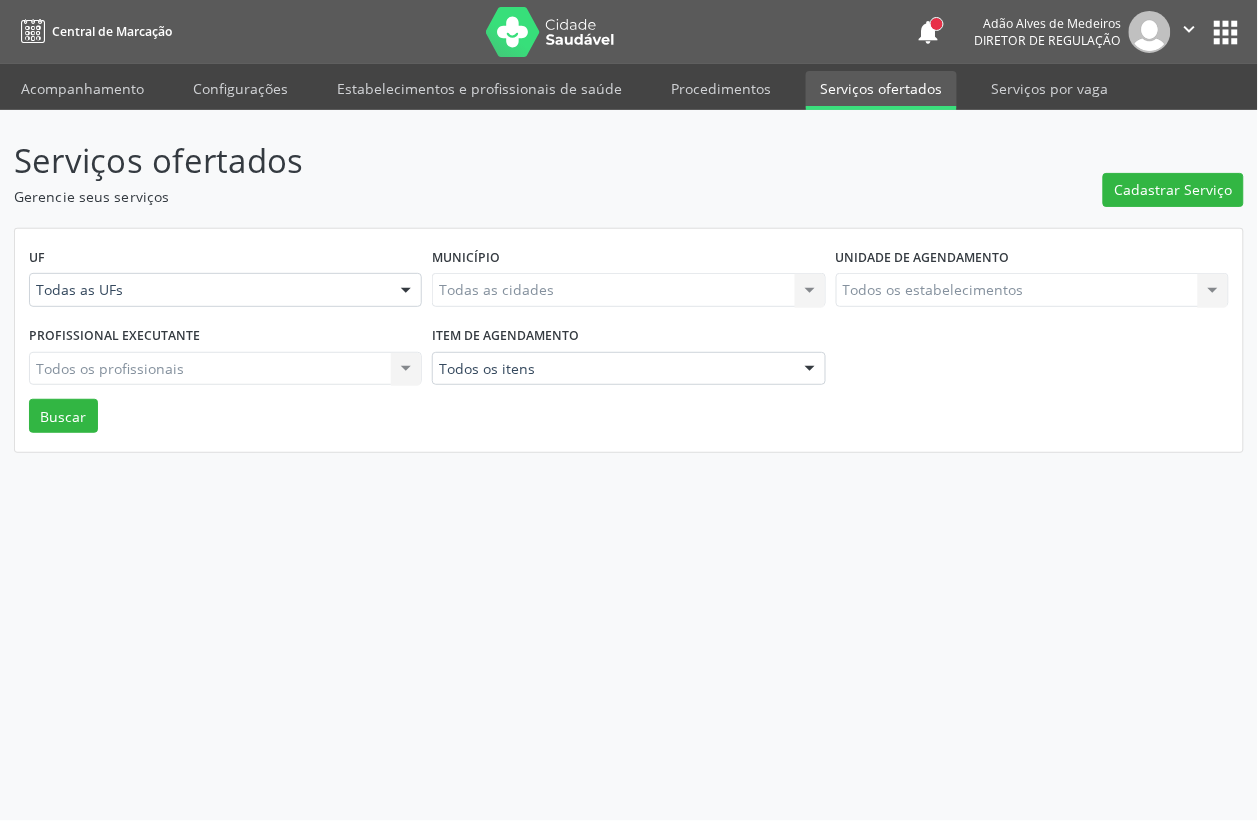 scroll, scrollTop: 0, scrollLeft: 0, axis: both 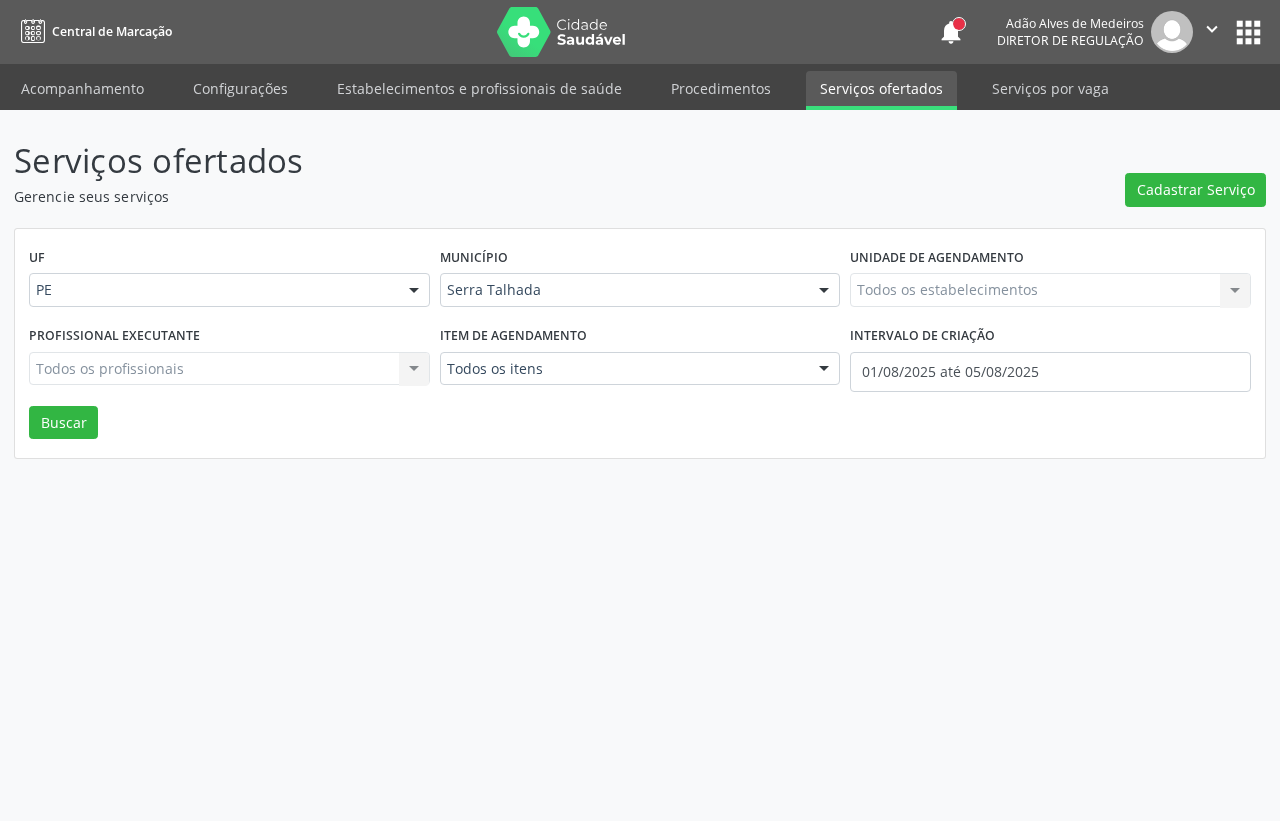 click on "Todos os estabelecimentos         Todos os estabelecimentos
Nenhum resultado encontrado para: "   "
Não há nenhuma opção para ser exibida." at bounding box center [1050, 290] 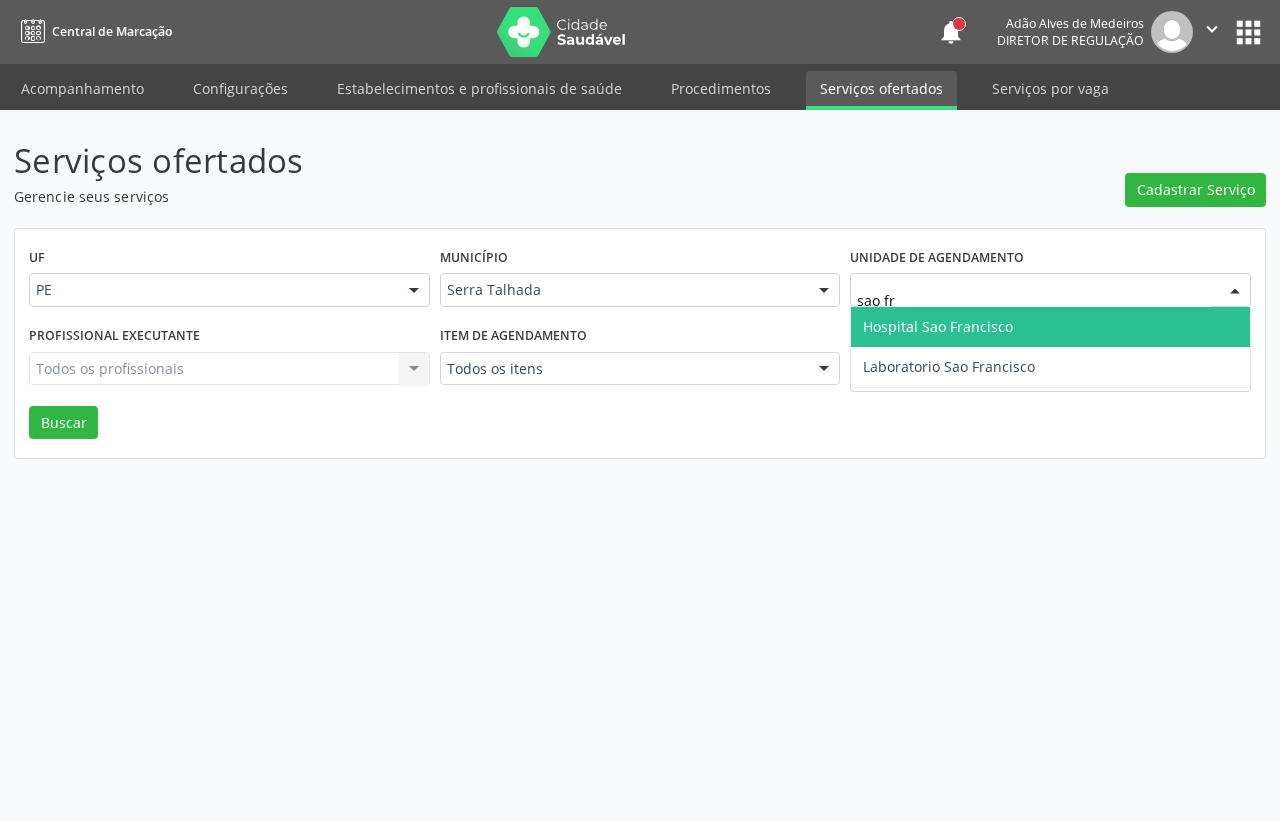 type on "sao fra" 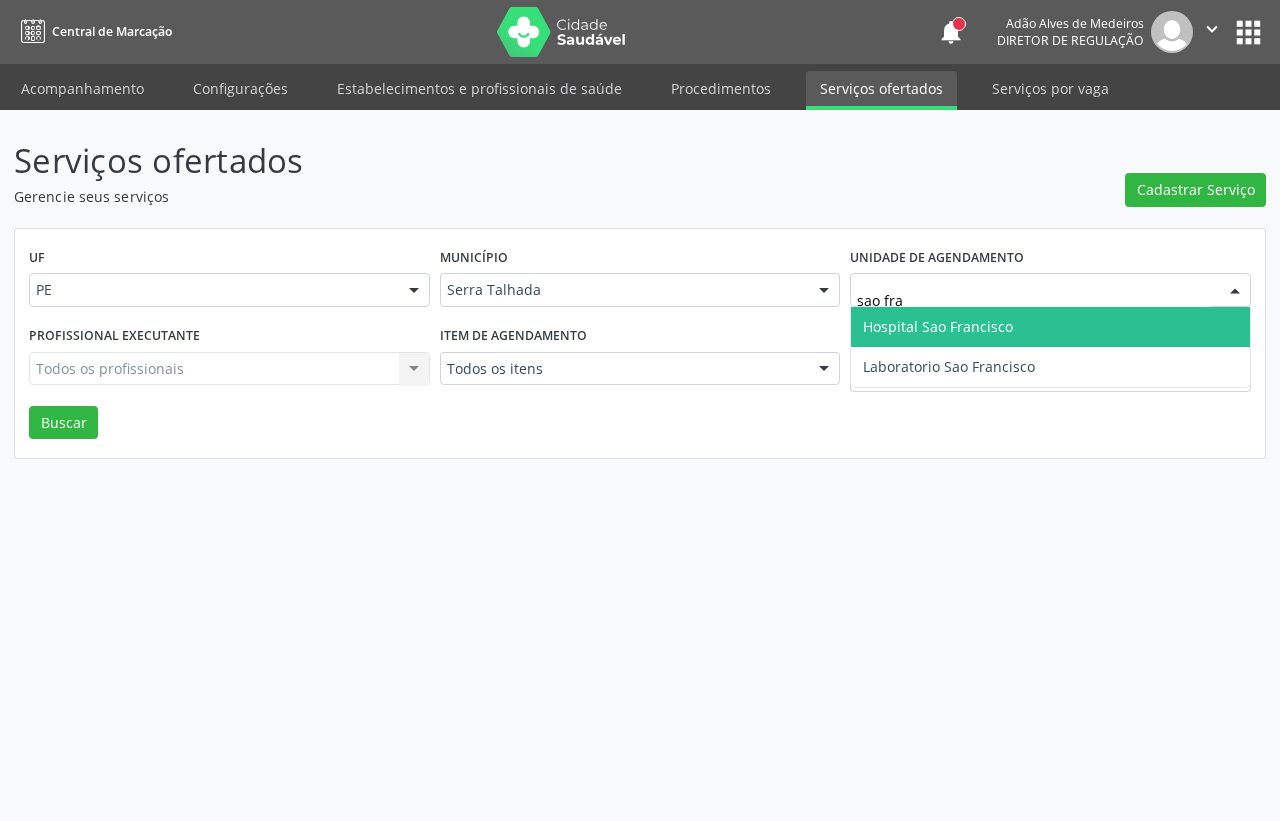 click on "Hospital Sao Francisco" at bounding box center [1050, 327] 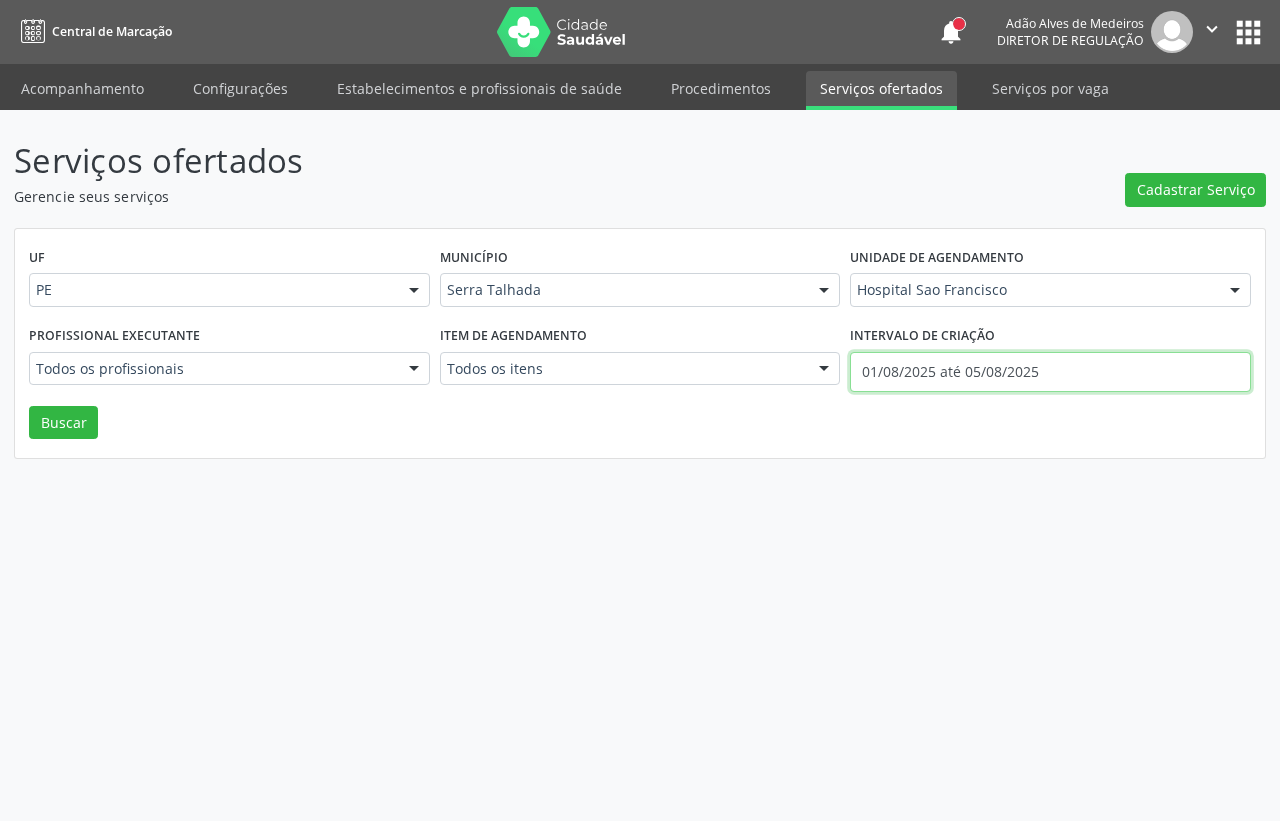 click on "01/08/2025 até 05/08/2025" at bounding box center [1050, 372] 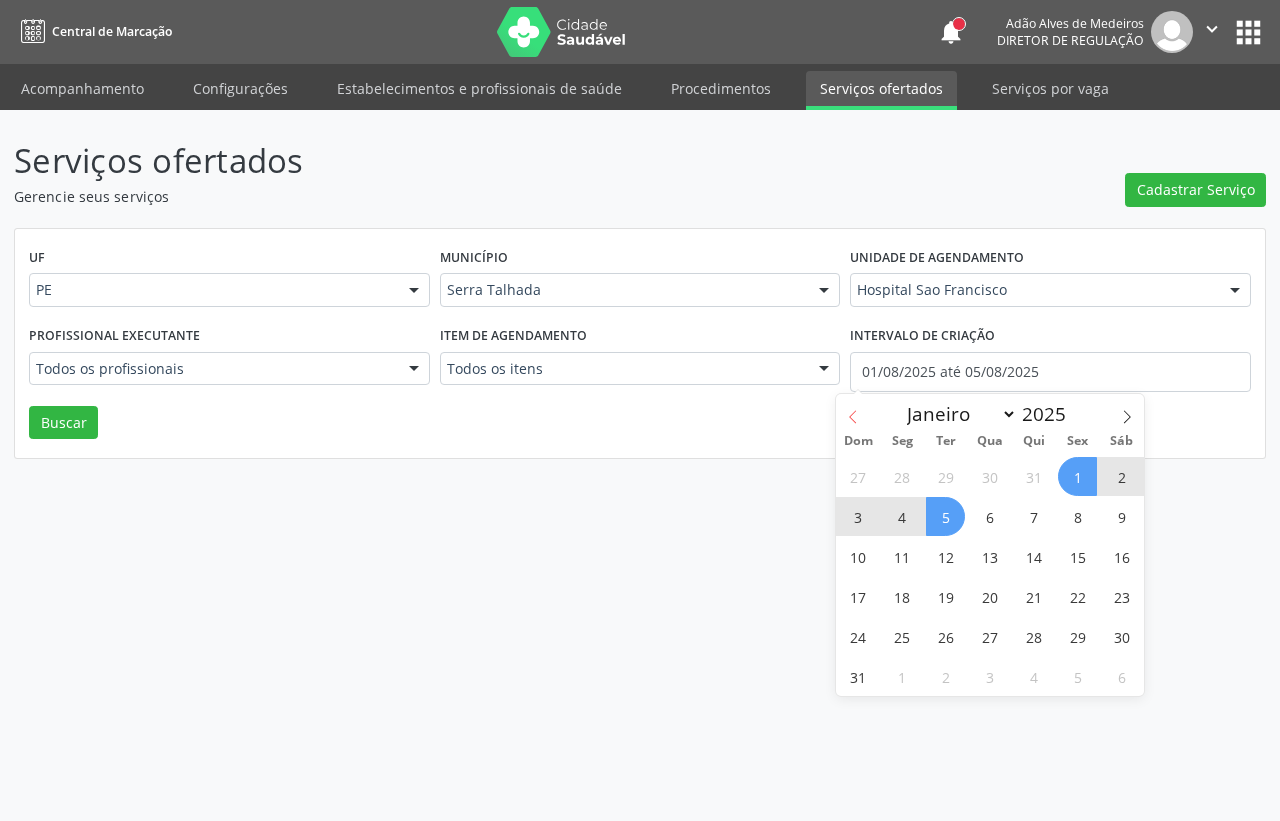 click 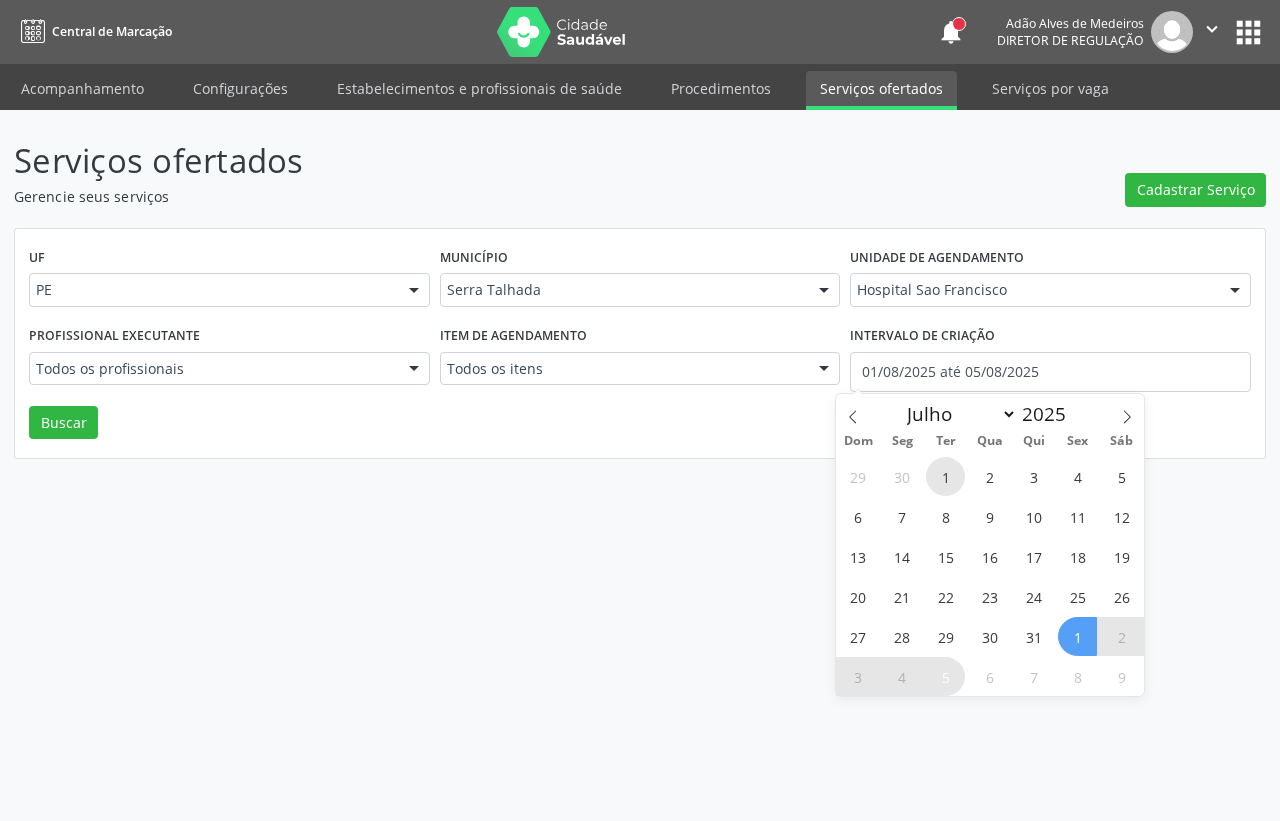 click on "1" at bounding box center [945, 476] 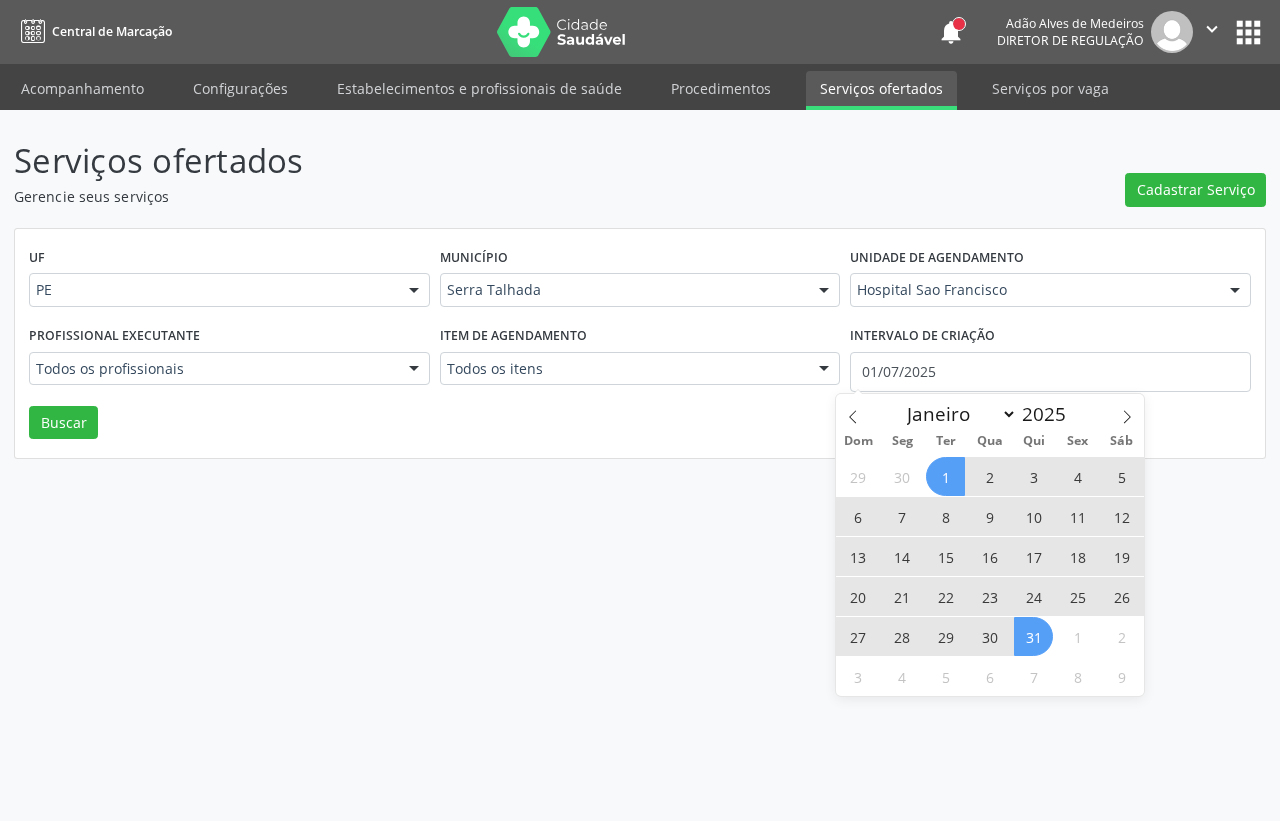 click on "31" at bounding box center [1033, 636] 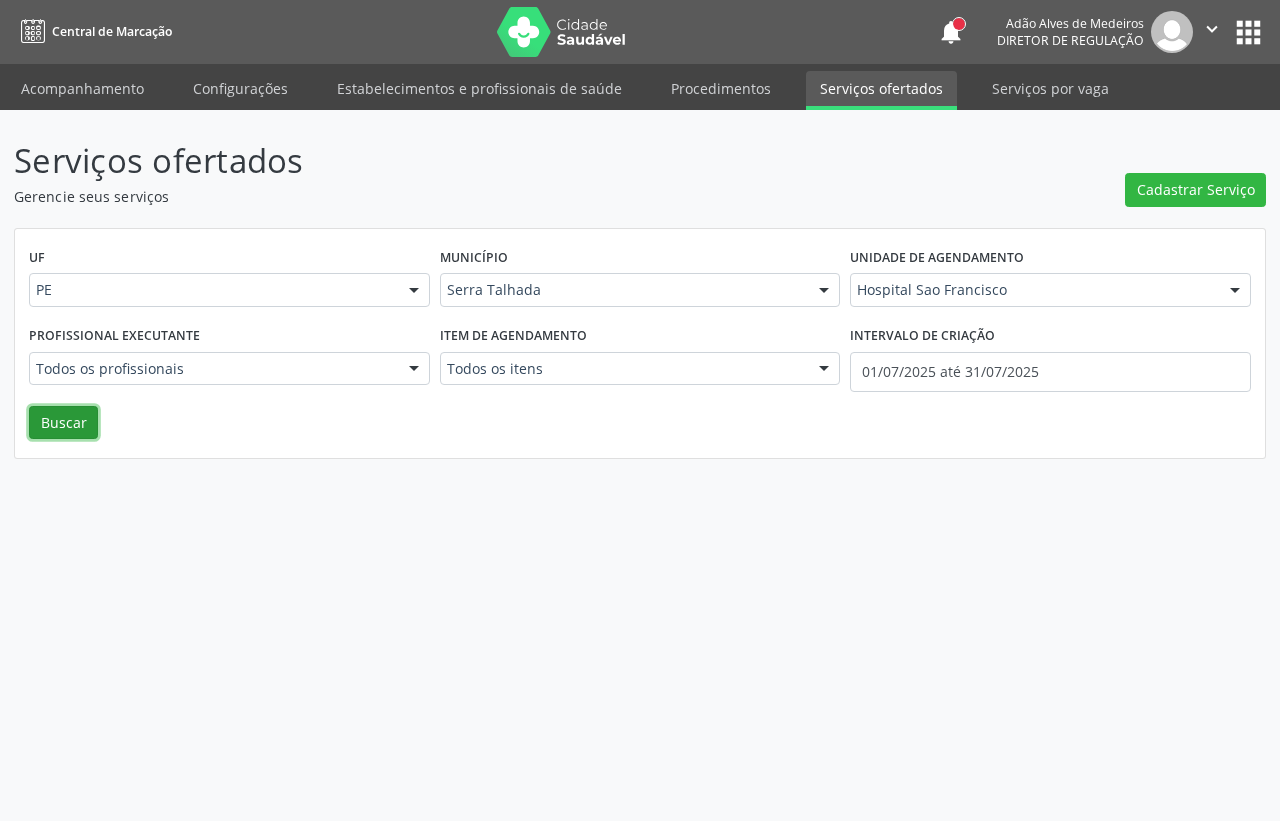 click on "Buscar" at bounding box center (63, 423) 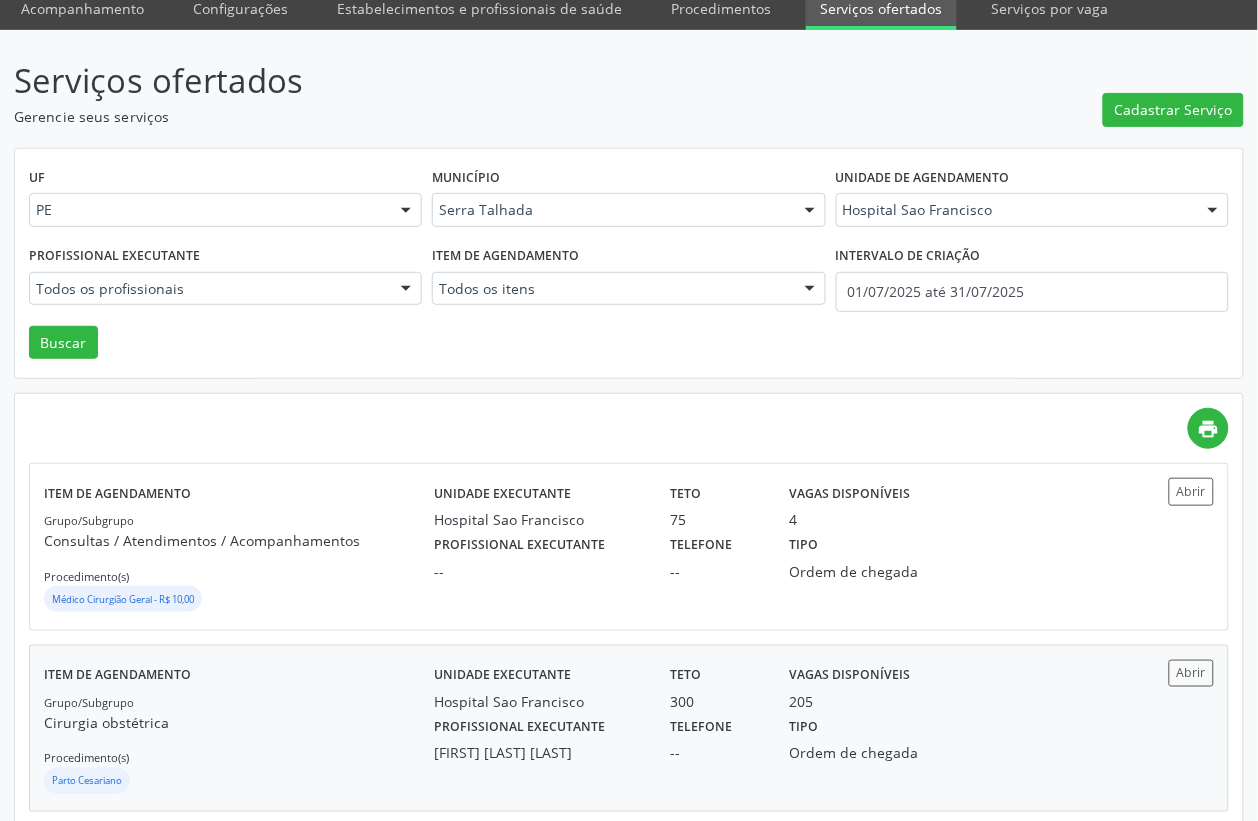 scroll, scrollTop: 125, scrollLeft: 0, axis: vertical 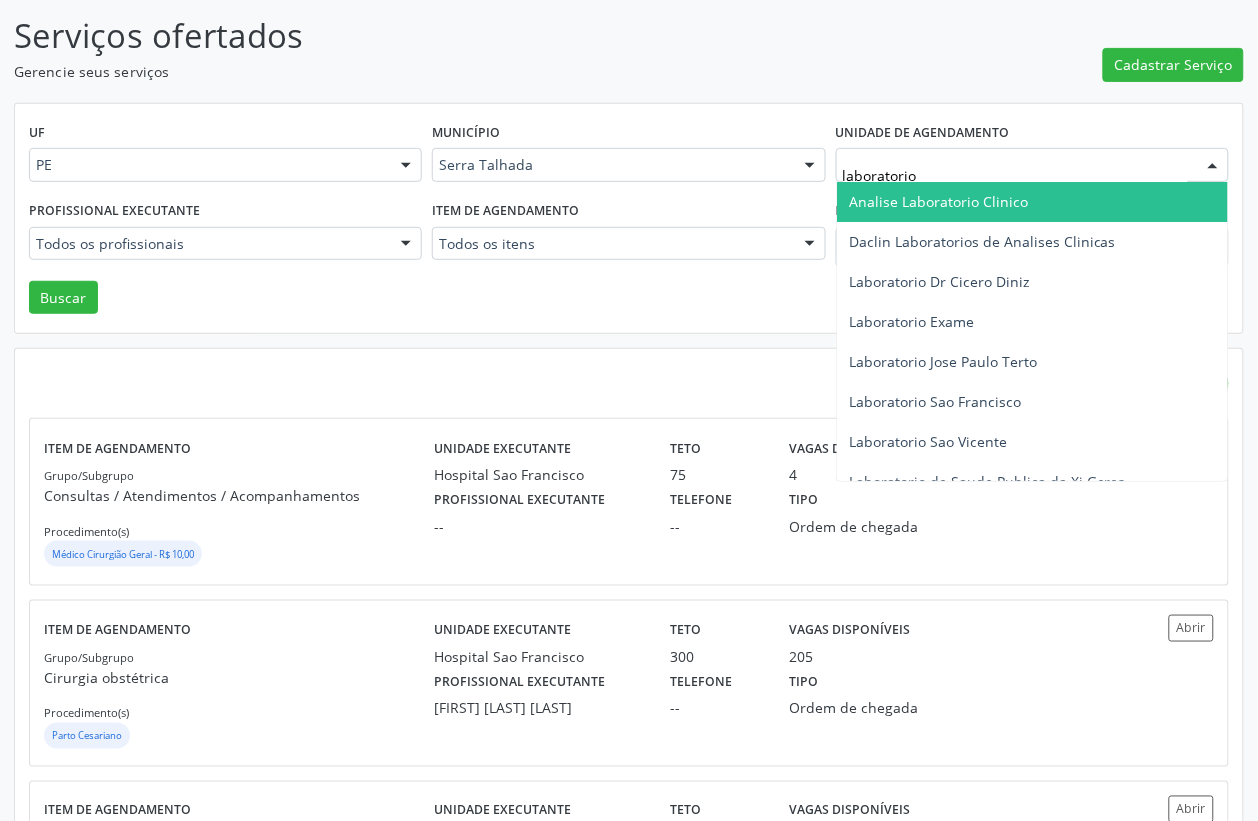type on "laboratorio s" 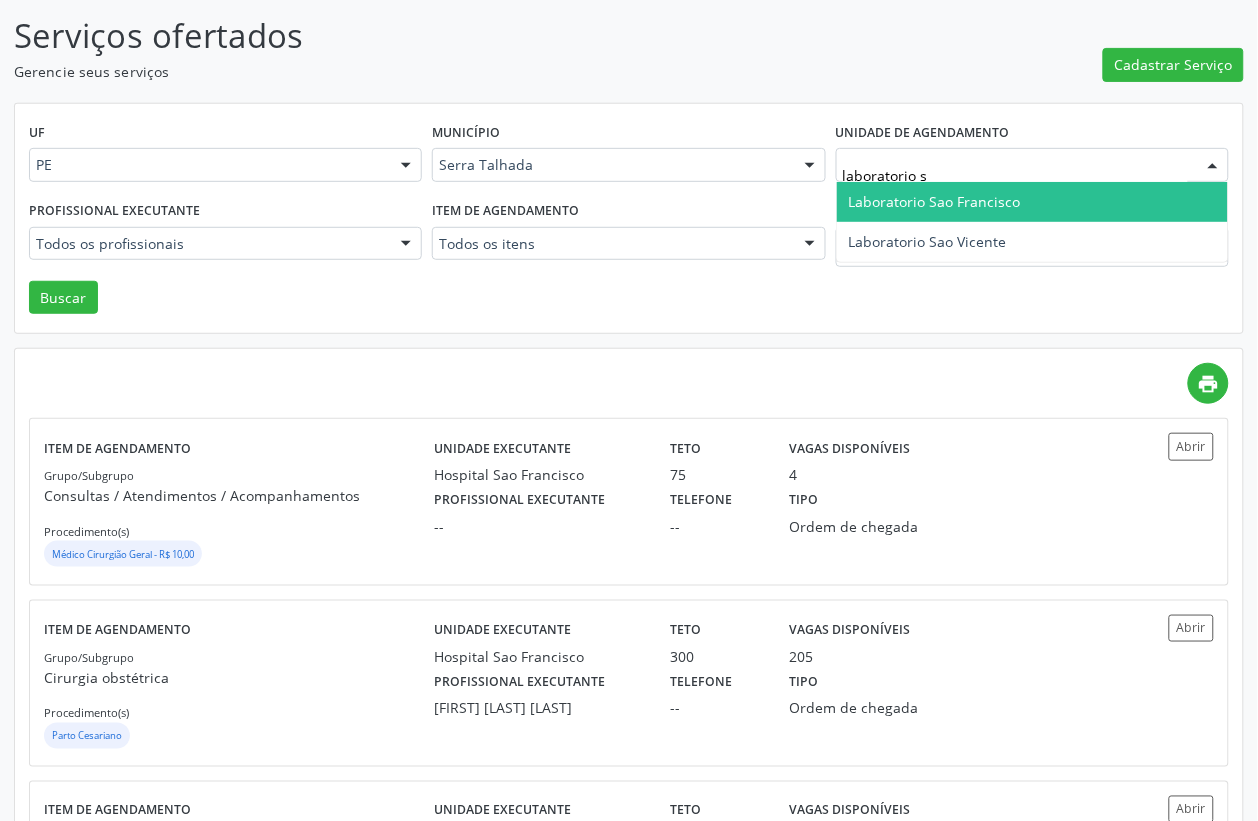 click on "Laboratorio Sao Francisco" at bounding box center (935, 201) 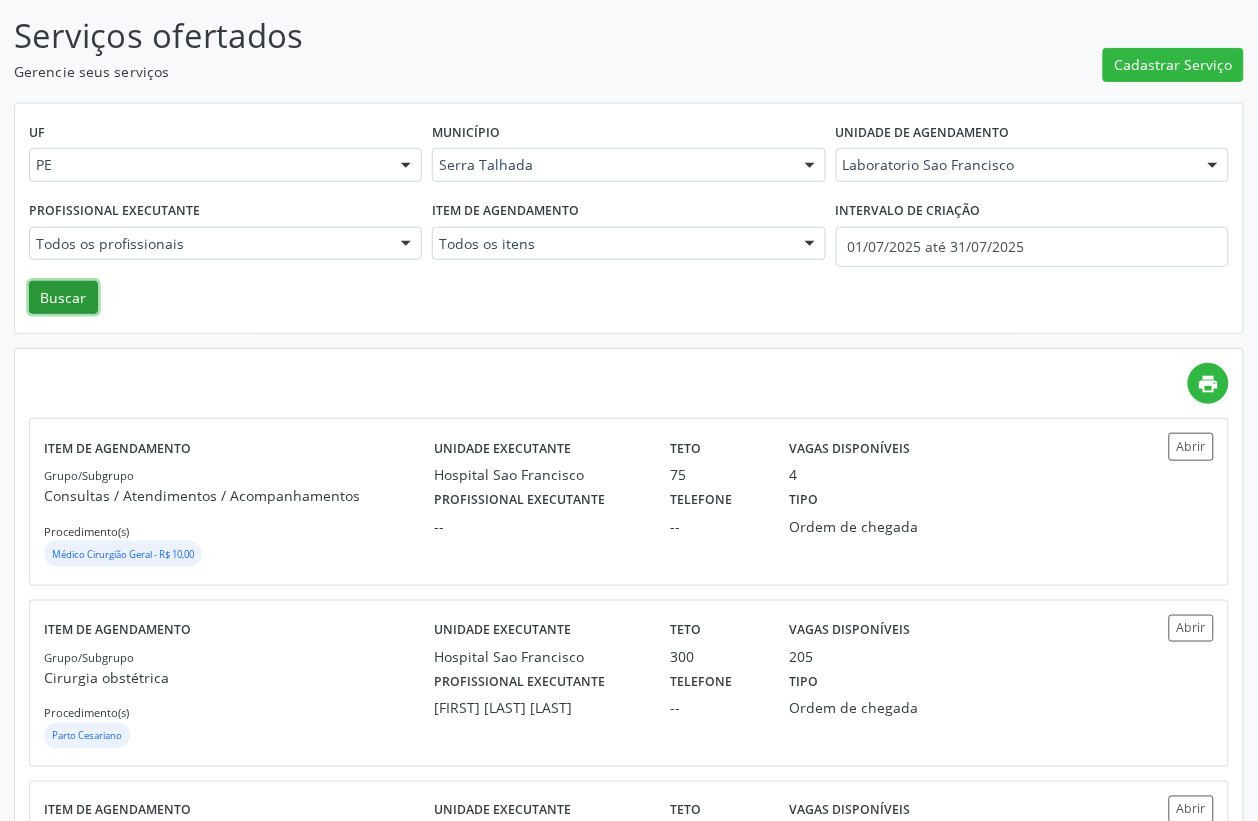 click on "Buscar" at bounding box center [63, 298] 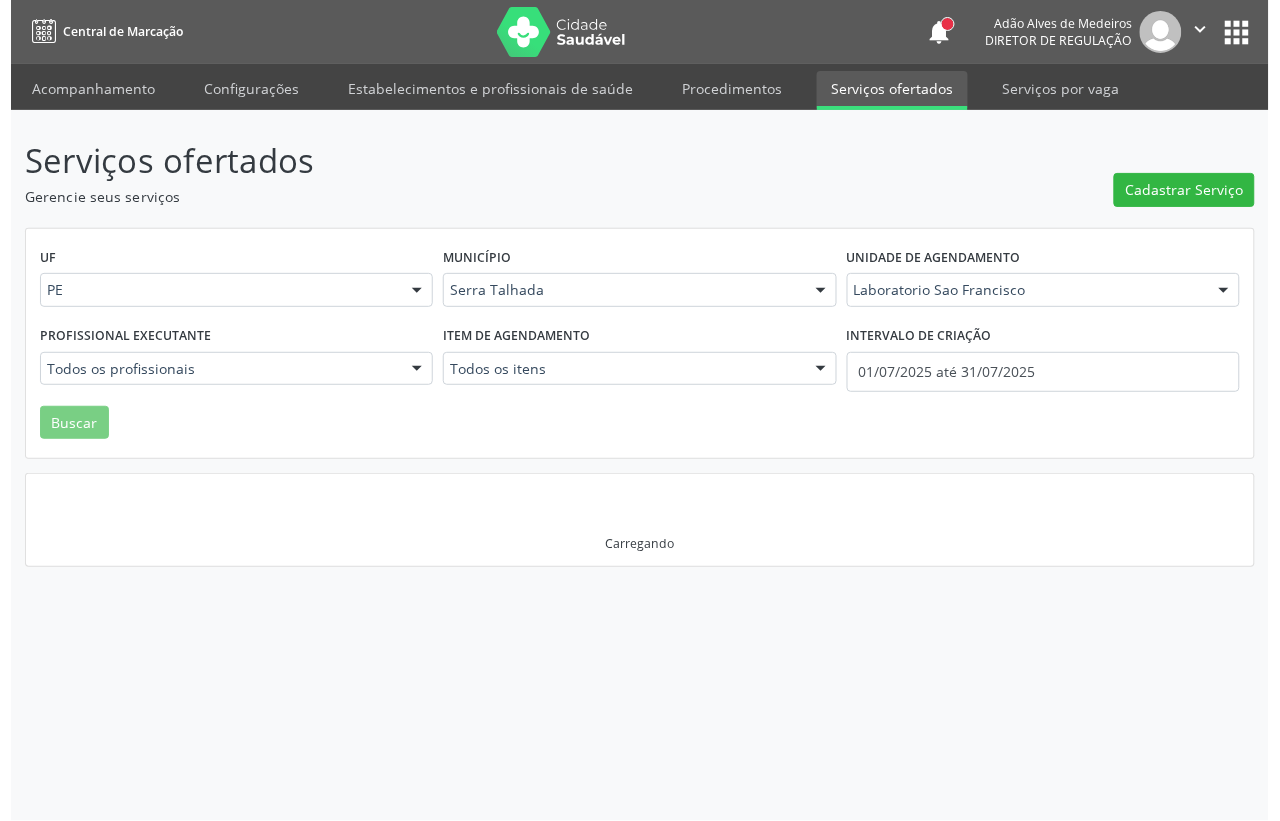 scroll, scrollTop: 0, scrollLeft: 0, axis: both 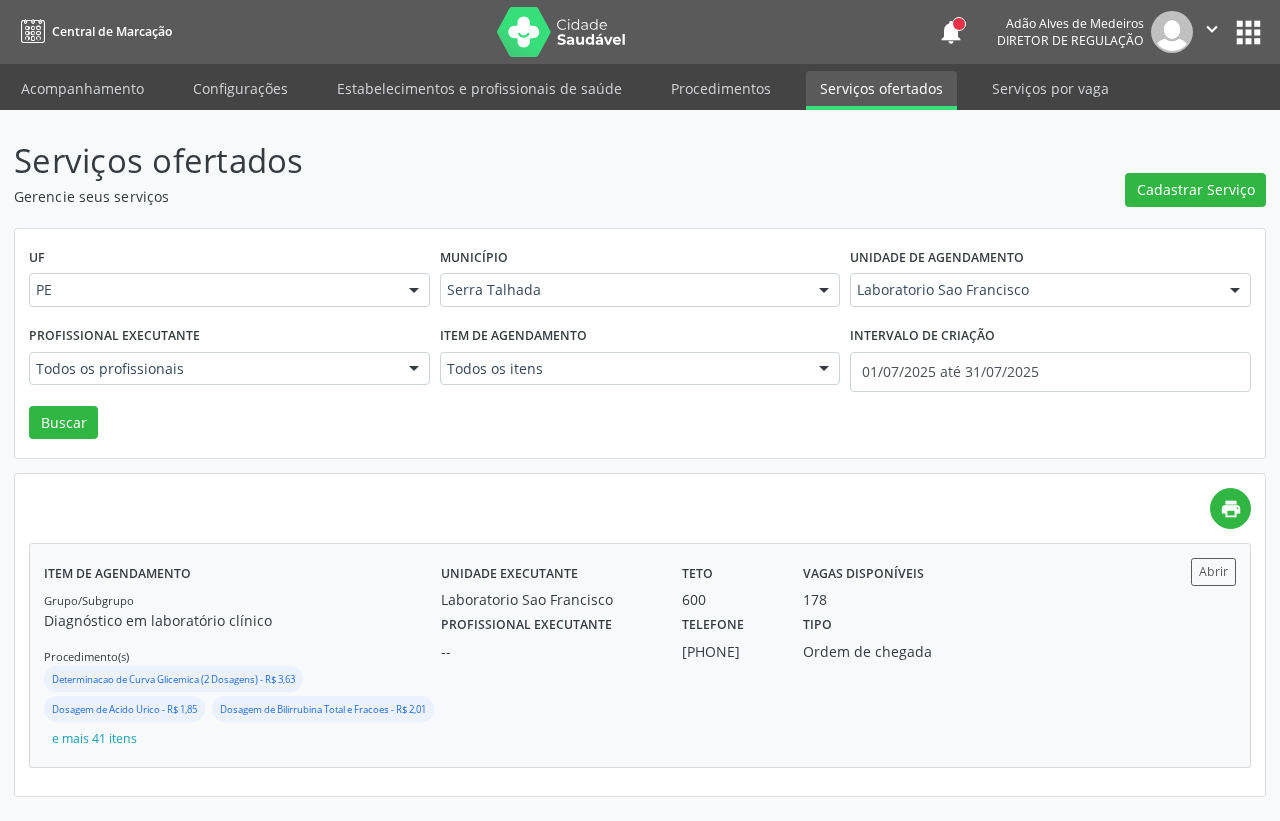 click on "Ordem de chegada" at bounding box center (879, 651) 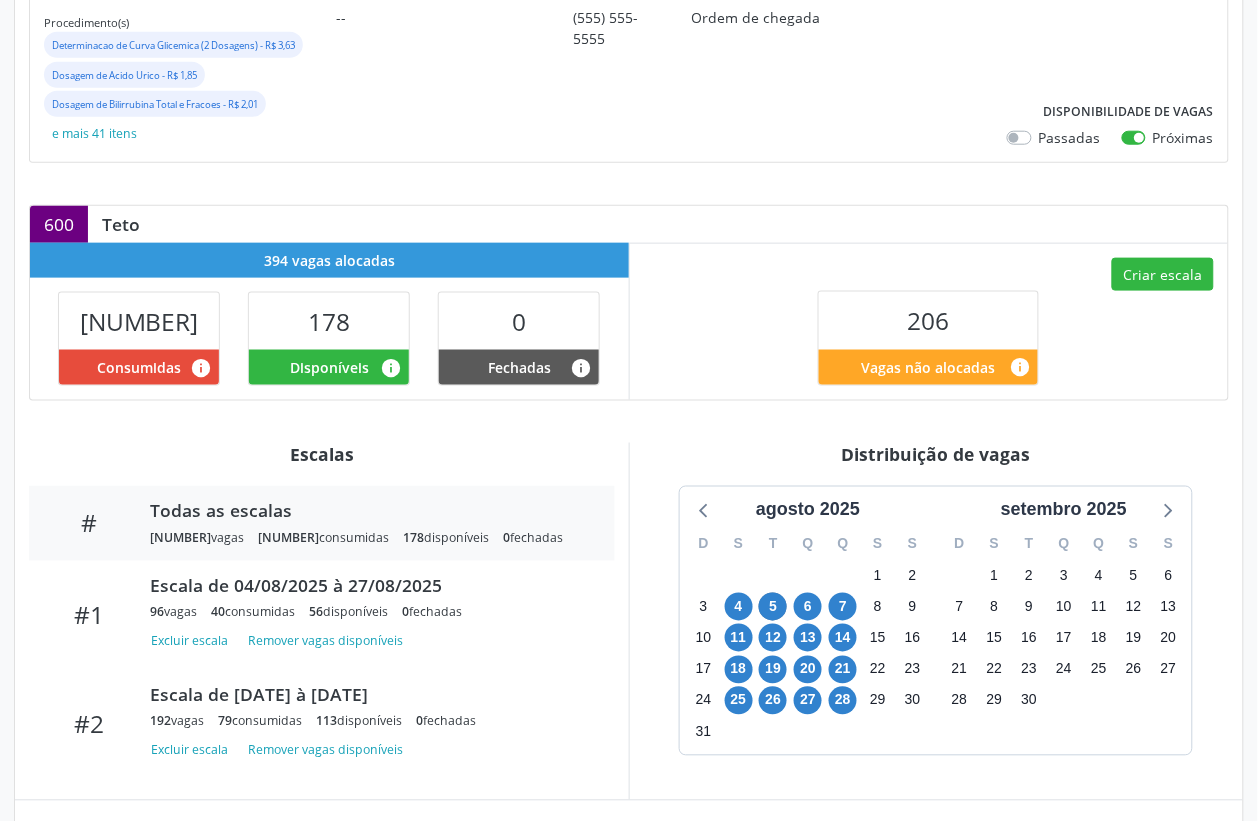 scroll, scrollTop: 576, scrollLeft: 0, axis: vertical 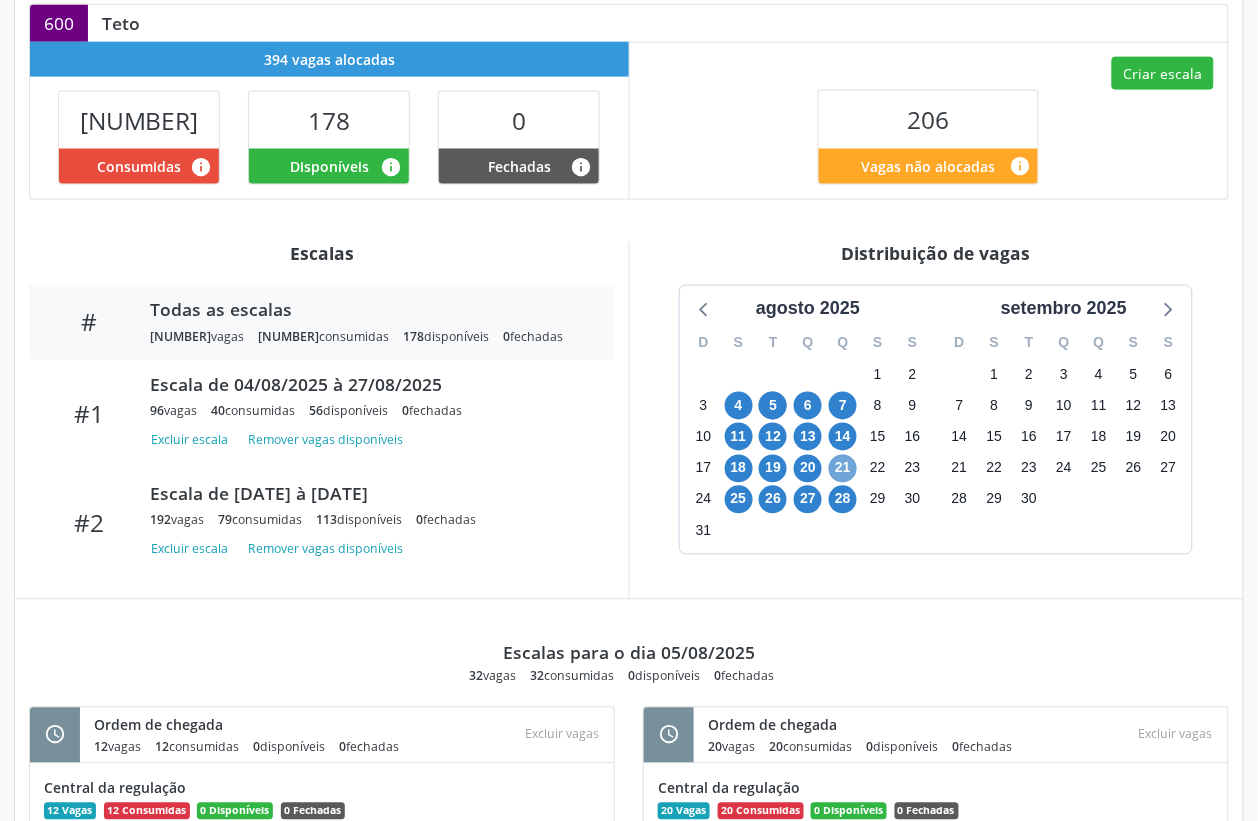 click on "21" at bounding box center (843, 469) 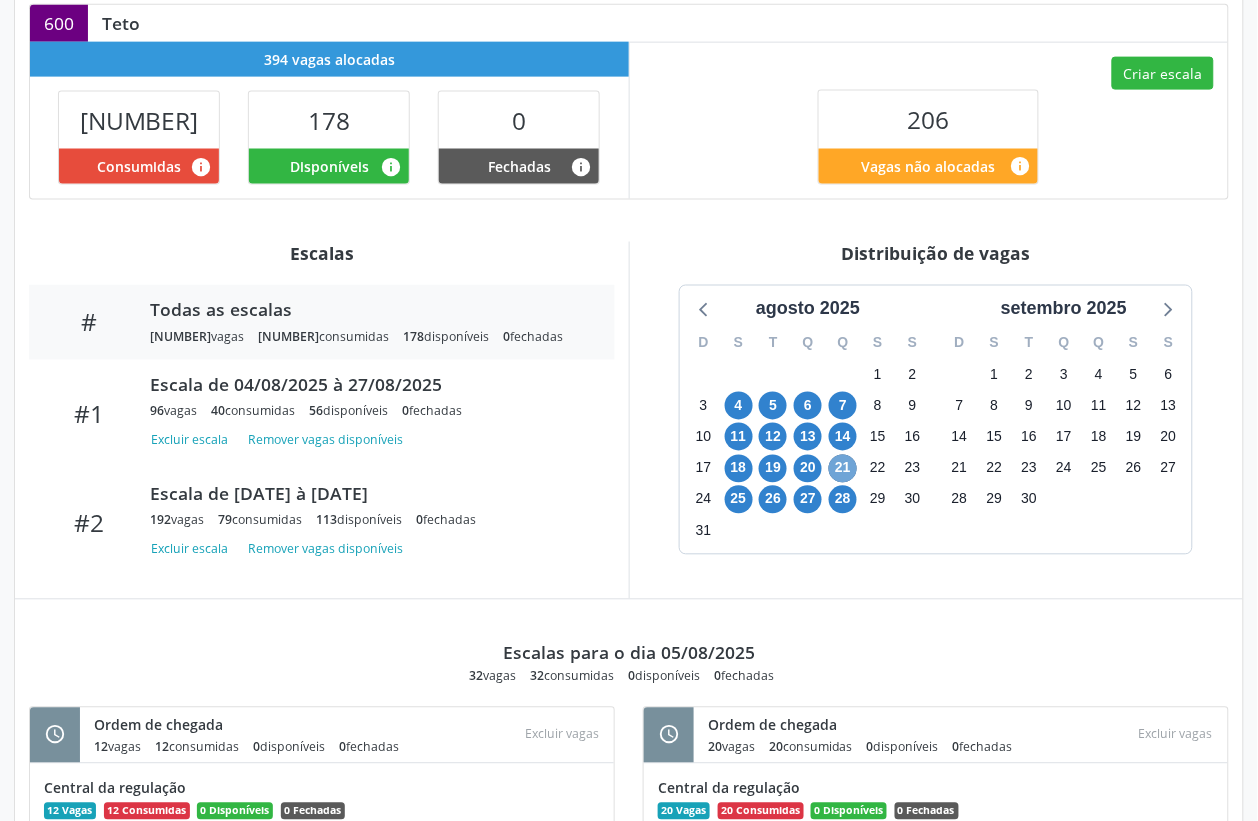 click on "21" at bounding box center (843, 469) 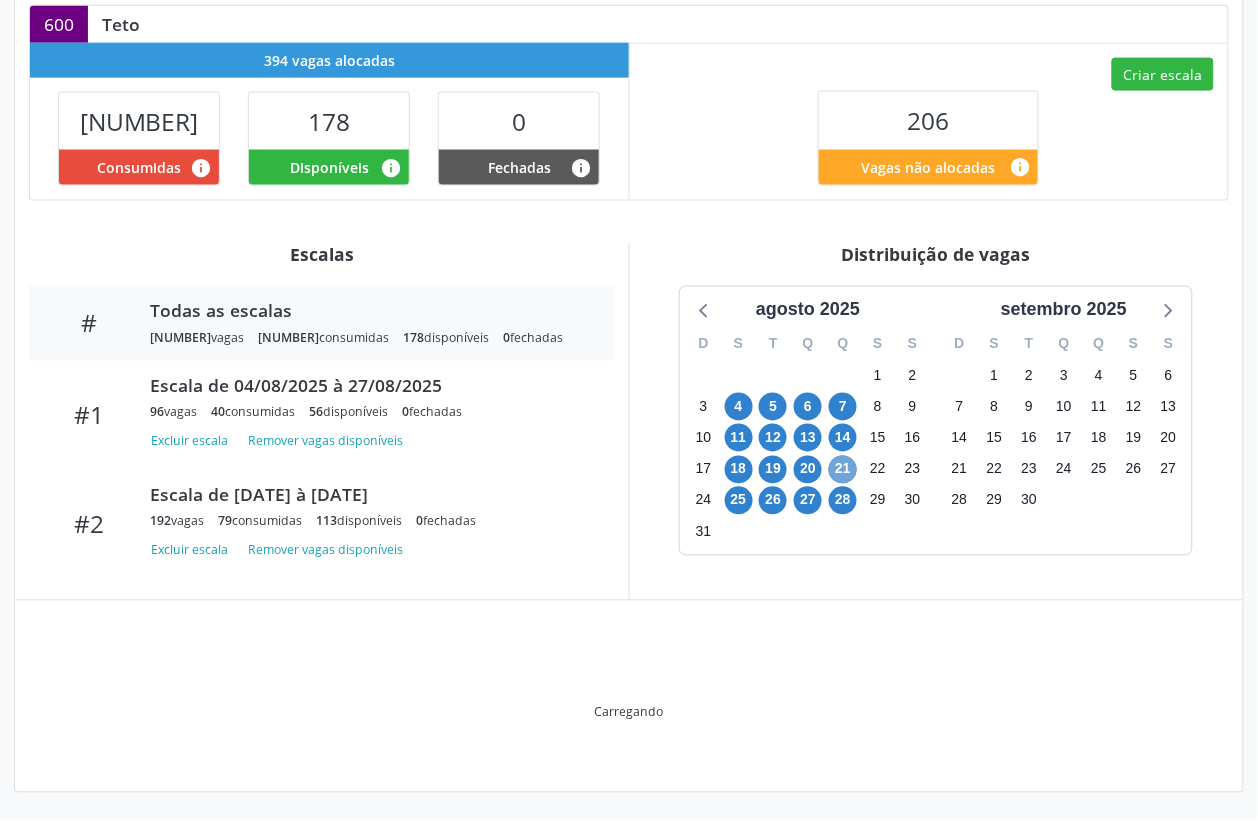 click on "21" at bounding box center [843, 470] 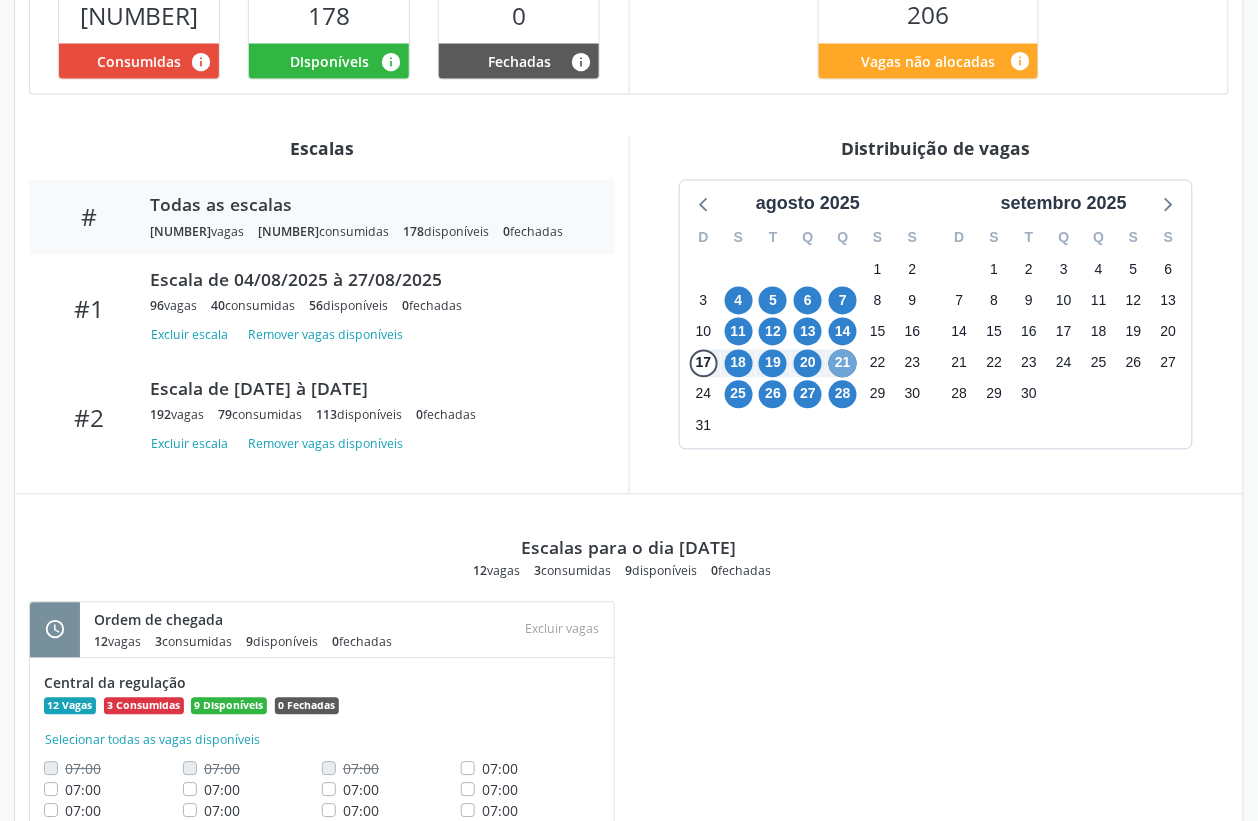 scroll, scrollTop: 637, scrollLeft: 0, axis: vertical 